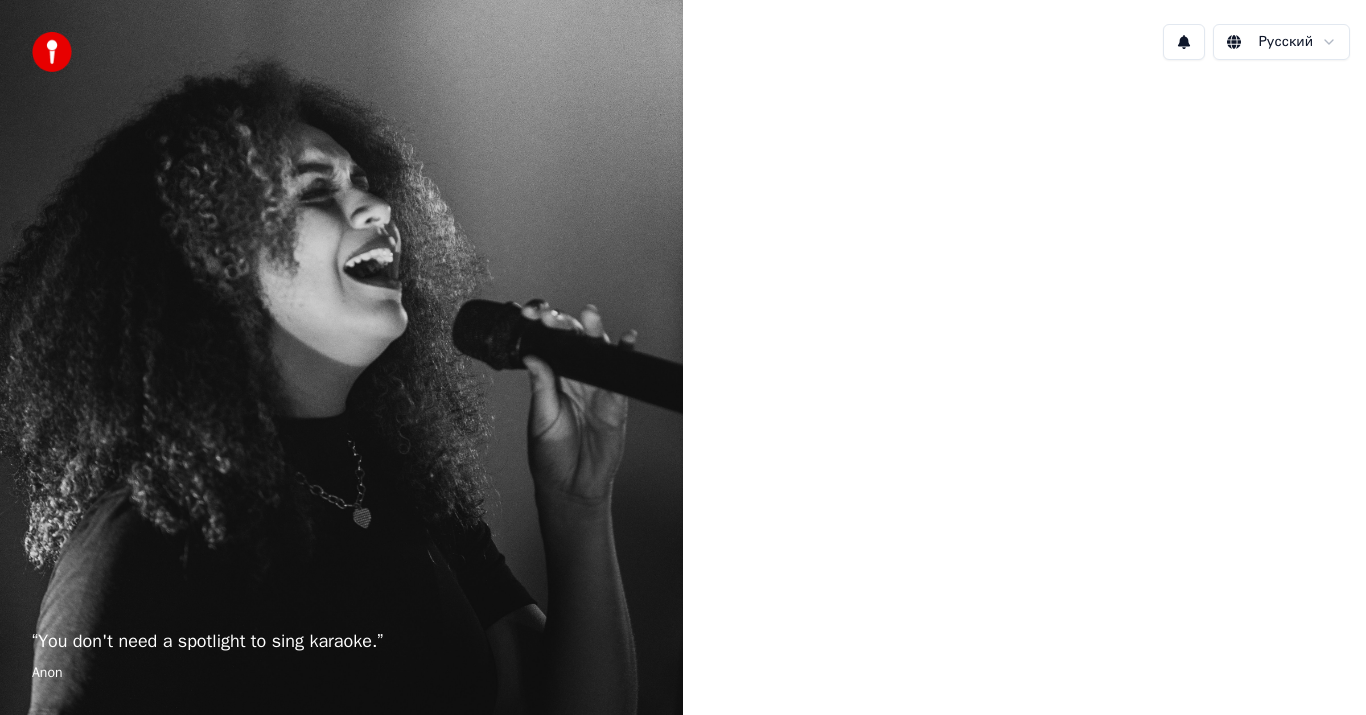 scroll, scrollTop: 0, scrollLeft: 0, axis: both 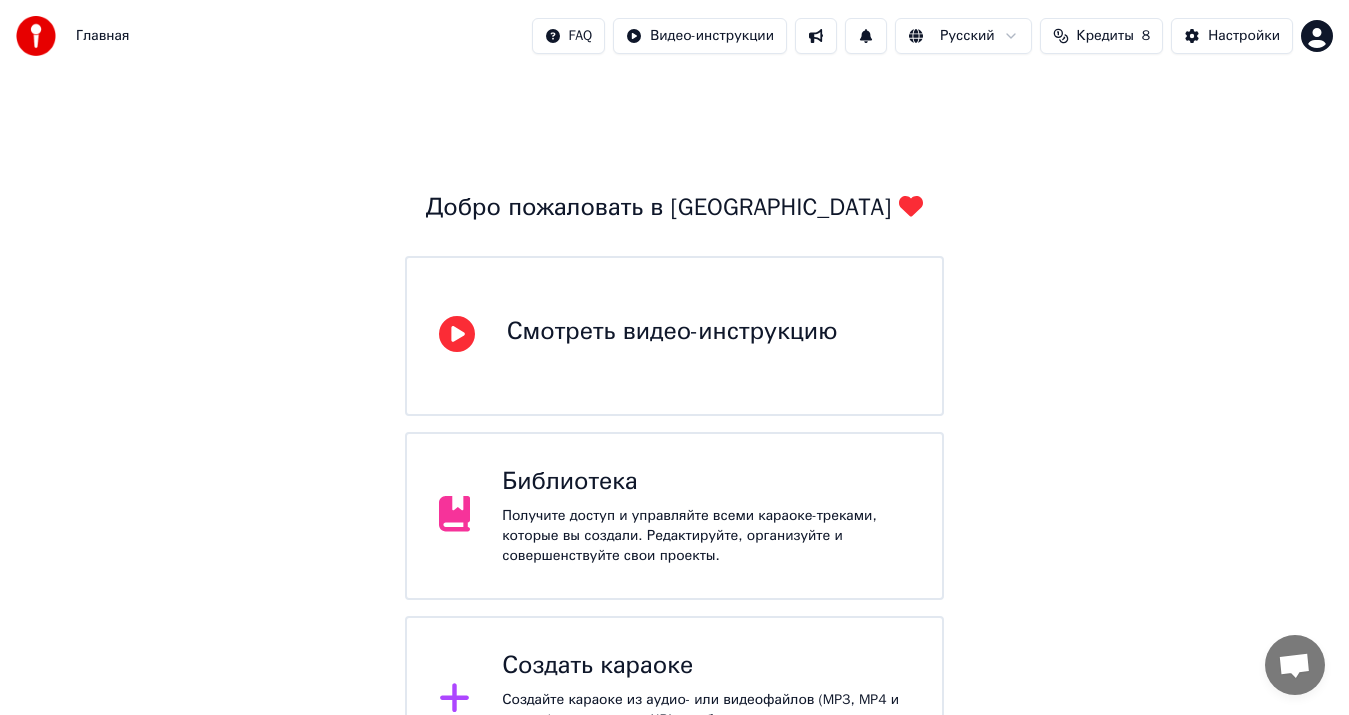 click on "Создать караоке Создайте караоке из аудио- или видеофайлов (MP3, MP4 и других), или вставьте URL, чтобы мгновенно создать караоке-видео с синхронизированными текстами." at bounding box center (675, 700) 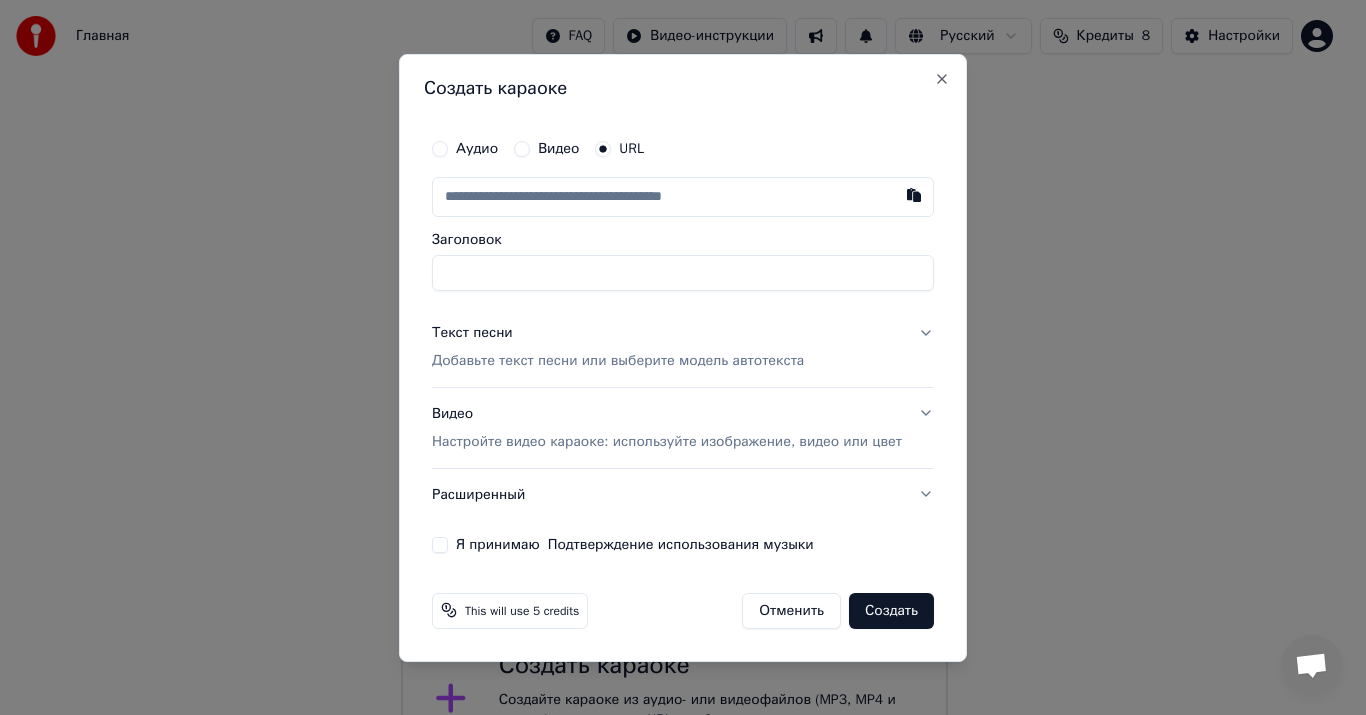 click at bounding box center [683, 197] 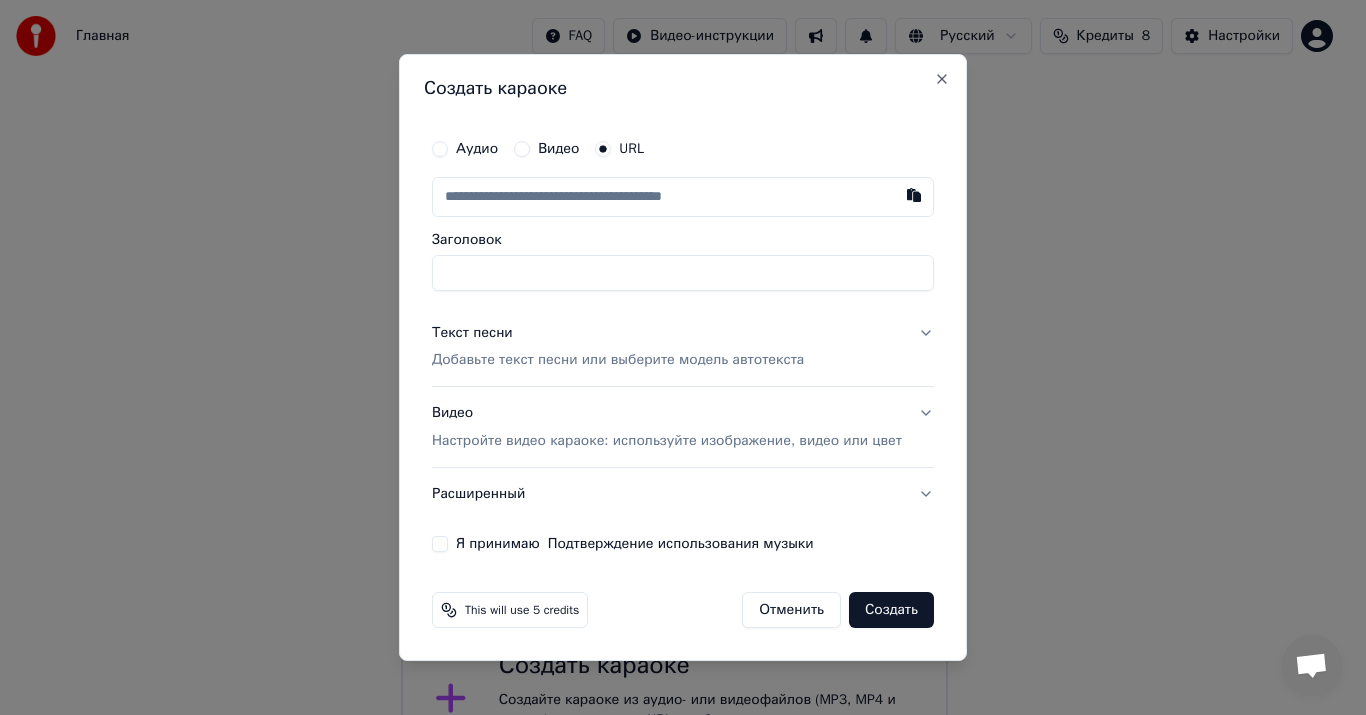 paste on "**********" 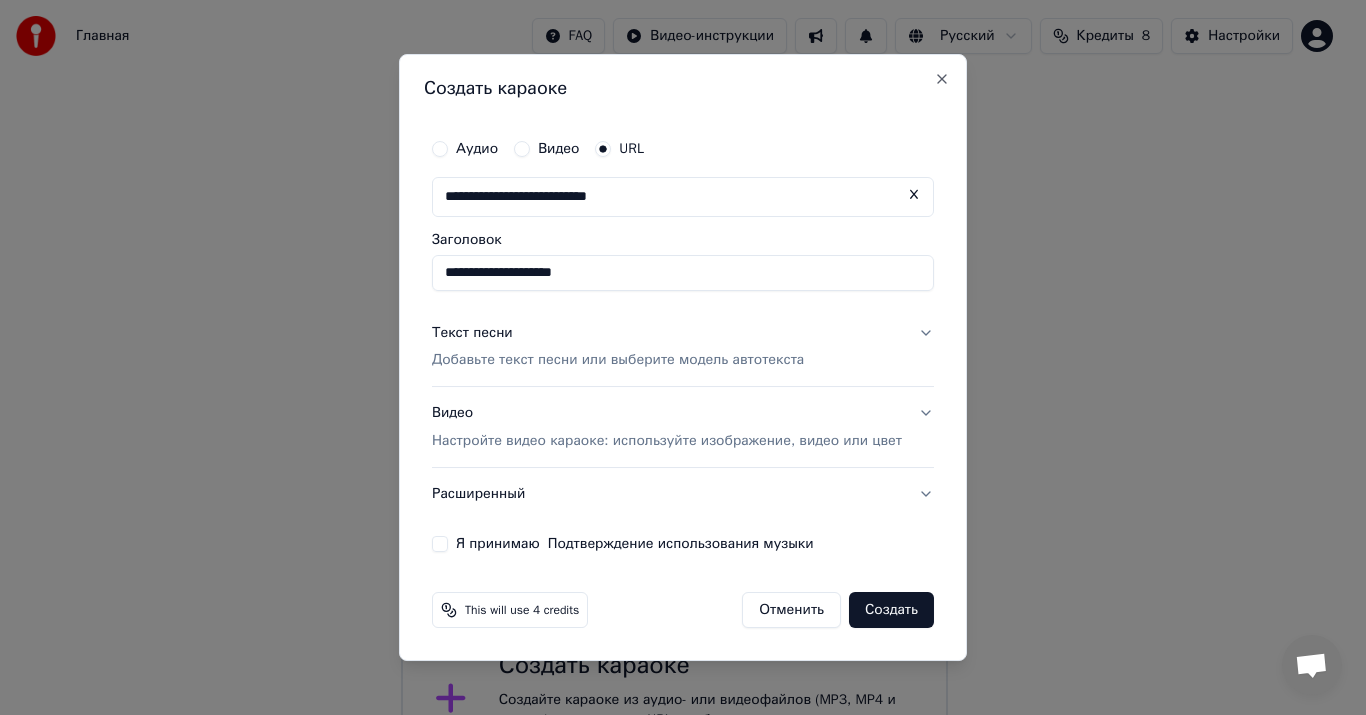type on "**********" 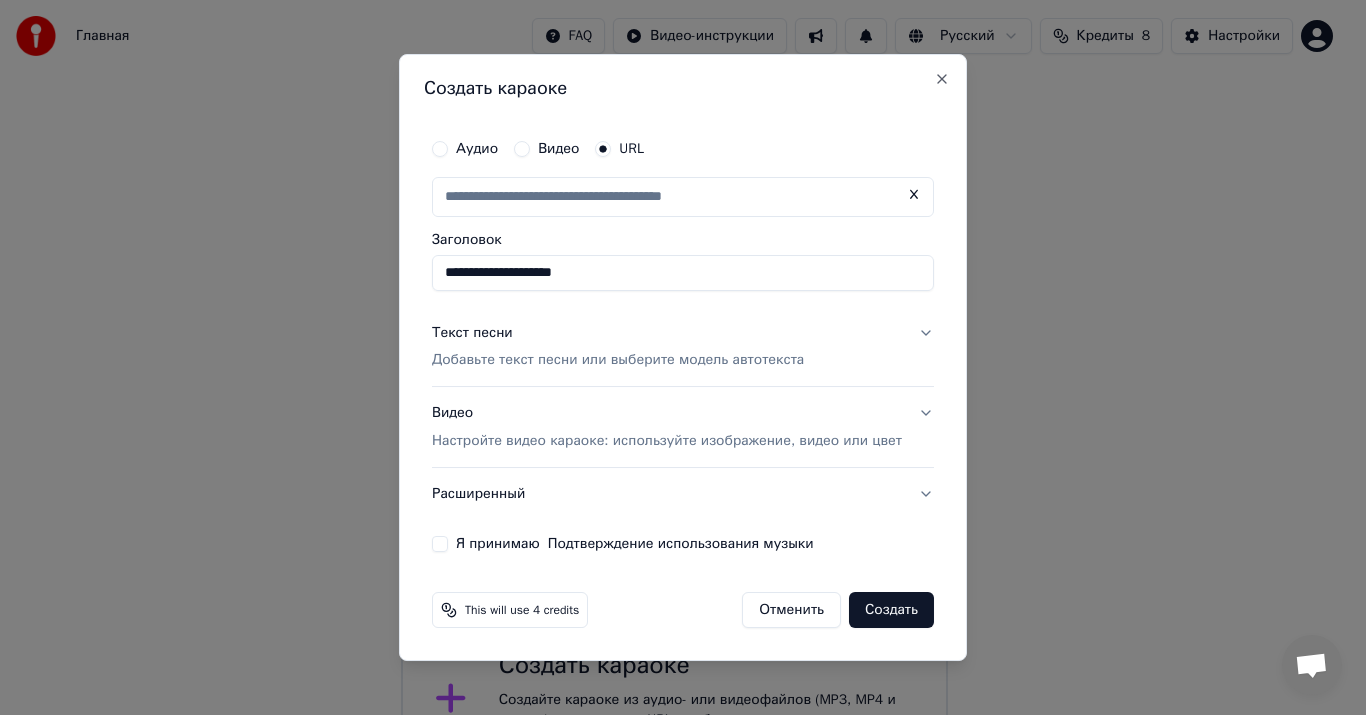 click on "Добавьте текст песни или выберите модель автотекста" at bounding box center [618, 361] 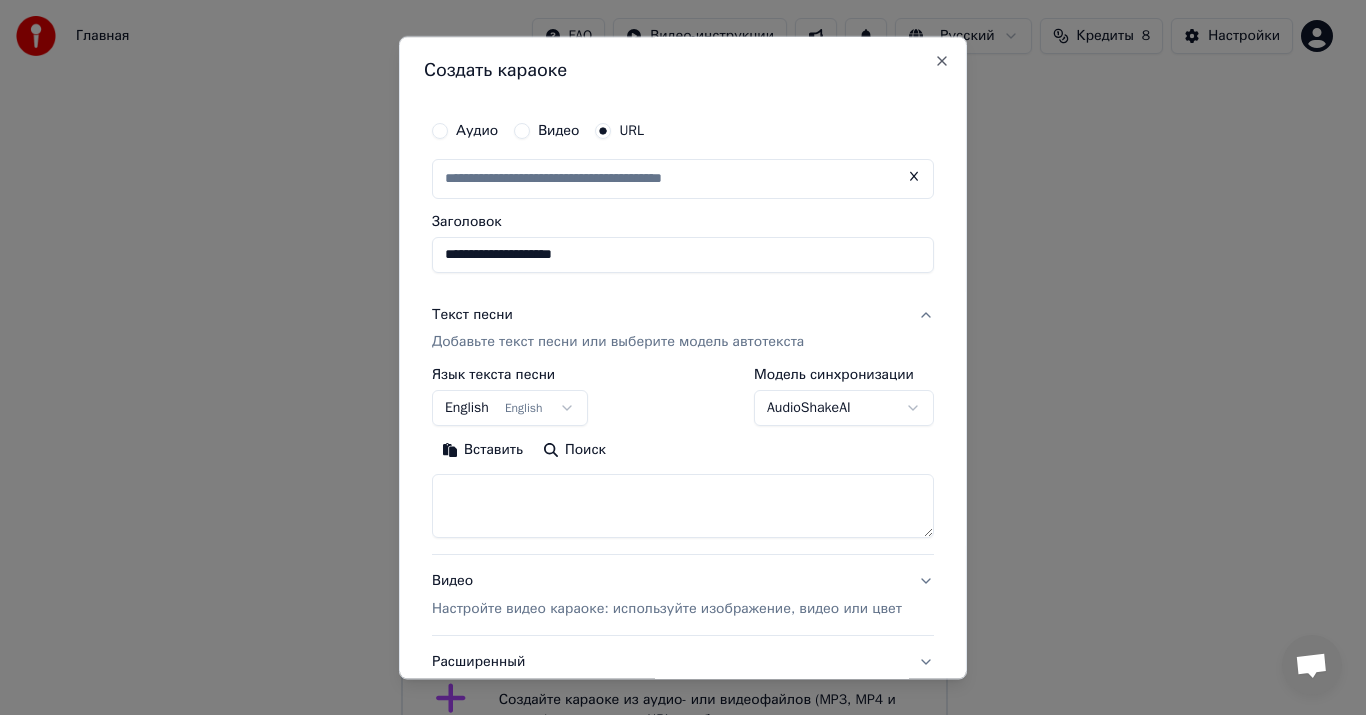 type on "**********" 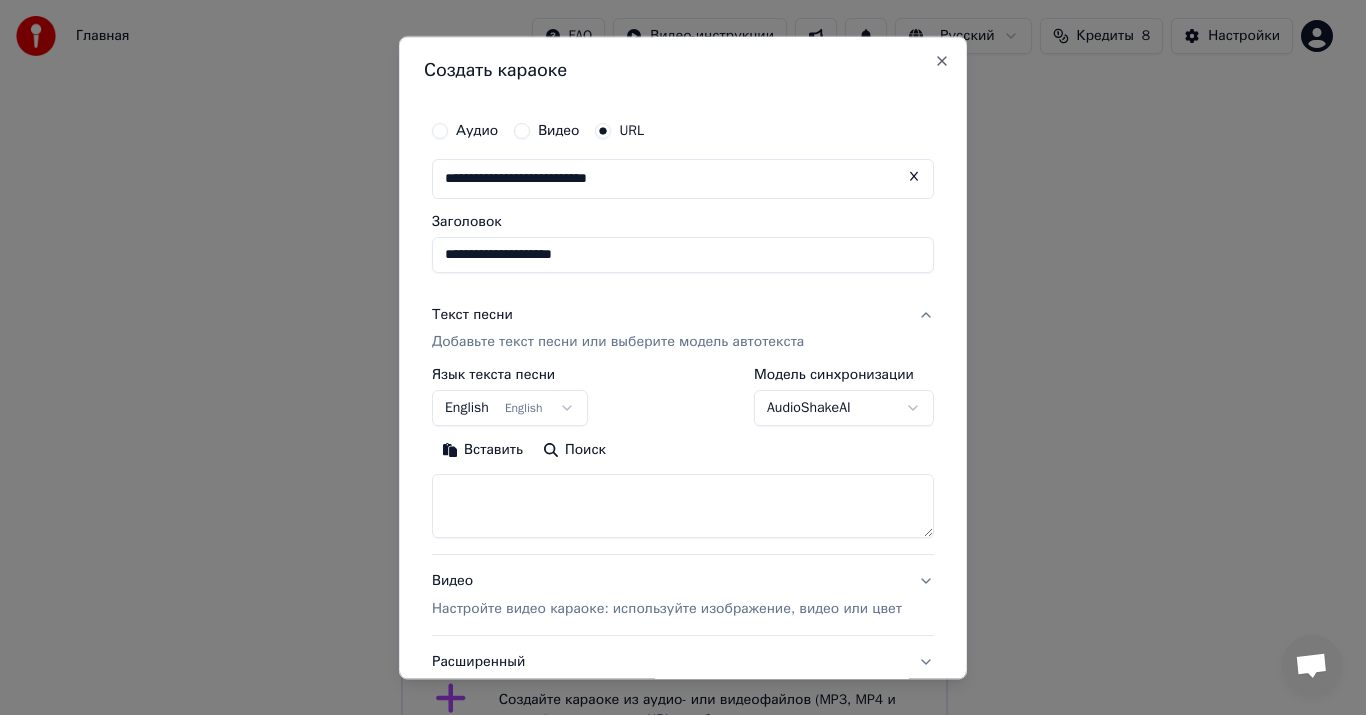 click on "Вставить" at bounding box center (482, 451) 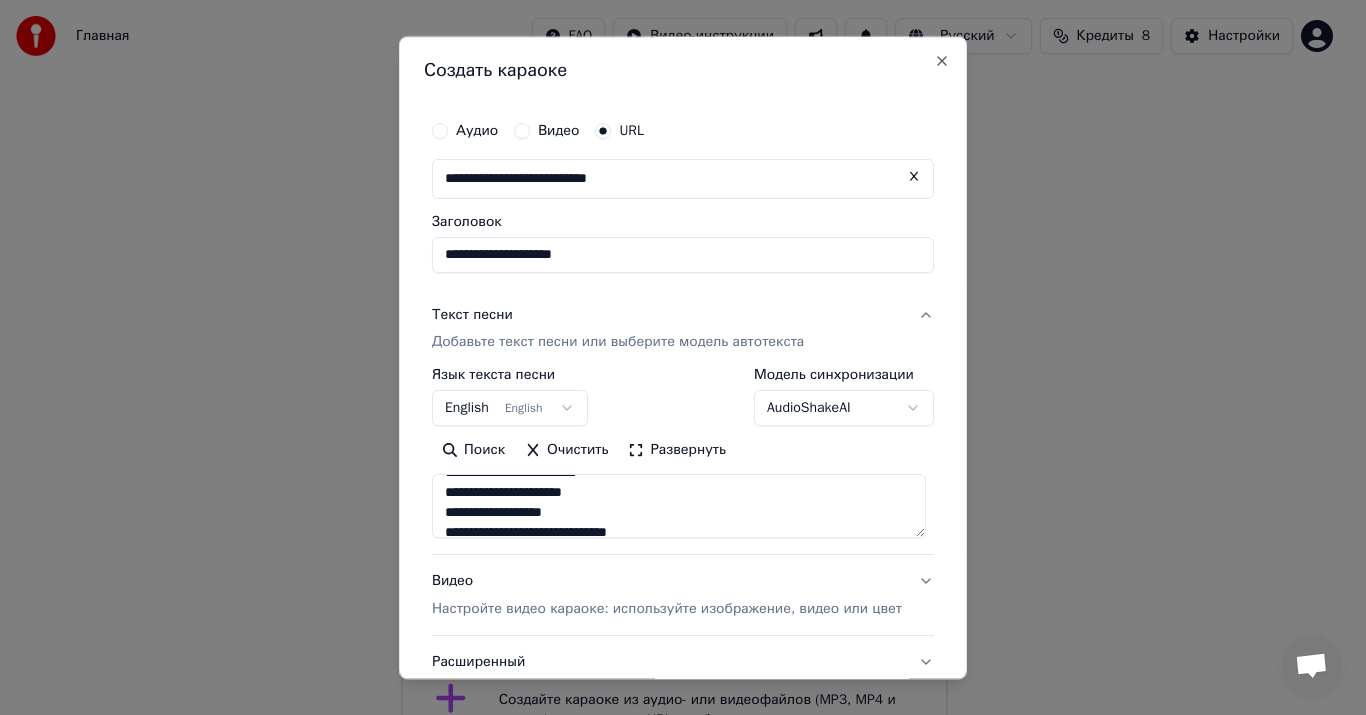 scroll, scrollTop: 414, scrollLeft: 0, axis: vertical 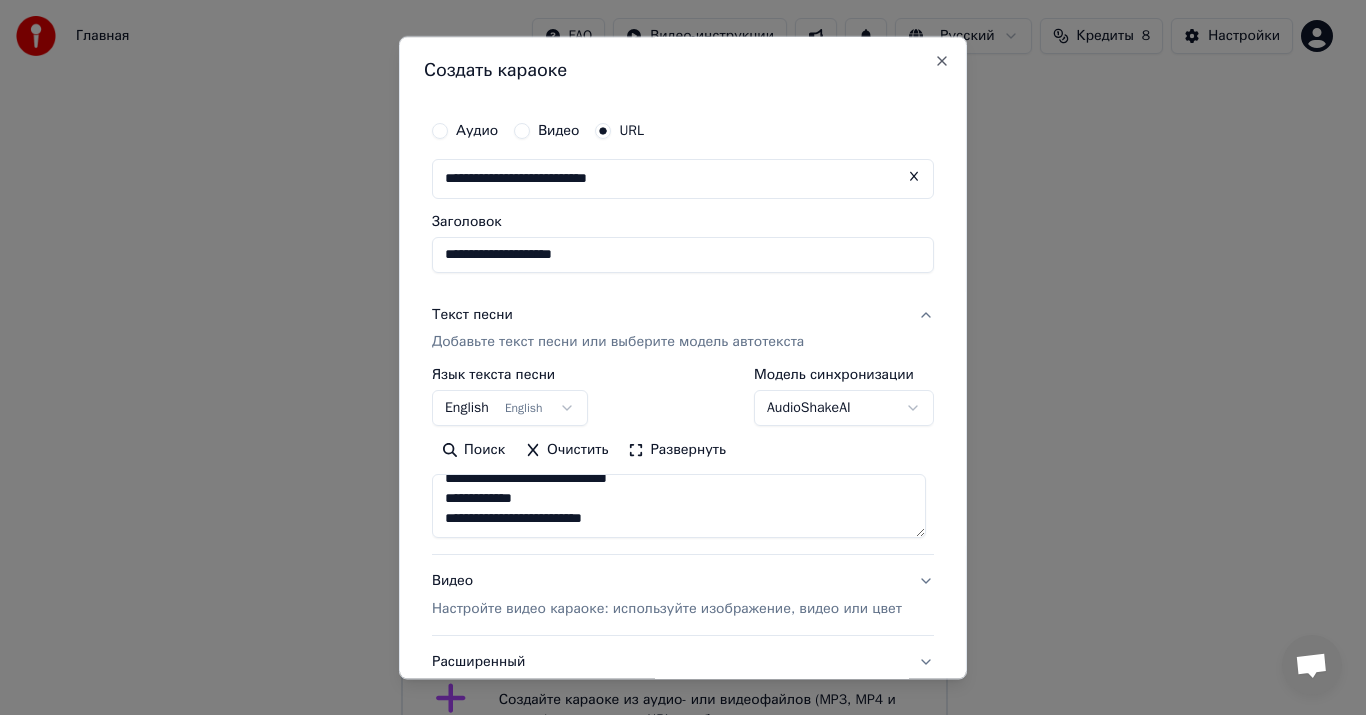 click on "**********" at bounding box center (679, 507) 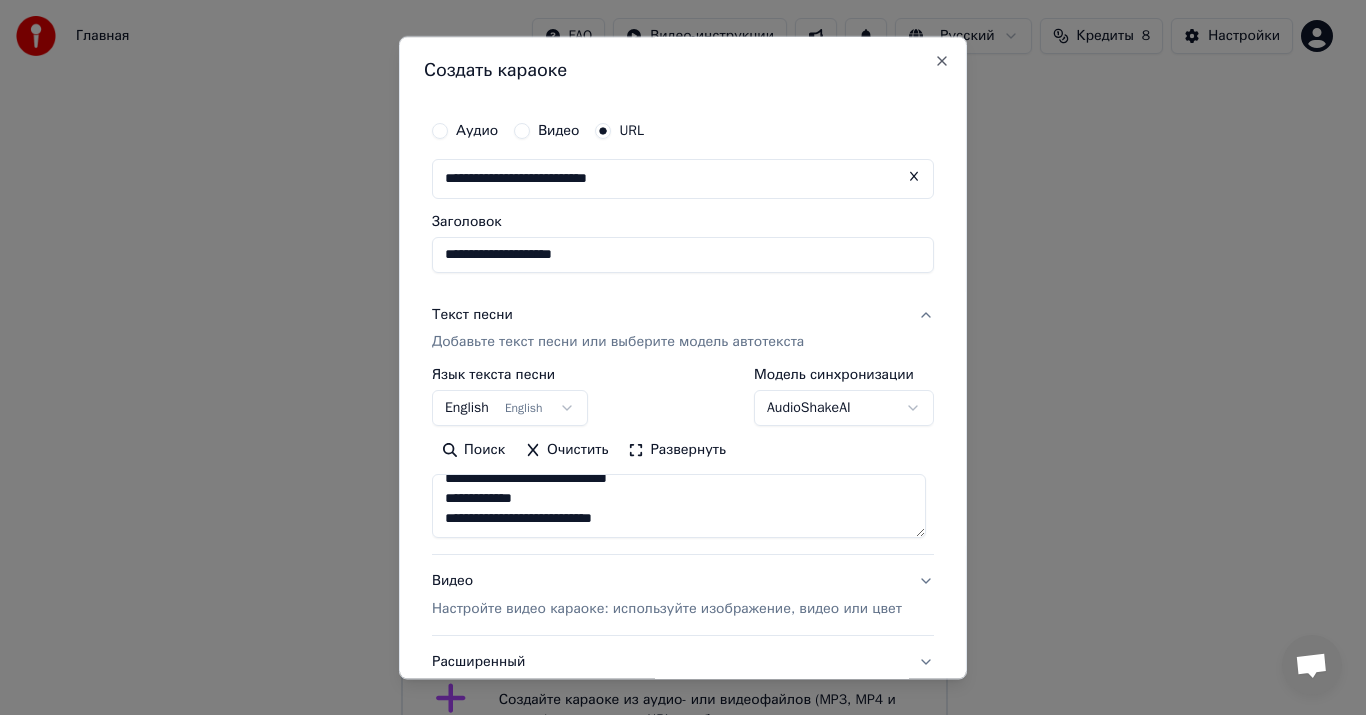 scroll, scrollTop: 445, scrollLeft: 0, axis: vertical 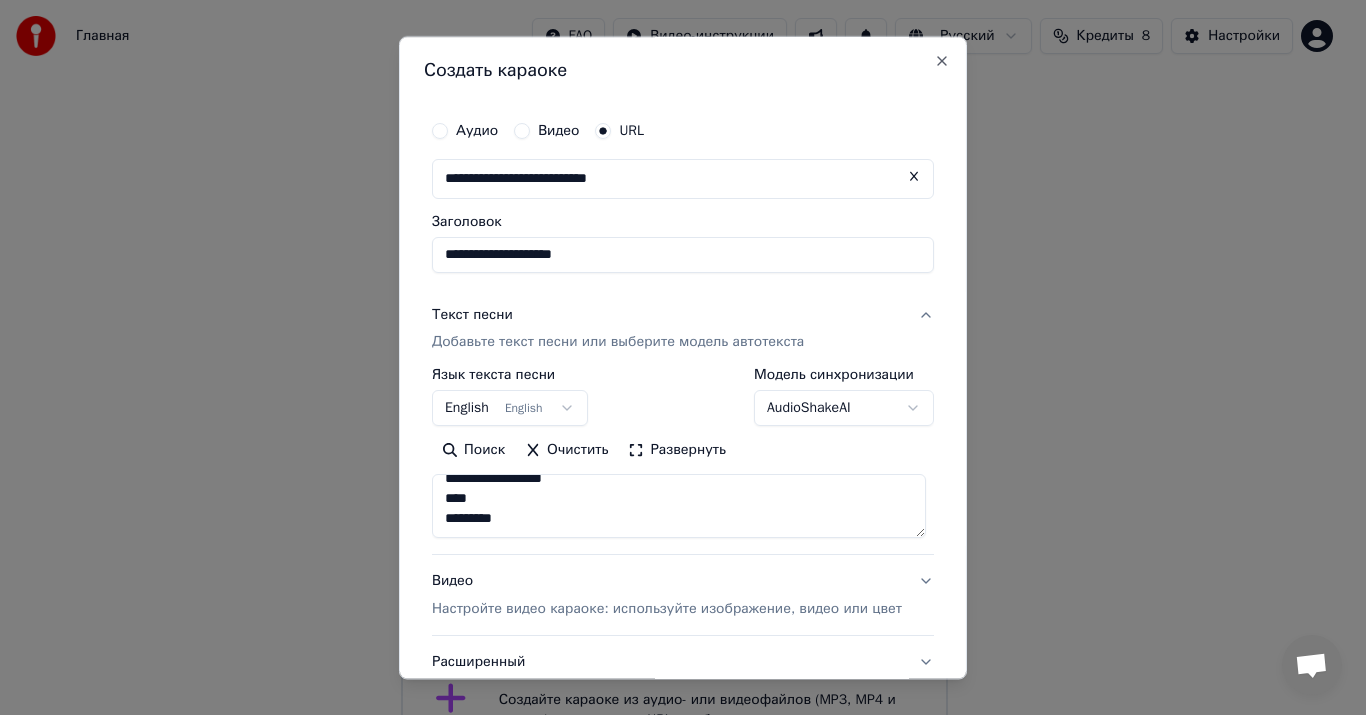 click at bounding box center (679, 507) 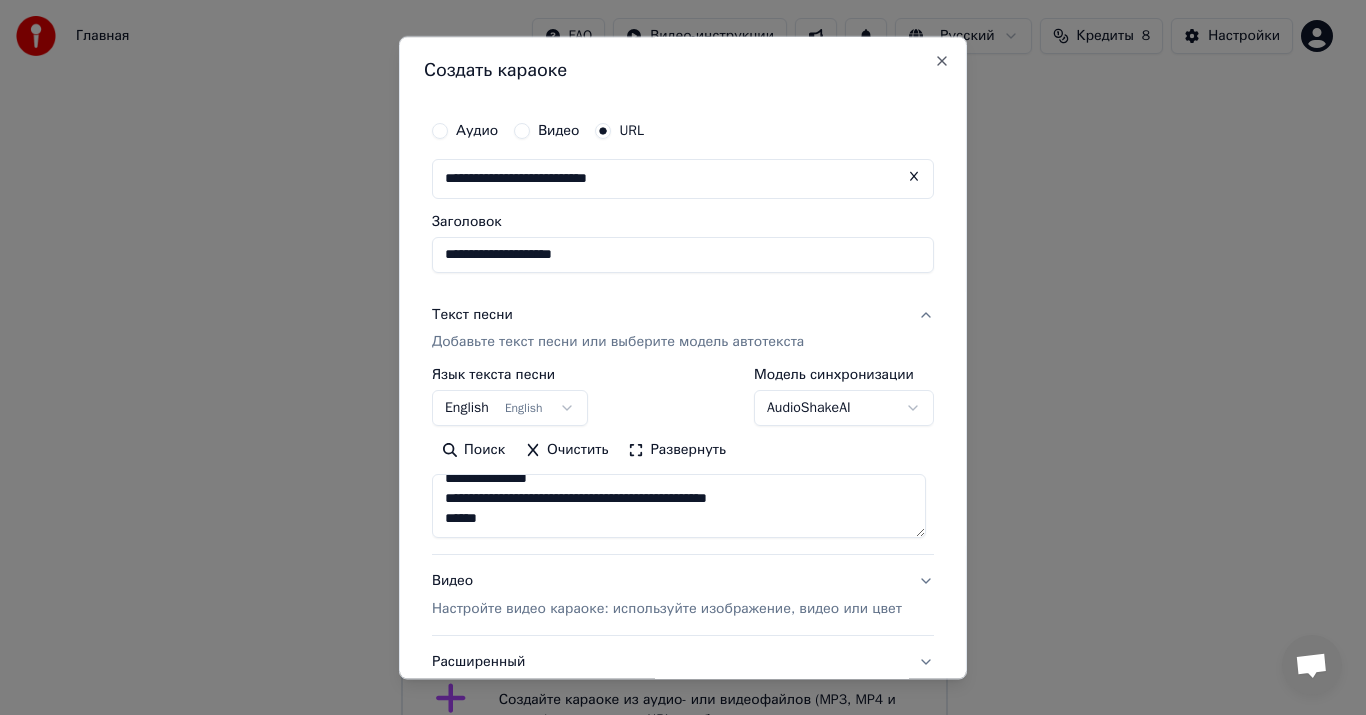 scroll, scrollTop: 1932, scrollLeft: 0, axis: vertical 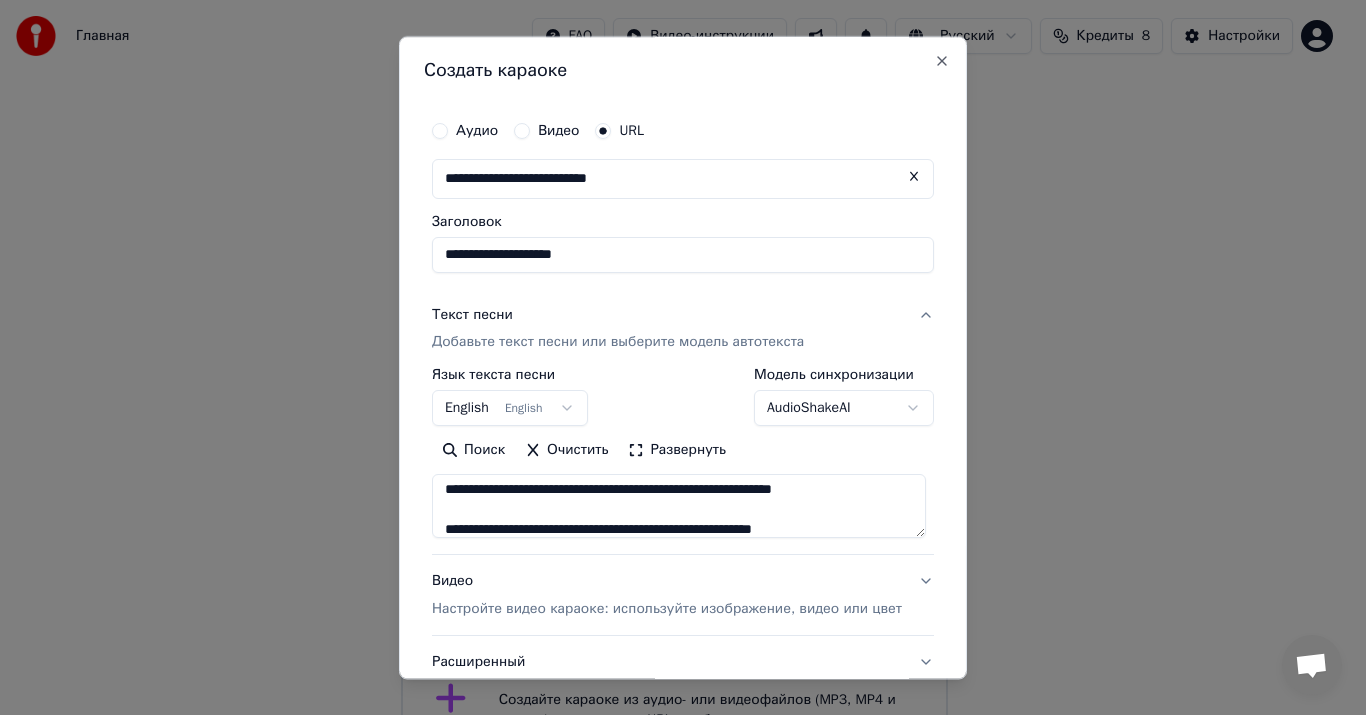 drag, startPoint x: 478, startPoint y: 516, endPoint x: 492, endPoint y: 498, distance: 22.803509 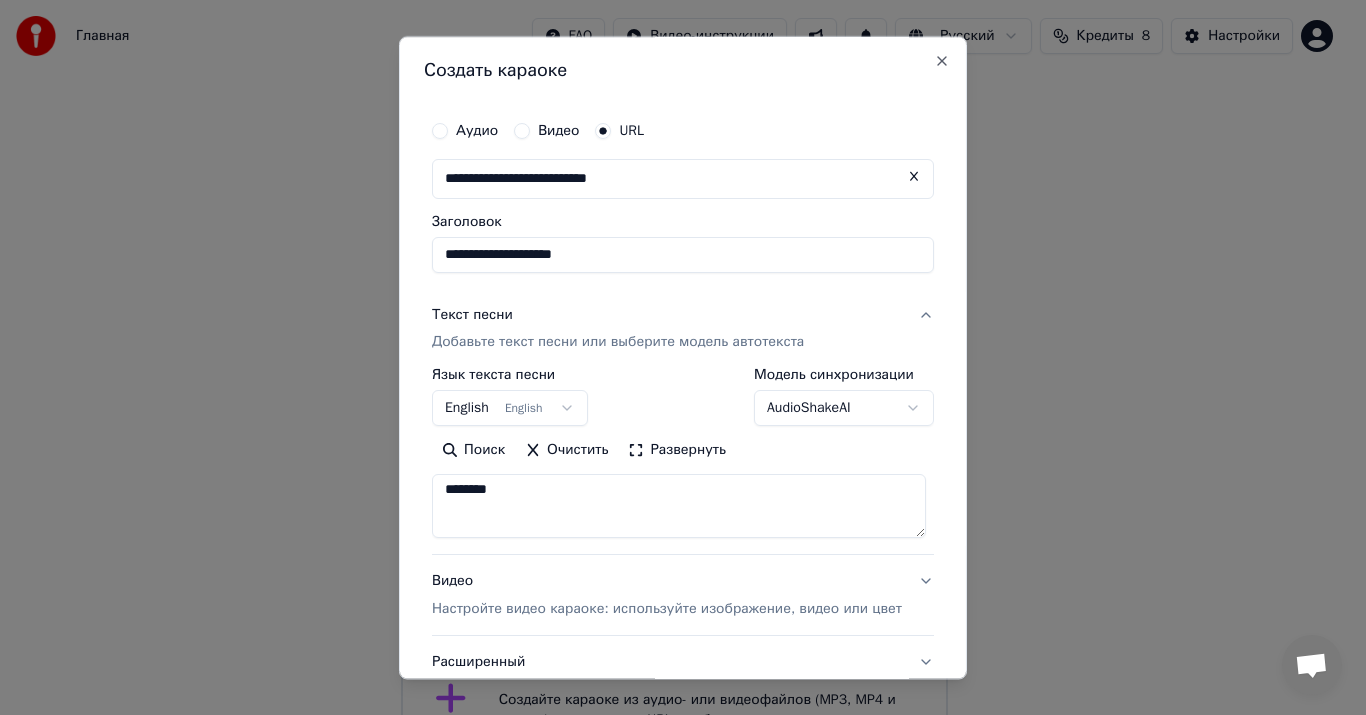scroll, scrollTop: 923, scrollLeft: 0, axis: vertical 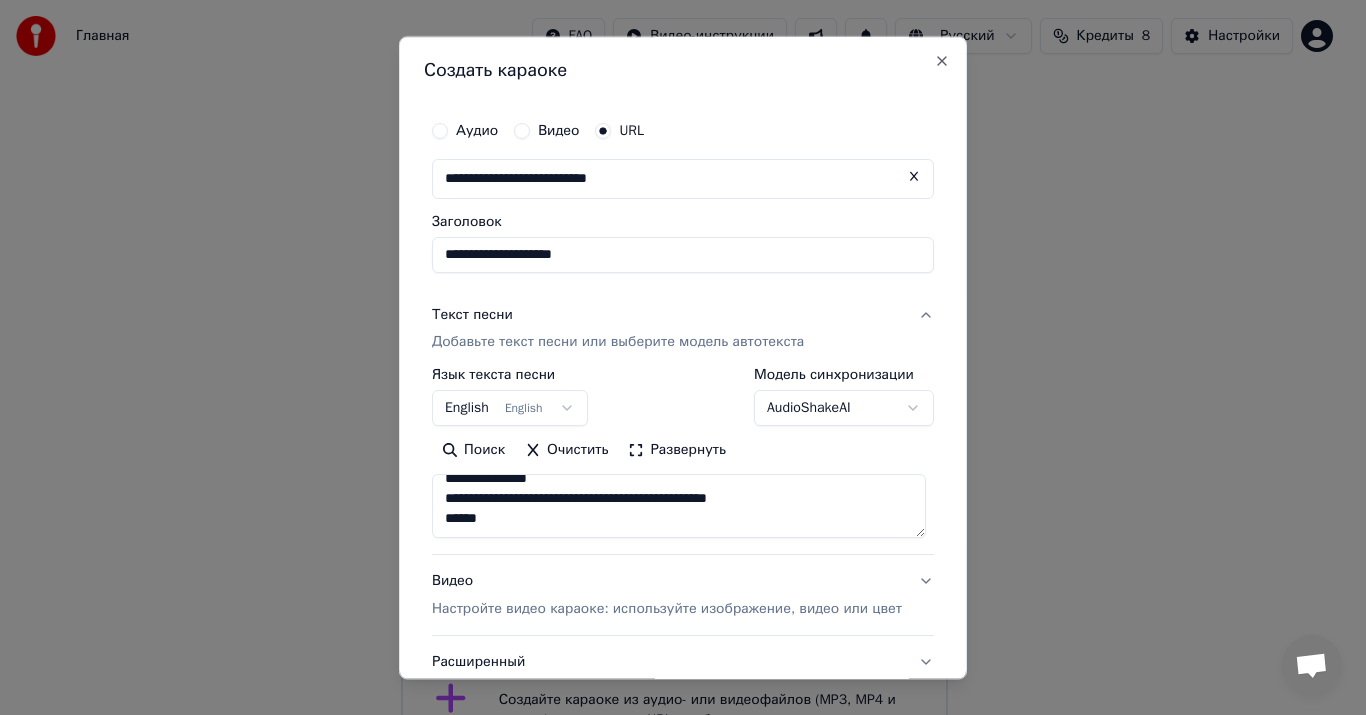 drag, startPoint x: 437, startPoint y: 491, endPoint x: 480, endPoint y: 542, distance: 66.70832 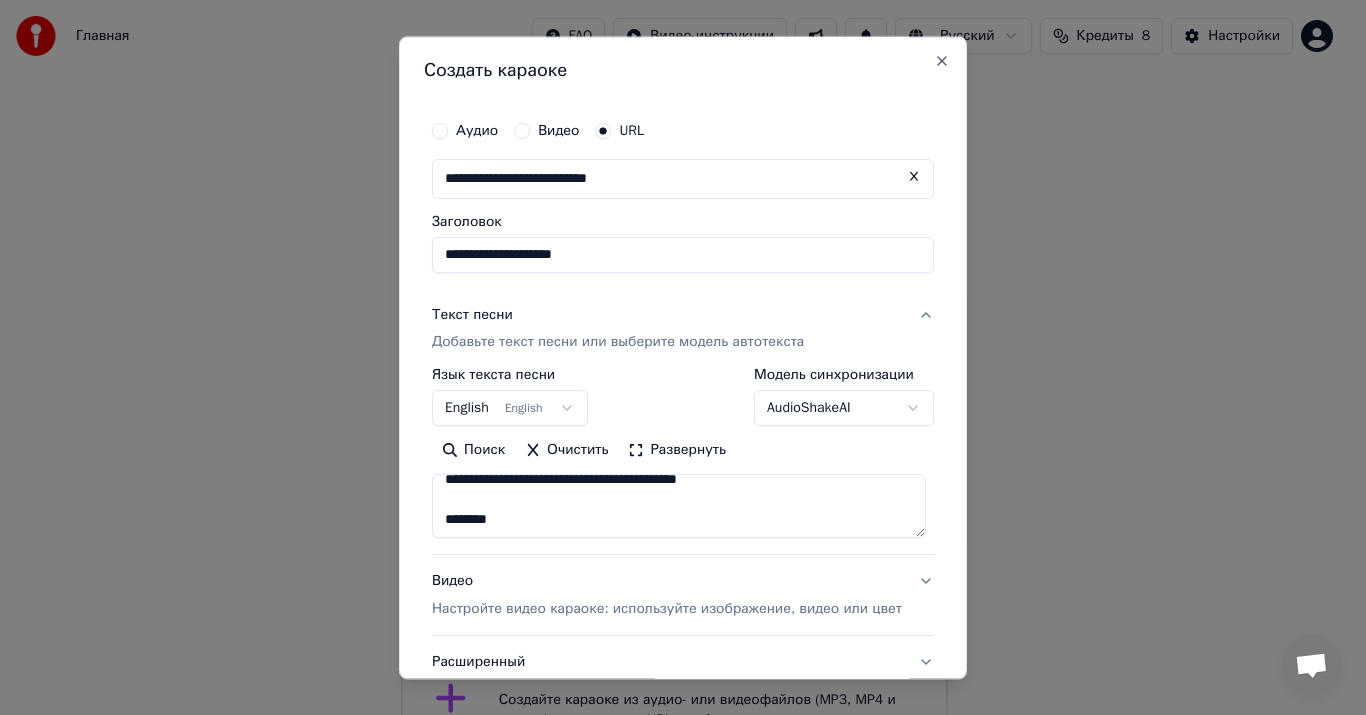 scroll, scrollTop: 793, scrollLeft: 0, axis: vertical 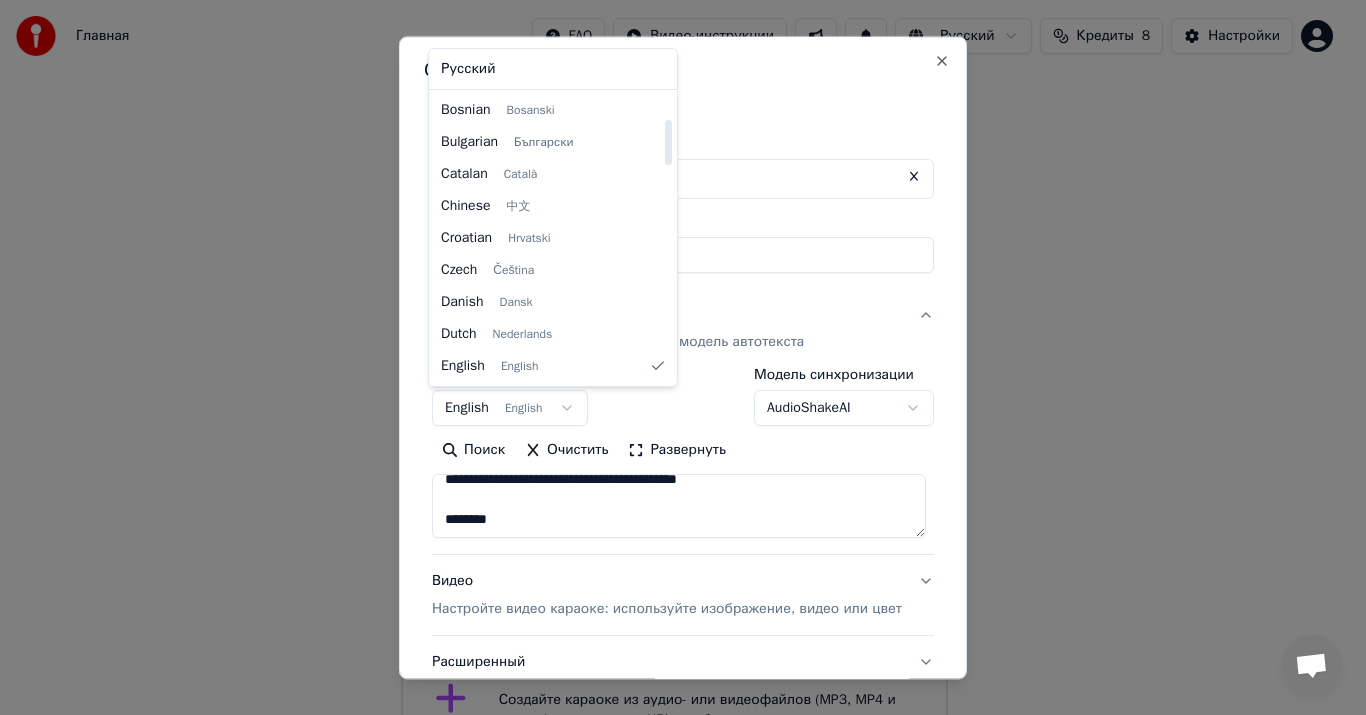select on "**" 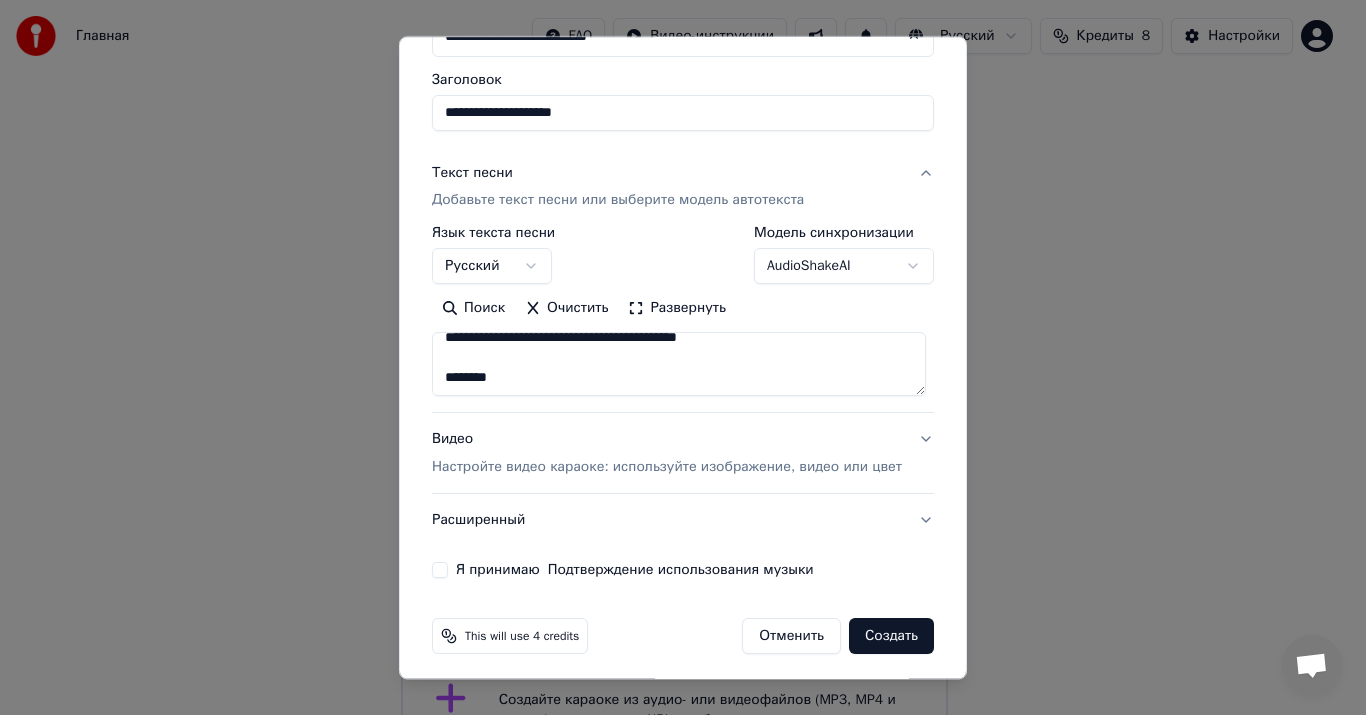 scroll, scrollTop: 150, scrollLeft: 0, axis: vertical 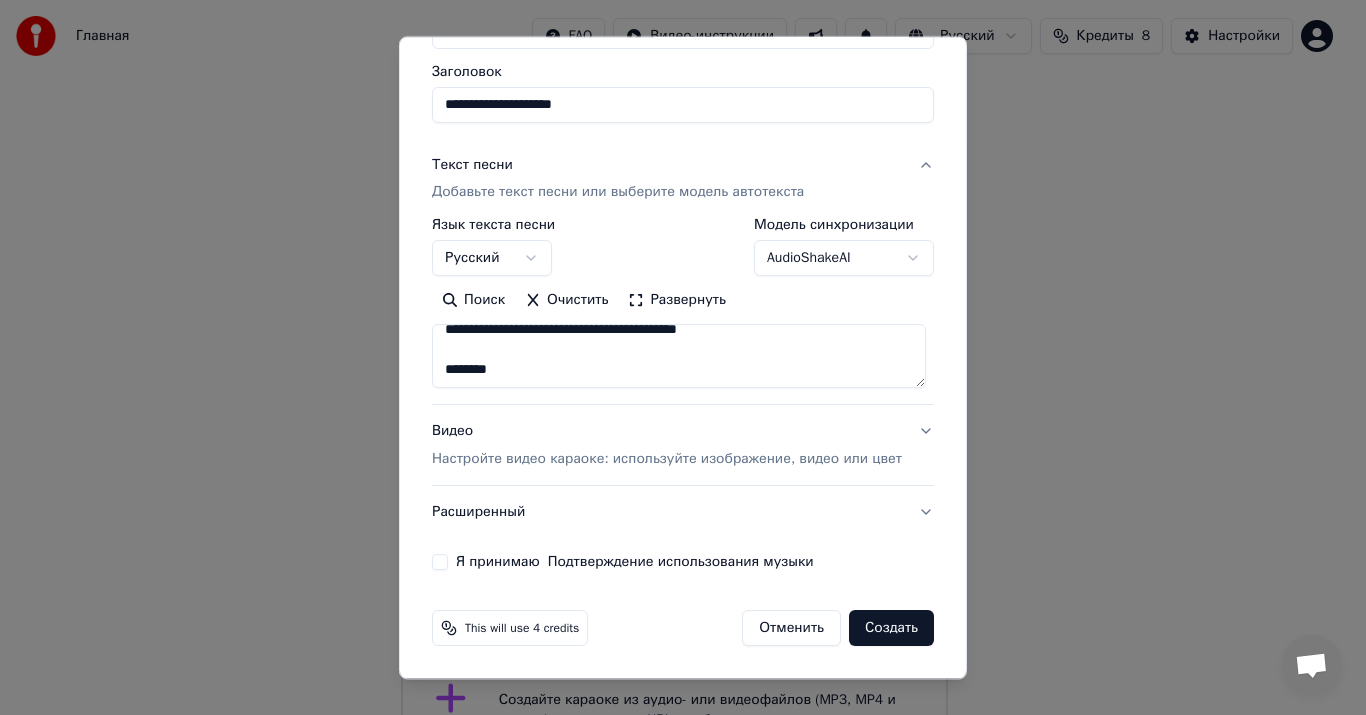 click on "Добавьте текст песни или выберите модель автотекста" at bounding box center (618, 193) 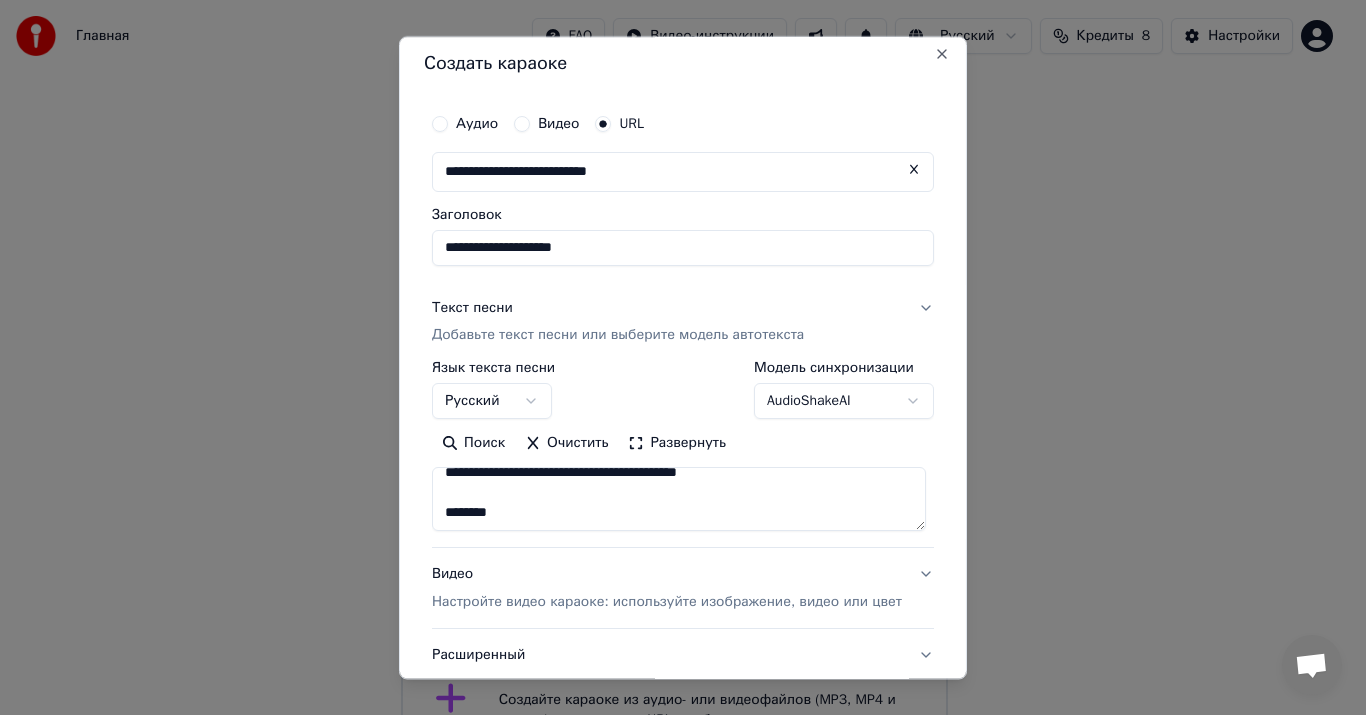 scroll, scrollTop: 0, scrollLeft: 0, axis: both 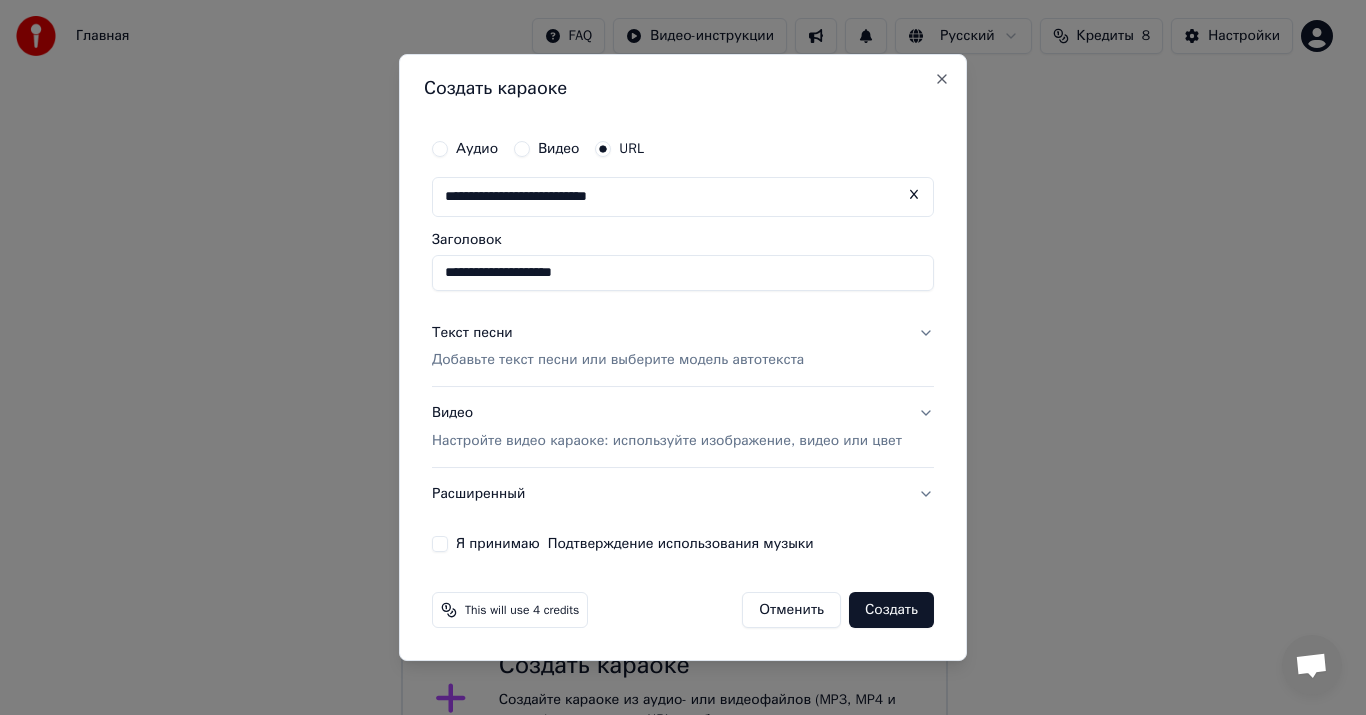click on "Настройте видео караоке: используйте изображение, видео или цвет" at bounding box center (667, 441) 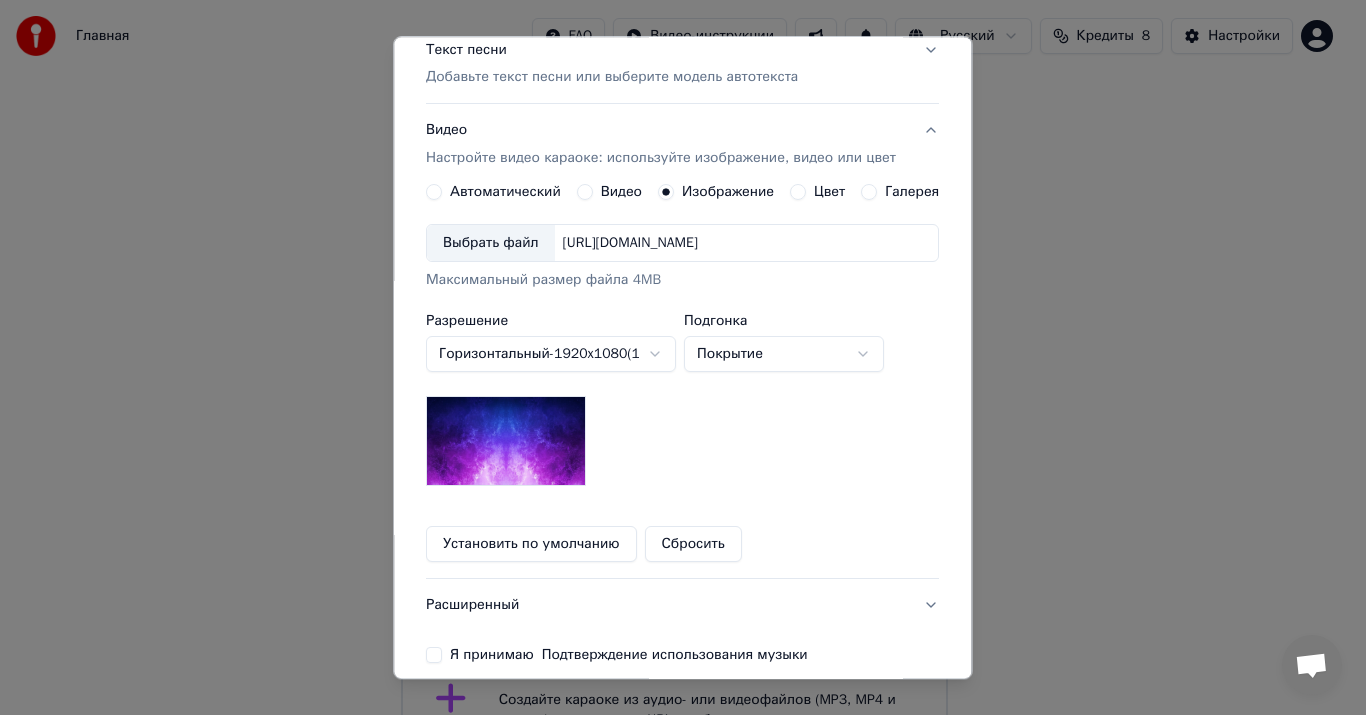 scroll, scrollTop: 300, scrollLeft: 0, axis: vertical 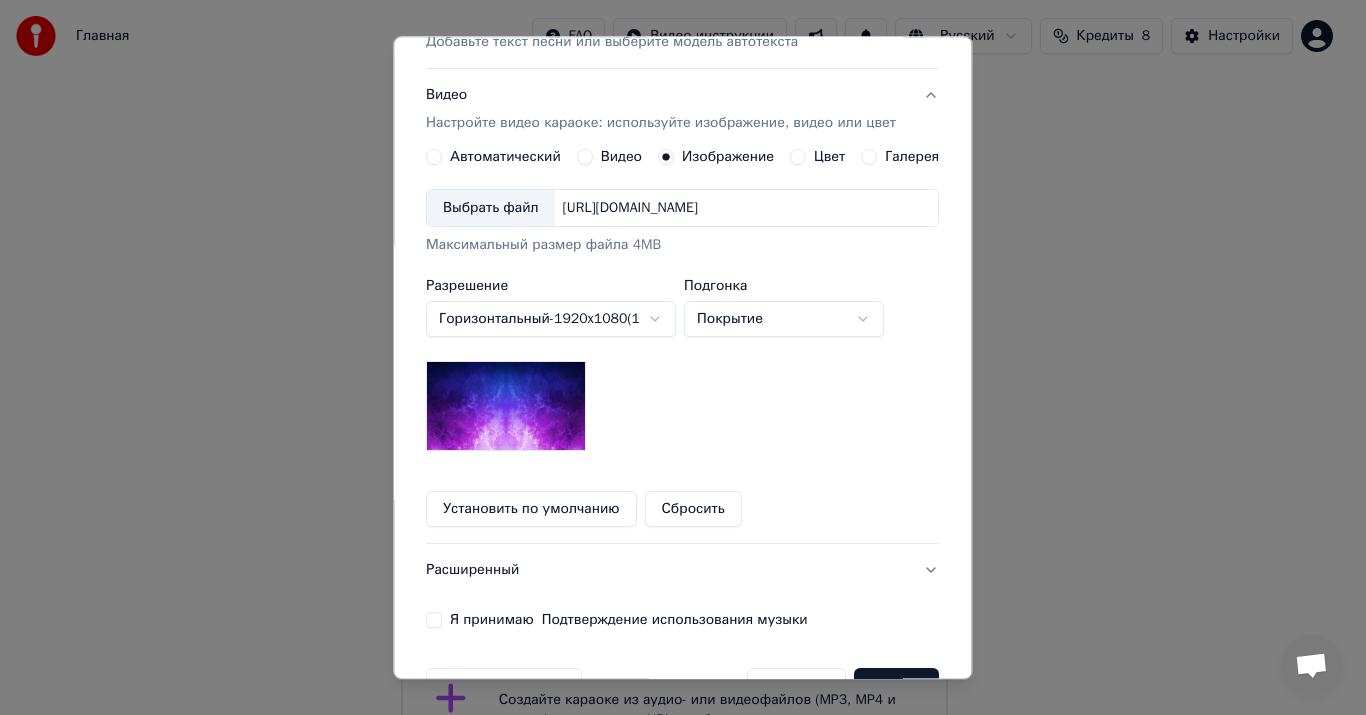 click on "Выбрать файл https://imagedelivery.net/jkI57_JBx8hWPzcSI-uF5w/c7639807-3f76-4ea5-9112-66e75e03d200/16x9" at bounding box center (682, 209) 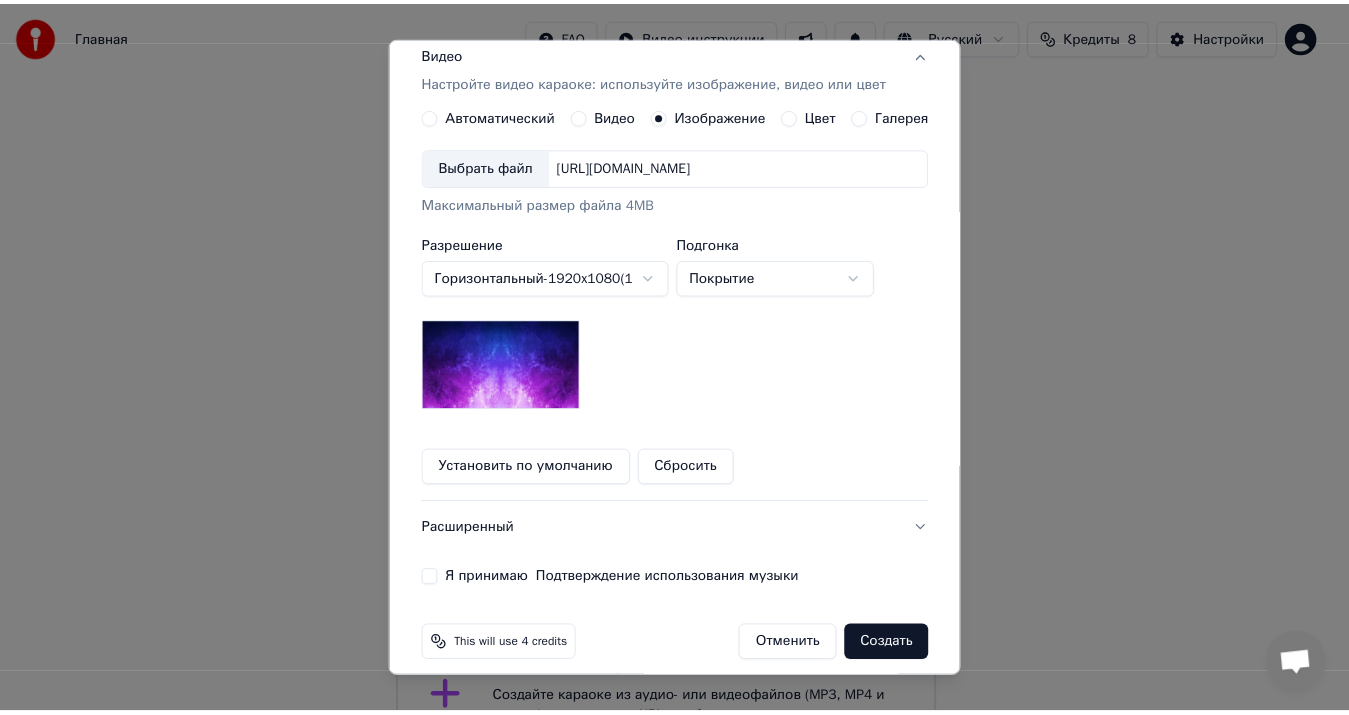 scroll, scrollTop: 358, scrollLeft: 0, axis: vertical 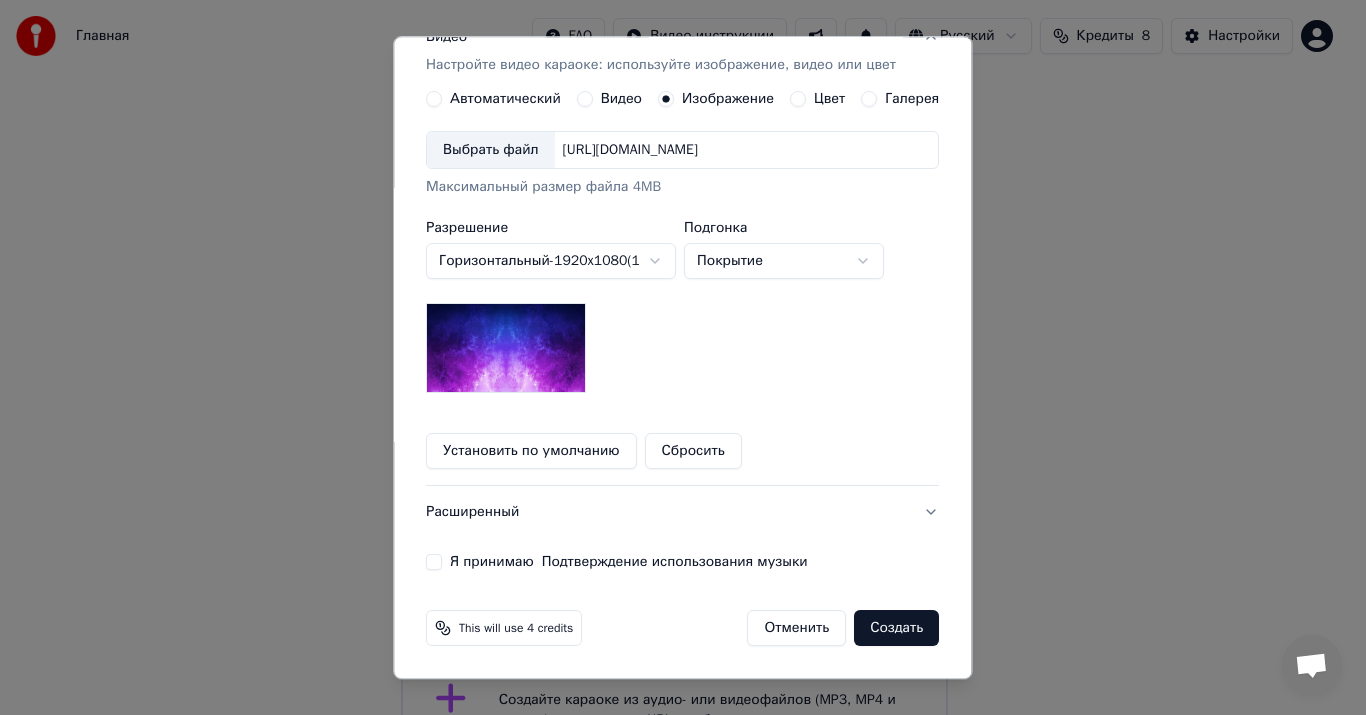 click on "Я принимаю   Подтверждение использования музыки" at bounding box center [434, 563] 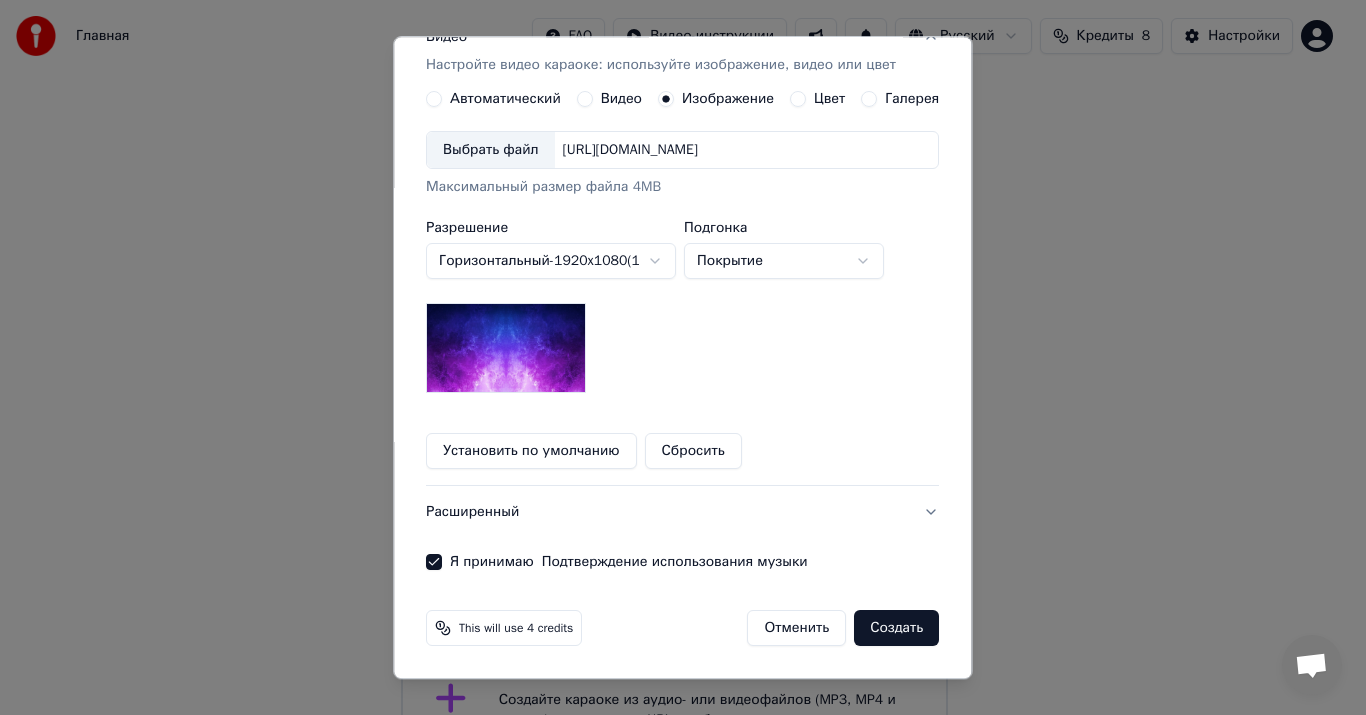 click on "Создать" at bounding box center (897, 629) 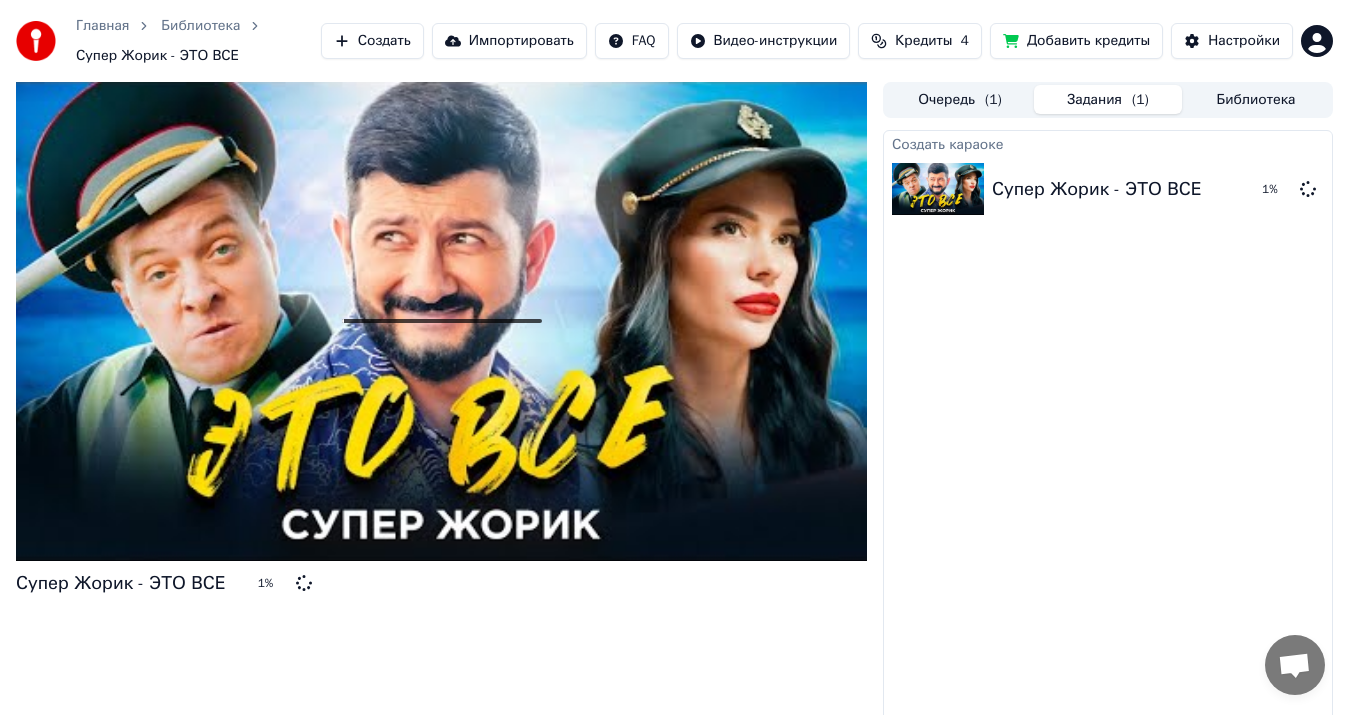 click on "Очередь ( 1 )" at bounding box center [960, 99] 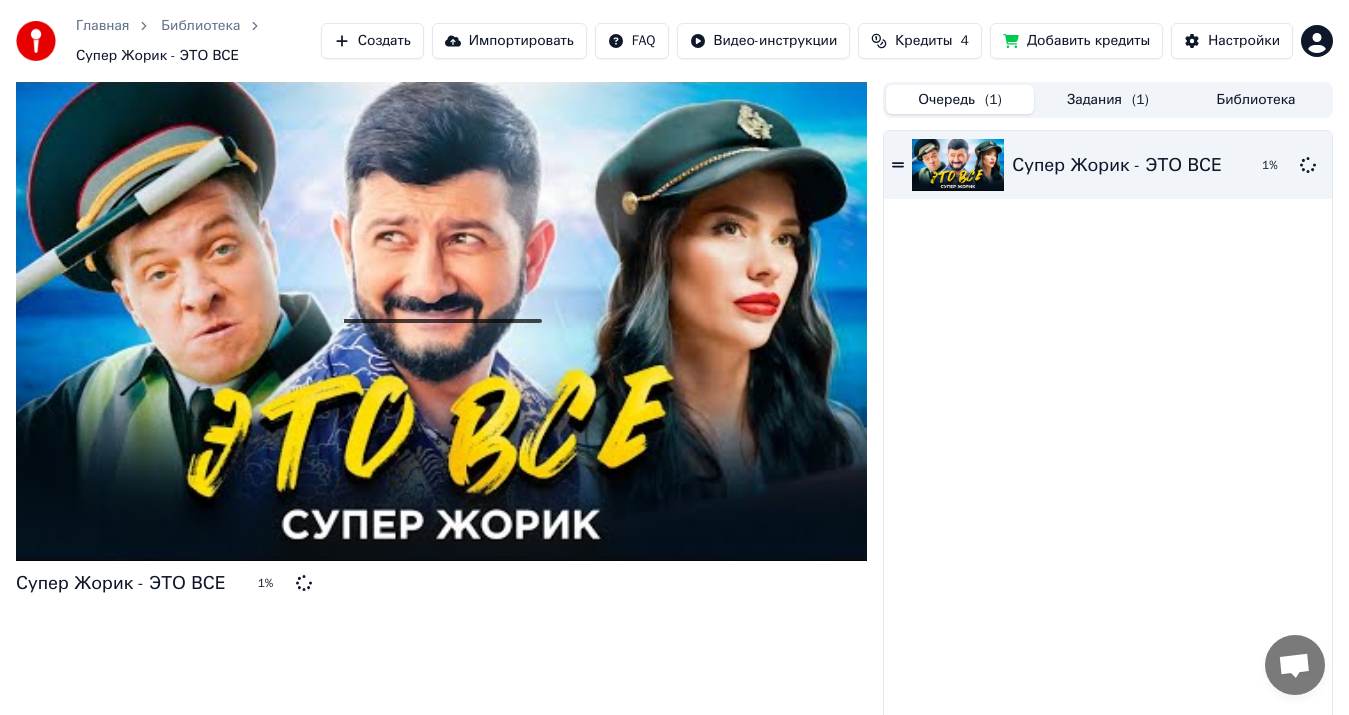 click on "Задания ( 1 )" at bounding box center (1108, 99) 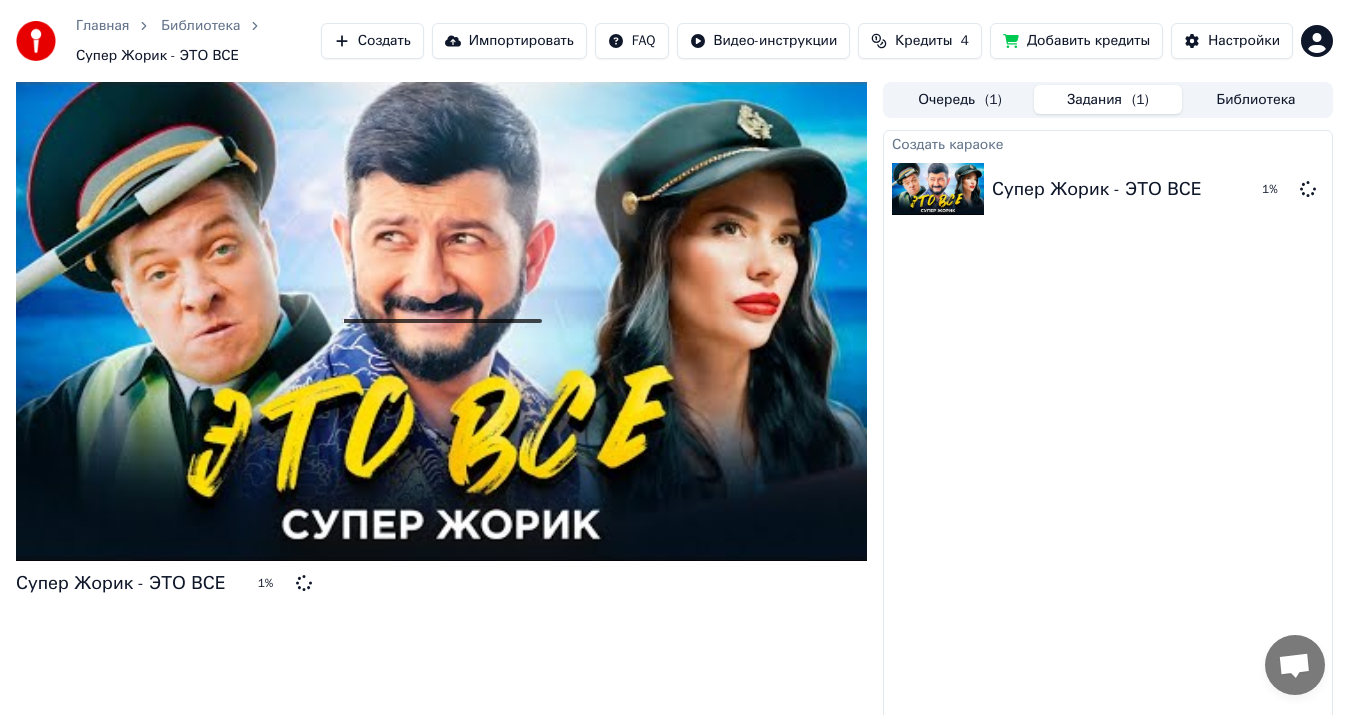 click on "Библиотека" at bounding box center (1256, 99) 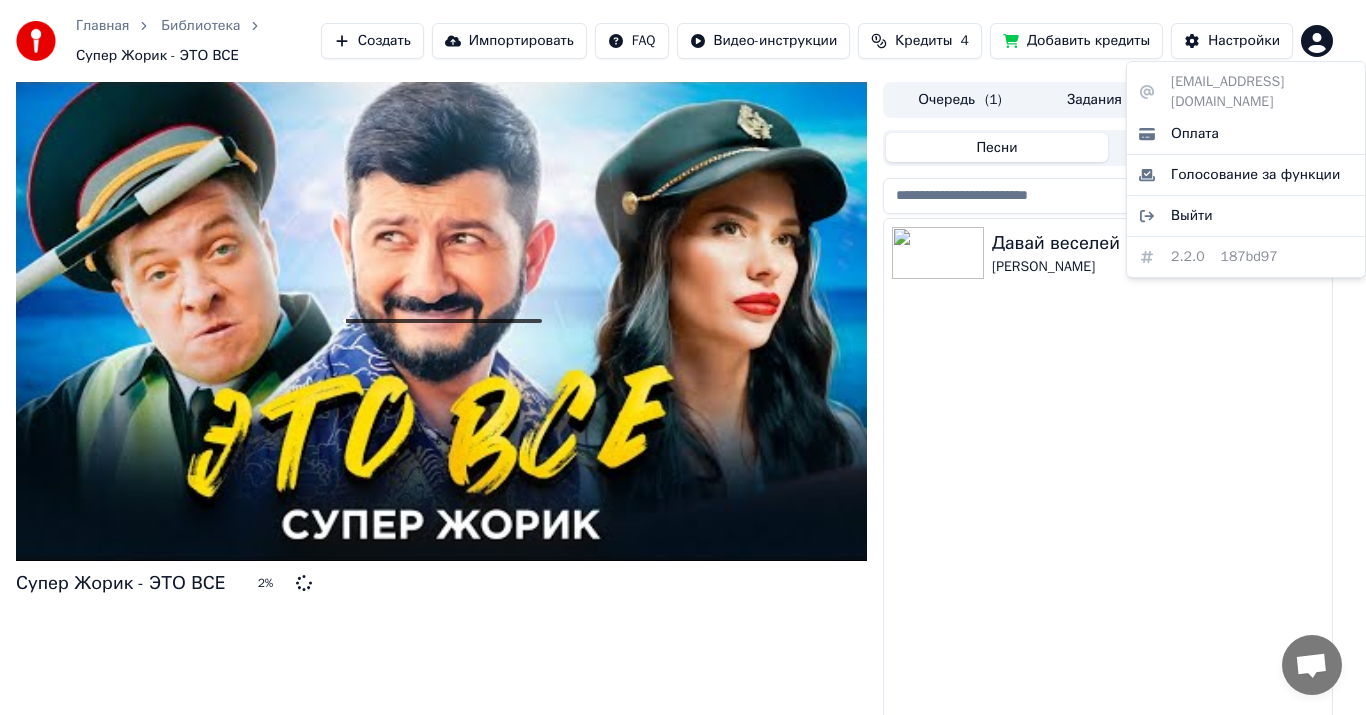 click on "Главная Библиотека Супер Жорик - ЭТО ВСЕ Создать Импортировать FAQ Видео-инструкции Кредиты 4 Добавить кредиты Настройки Супер Жорик - ЭТО ВСЕ 2 % Очередь ( 1 ) Задания ( 1 ) Библиотека Песни Плейлисты Сортировать Давай веселей Аркадий Думикян • Арсен Шахунц Chatt Adam Frågor? Chatta med oss! Supporten är offline Nätverk offline. Återansluter... Inga meddelanden kan skickas eller tas emot just nu. Youka Desktop Hej! Hur kan jag hjälpa dig?  Onsdag, 23 Juli progremmet skapar karaoke jätte långtsamt 2025-07-23 Skicka fil Vi är inte online för tillfället. Vi återkommer via e-post så snart vi kan. Infoga en smiley Skicka fil Röstmeddelande We run on Crisp maliiskinka777@gmail.com Оплата Голосование за функции Выйти 2.2.0 187bd97" at bounding box center (683, 357) 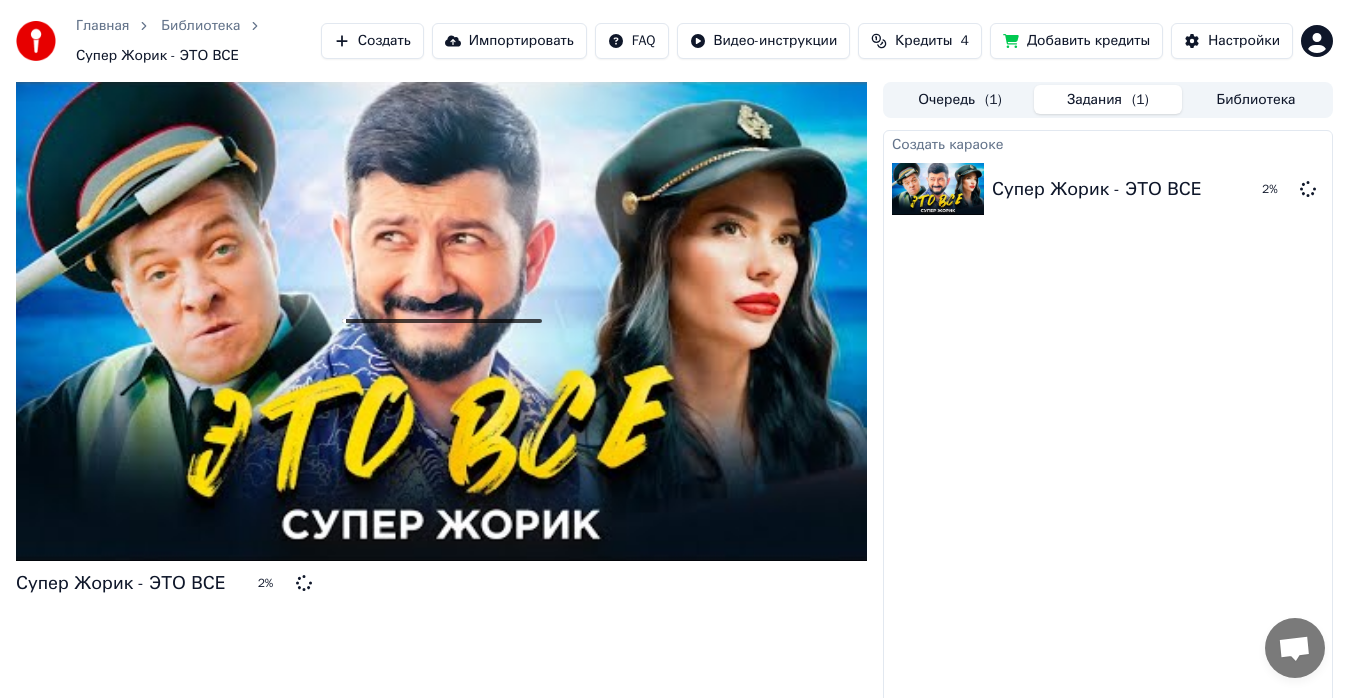 click on "Задания ( 1 )" at bounding box center [1108, 99] 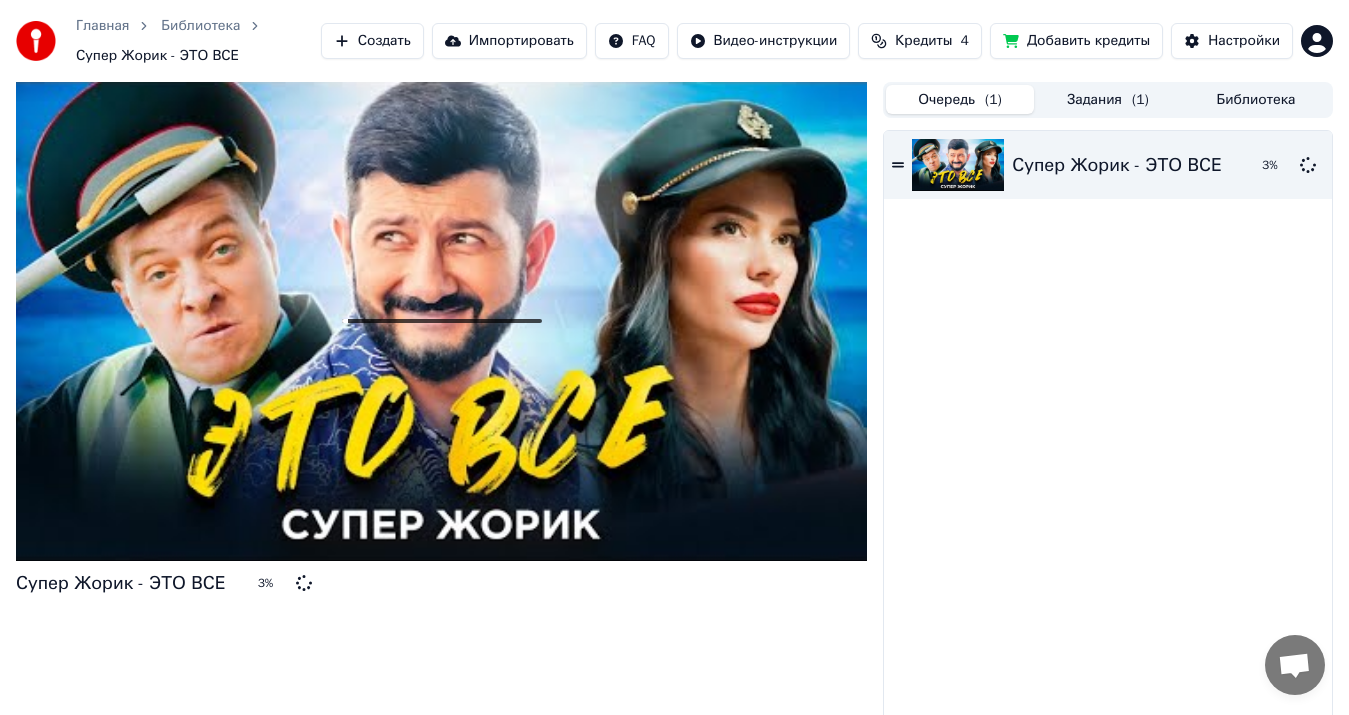 click on "Очередь ( 1 )" at bounding box center (960, 99) 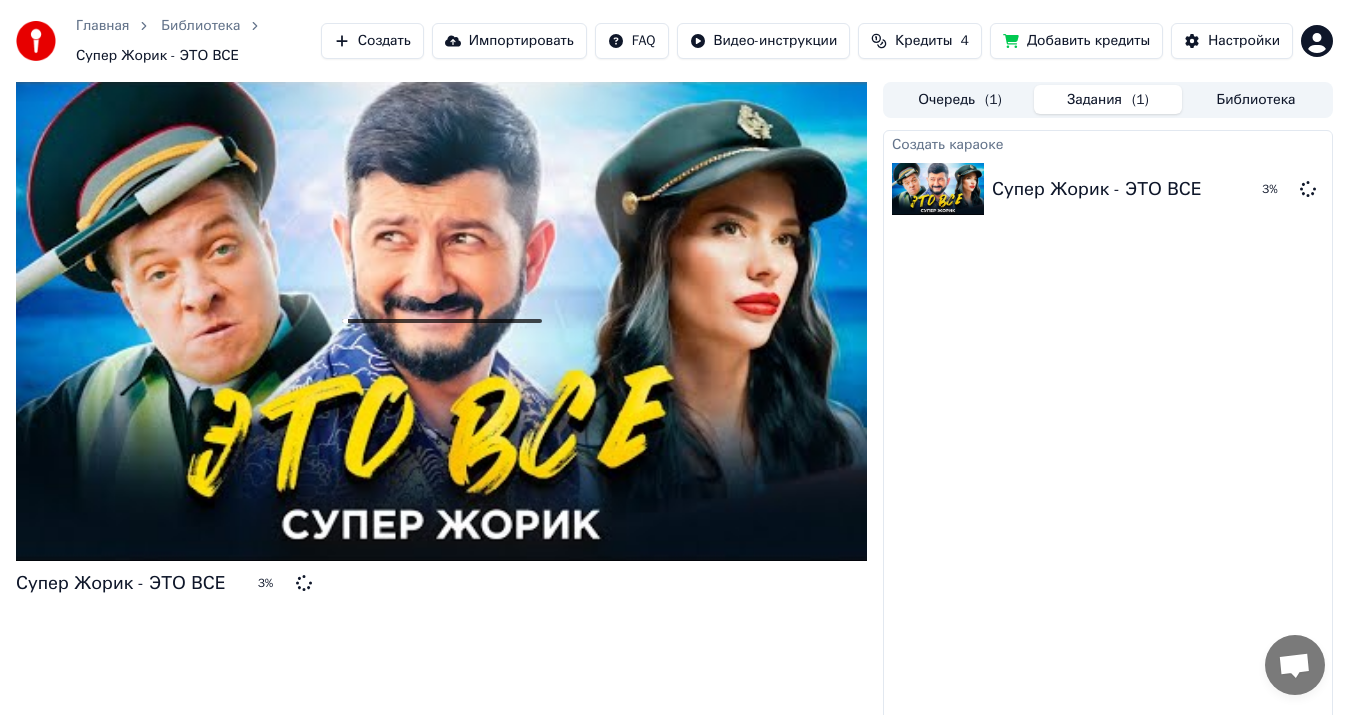click on "Задания ( 1 )" at bounding box center [1108, 99] 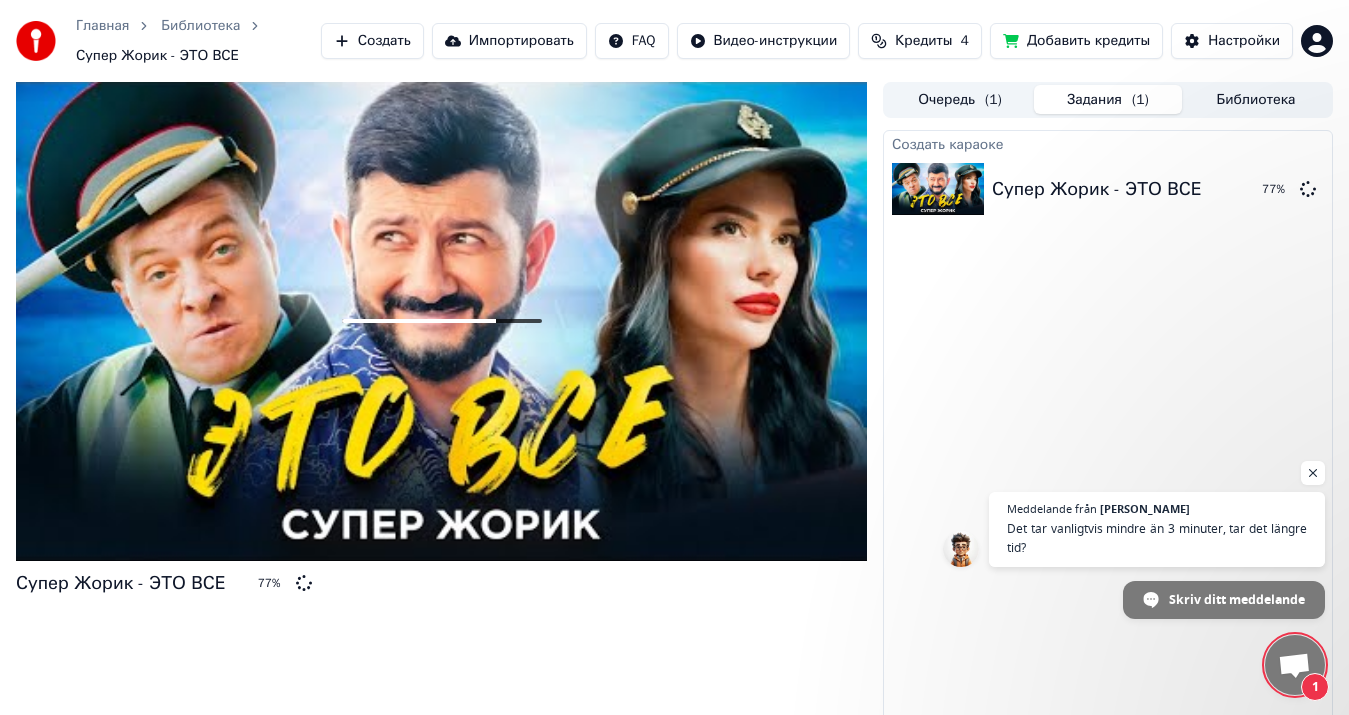 click on "Создать караоке Супер Жорик - ЭТО ВСЕ 77 %" at bounding box center [1108, 432] 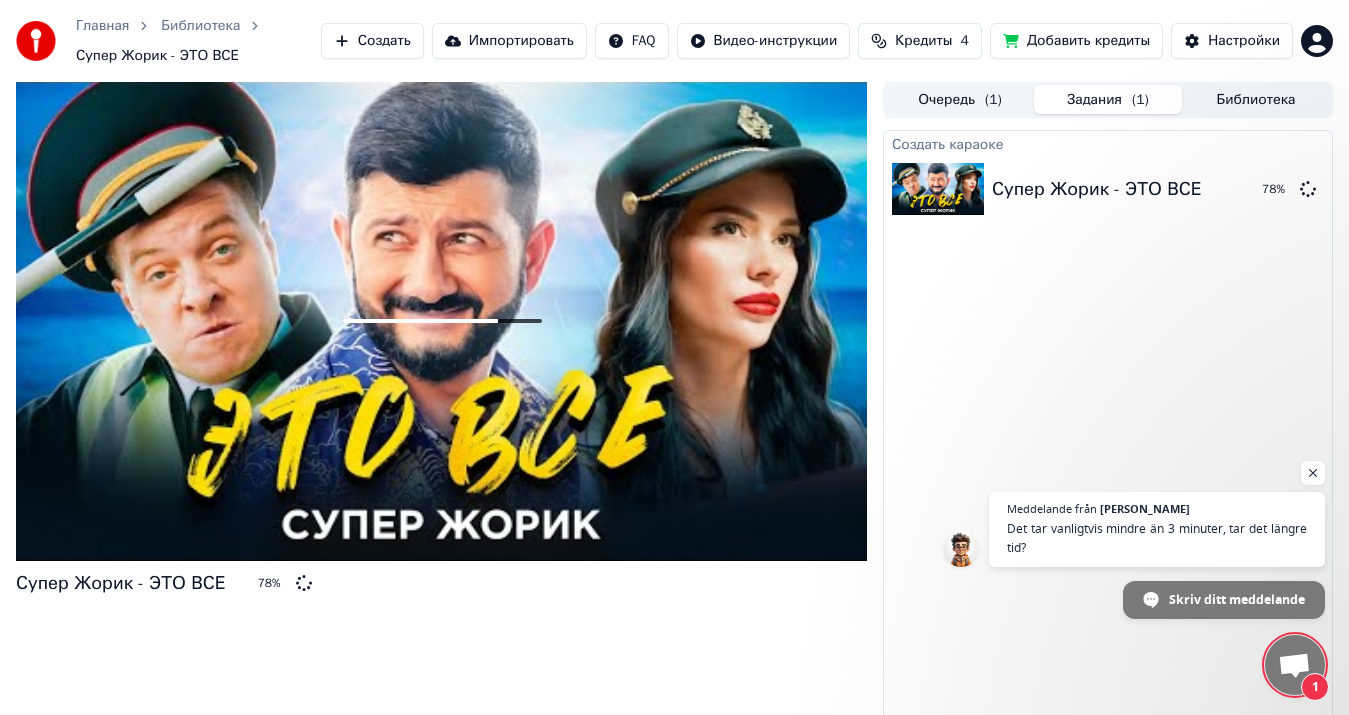click at bounding box center [441, 321] 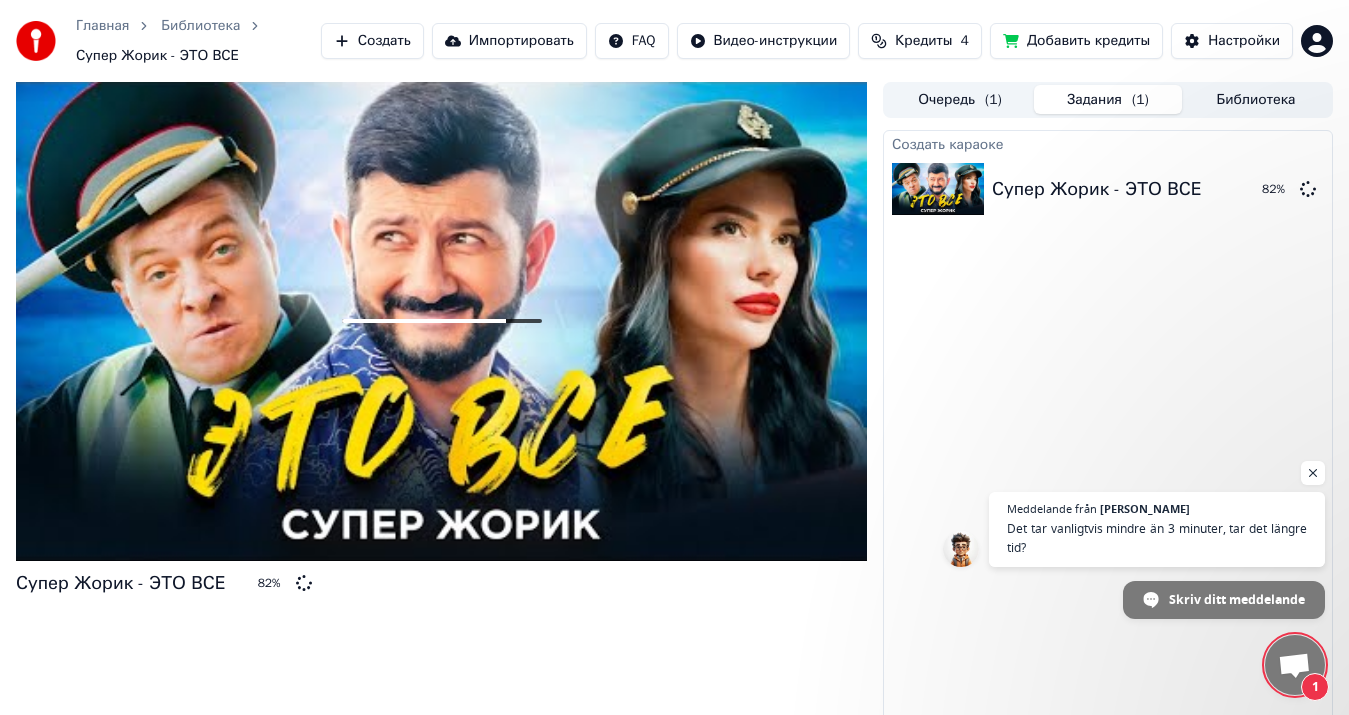 click at bounding box center (1294, 667) 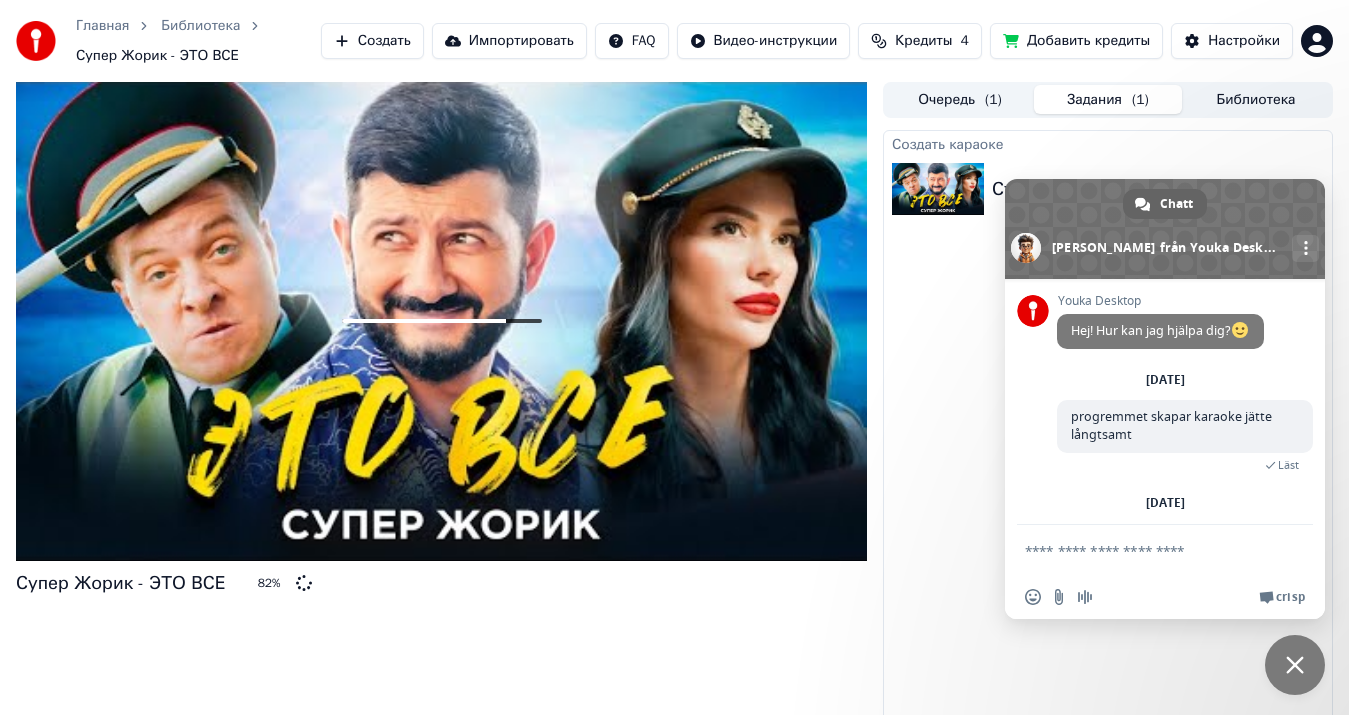scroll, scrollTop: 93, scrollLeft: 0, axis: vertical 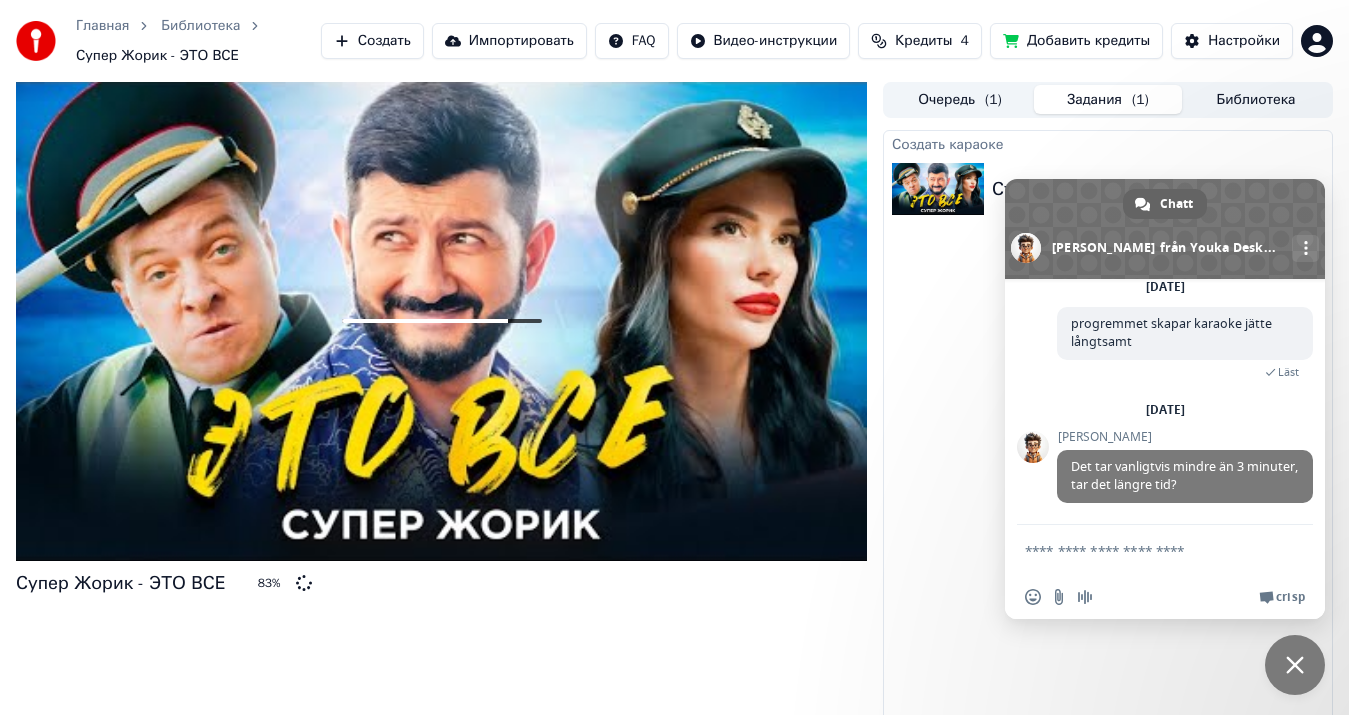 click at bounding box center [1145, 550] 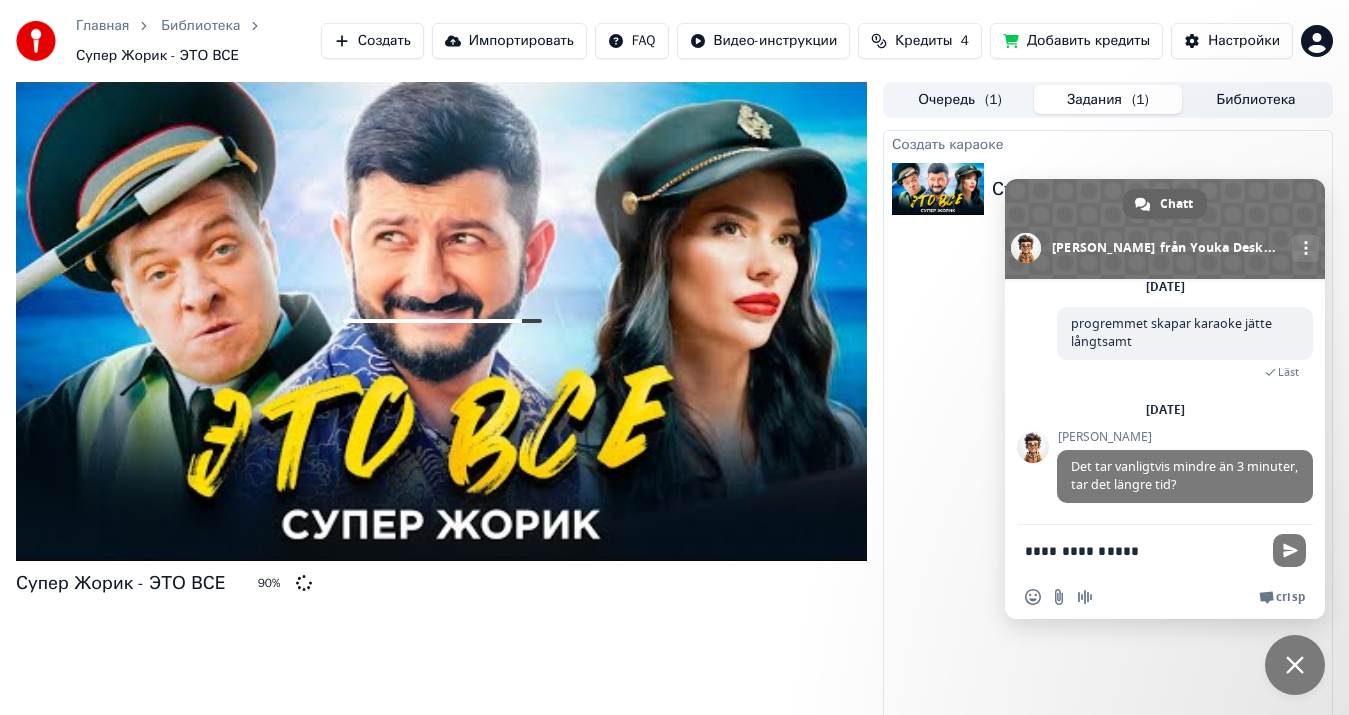 type on "**********" 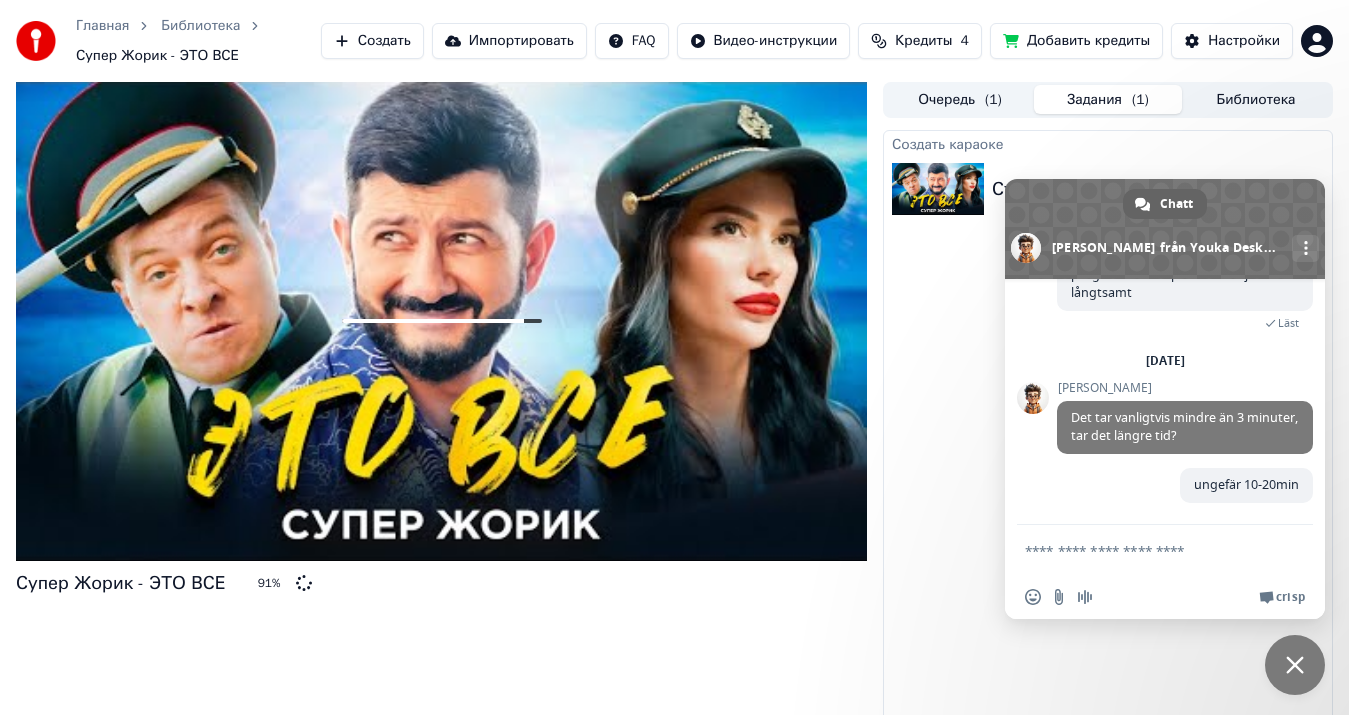 scroll, scrollTop: 142, scrollLeft: 0, axis: vertical 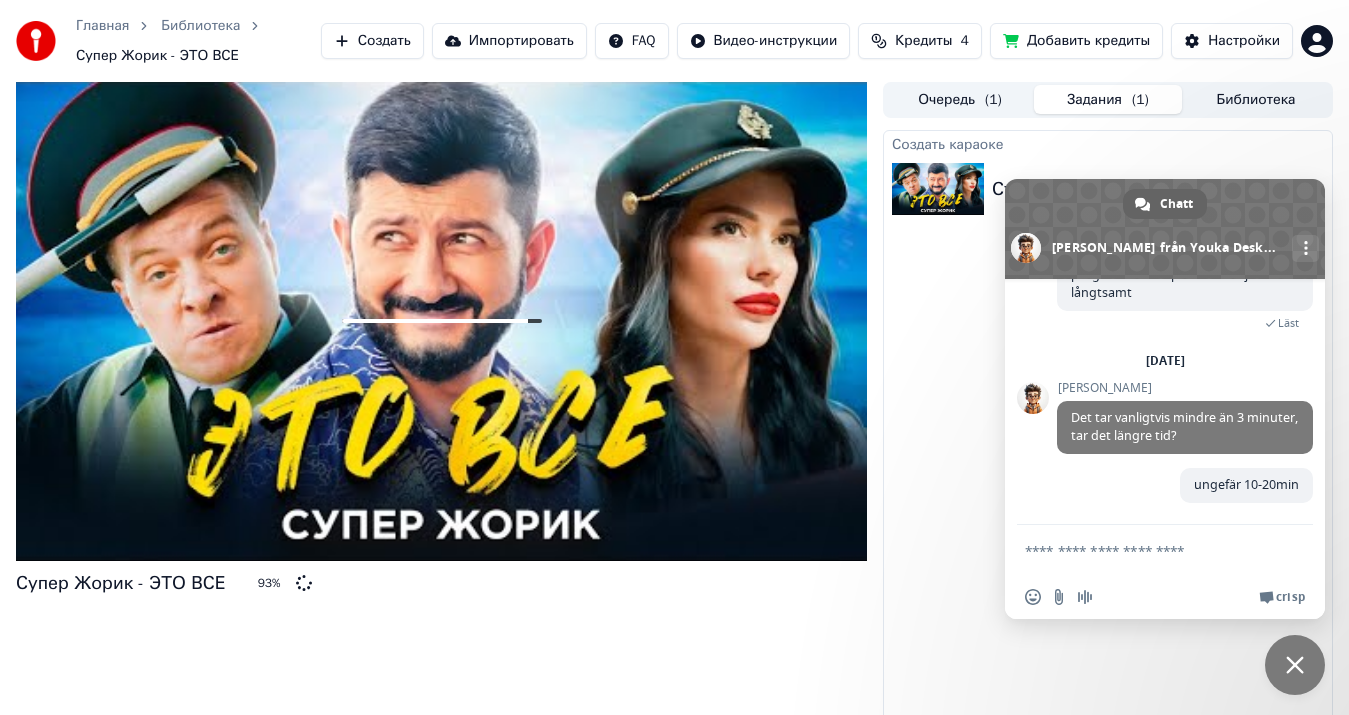 click at bounding box center (1295, 665) 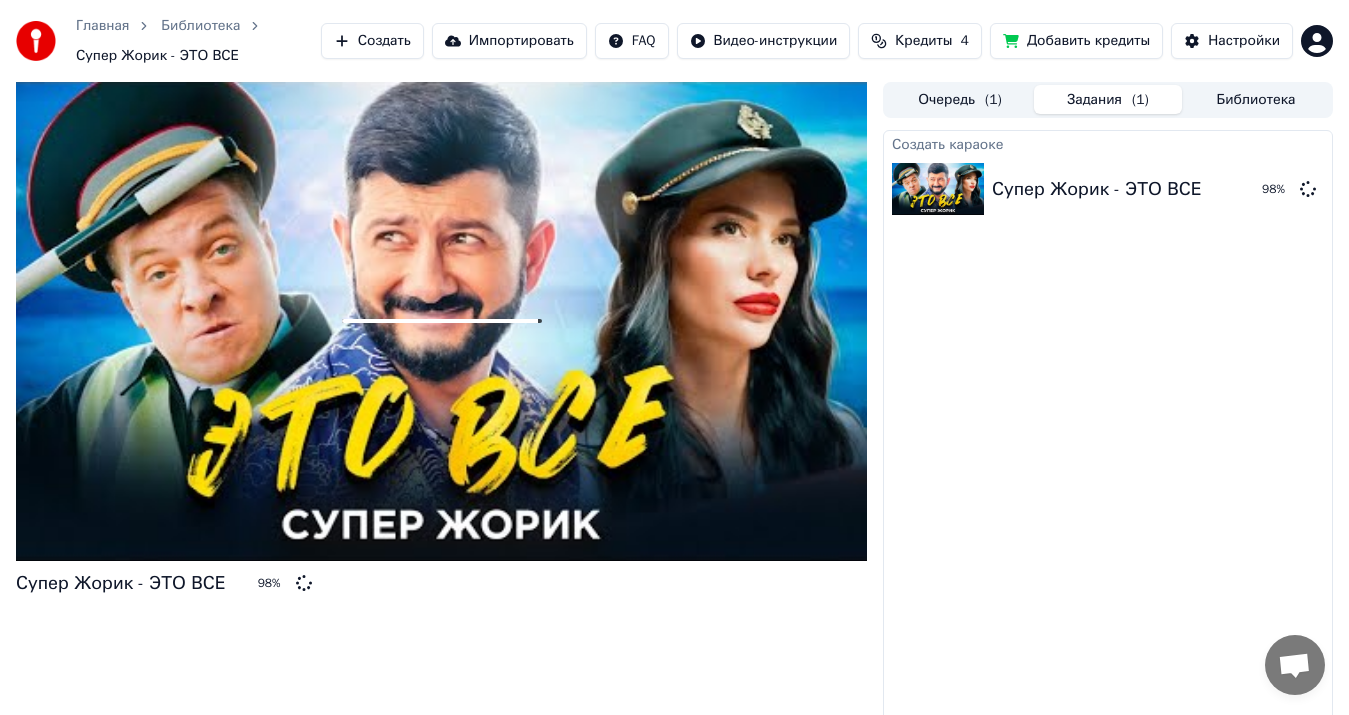 click at bounding box center (1294, 667) 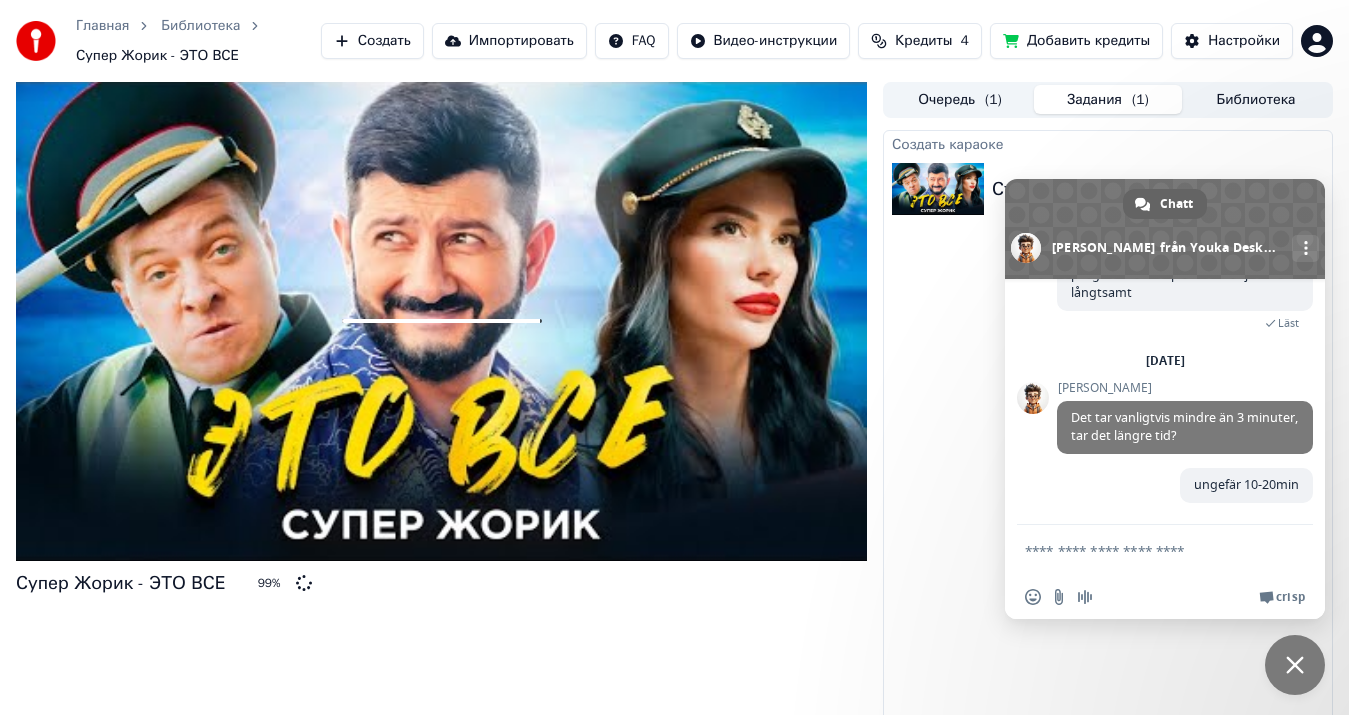 click at bounding box center (1295, 665) 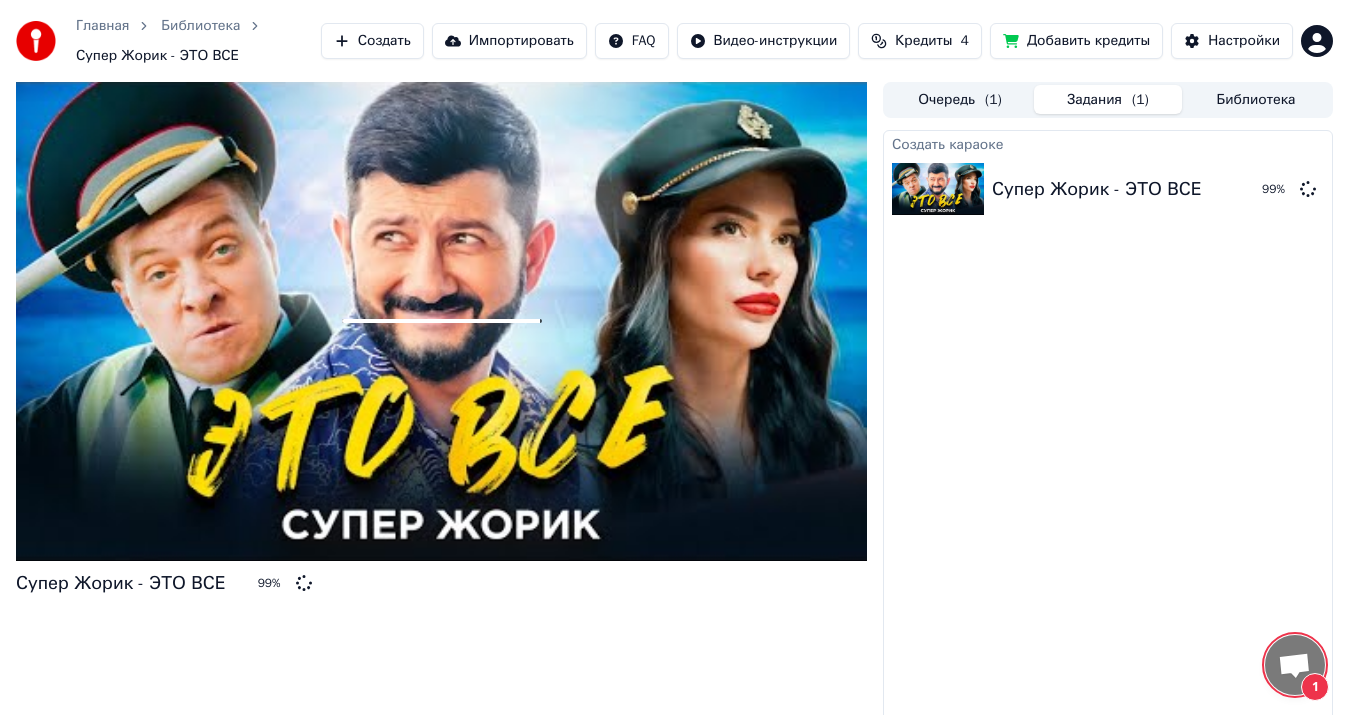 scroll, scrollTop: 165, scrollLeft: 0, axis: vertical 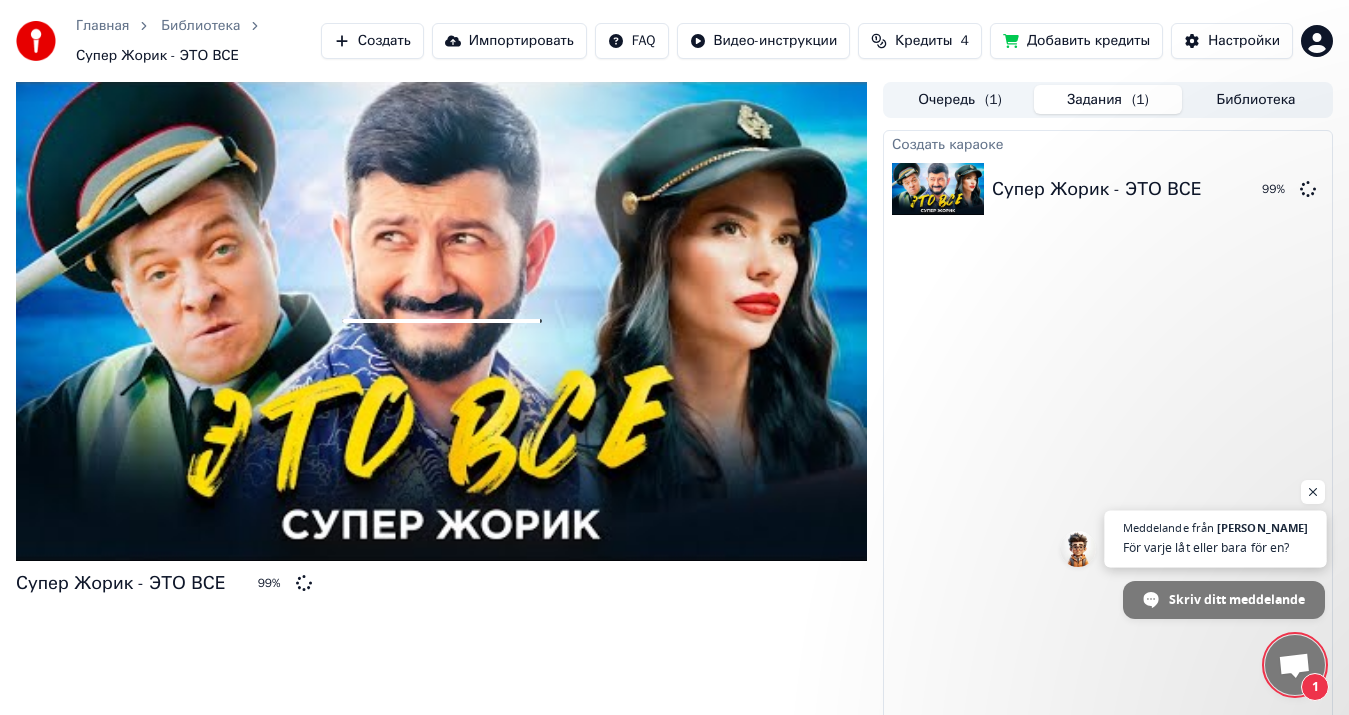 click at bounding box center [1215, 559] 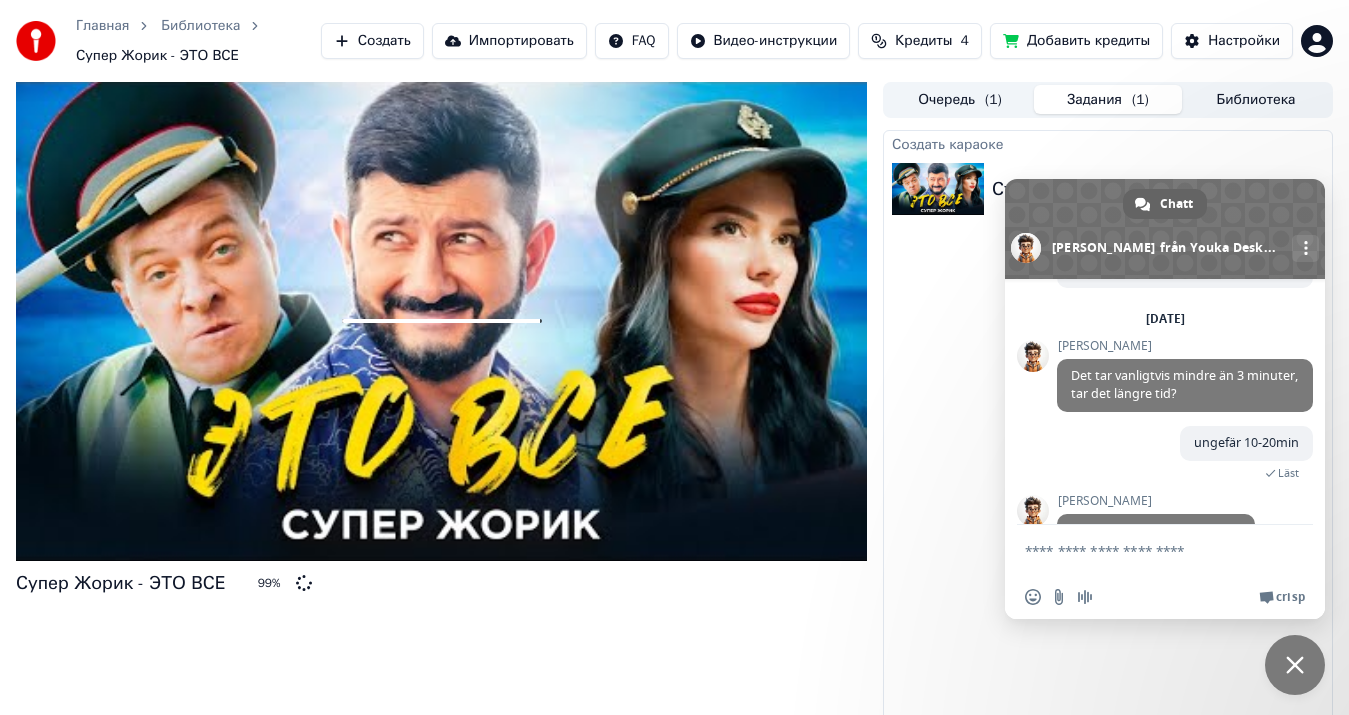 scroll, scrollTop: 211, scrollLeft: 0, axis: vertical 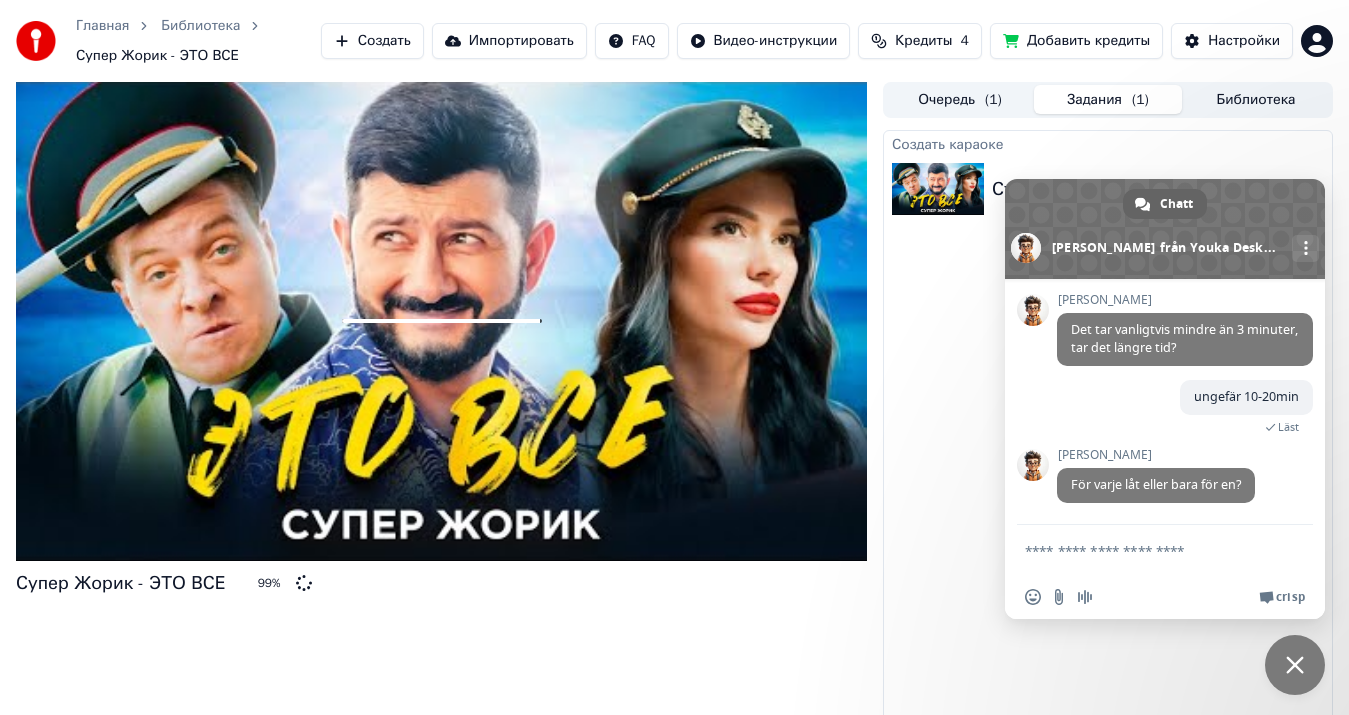 click at bounding box center (1145, 550) 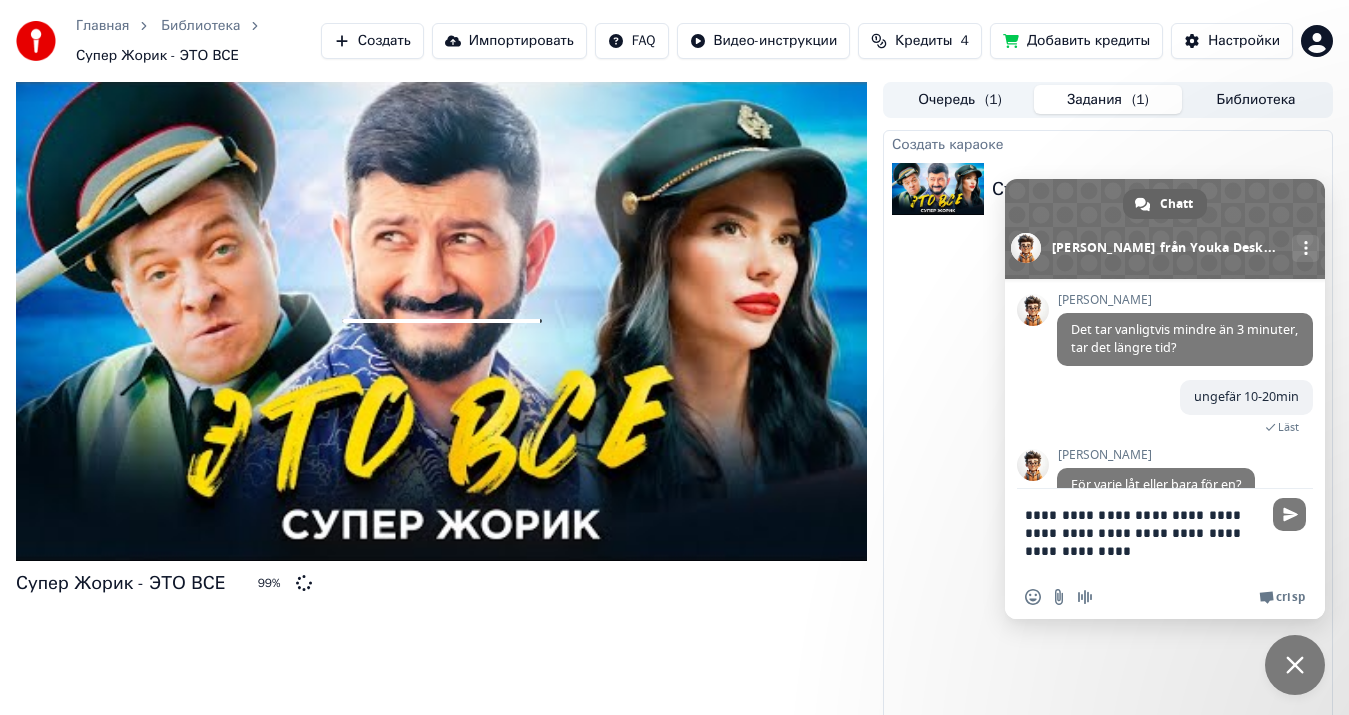 type on "**********" 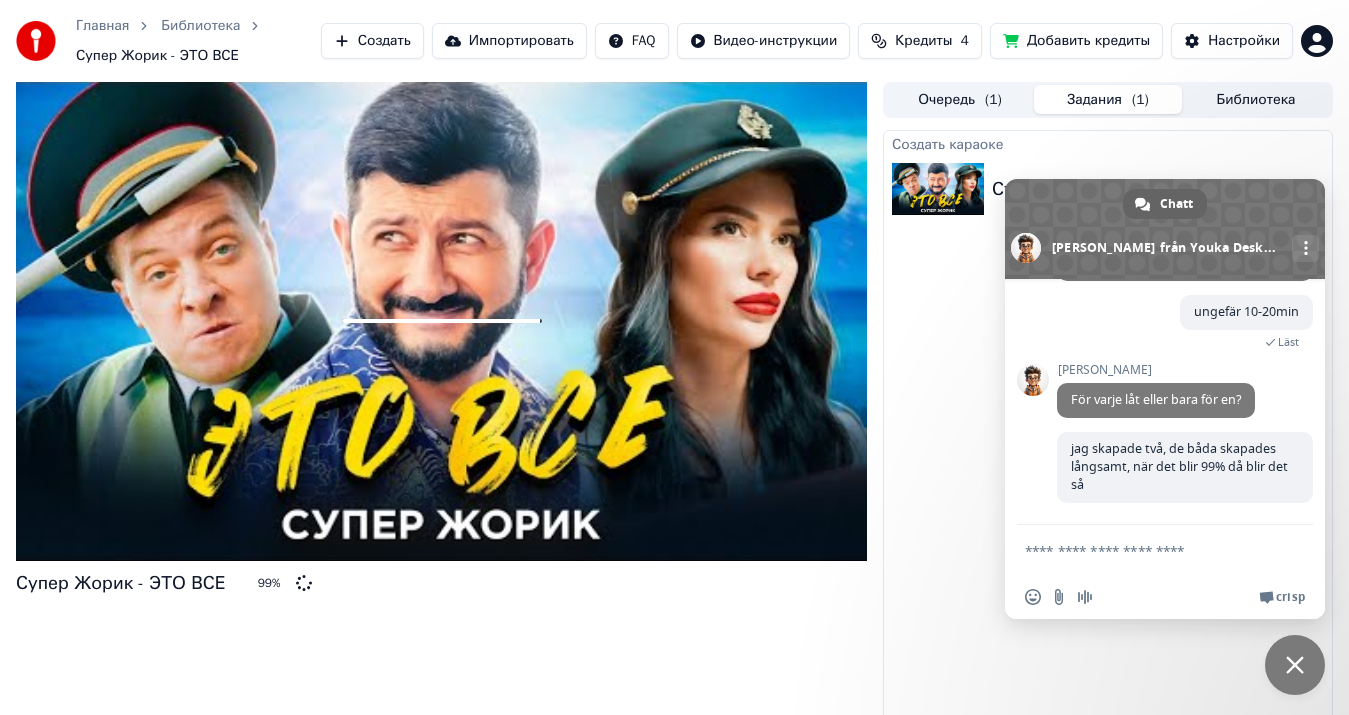 scroll, scrollTop: 296, scrollLeft: 0, axis: vertical 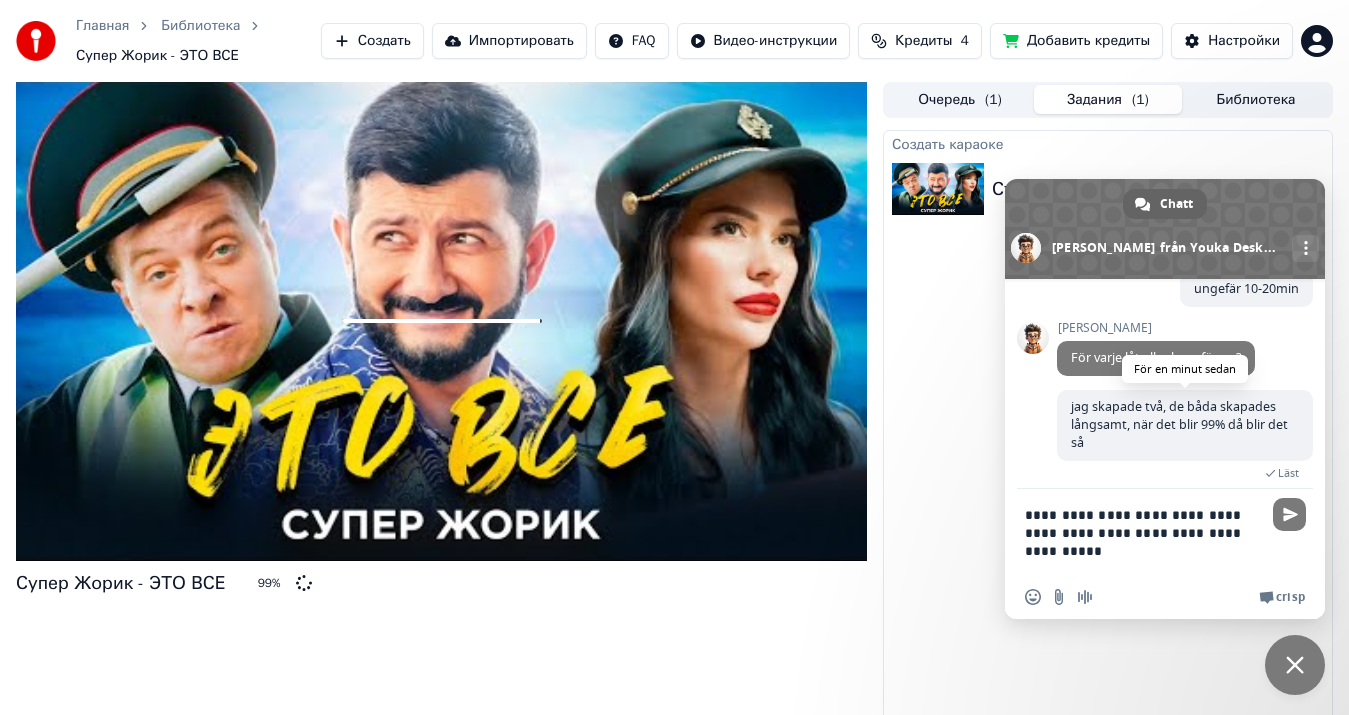 click on "**********" at bounding box center (1145, 532) 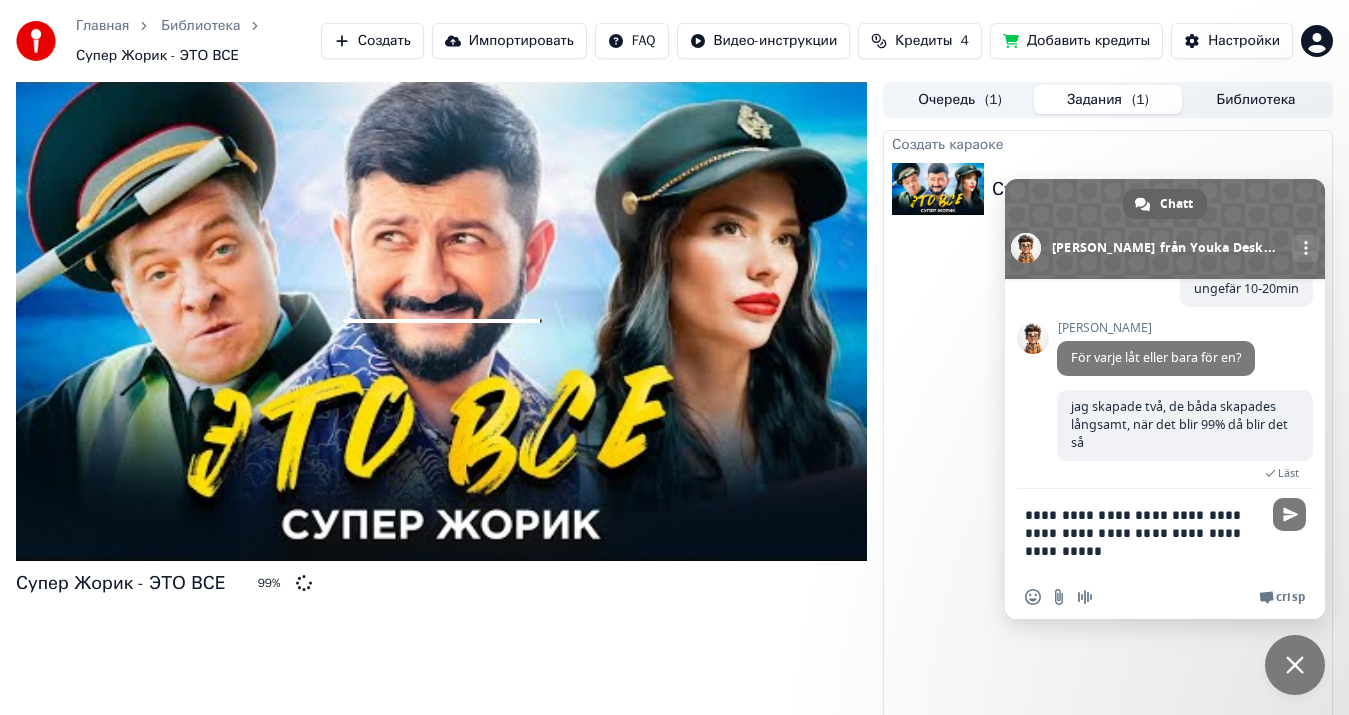 click on "**********" at bounding box center (1145, 532) 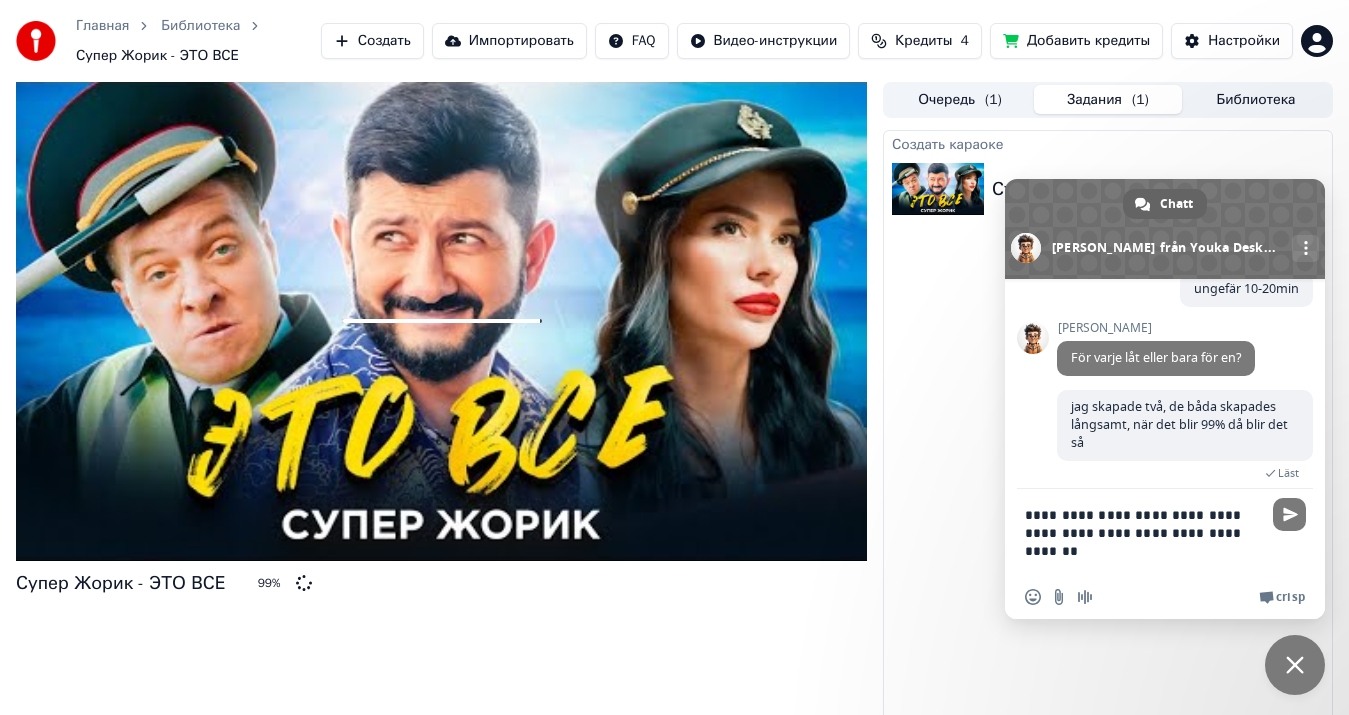 click on "**********" at bounding box center [1145, 532] 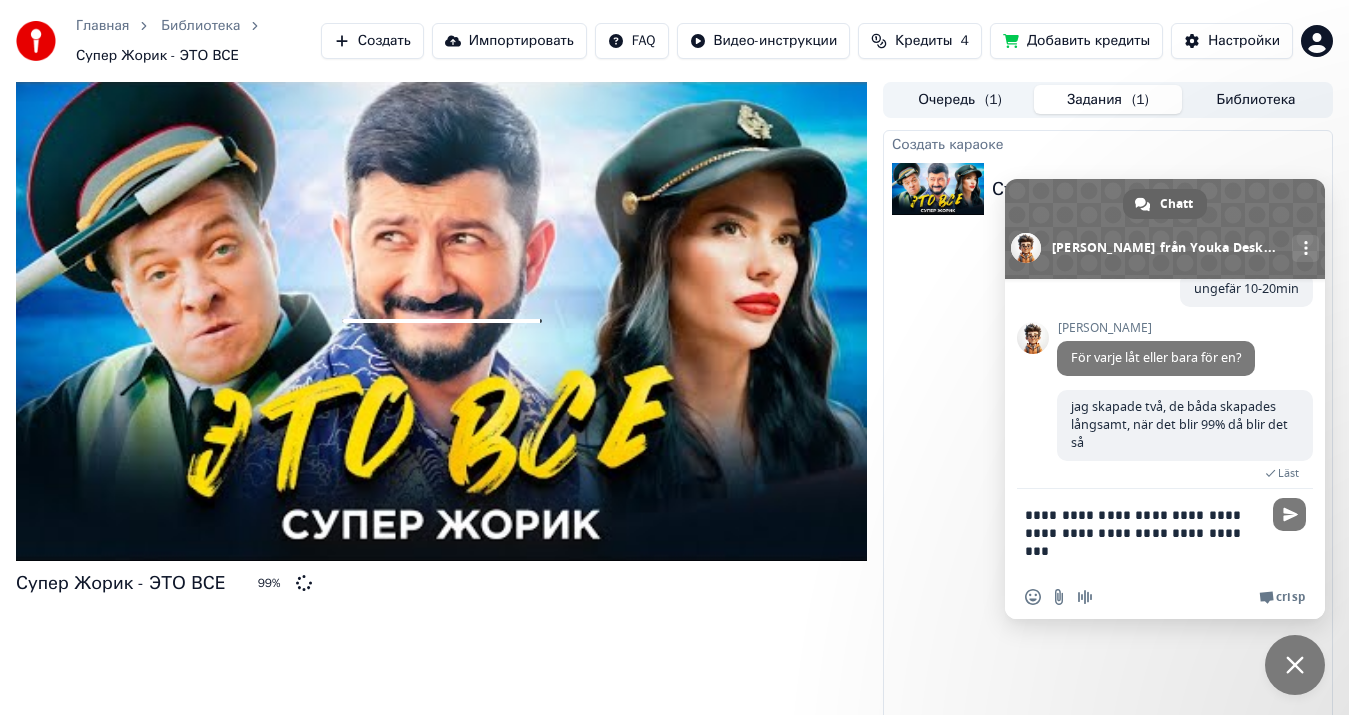 click on "**********" at bounding box center (1145, 532) 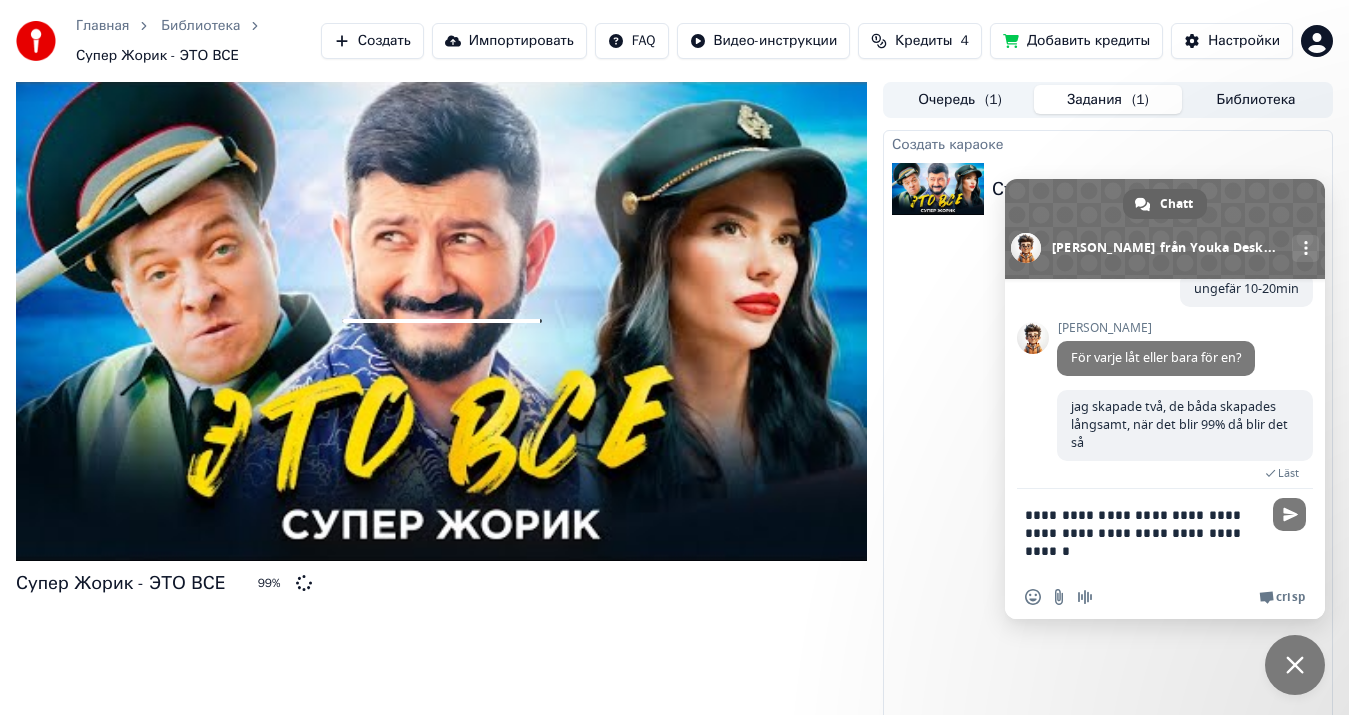 type on "**********" 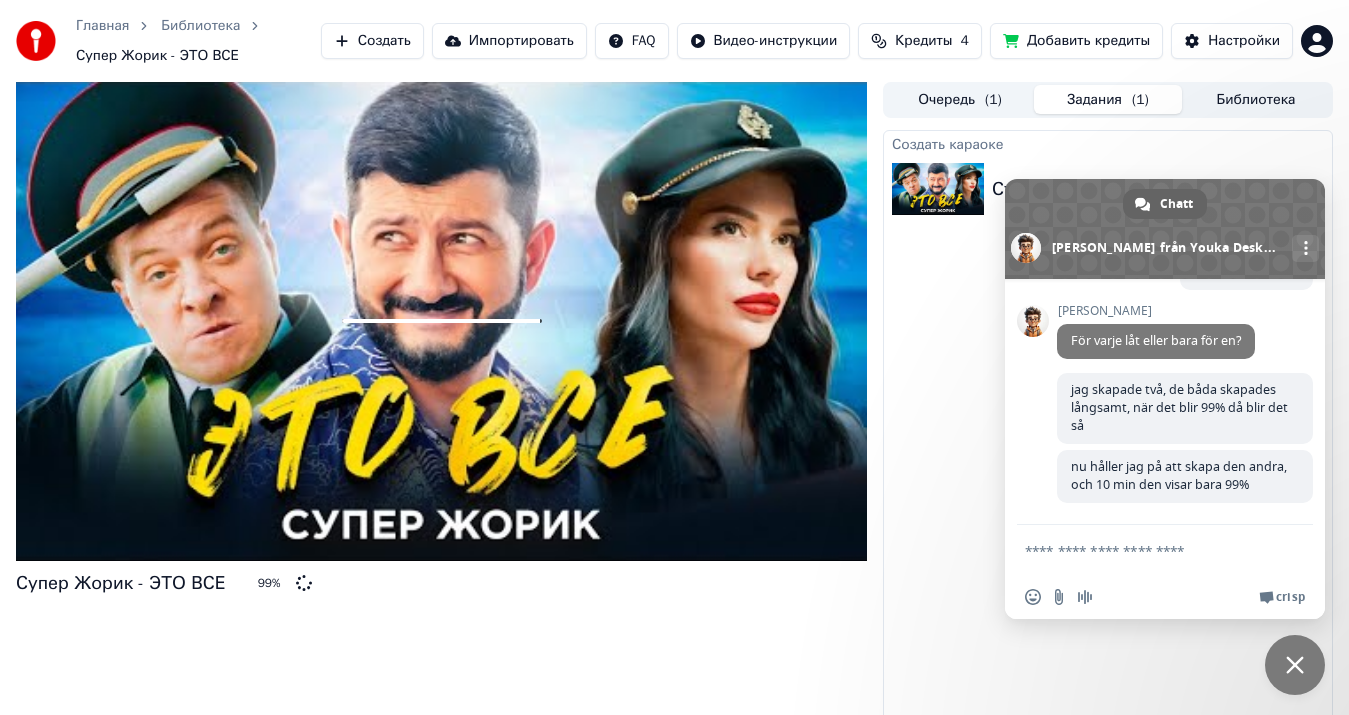 scroll, scrollTop: 373, scrollLeft: 0, axis: vertical 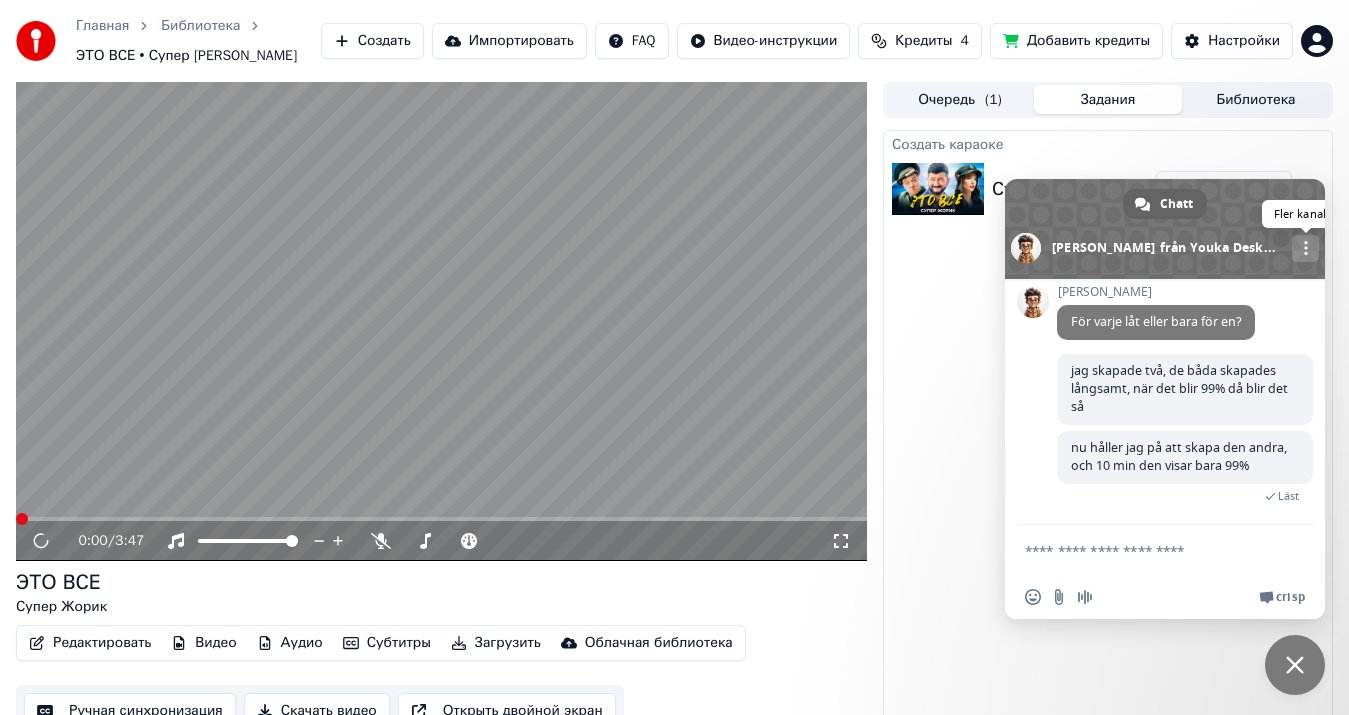 click on "Fler kanaler" at bounding box center (1305, 248) 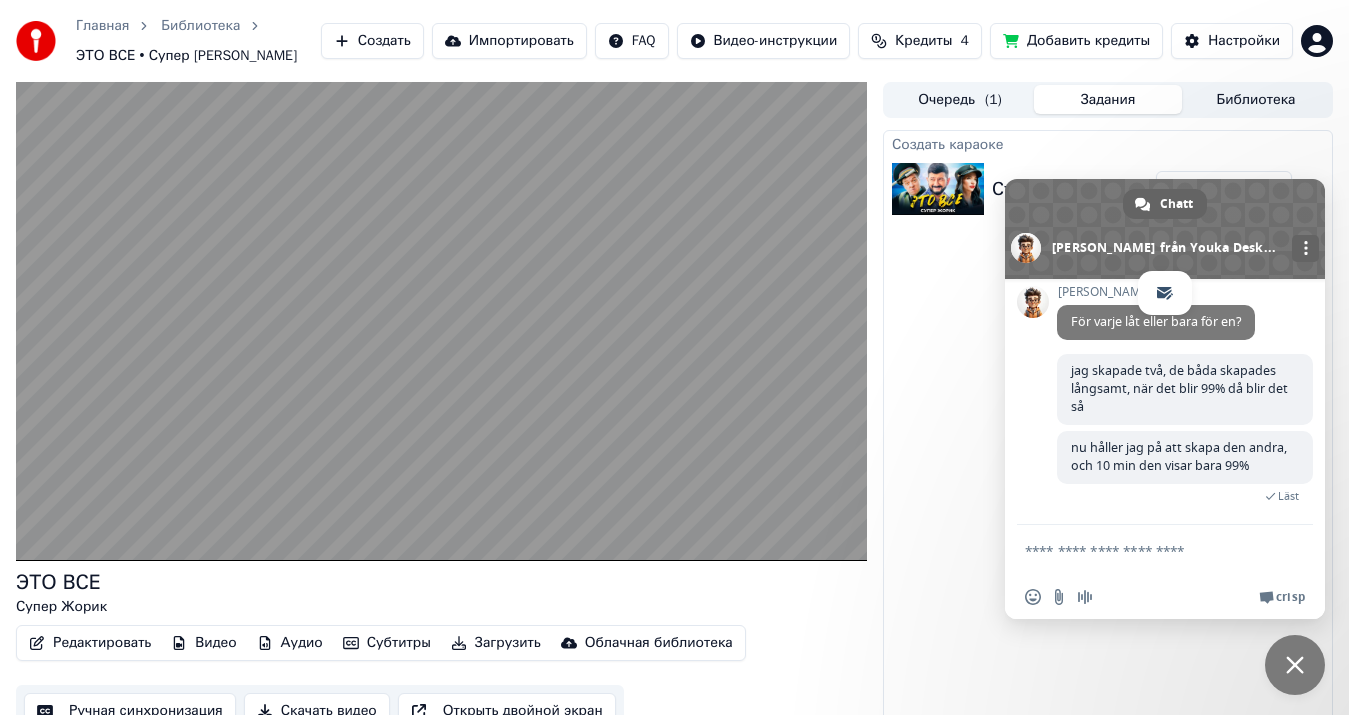 click at bounding box center [1305, 248] 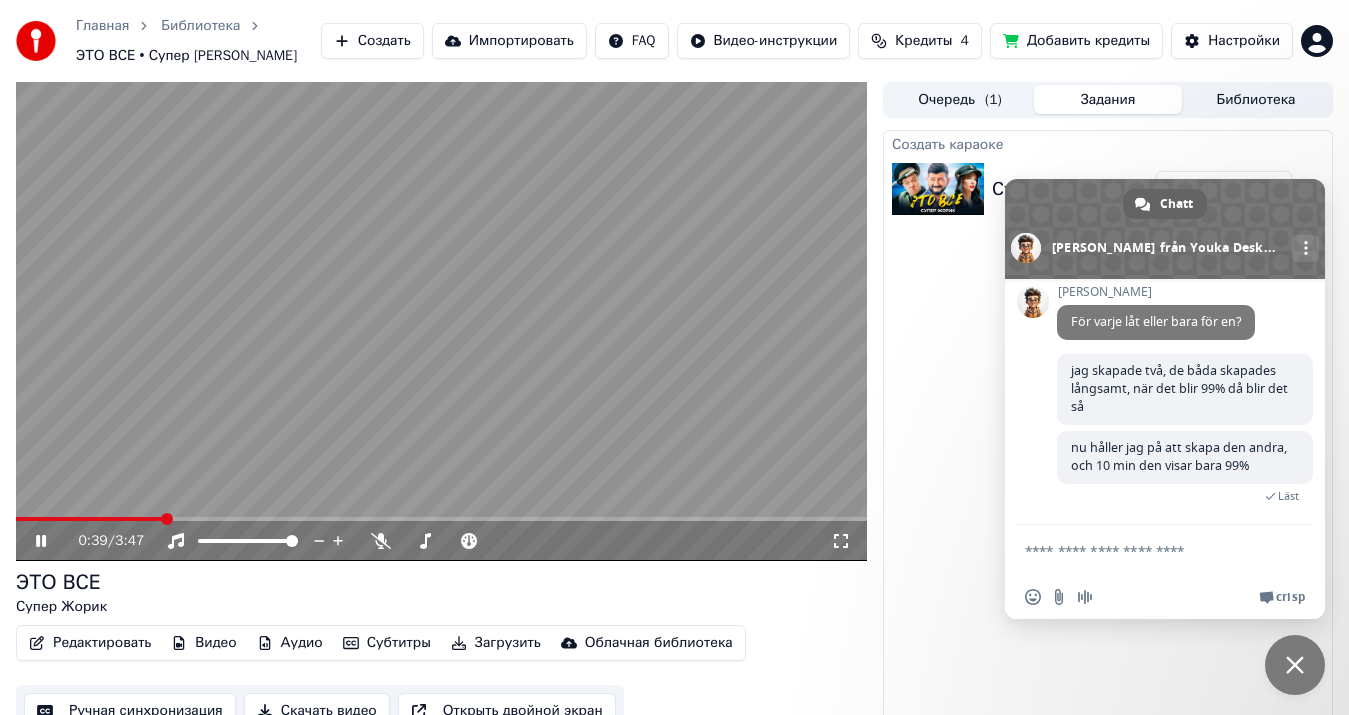 click at bounding box center (1295, 665) 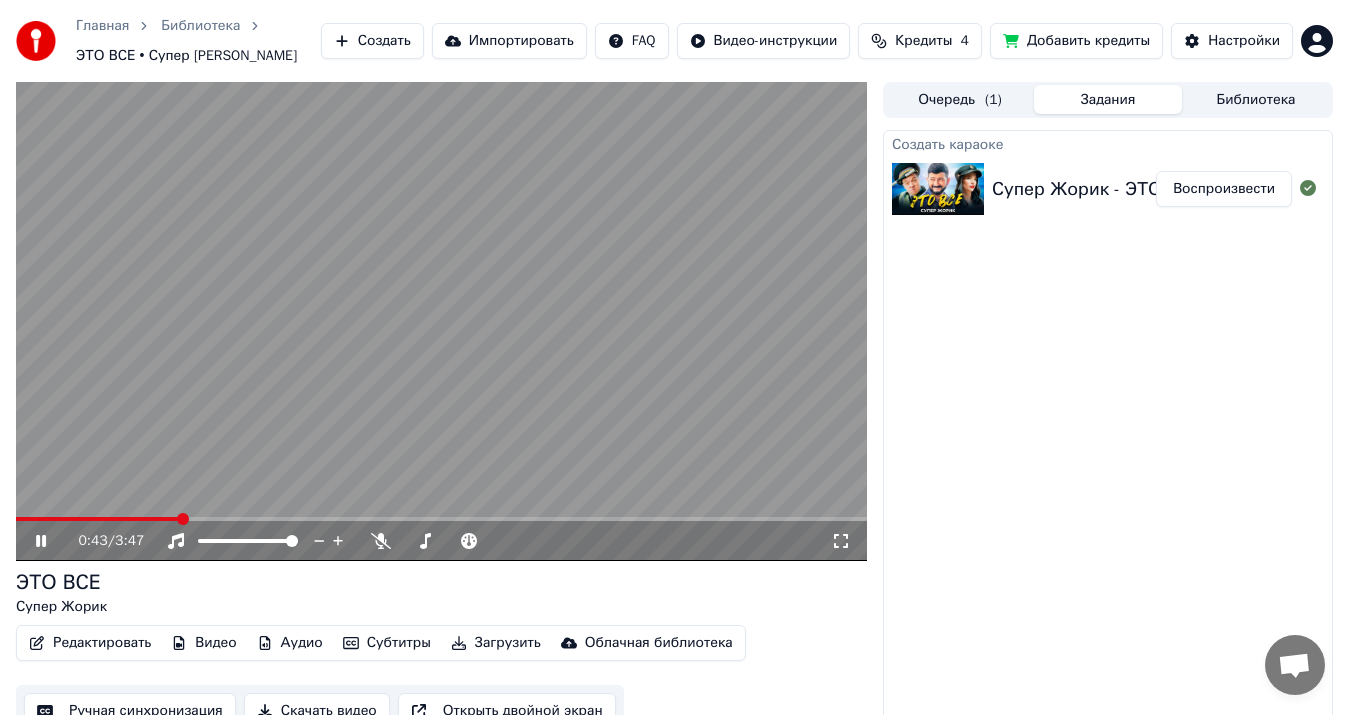click 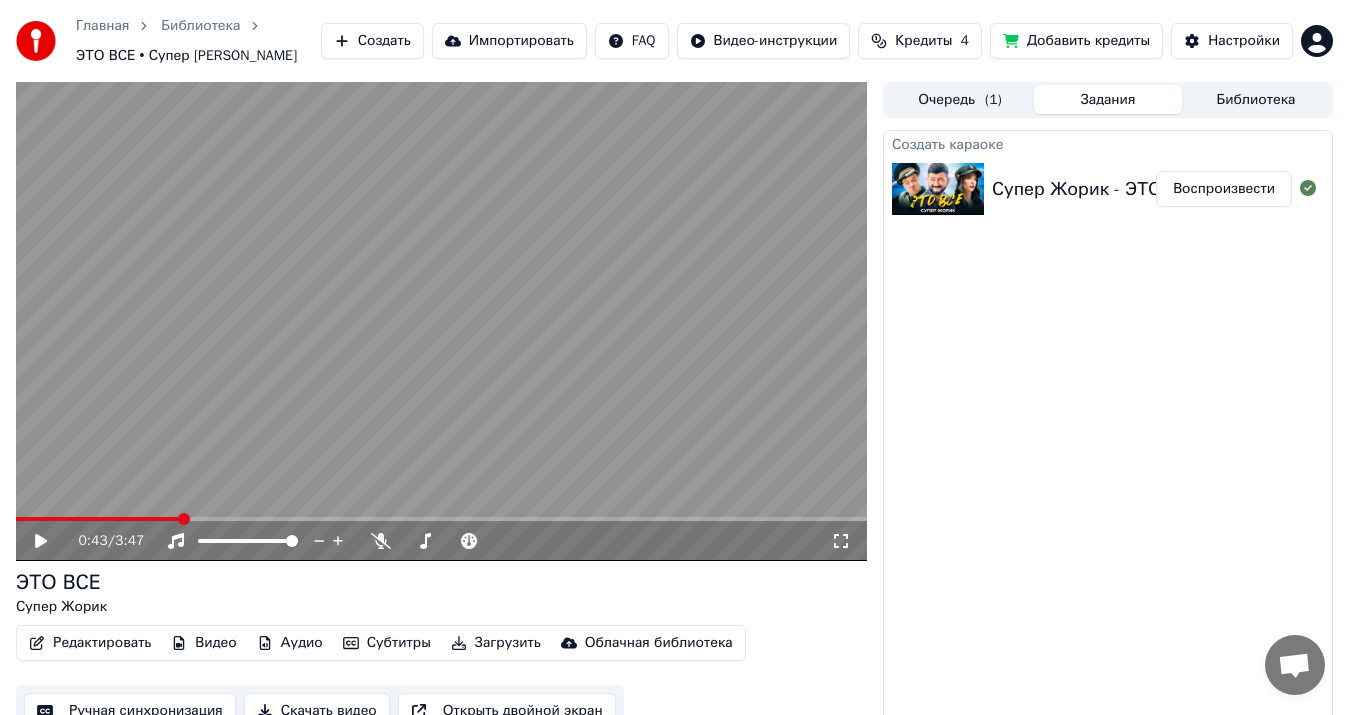 click at bounding box center [441, 321] 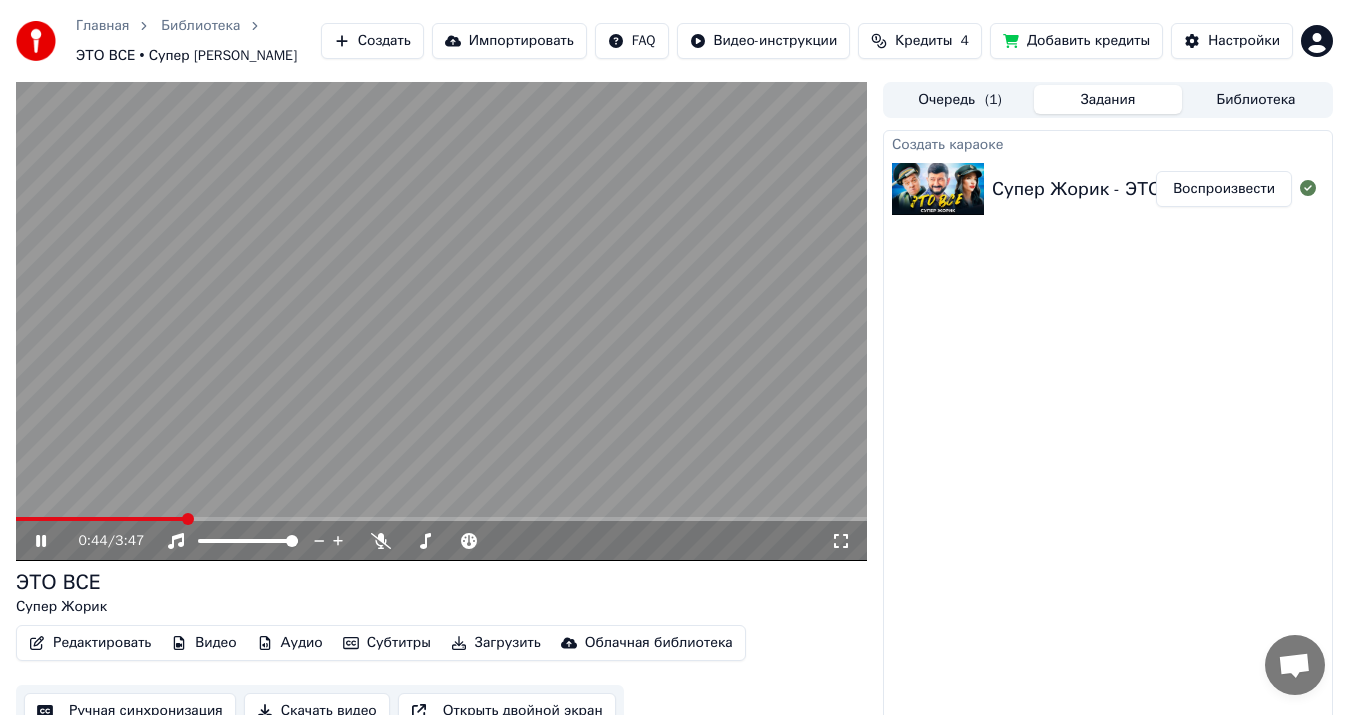 click at bounding box center (100, 519) 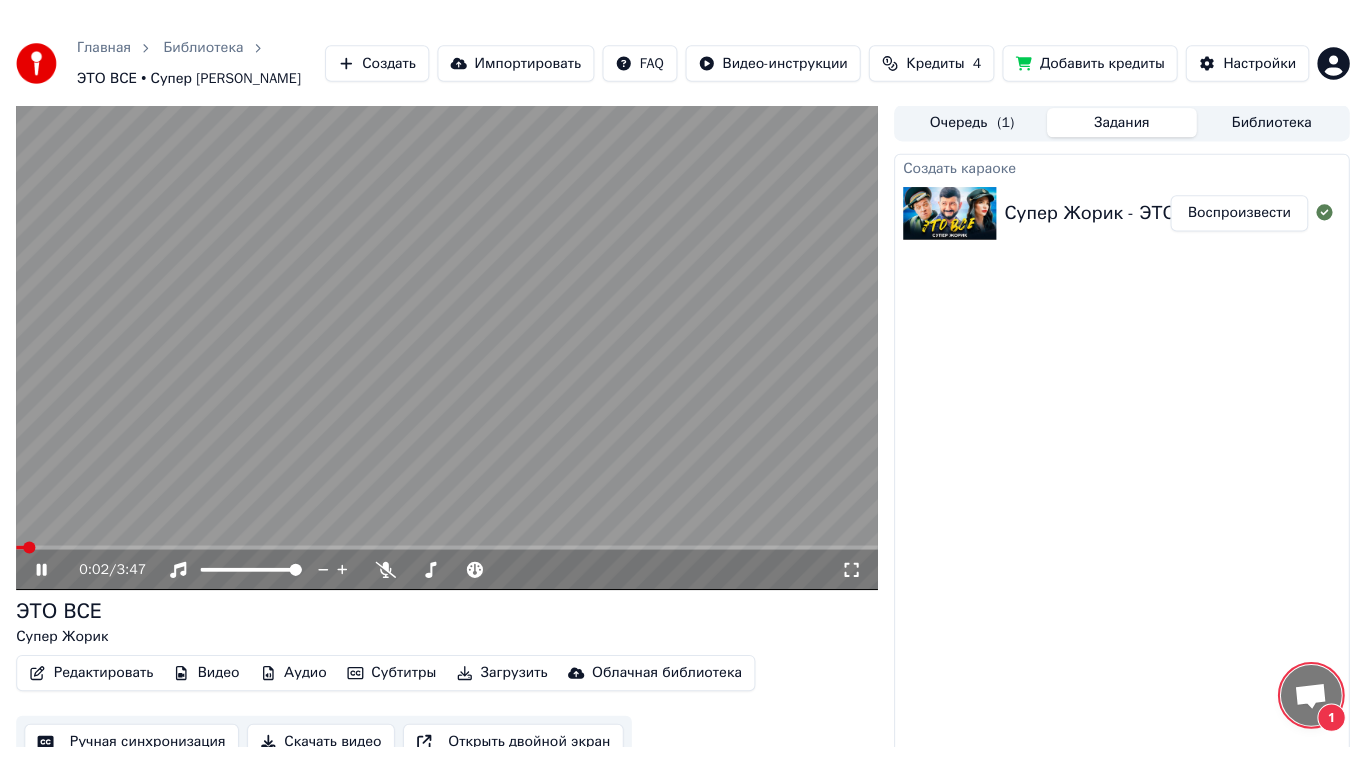 scroll, scrollTop: 404, scrollLeft: 0, axis: vertical 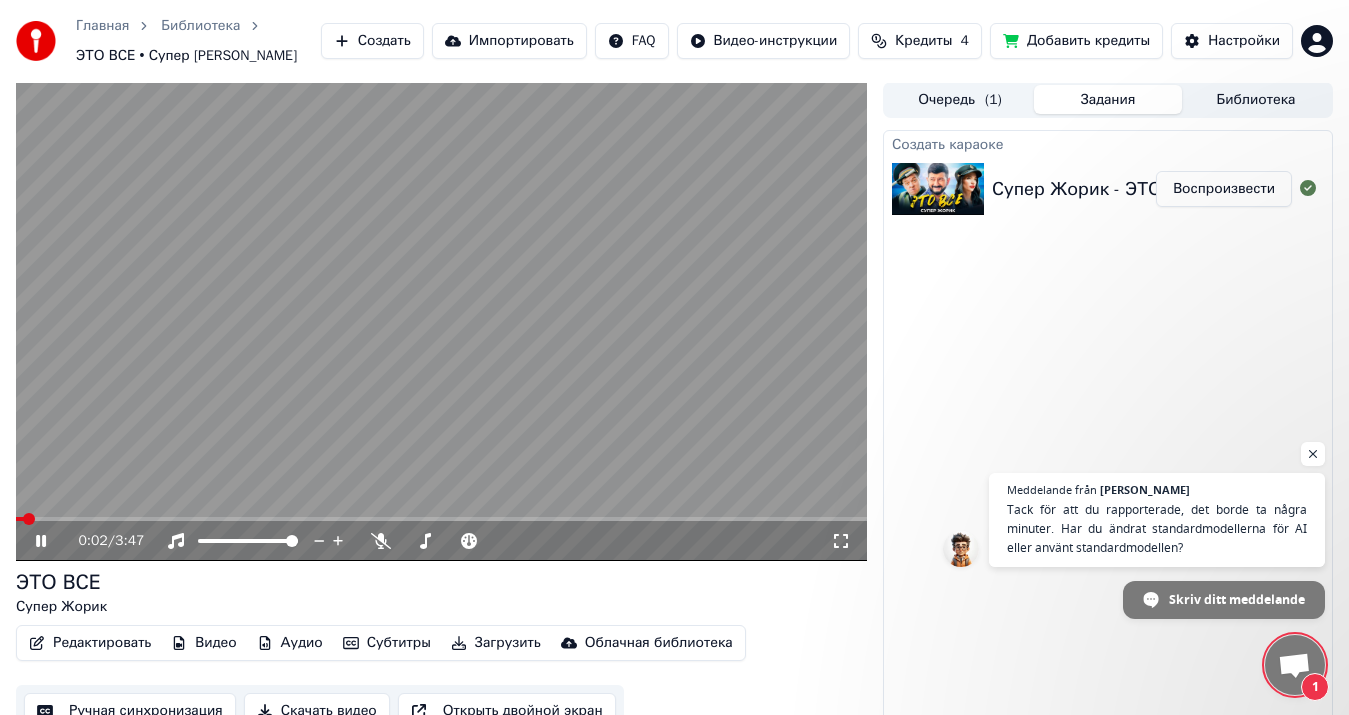 click at bounding box center (20, 519) 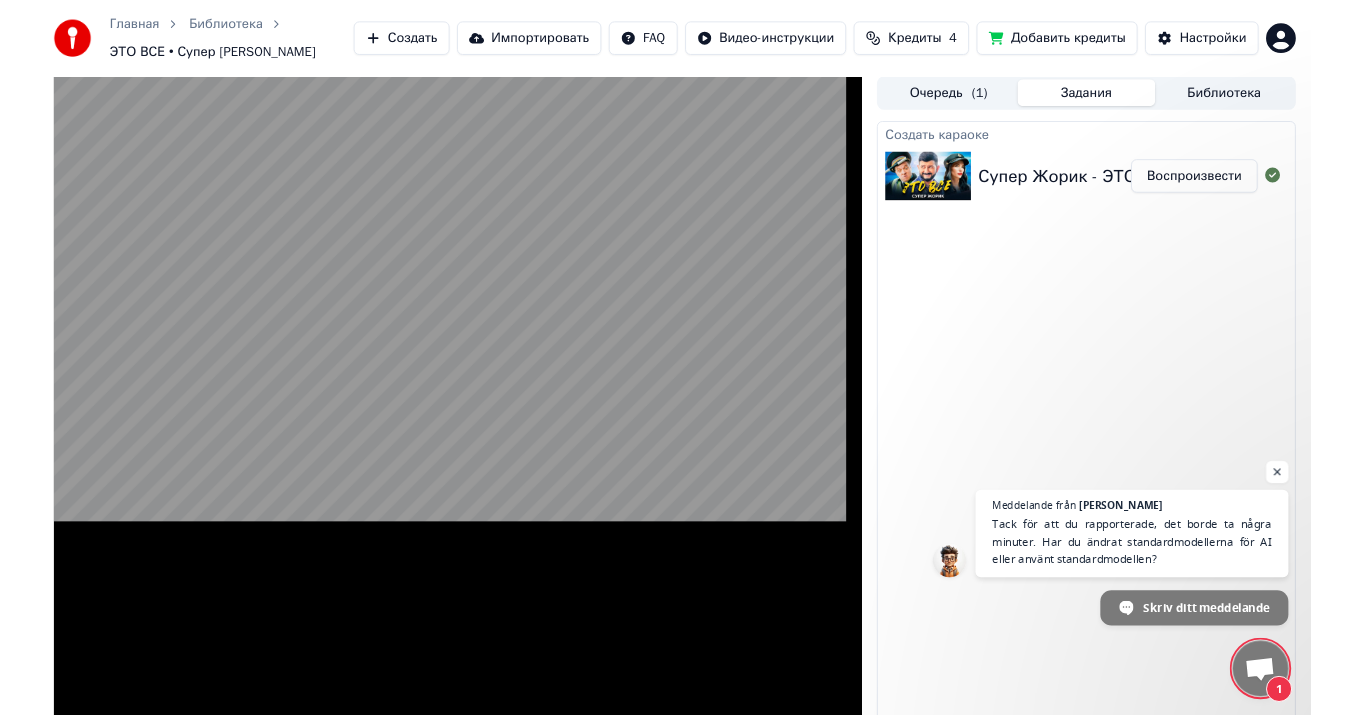 scroll, scrollTop: 340, scrollLeft: 0, axis: vertical 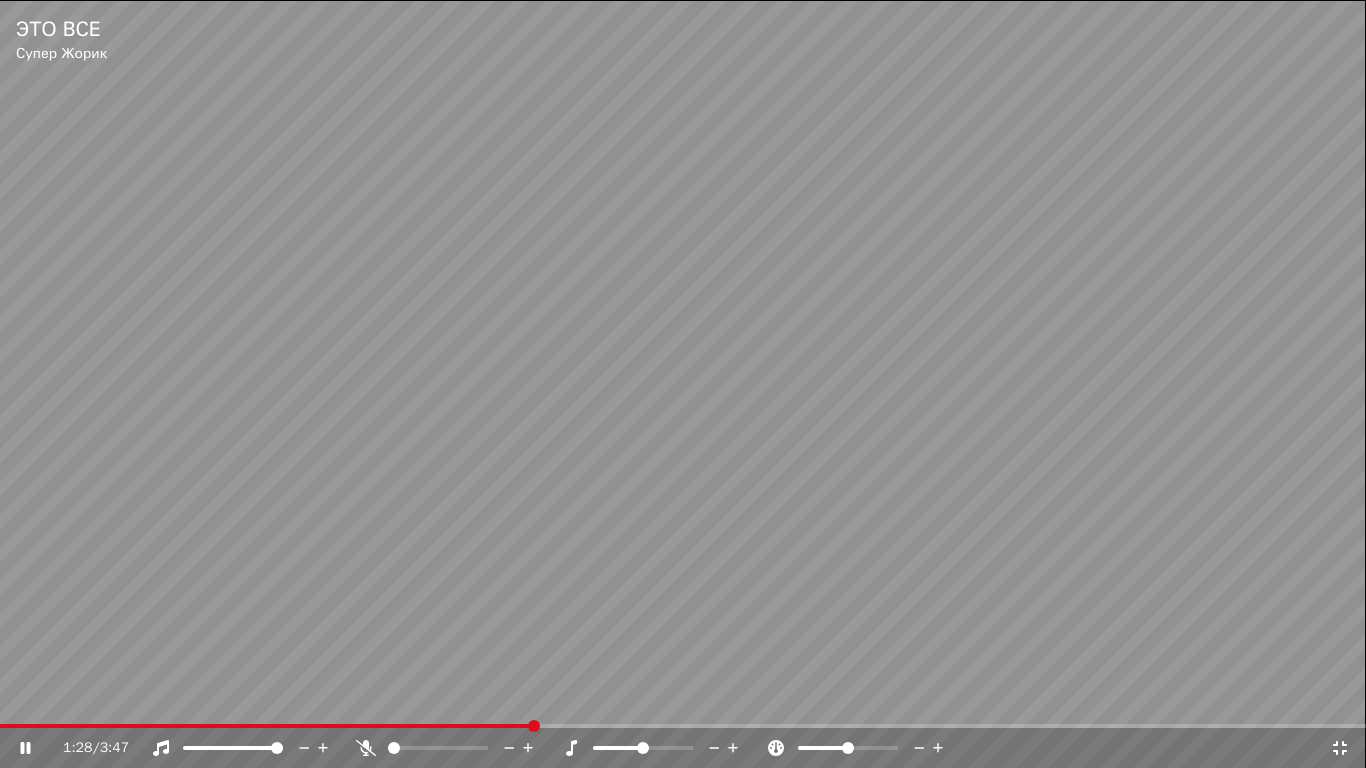 click 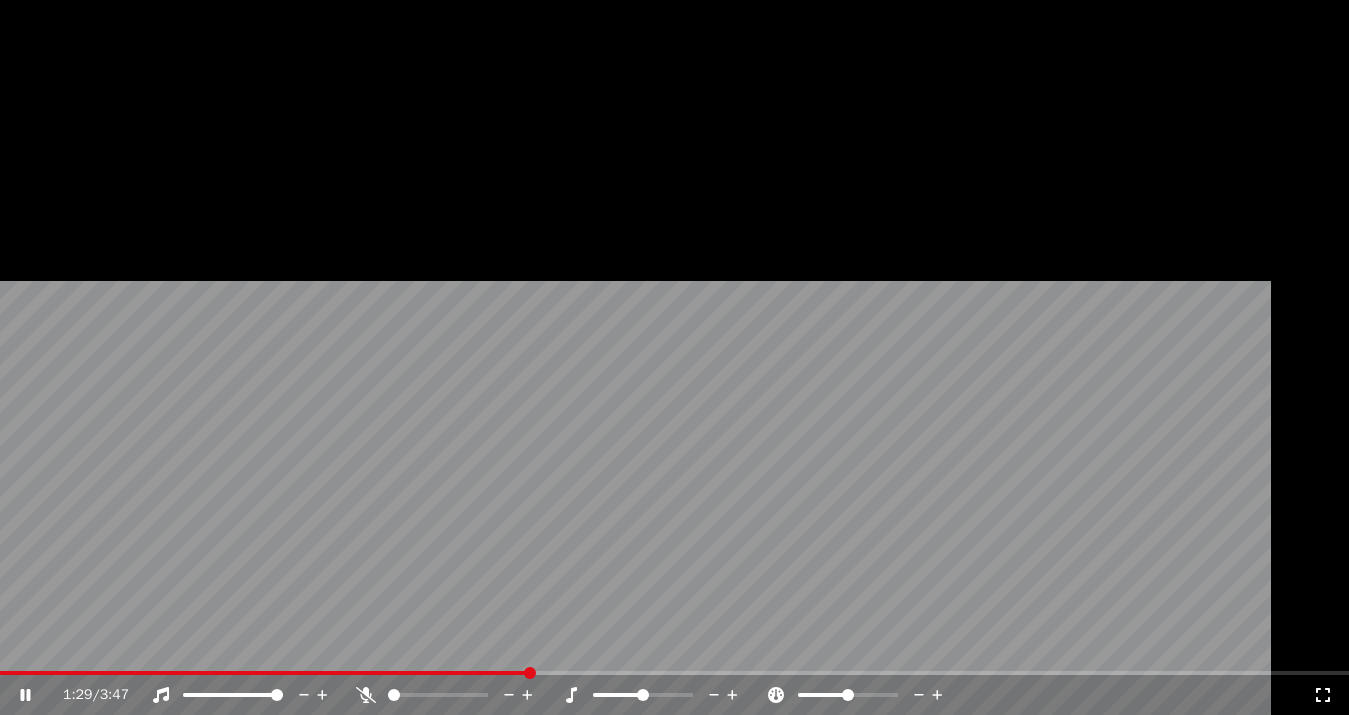scroll, scrollTop: 404, scrollLeft: 0, axis: vertical 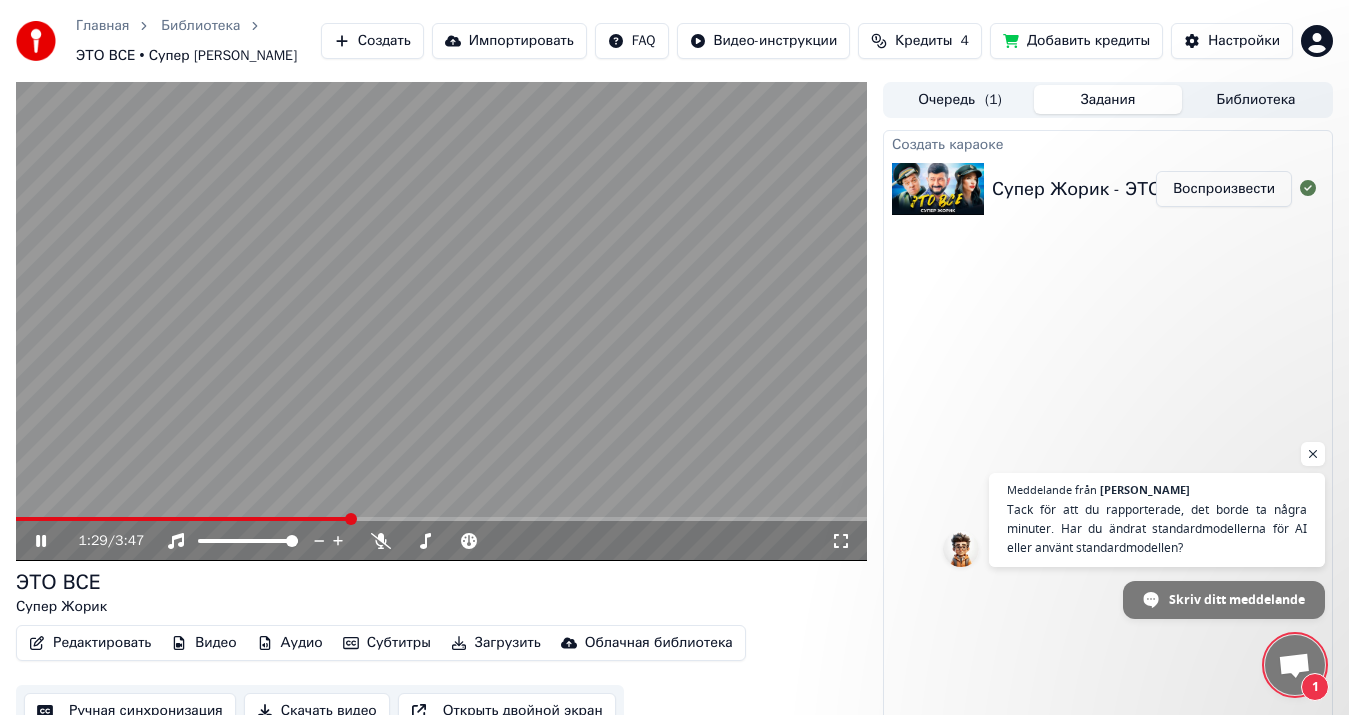 click 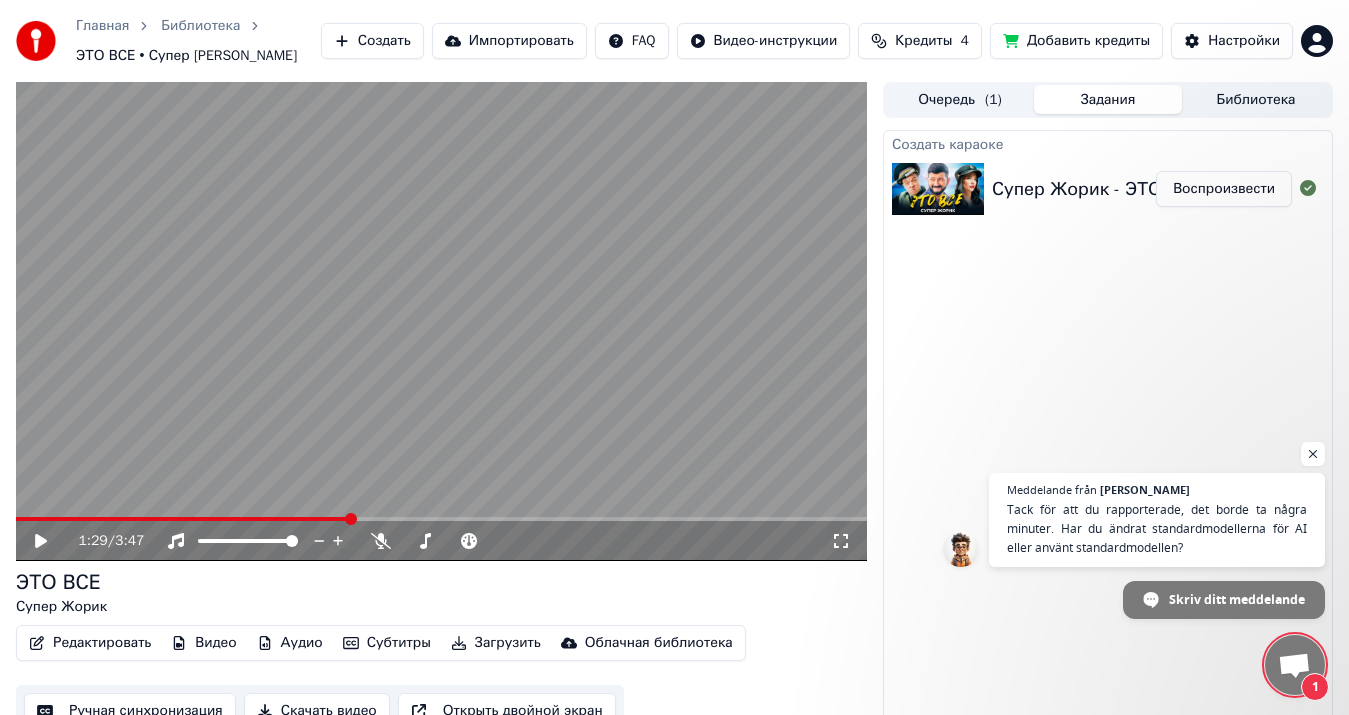 click at bounding box center [1294, 667] 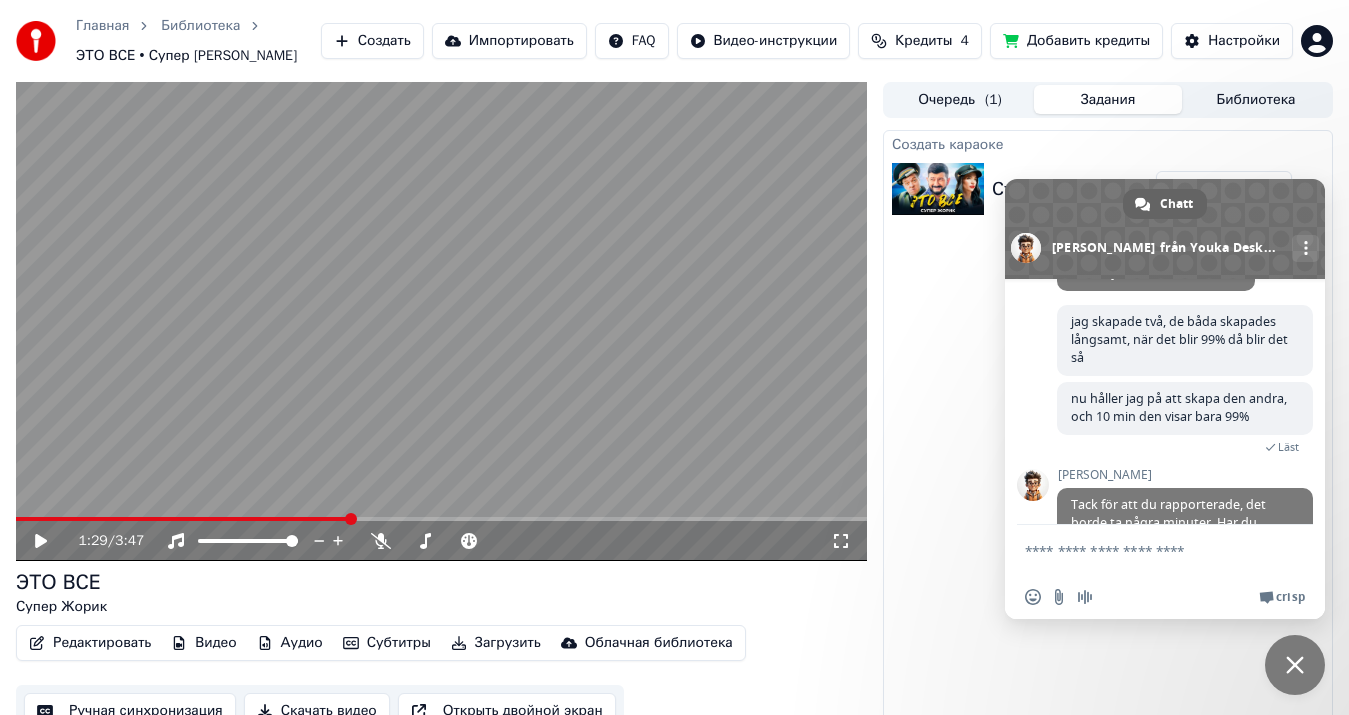 scroll, scrollTop: 496, scrollLeft: 0, axis: vertical 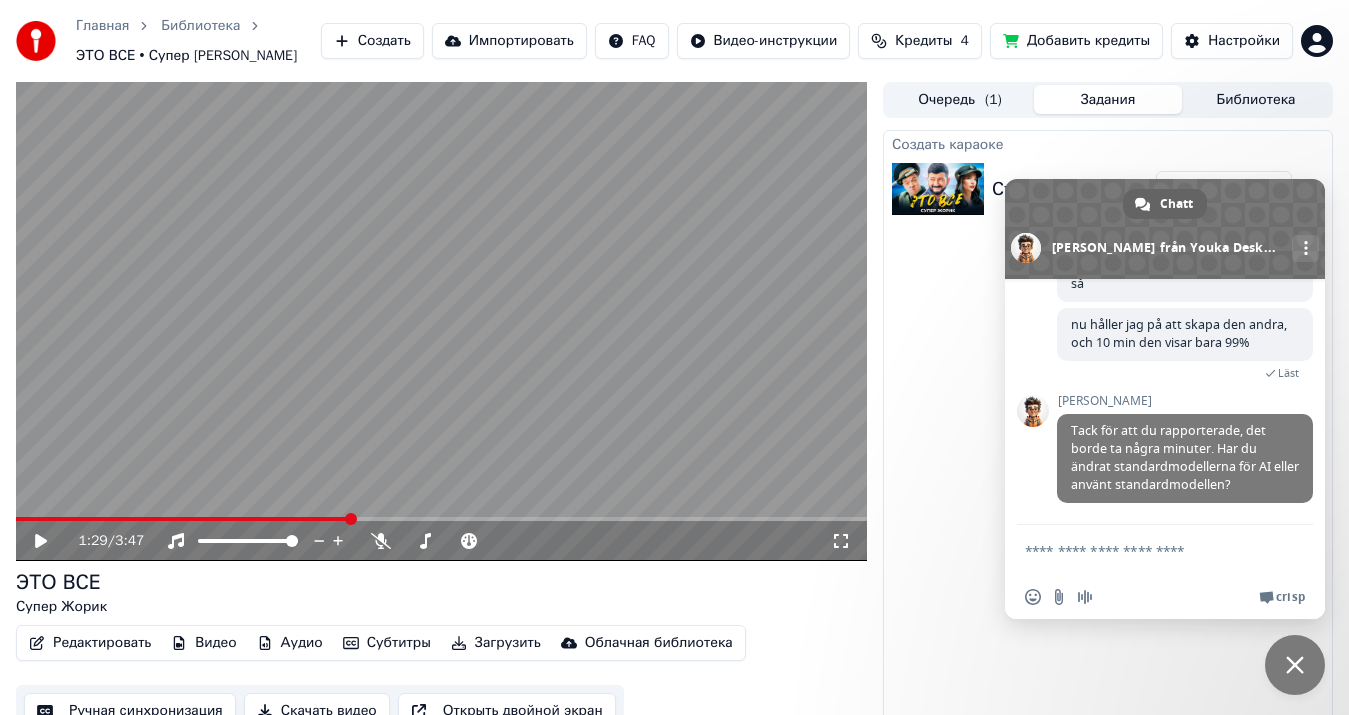 click at bounding box center (1145, 550) 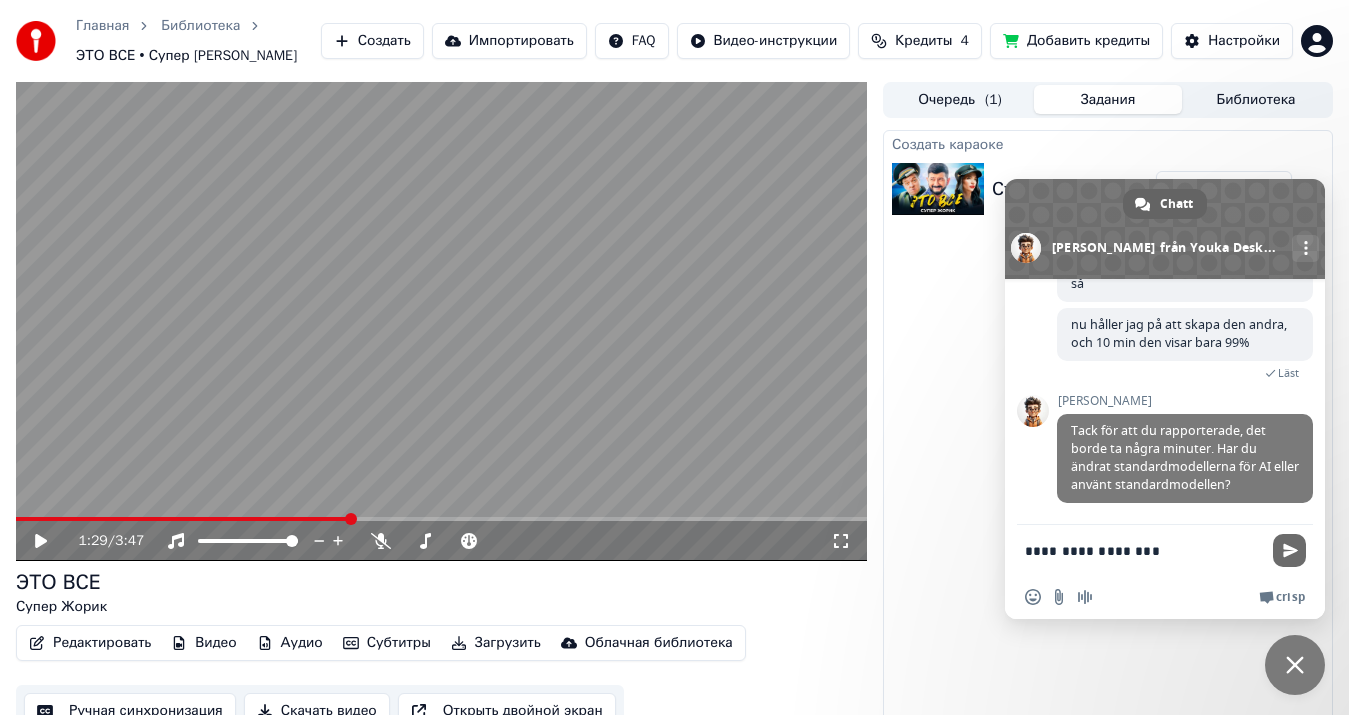 type on "**********" 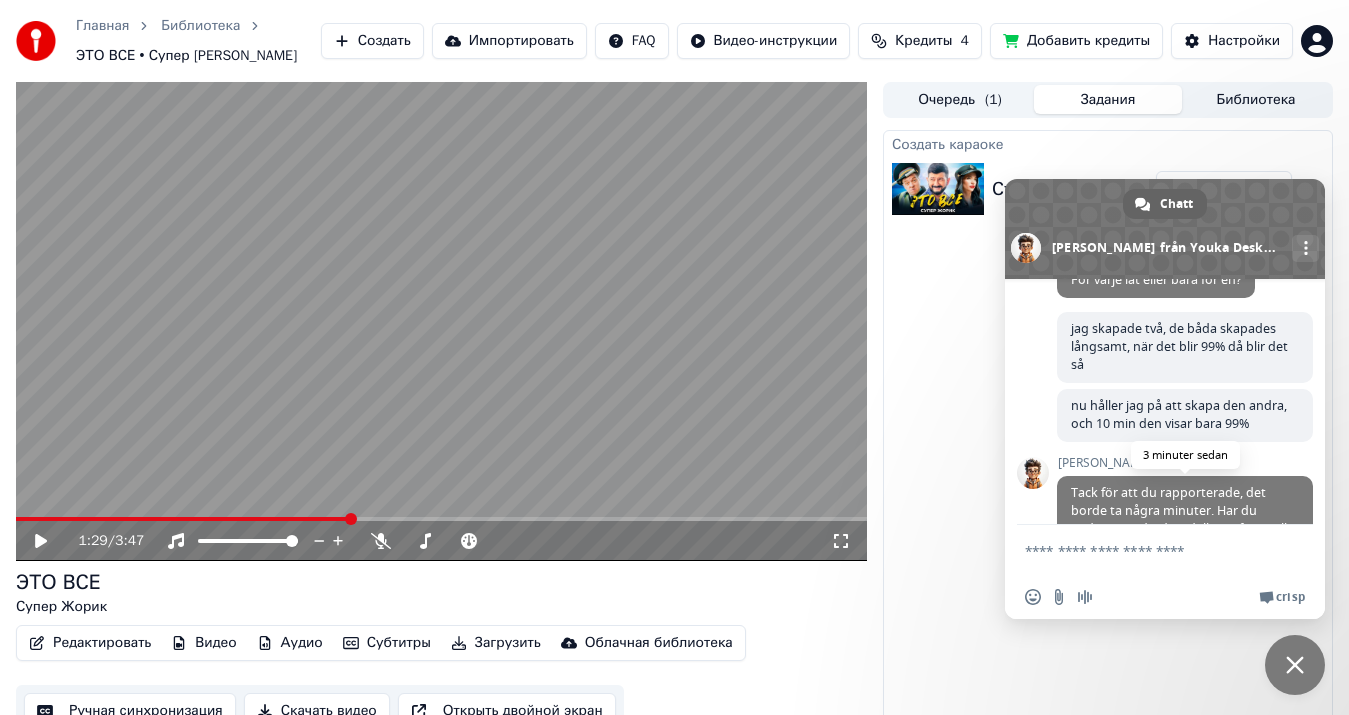 scroll, scrollTop: 480, scrollLeft: 0, axis: vertical 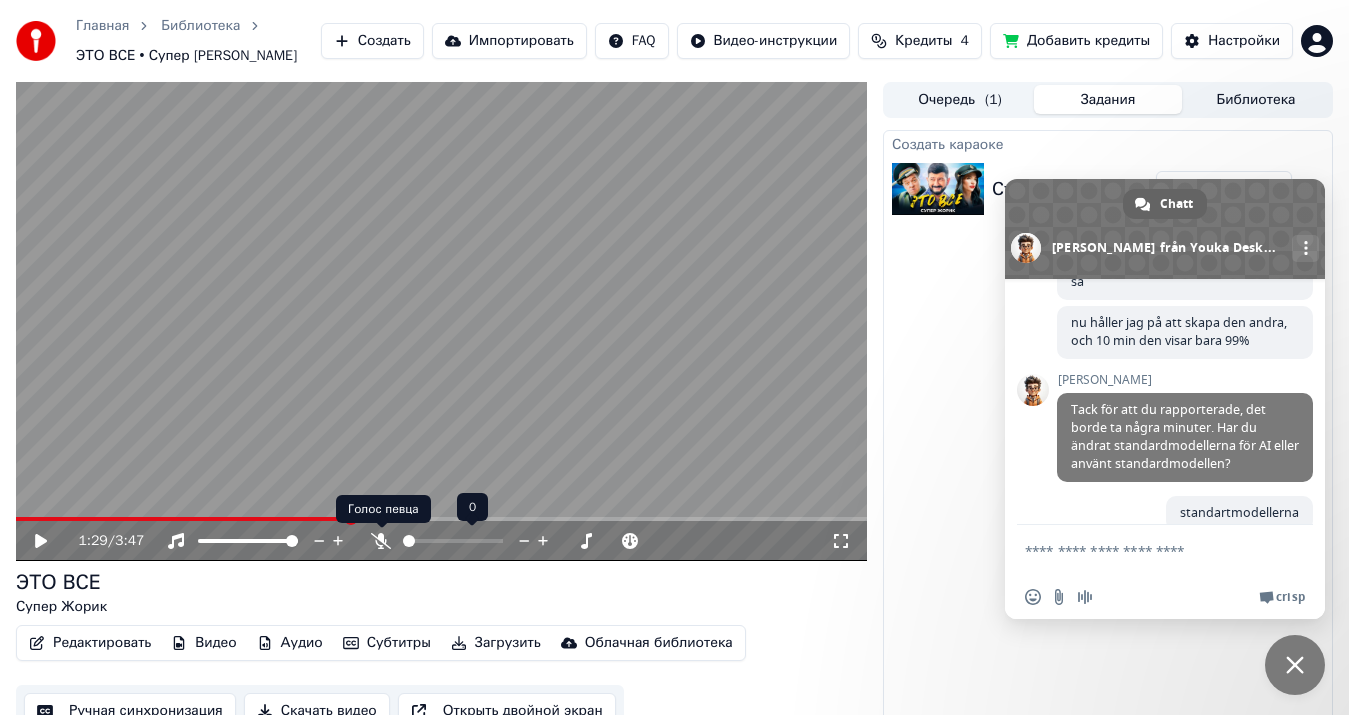 click 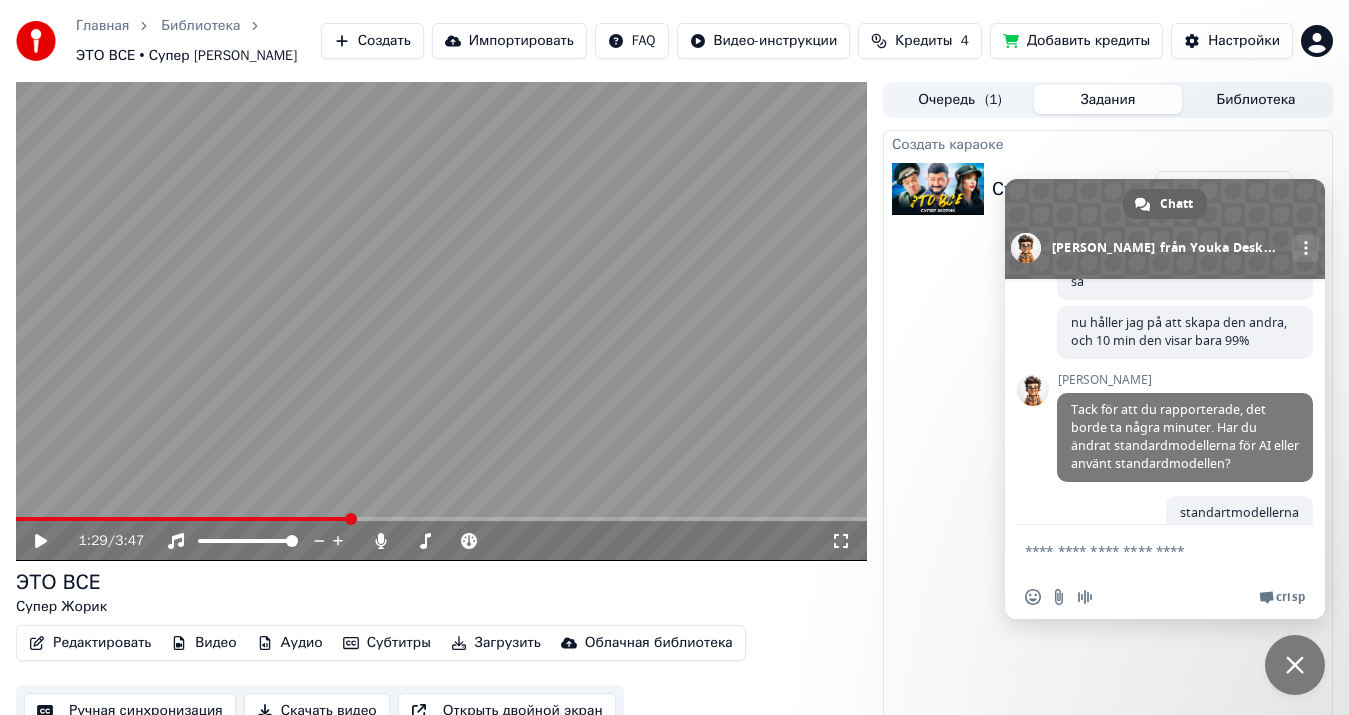 click at bounding box center (183, 519) 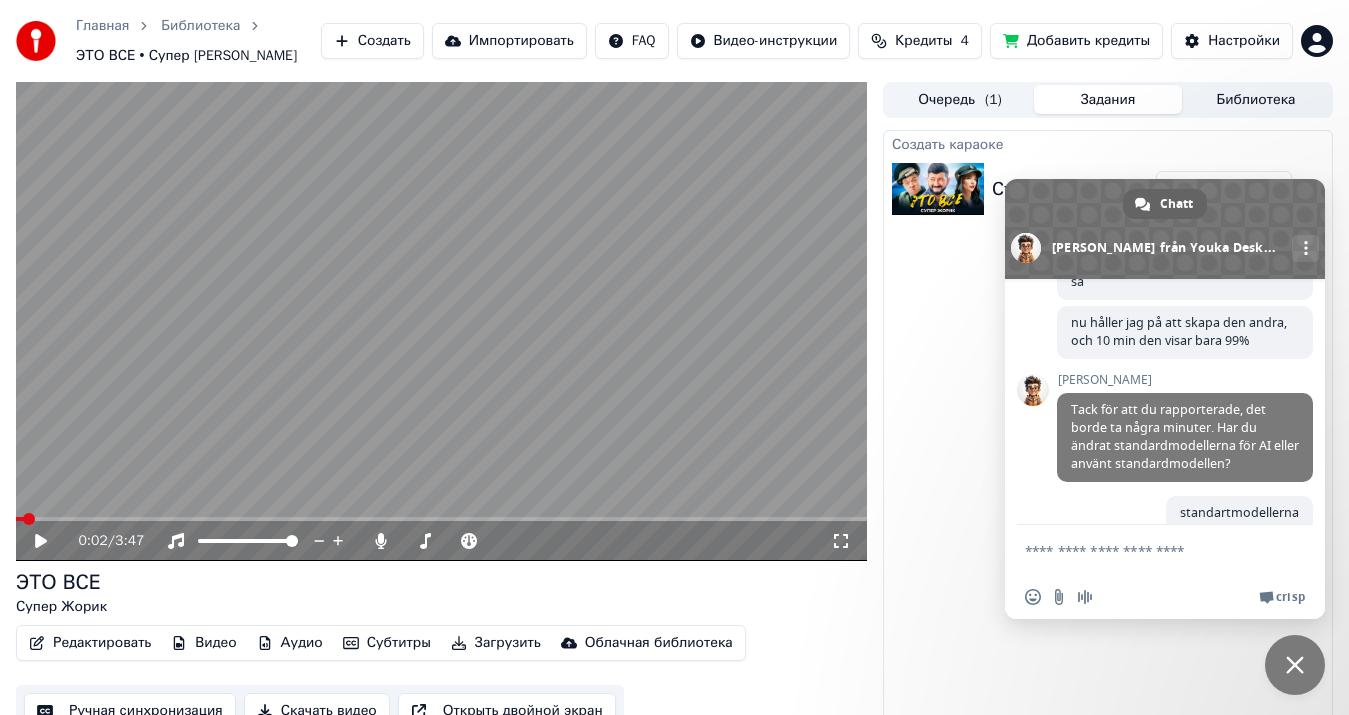 click 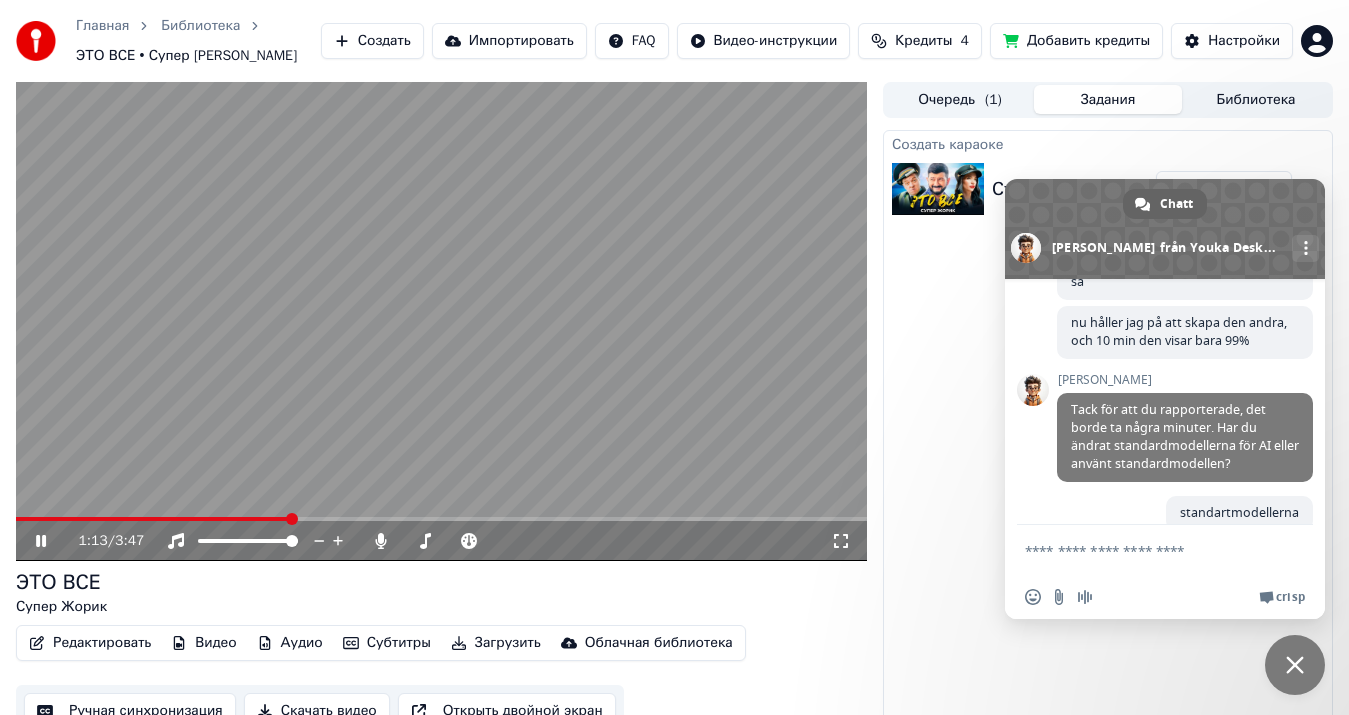 click at bounding box center [441, 519] 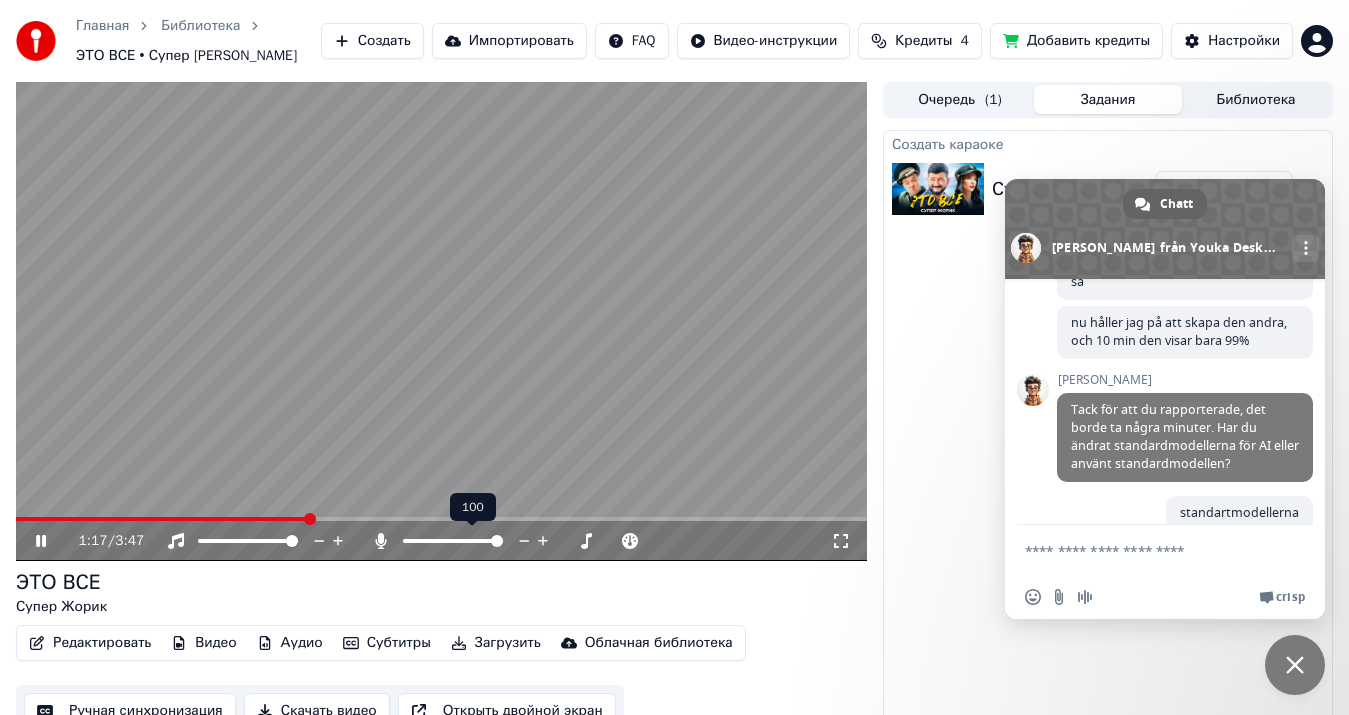 click at bounding box center [441, 519] 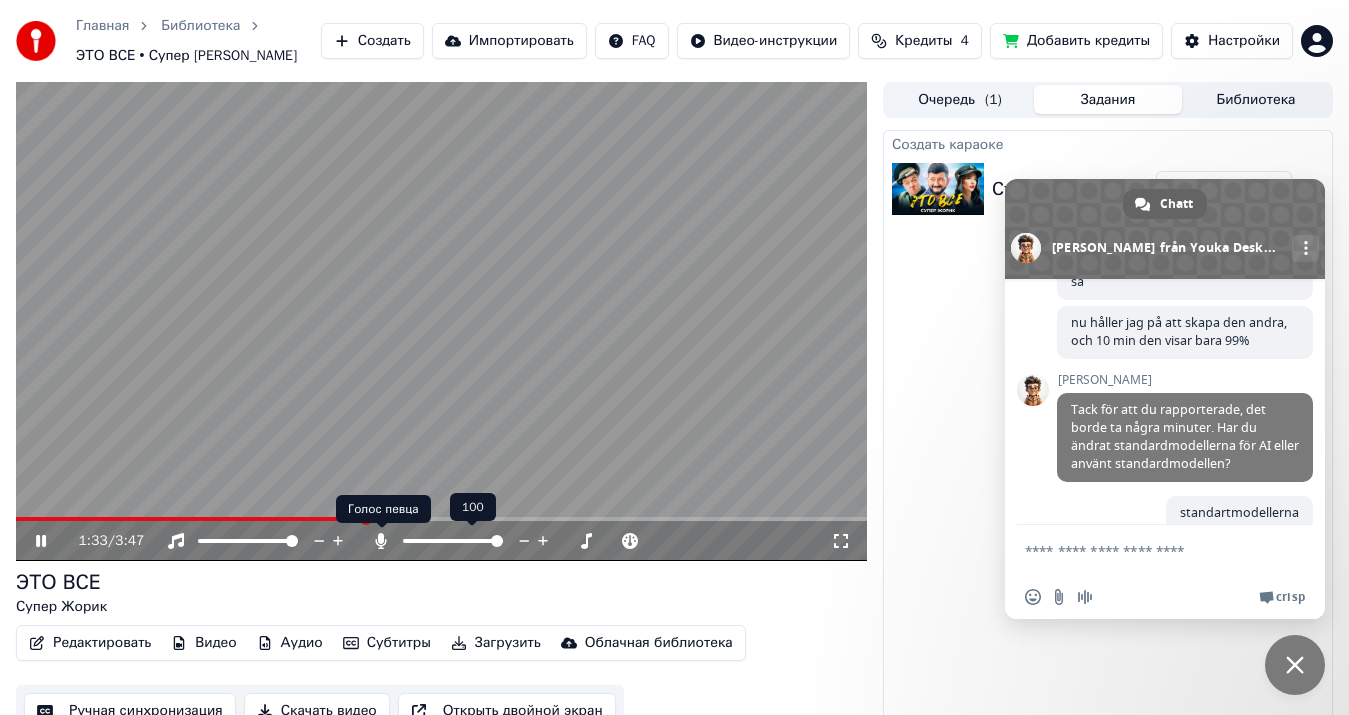 click 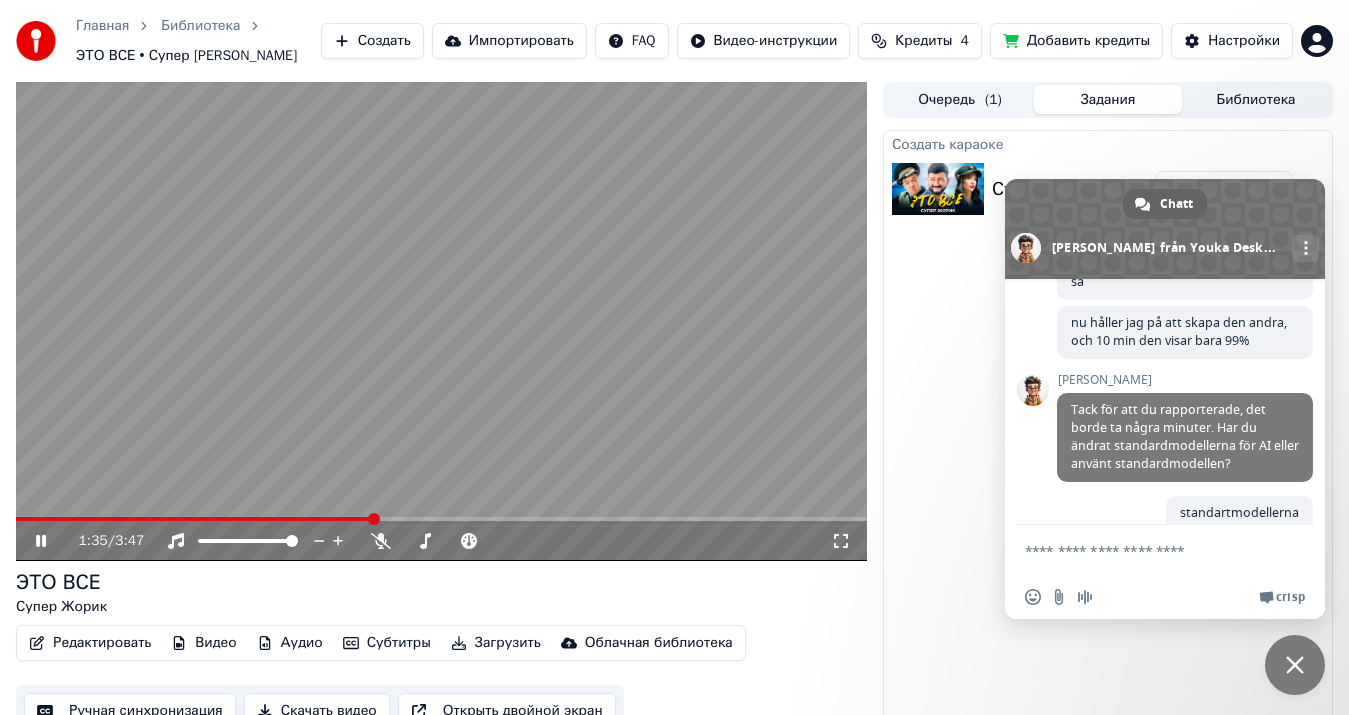 click 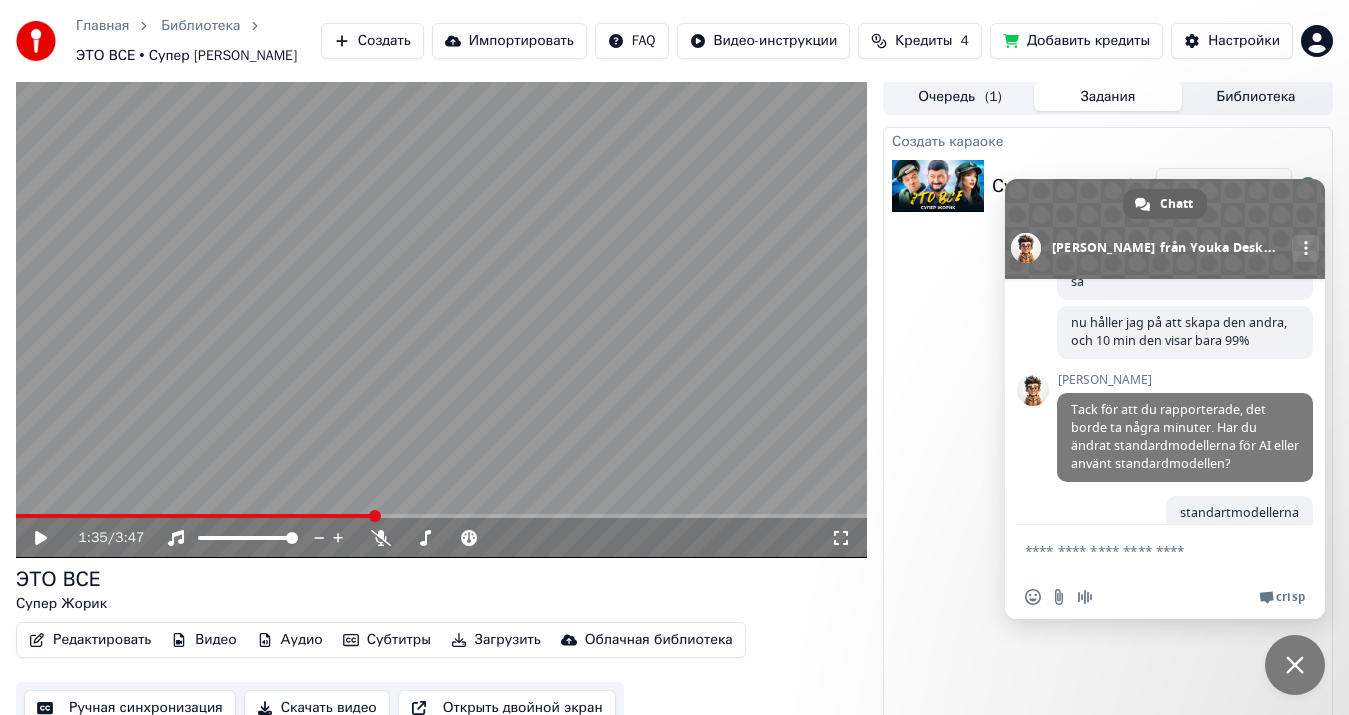 scroll, scrollTop: 23, scrollLeft: 0, axis: vertical 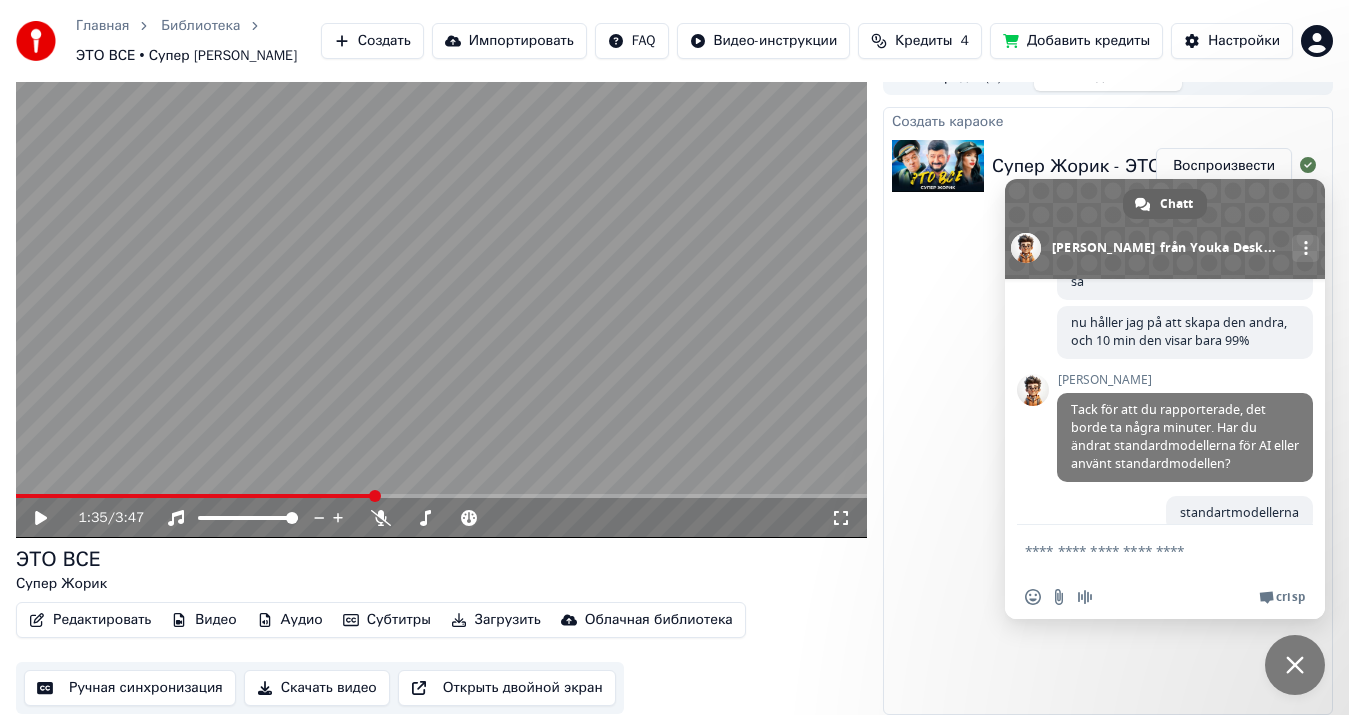 click on "Редактировать" at bounding box center [90, 620] 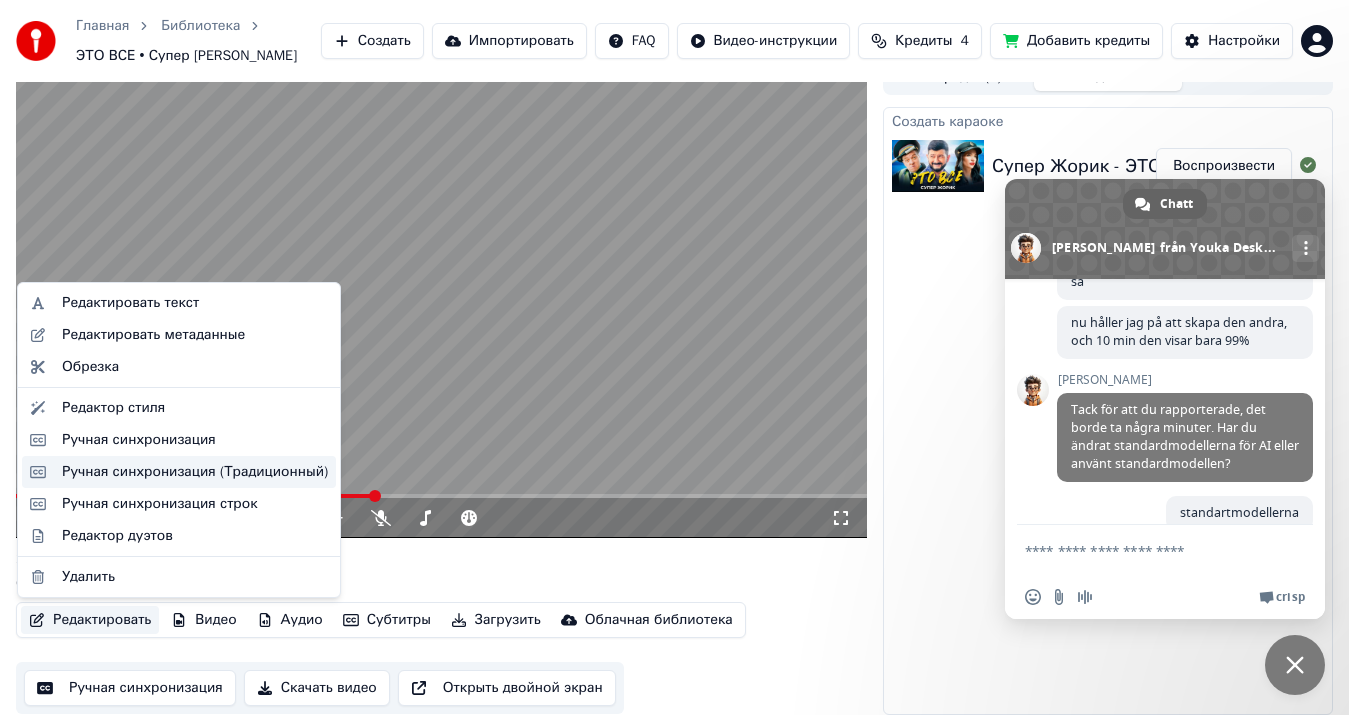 click on "Ручная синхронизация (Традиционный)" at bounding box center [195, 472] 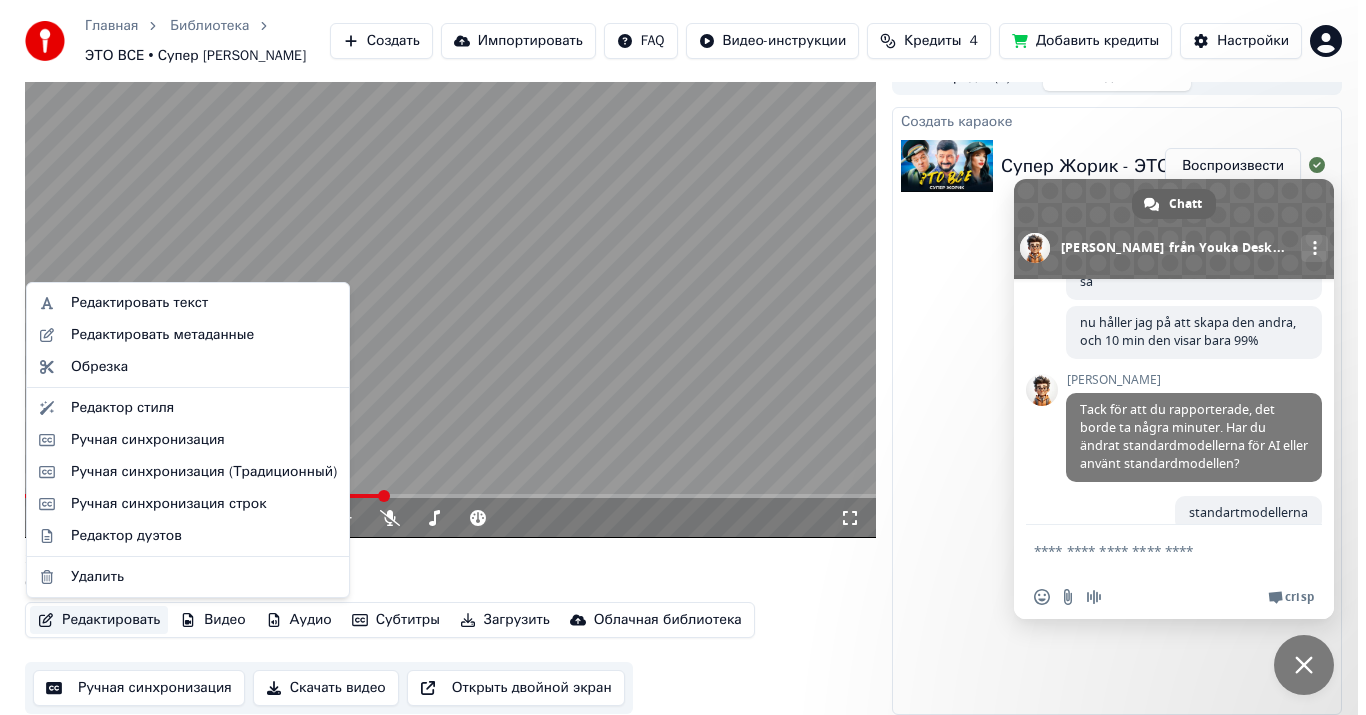scroll, scrollTop: 0, scrollLeft: 0, axis: both 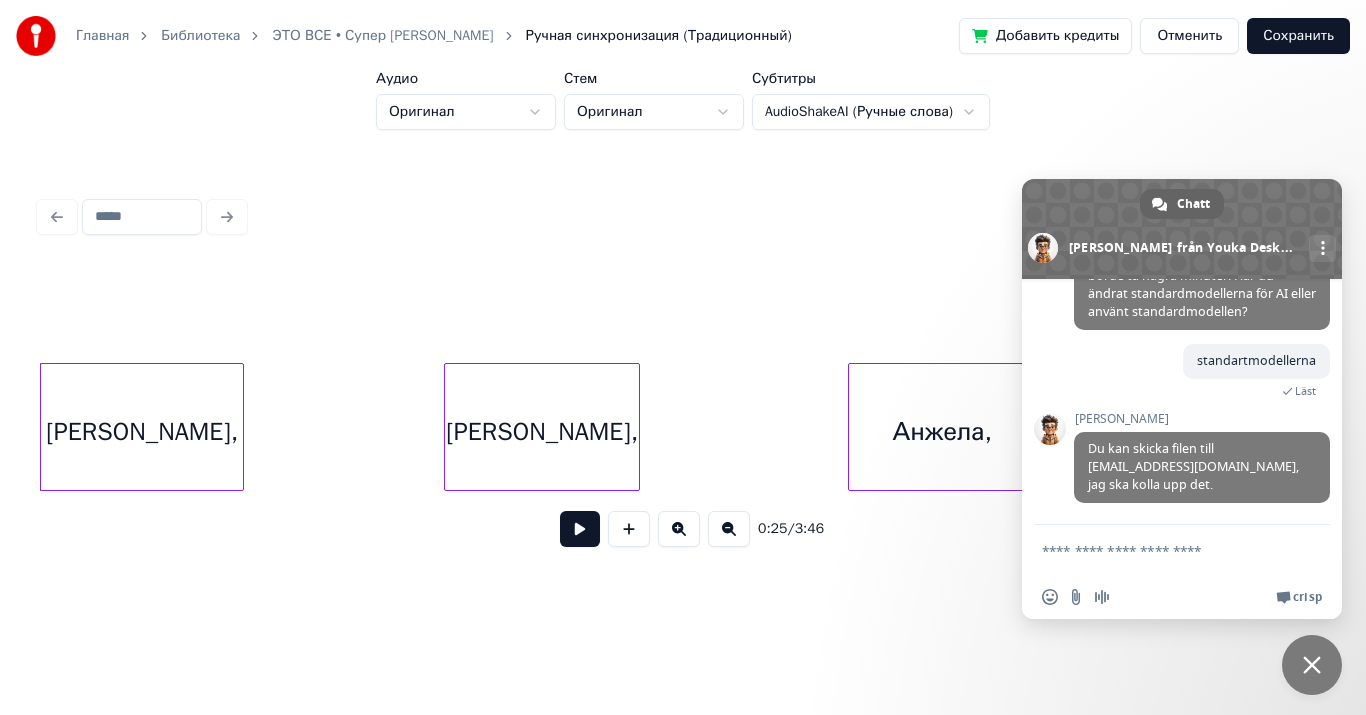 click at bounding box center (1162, 550) 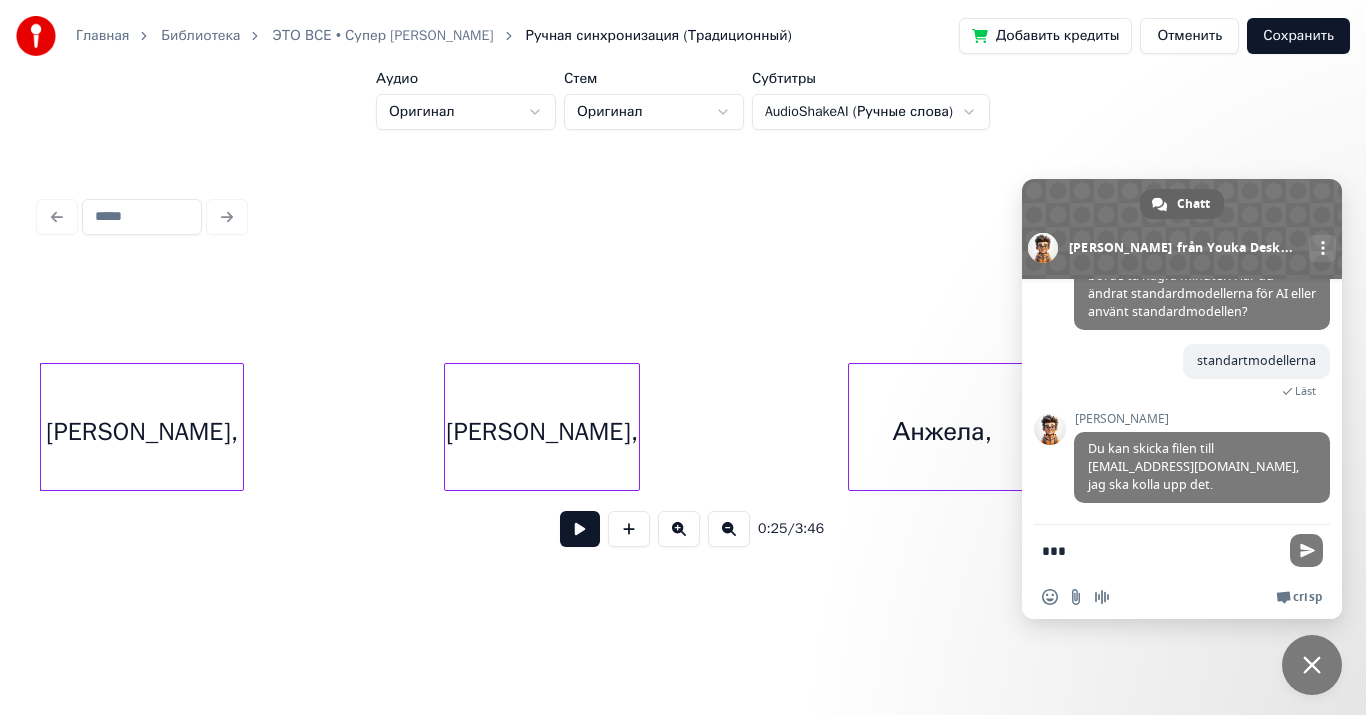 type on "****" 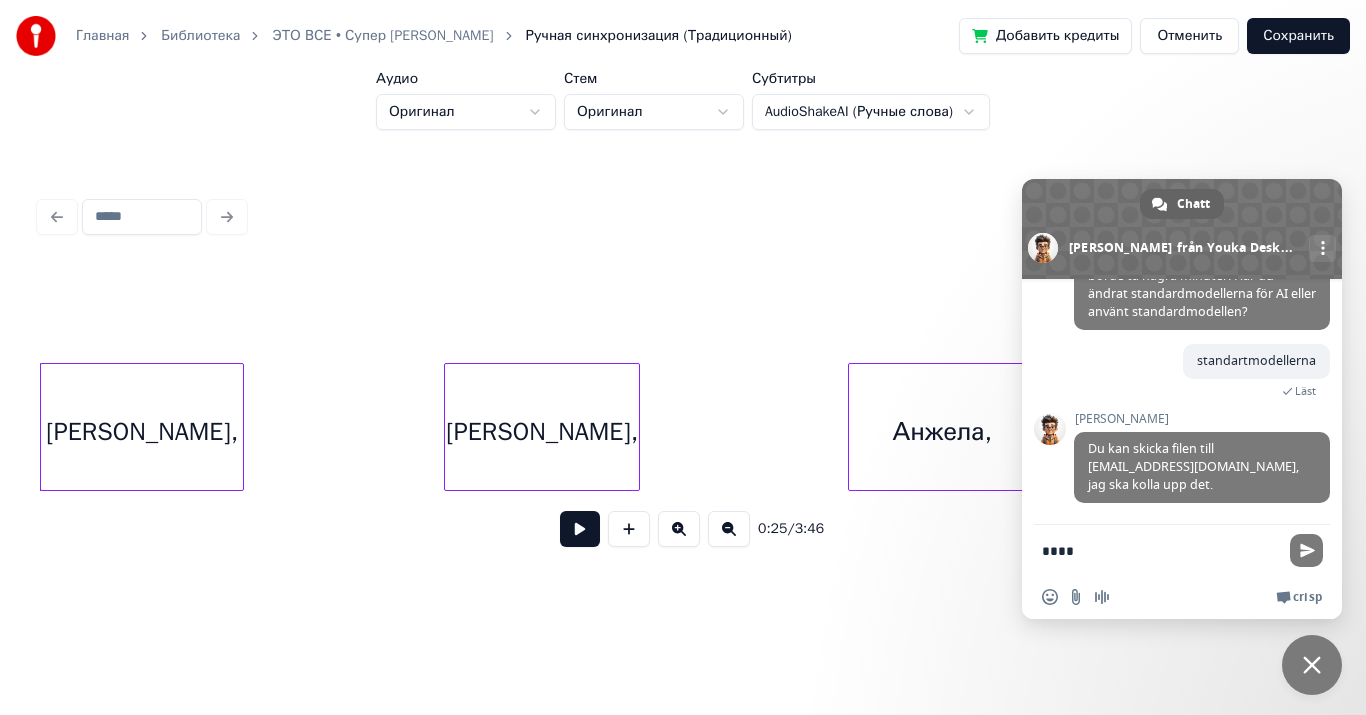 click on "****" at bounding box center [1162, 550] 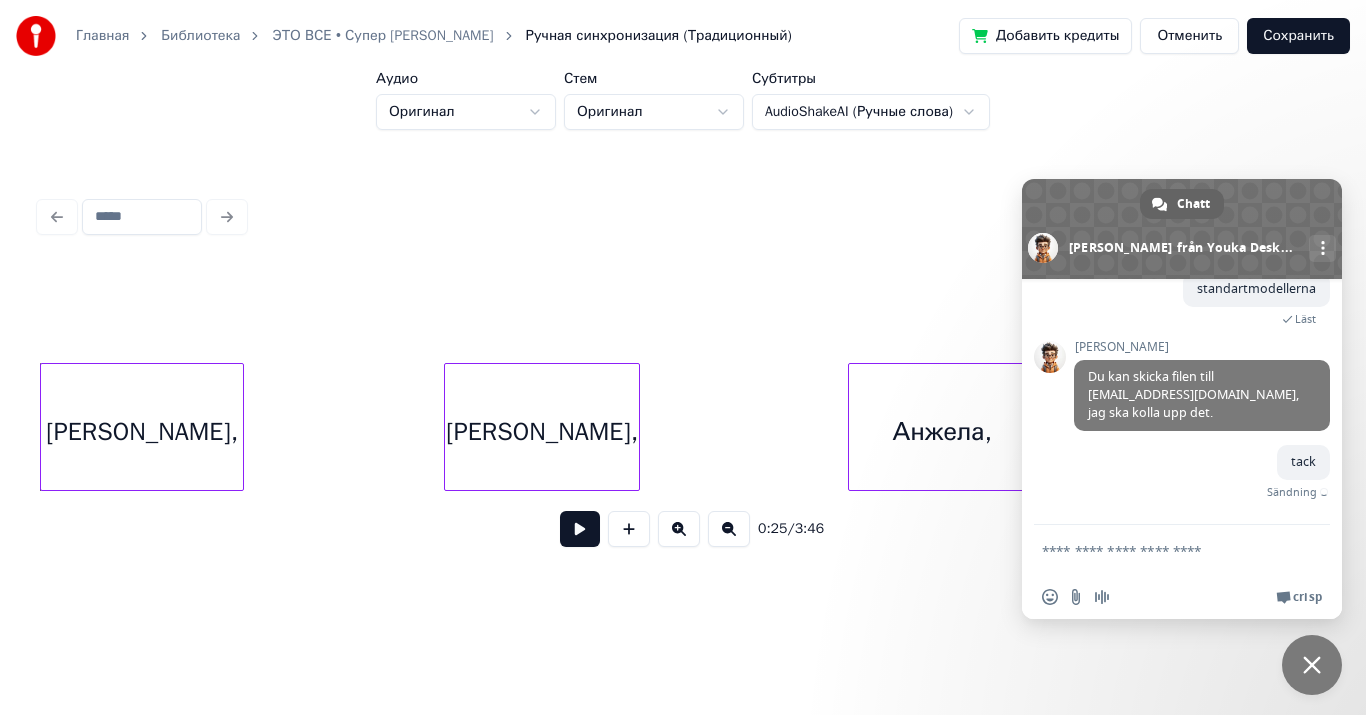 scroll, scrollTop: 699, scrollLeft: 0, axis: vertical 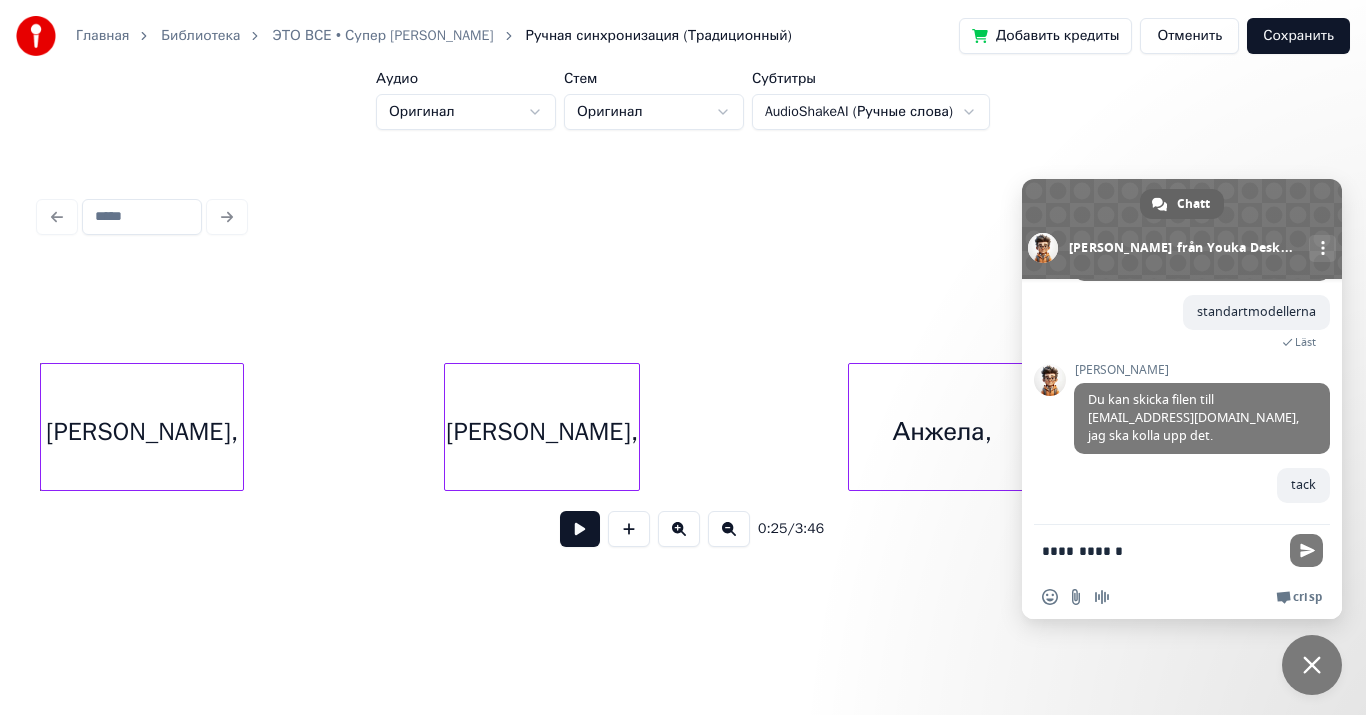 type on "**********" 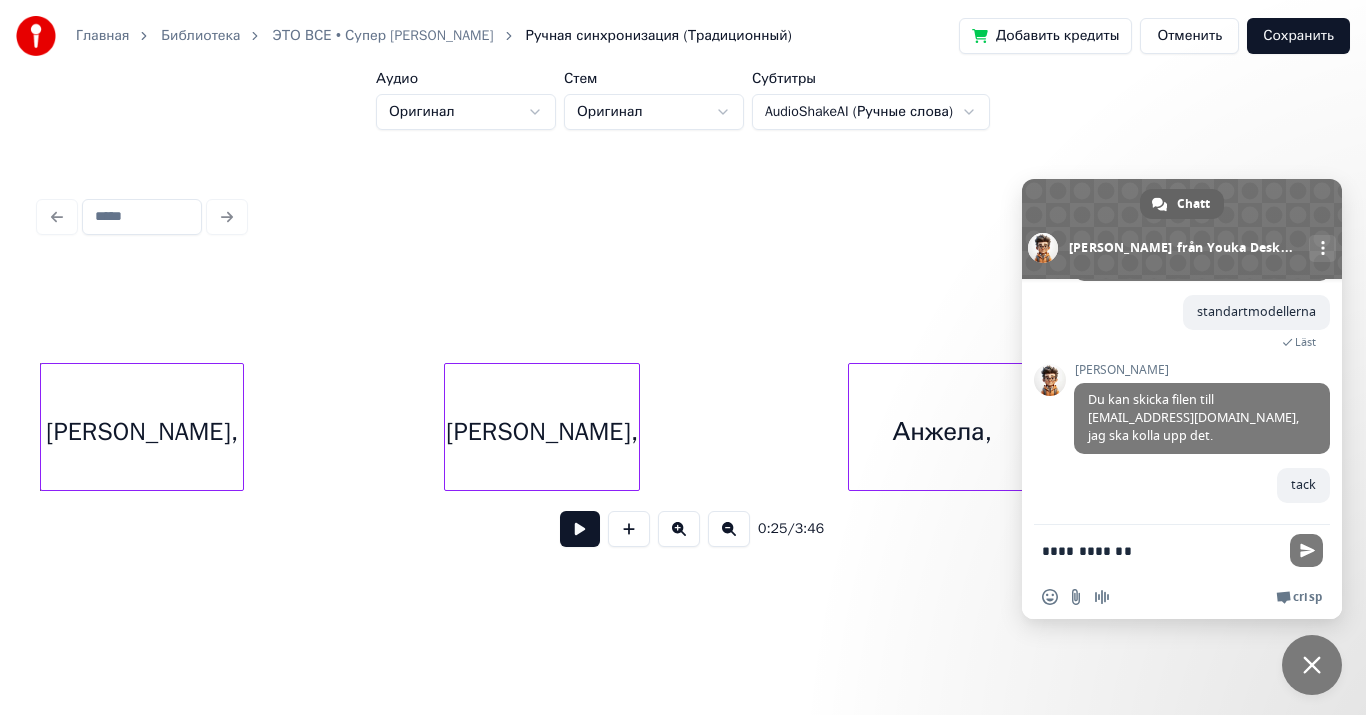type 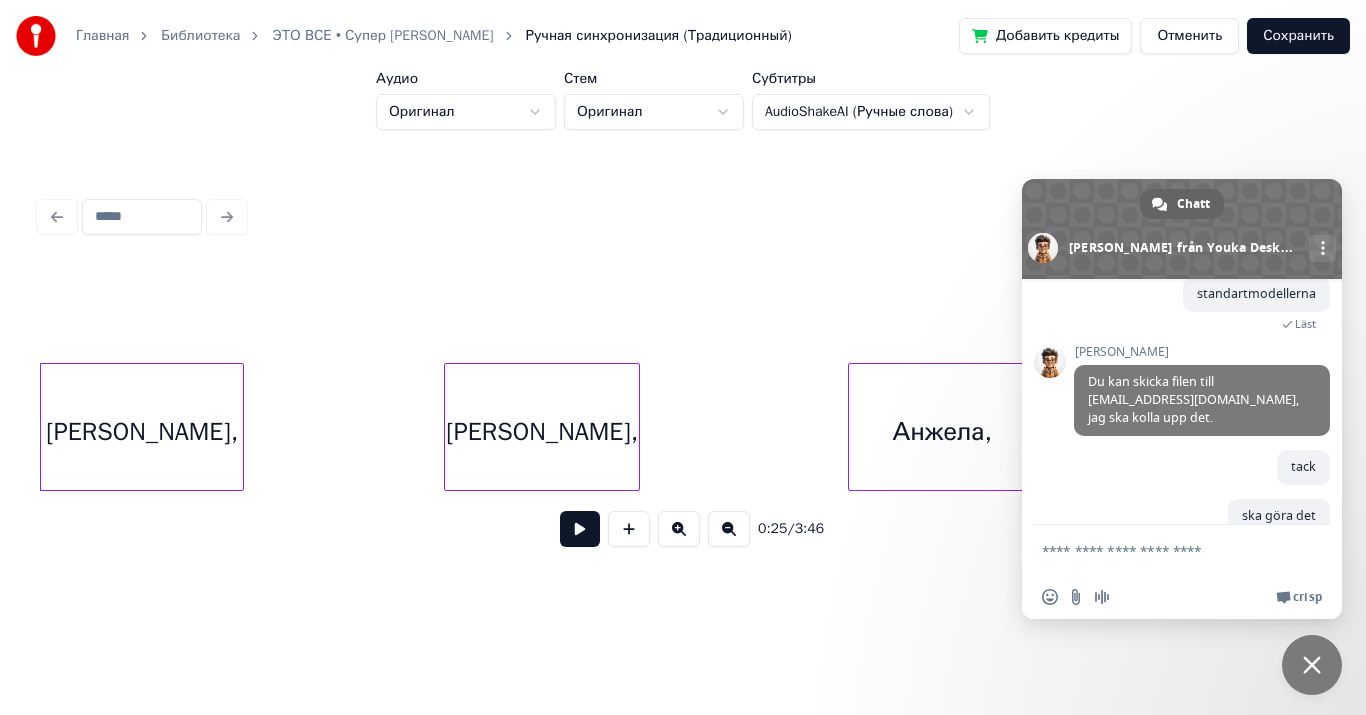 scroll, scrollTop: 740, scrollLeft: 0, axis: vertical 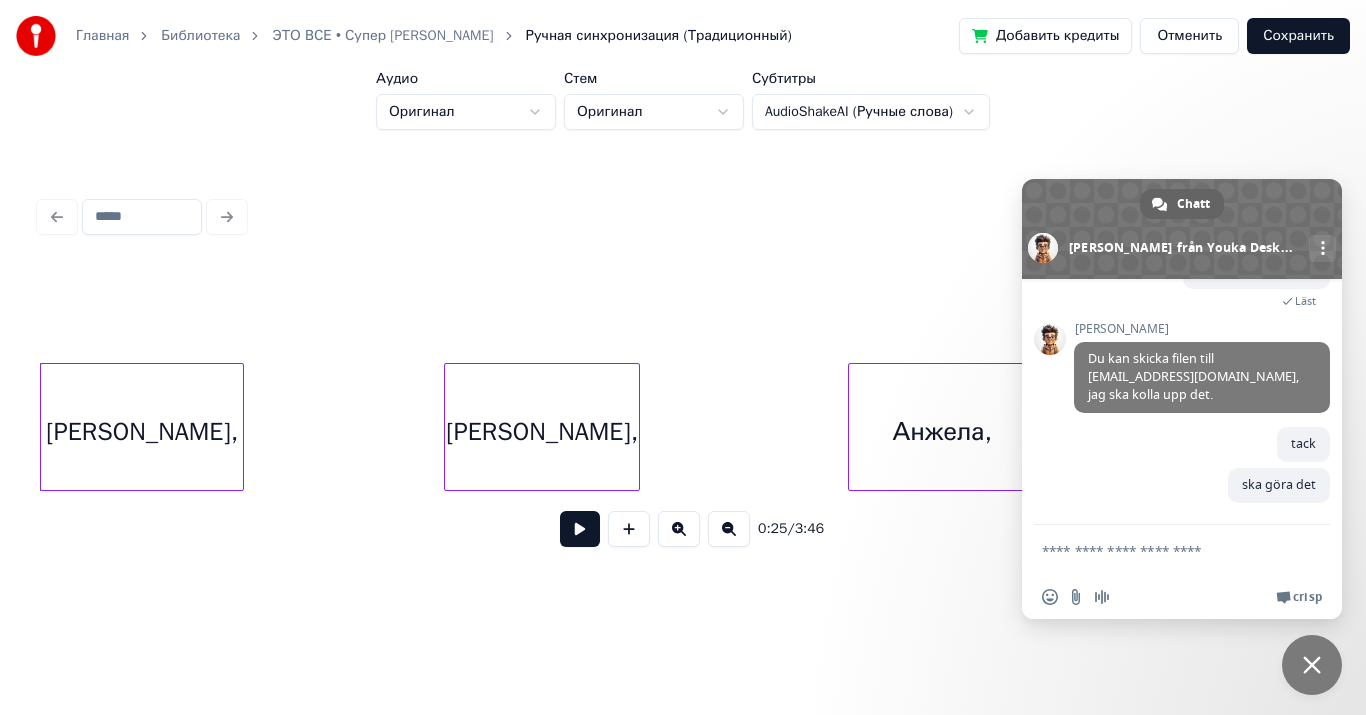click at bounding box center [1312, 665] 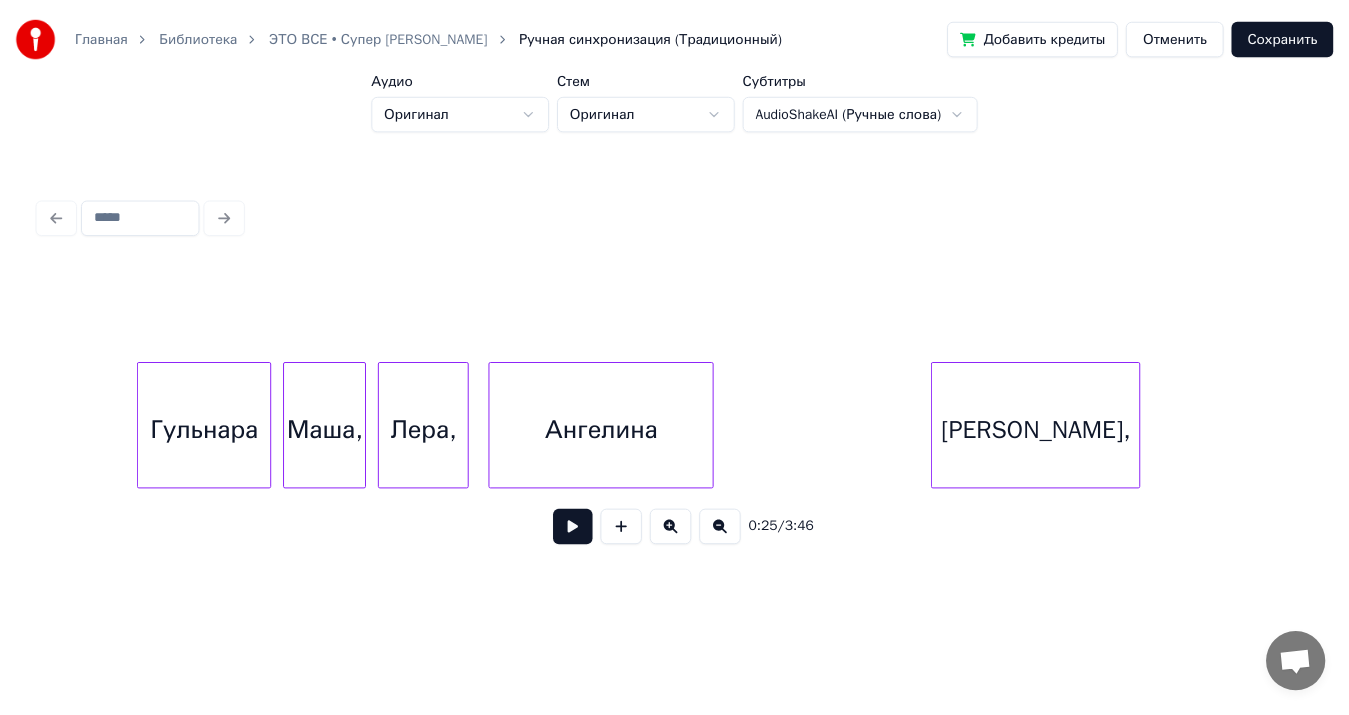 scroll, scrollTop: 0, scrollLeft: 7959, axis: horizontal 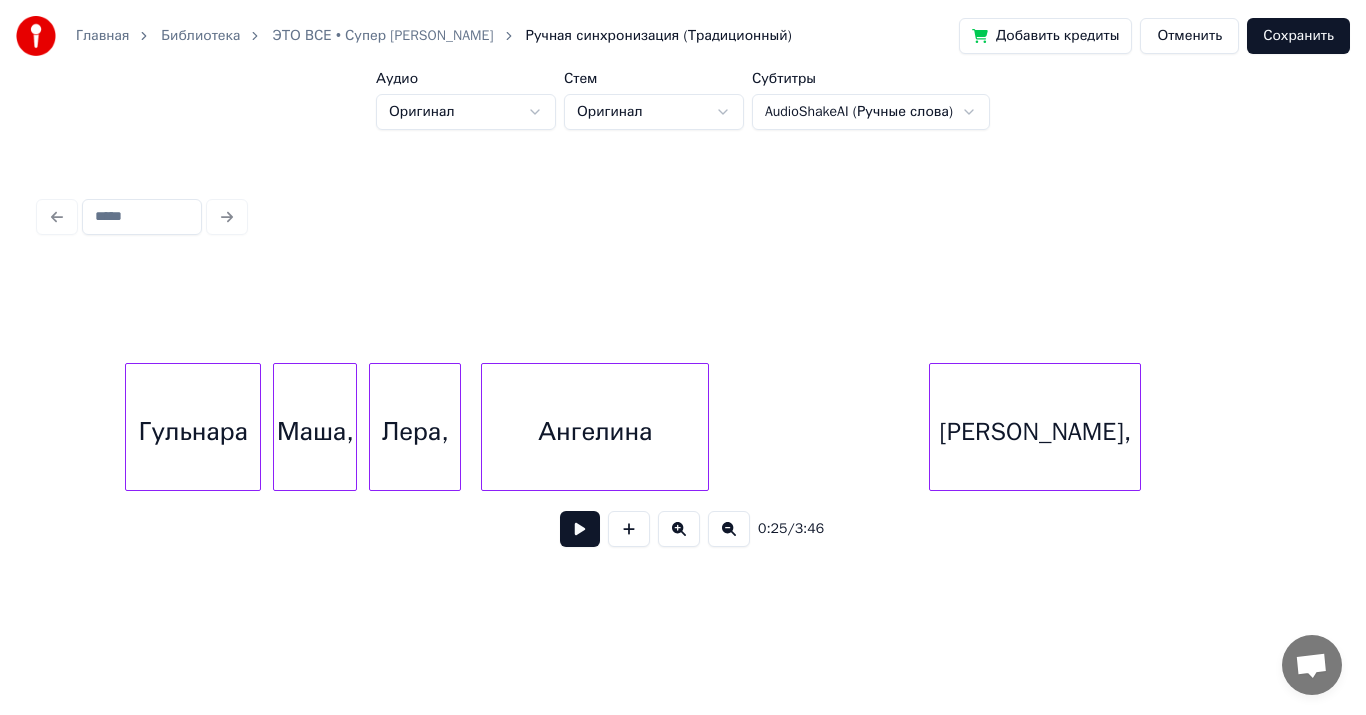 click at bounding box center (36, 36) 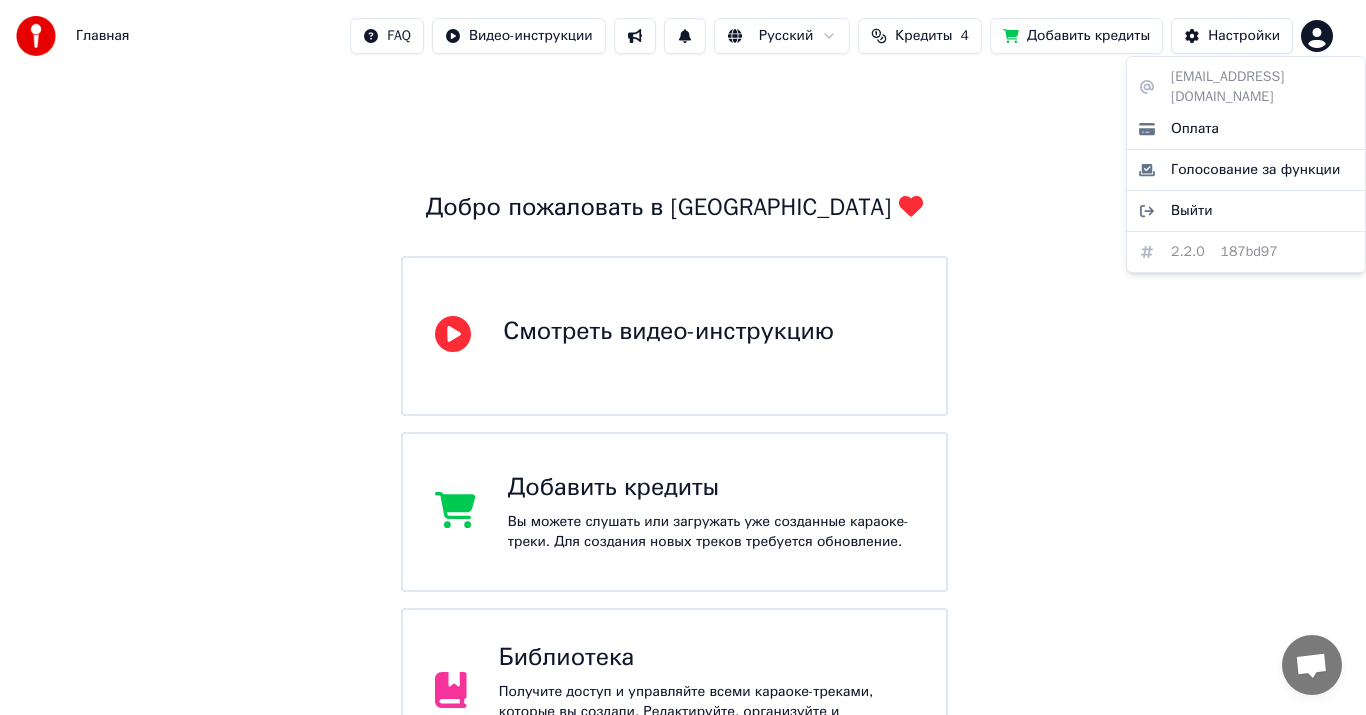 click on "Главная FAQ Видео-инструкции Русский Кредиты 4 Добавить кредиты Настройки Добро пожаловать в Youka Смотреть видео-инструкцию Добавить кредиты Вы можете слушать или загружать уже созданные караоке-треки. Для создания новых треков требуется обновление. Библиотека Получите доступ и управляйте всеми караоке-треками, которые вы создали. Редактируйте, организуйте и совершенствуйте свои проекты. Создать караоке Создайте караоке из аудио- или видеофайлов (MP3, MP4 и других), или вставьте URL, чтобы мгновенно создать караоке-видео с синхронизированными текстами. Chatt" at bounding box center [683, 480] 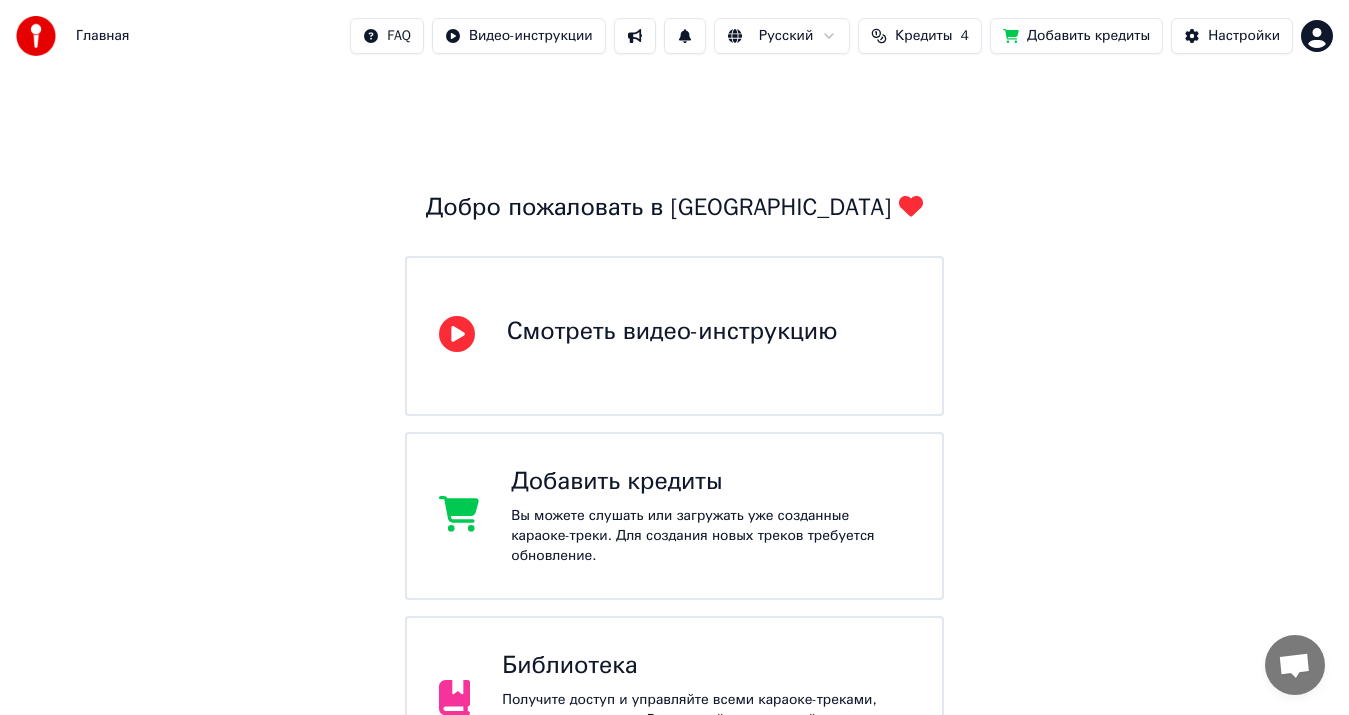 scroll, scrollTop: 245, scrollLeft: 0, axis: vertical 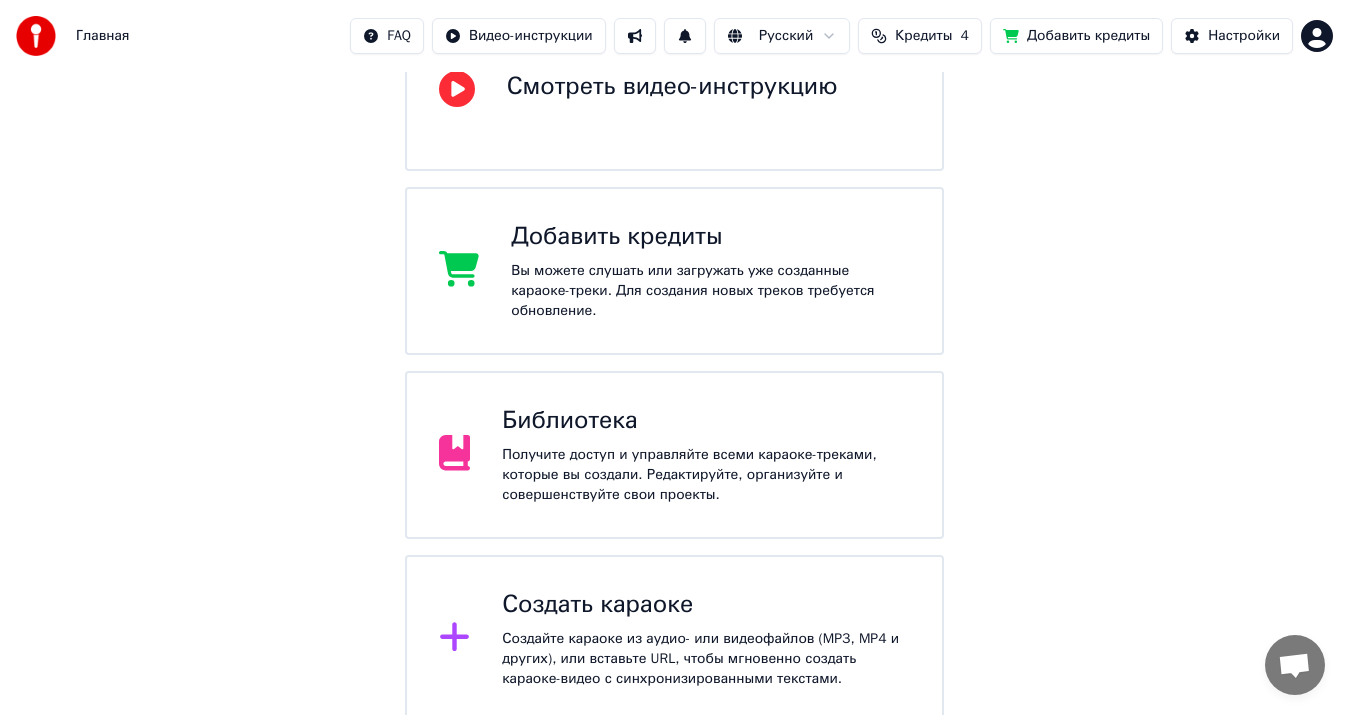 click on "Получите доступ и управляйте всеми караоке-треками, которые вы создали. Редактируйте, организуйте и совершенствуйте свои проекты." at bounding box center (706, 475) 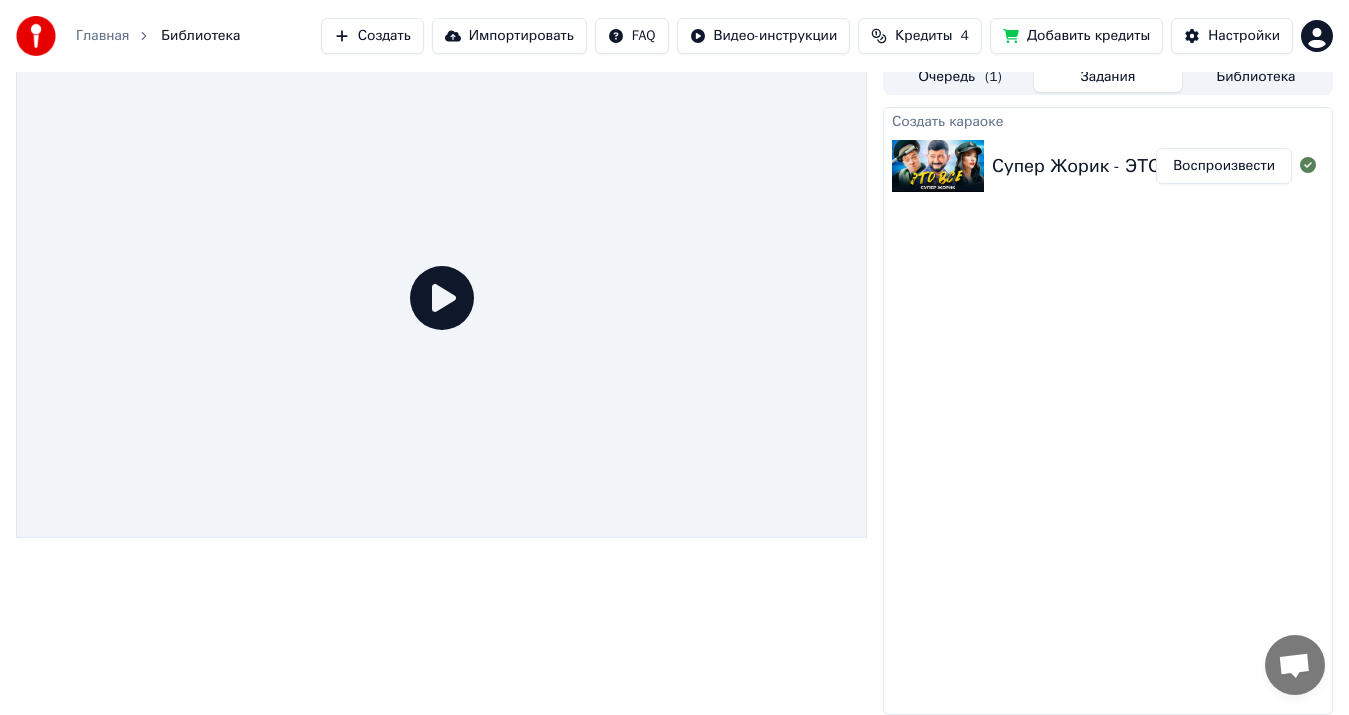click 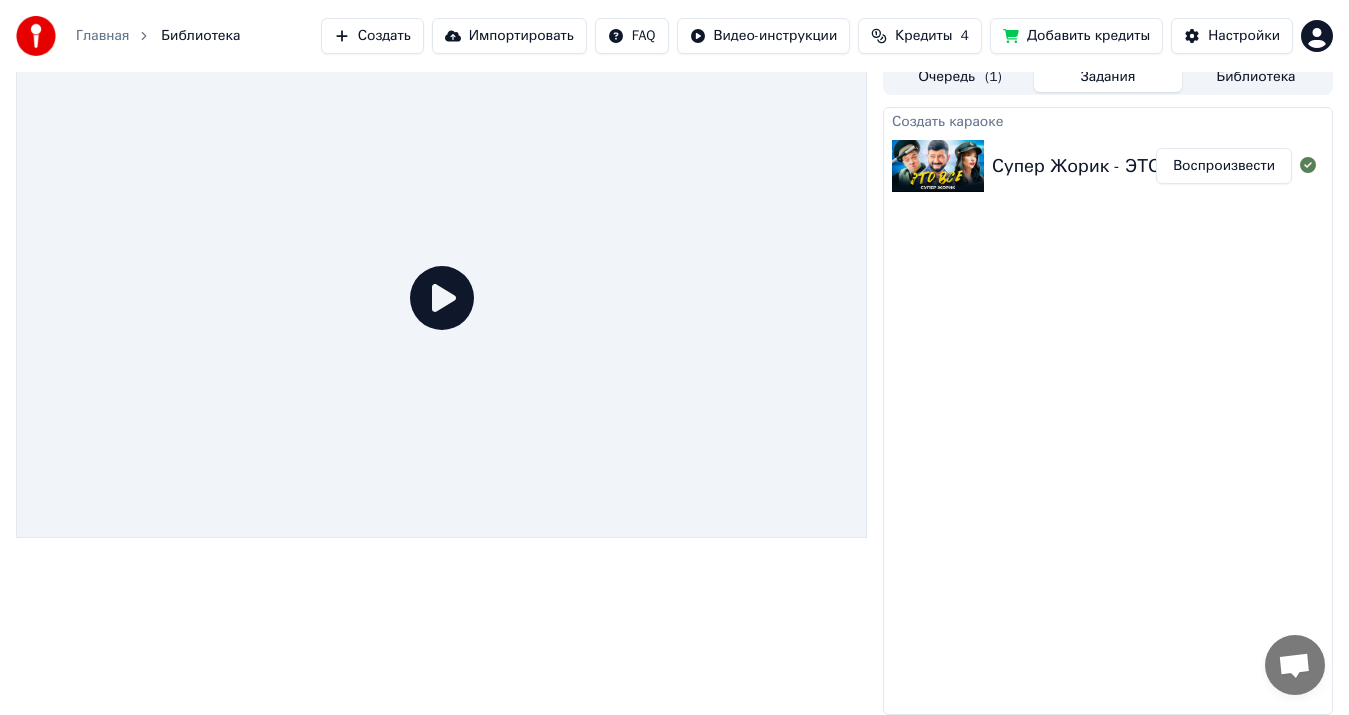 click at bounding box center (938, 166) 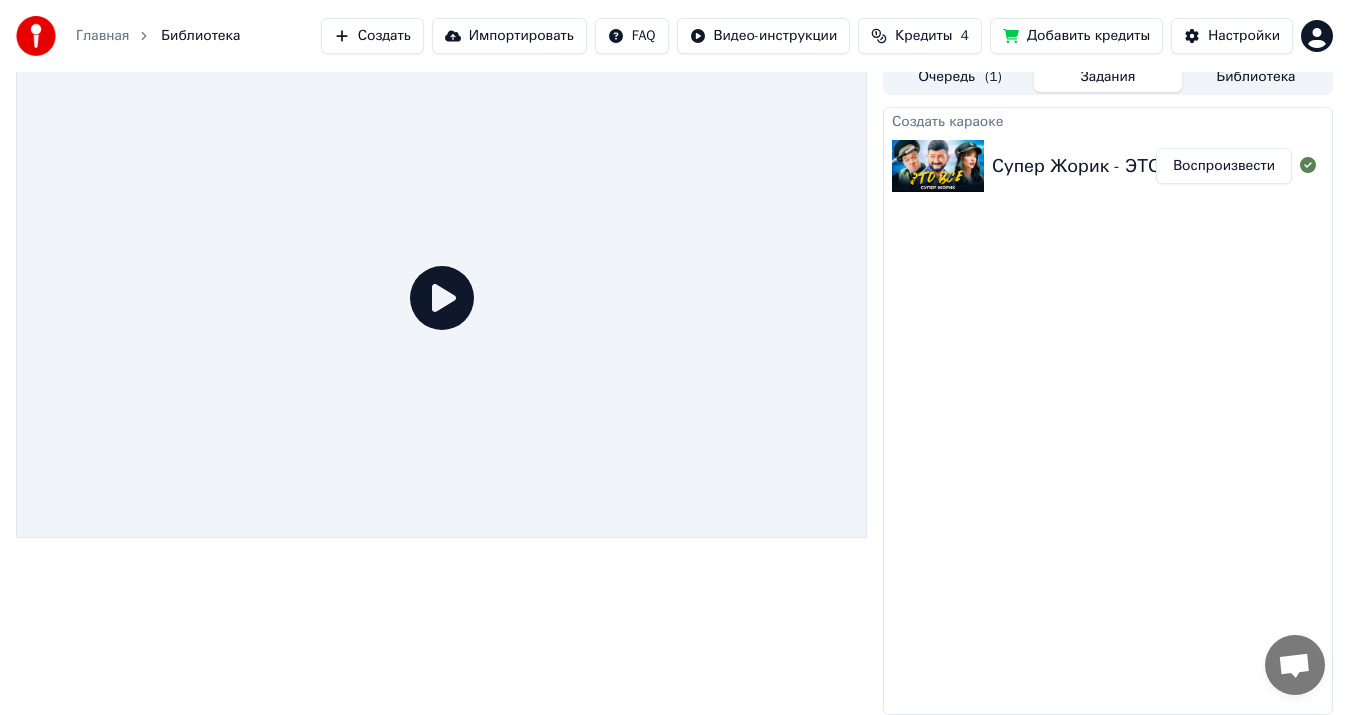 click 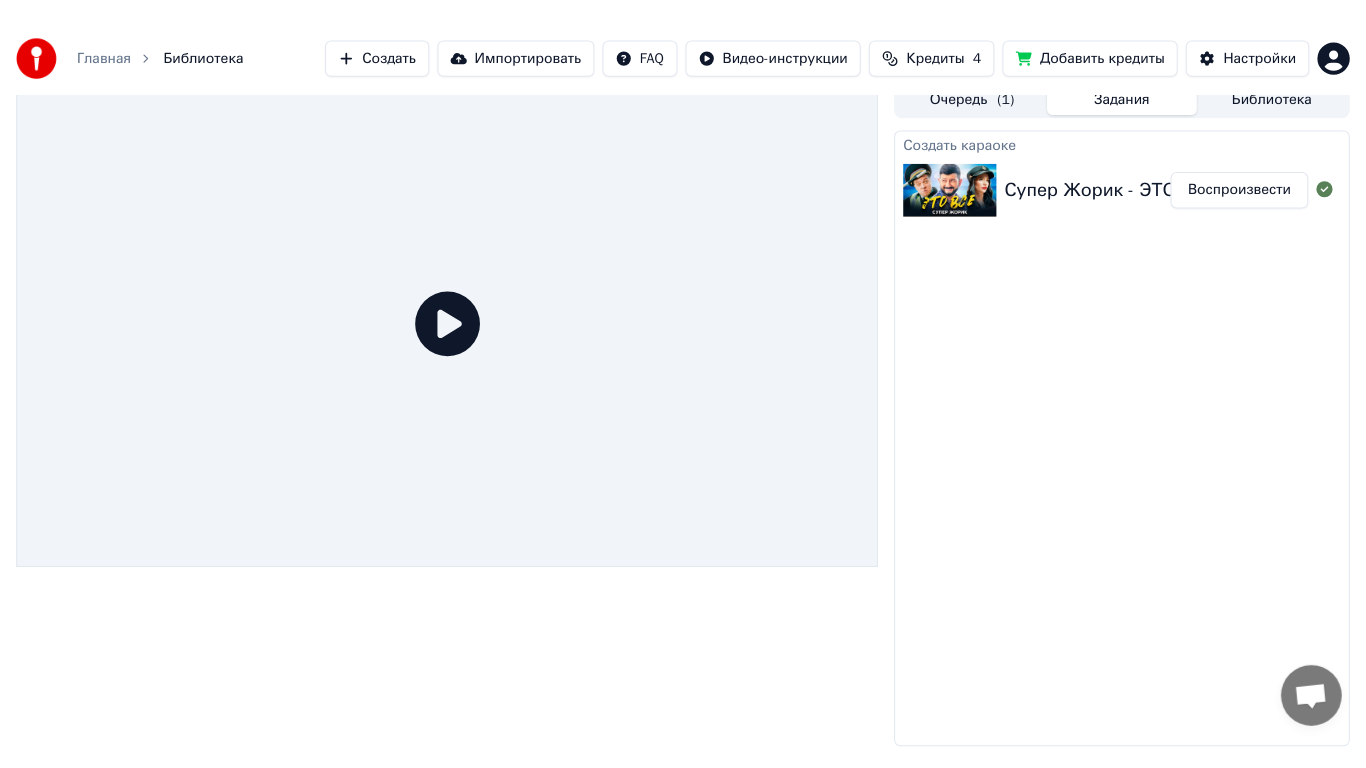 scroll, scrollTop: 5, scrollLeft: 0, axis: vertical 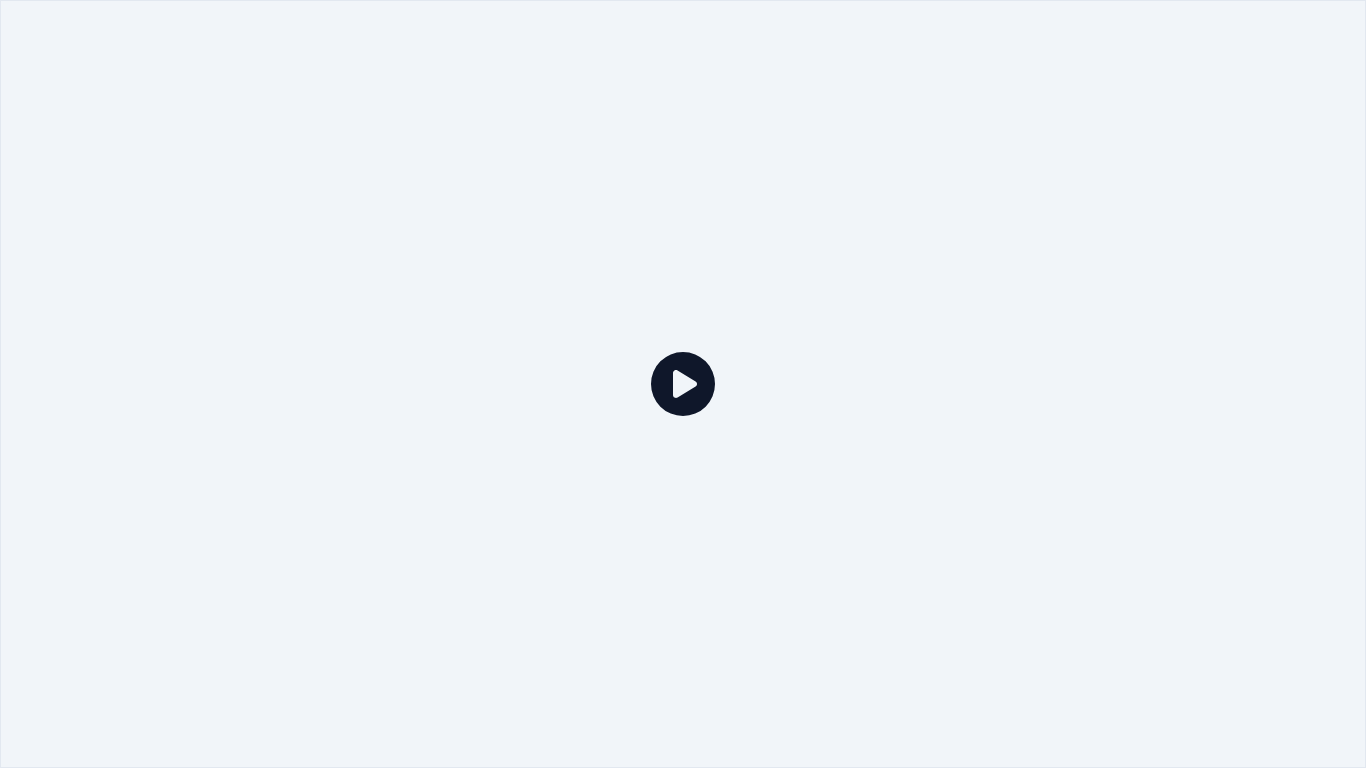 click 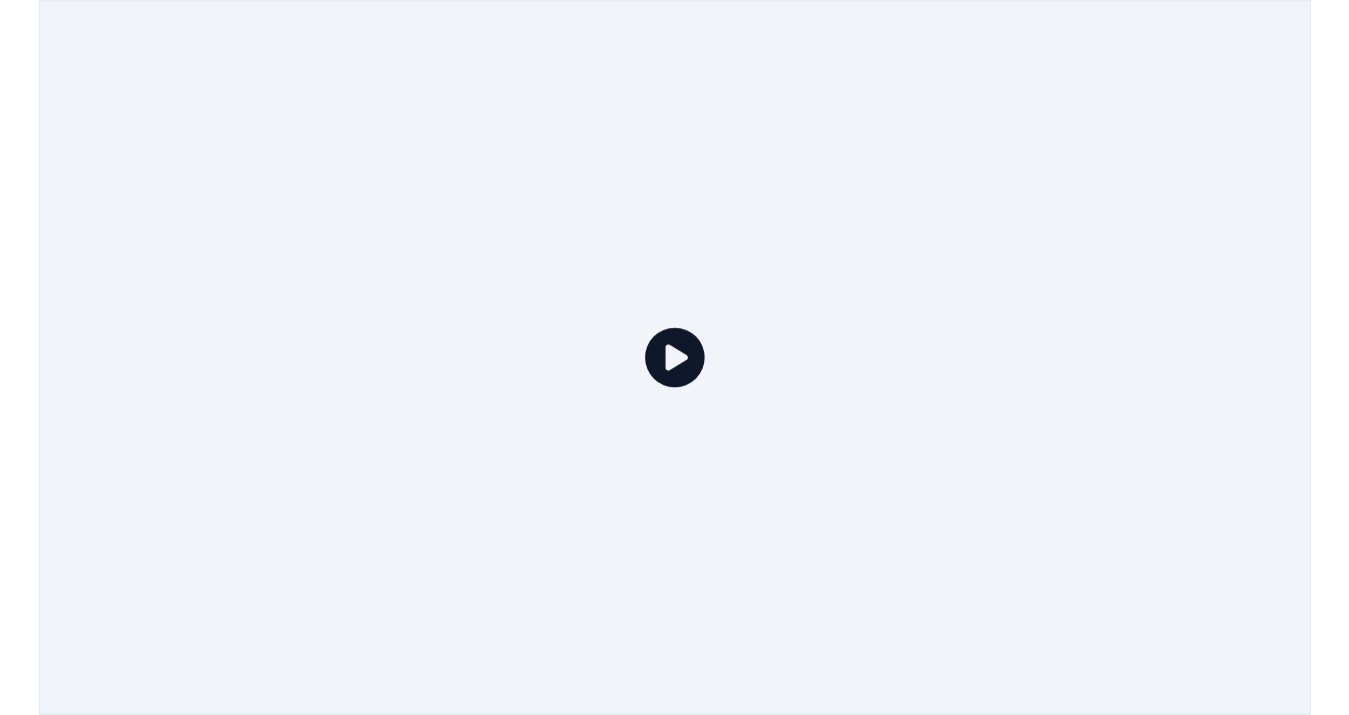 scroll, scrollTop: 740, scrollLeft: 0, axis: vertical 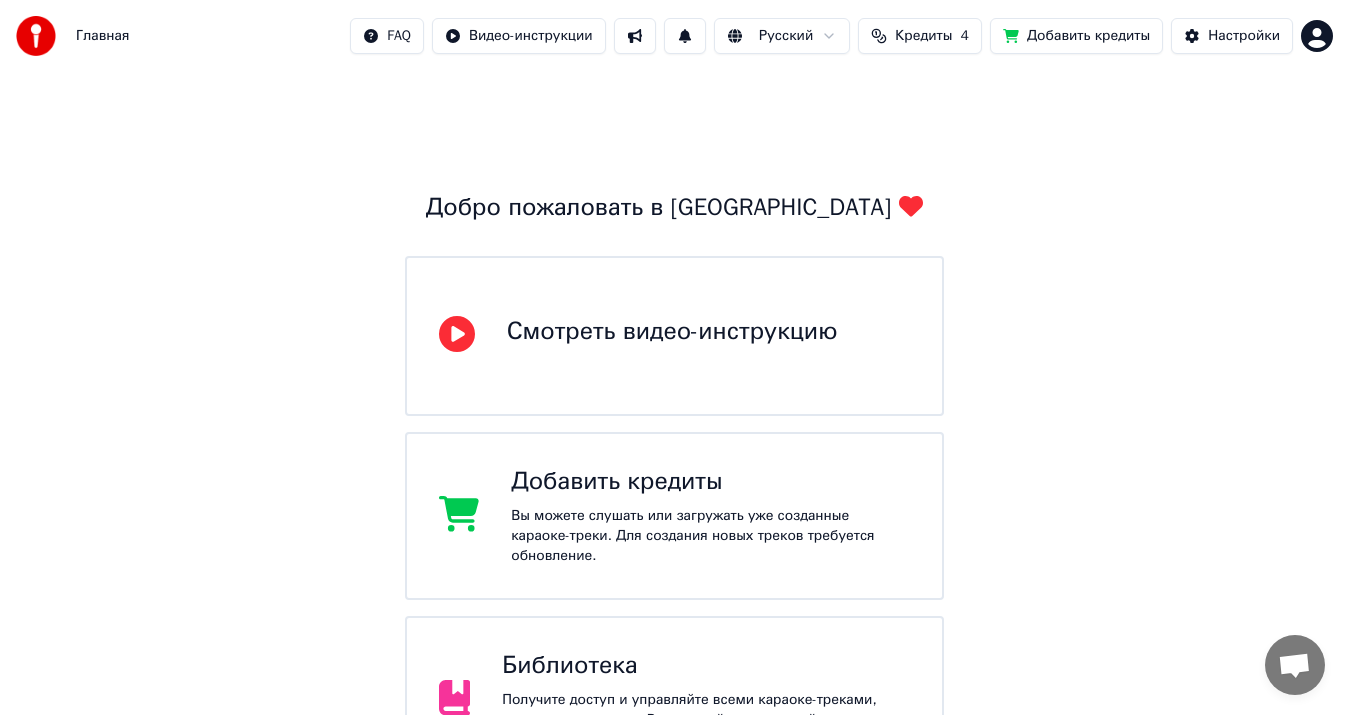 click on "Библиотека" at bounding box center (706, 666) 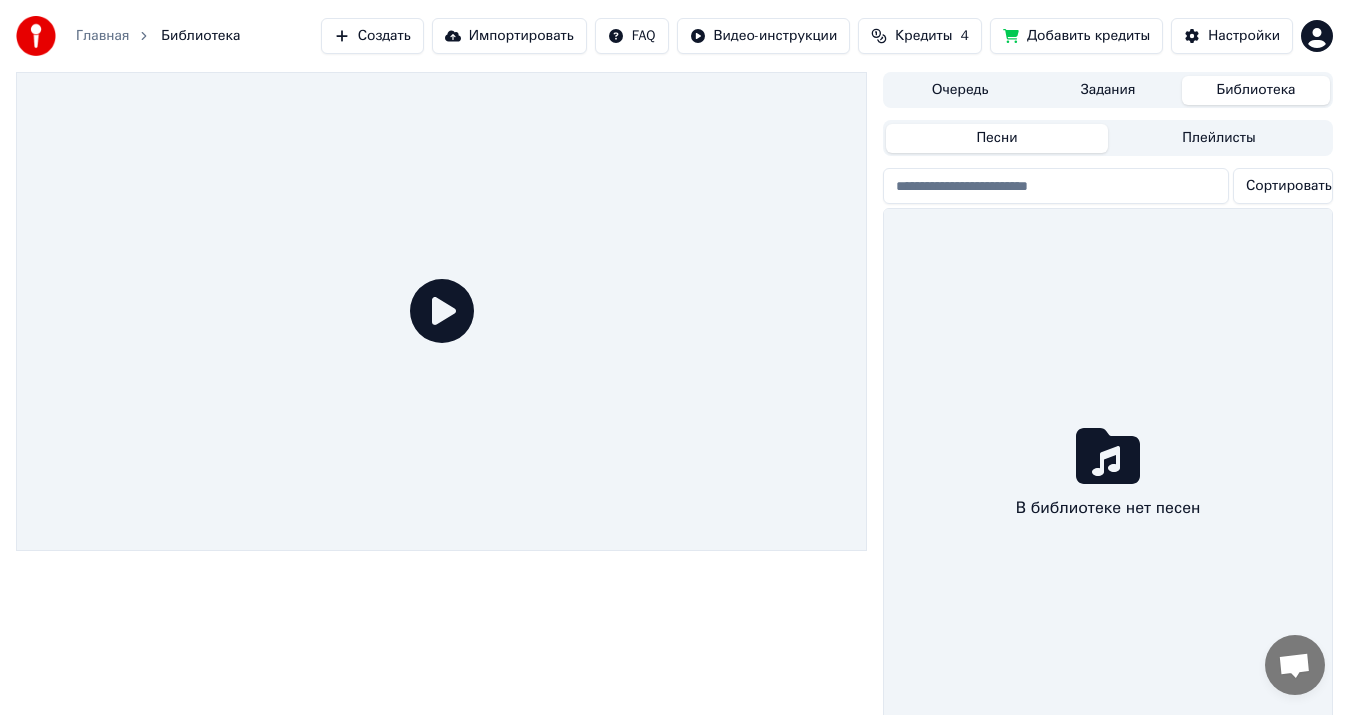 click at bounding box center (441, 408) 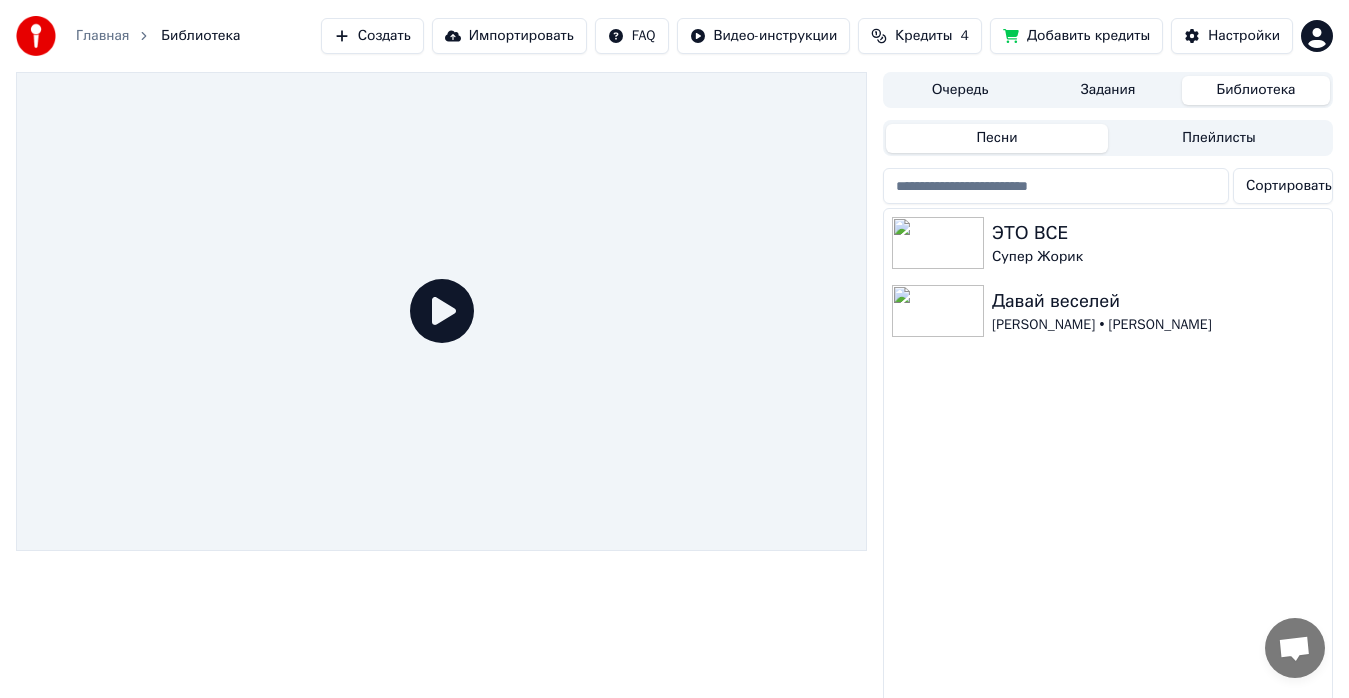 click 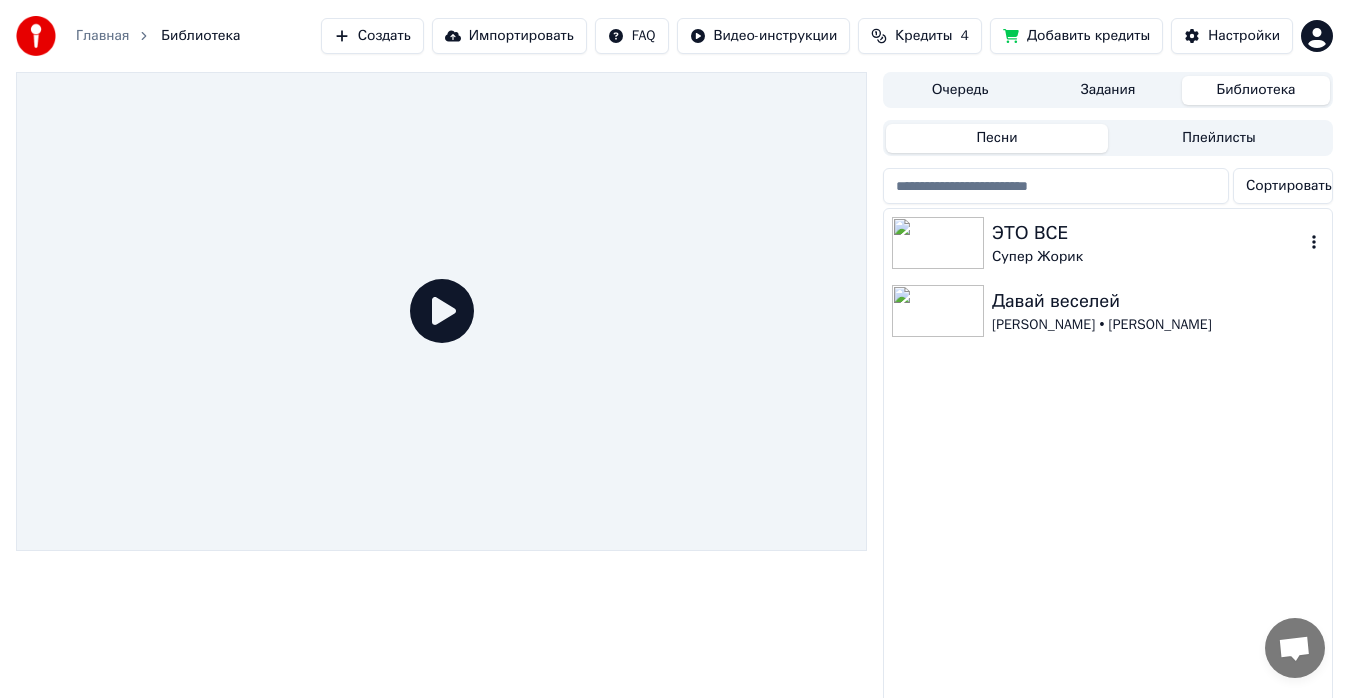 click at bounding box center (938, 243) 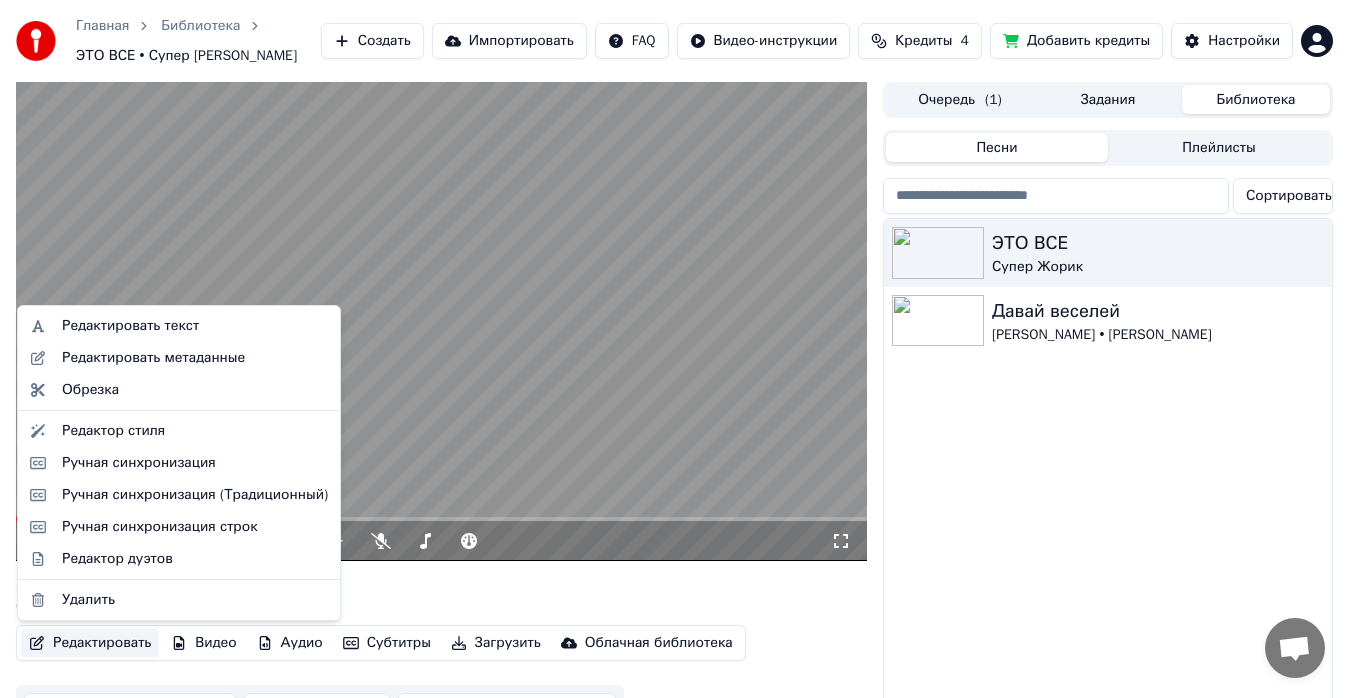 click on "Редактировать" at bounding box center (90, 643) 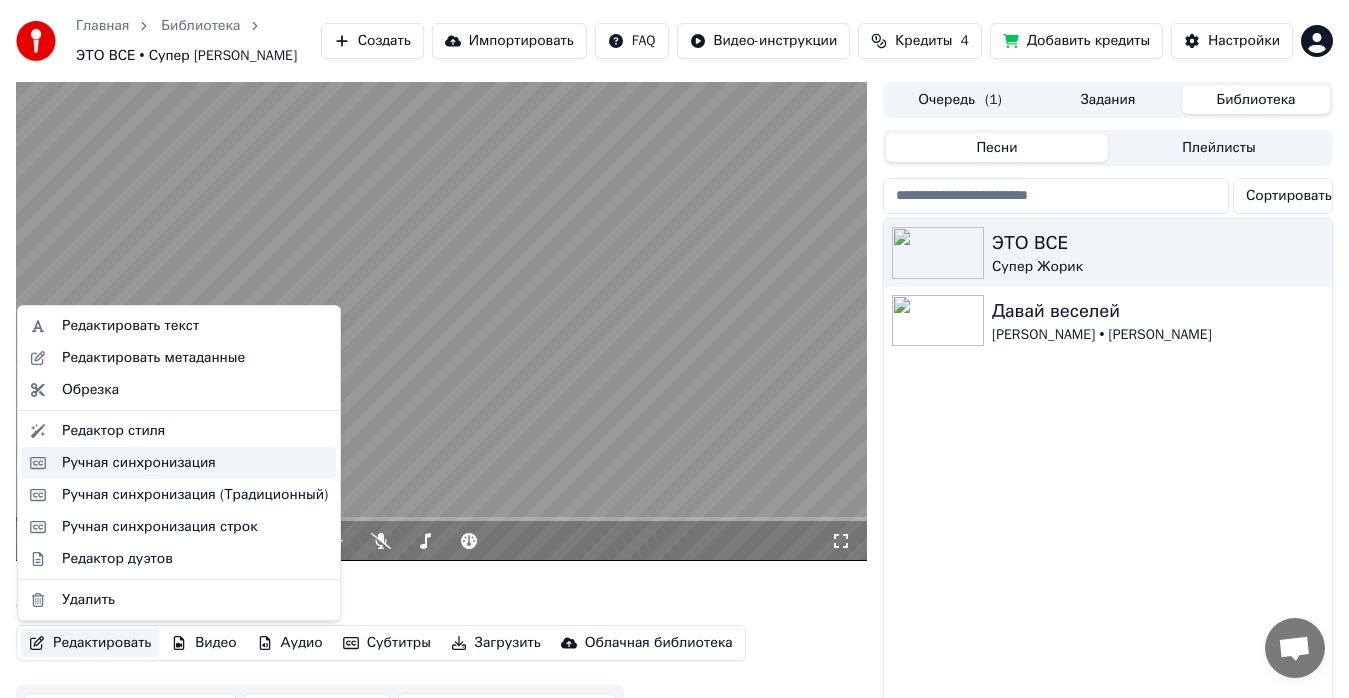 click on "Ручная синхронизация" at bounding box center [139, 463] 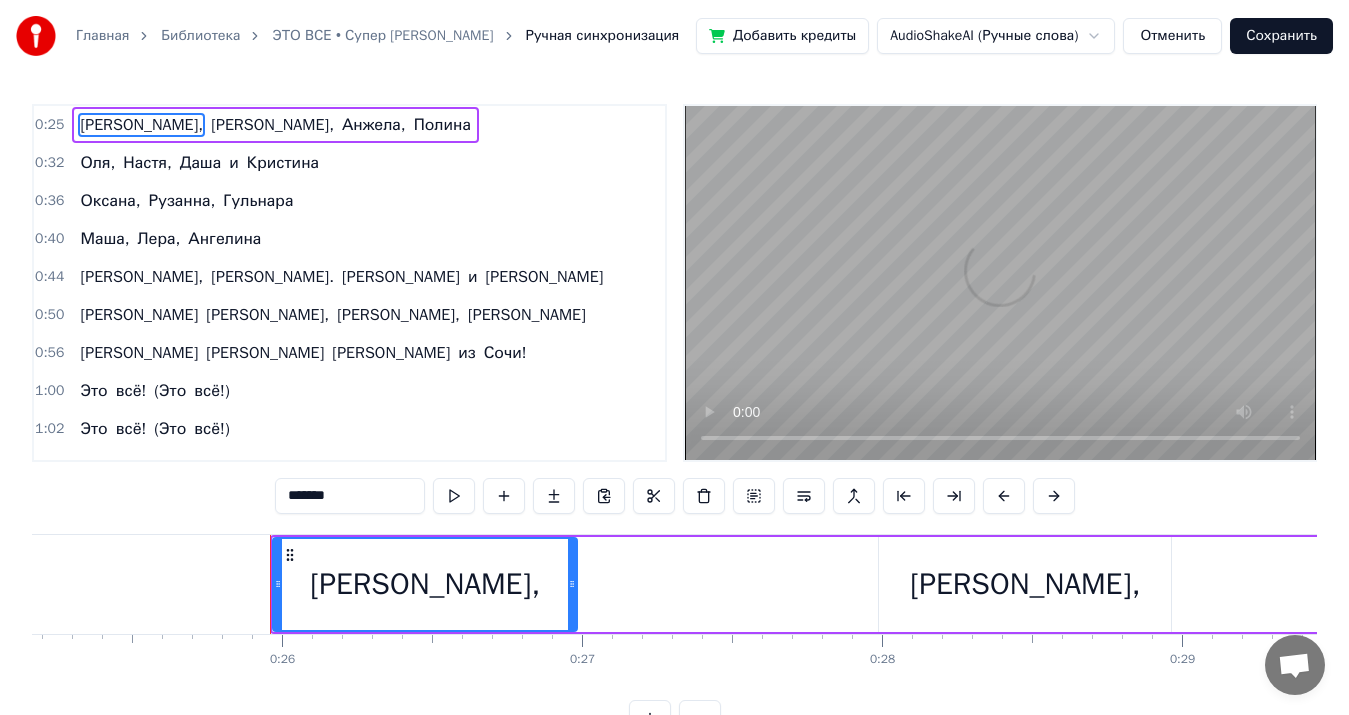 scroll, scrollTop: 0, scrollLeft: 7688, axis: horizontal 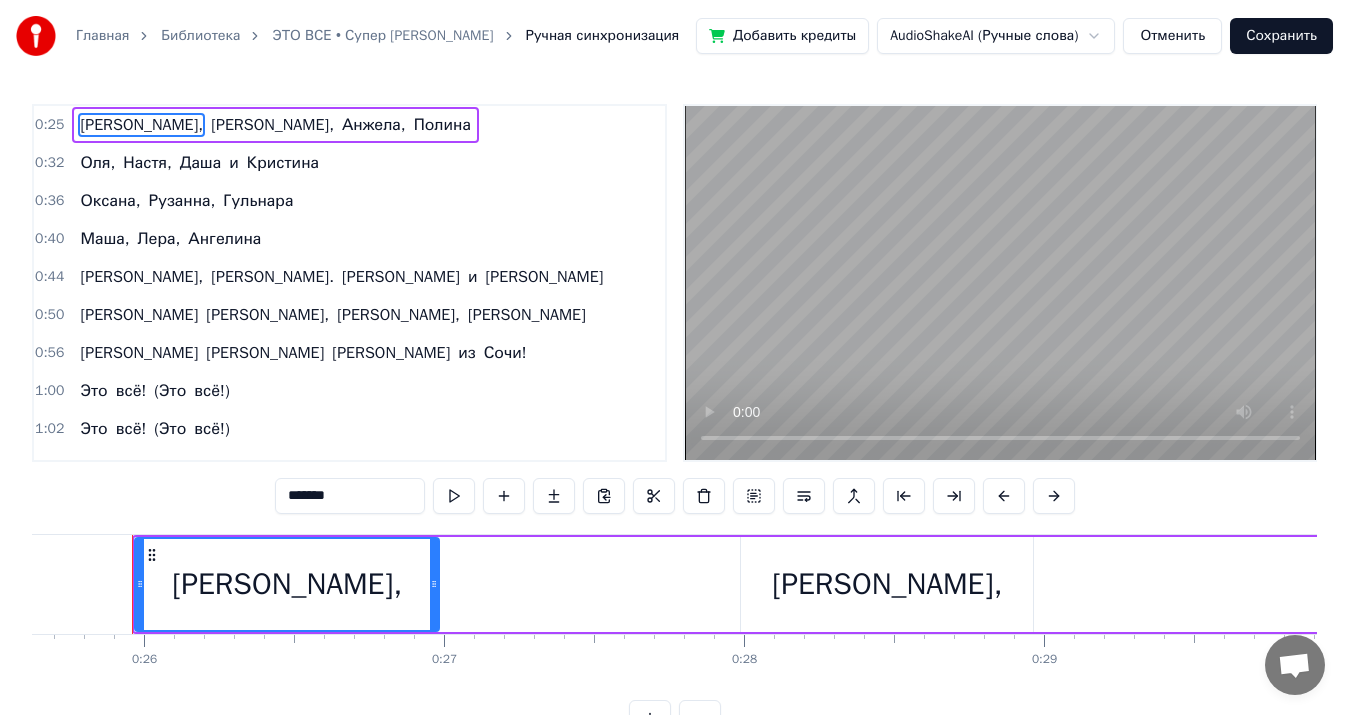 drag, startPoint x: 1208, startPoint y: 566, endPoint x: 944, endPoint y: 588, distance: 264.91507 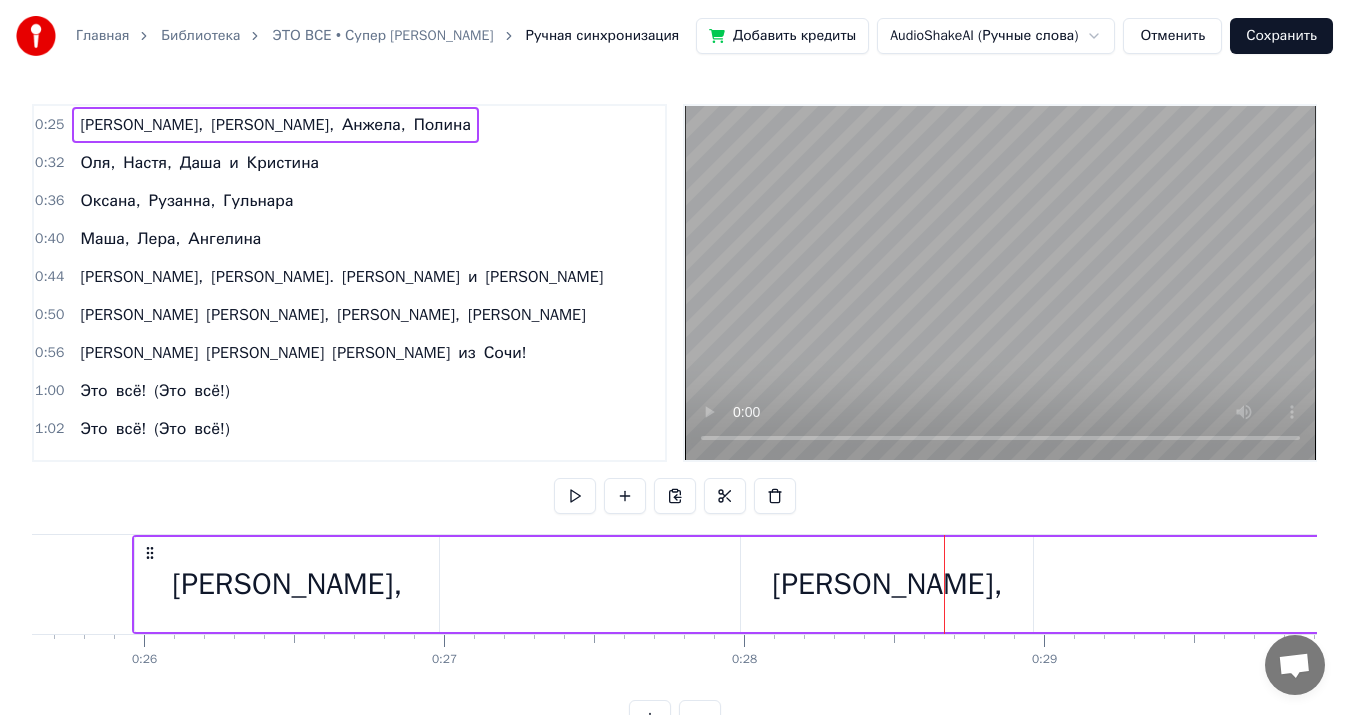 click on "[PERSON_NAME], [PERSON_NAME], [PERSON_NAME]" at bounding box center [1037, 584] 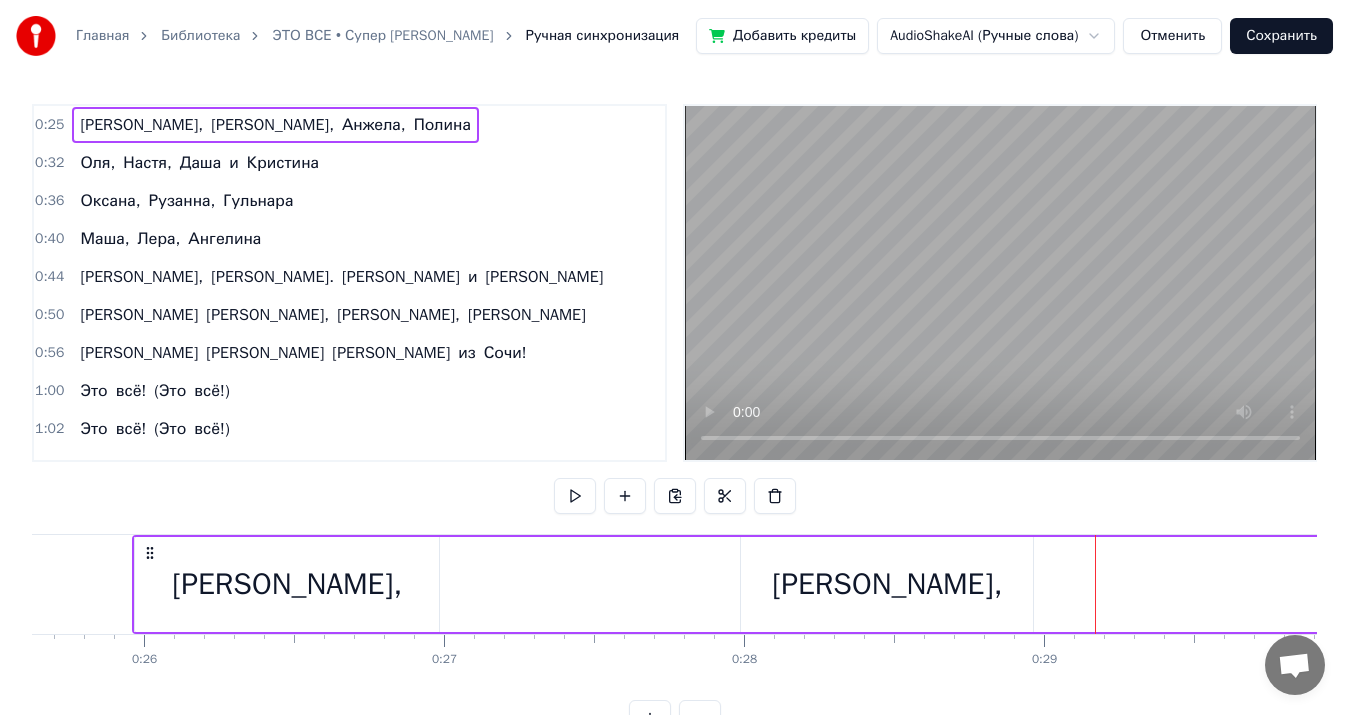 click on "[PERSON_NAME], [PERSON_NAME], [PERSON_NAME]" at bounding box center [1037, 584] 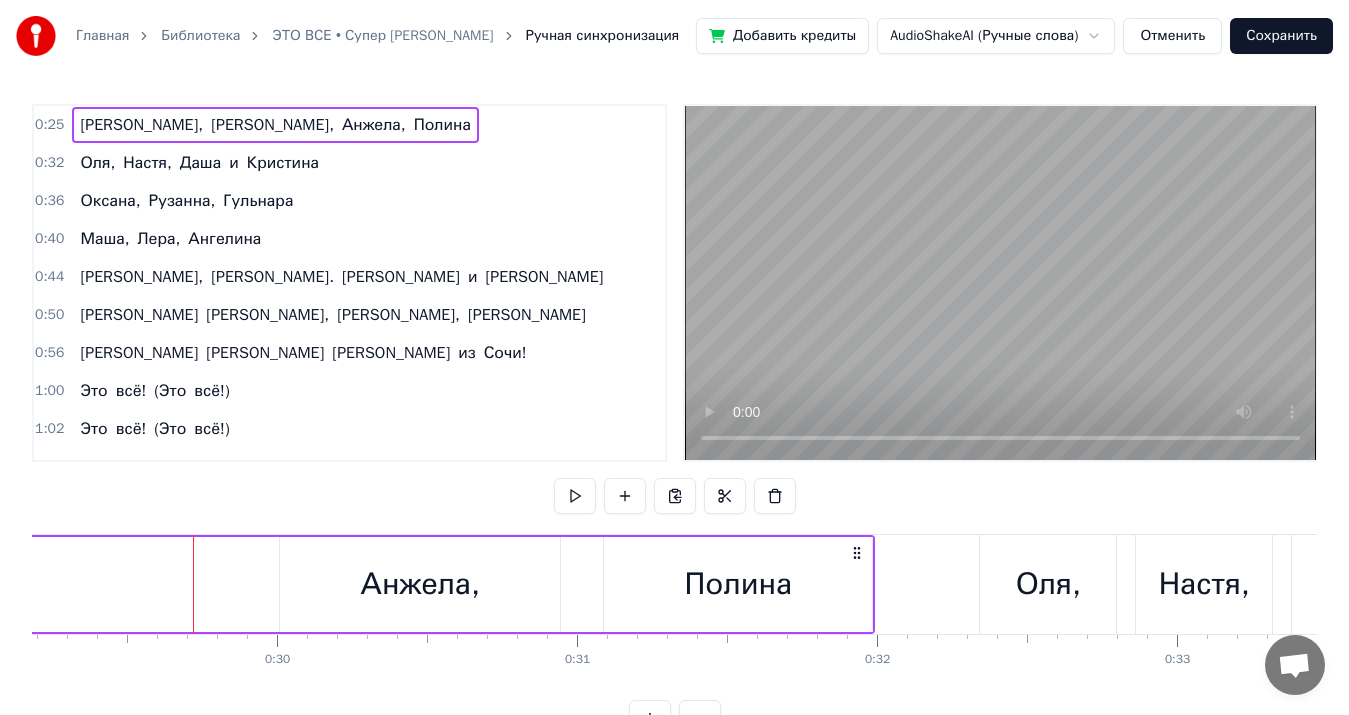 click on "[PERSON_NAME], [PERSON_NAME], [PERSON_NAME] и [PERSON_NAME]" at bounding box center (1404, 584) 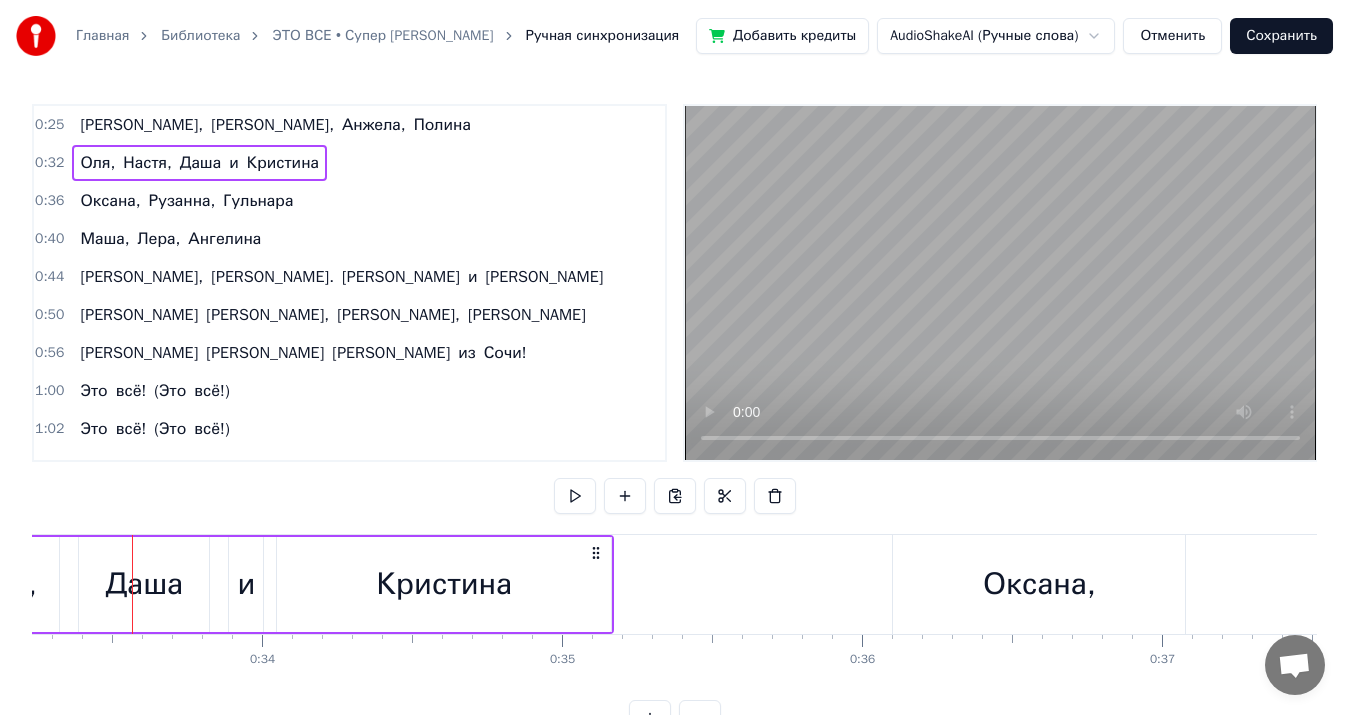 click on "[PERSON_NAME], [PERSON_NAME]" at bounding box center [1614, 584] 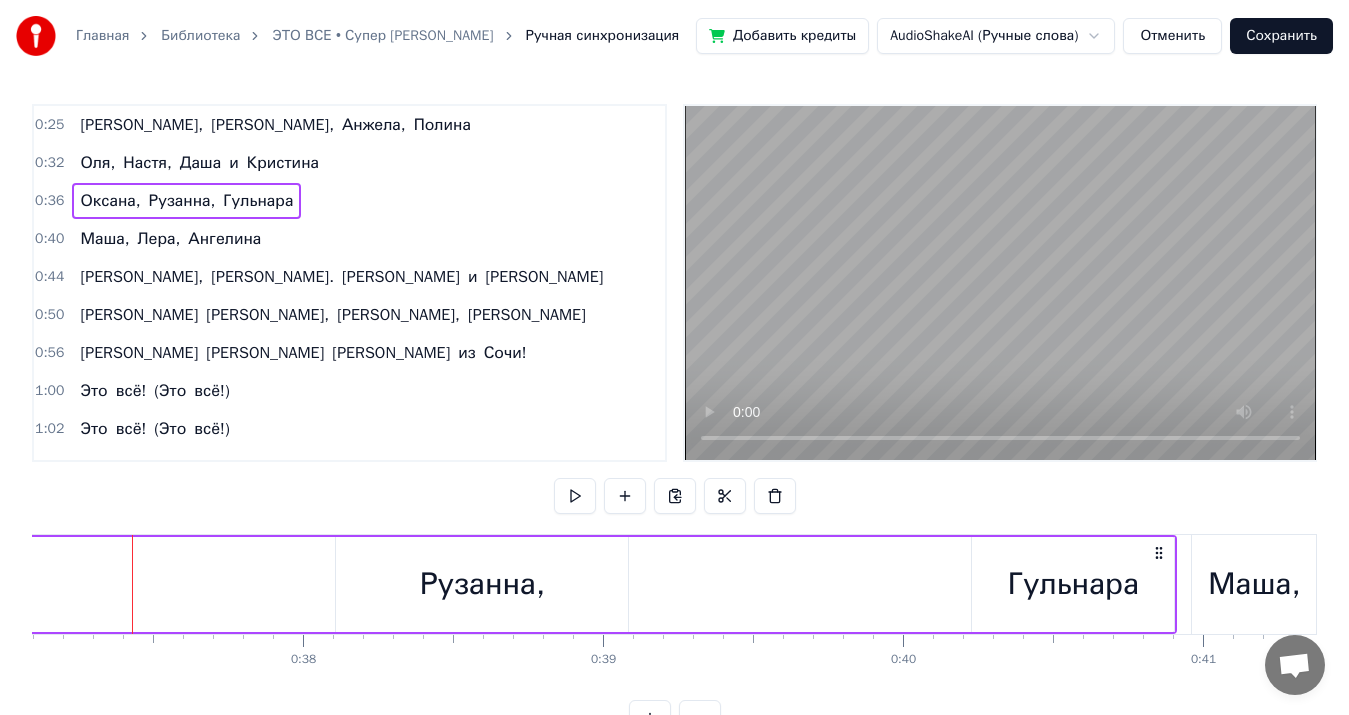 click on "Маша," at bounding box center (1254, 584) 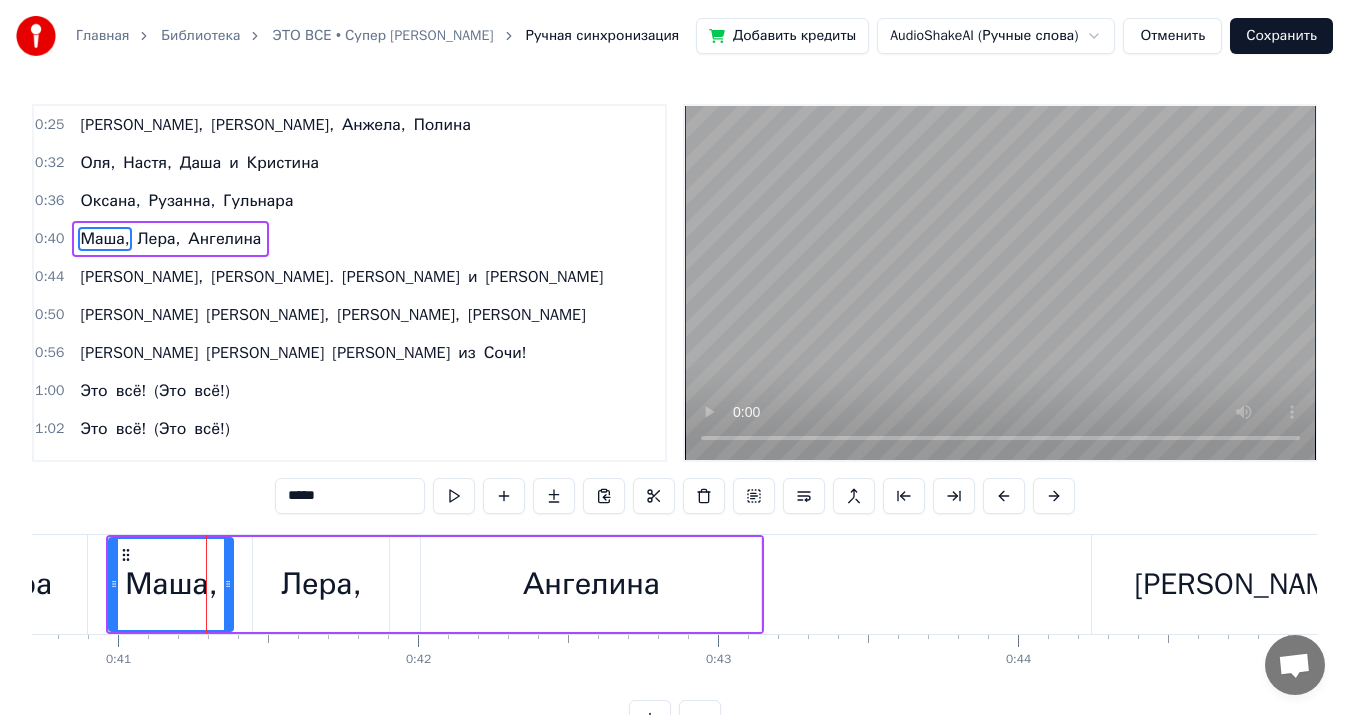 scroll, scrollTop: 0, scrollLeft: 12288, axis: horizontal 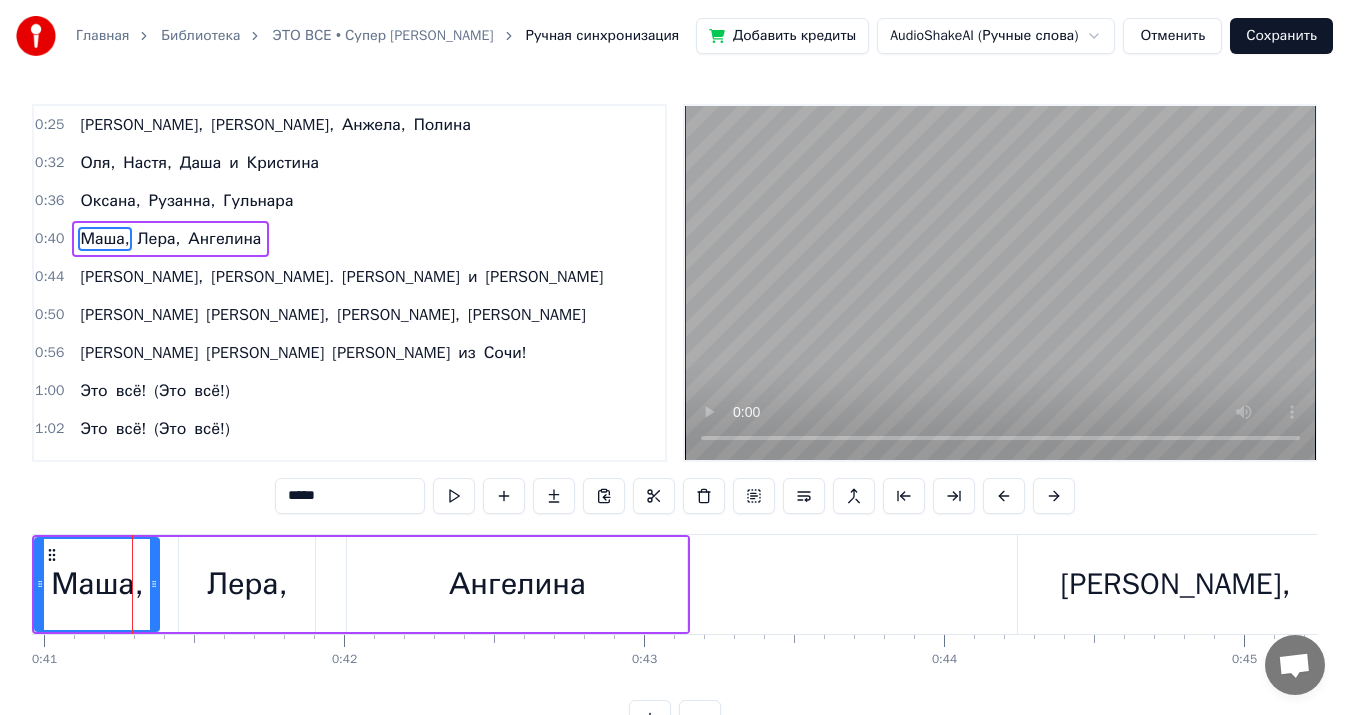 click on "[PERSON_NAME]," at bounding box center [1176, 584] 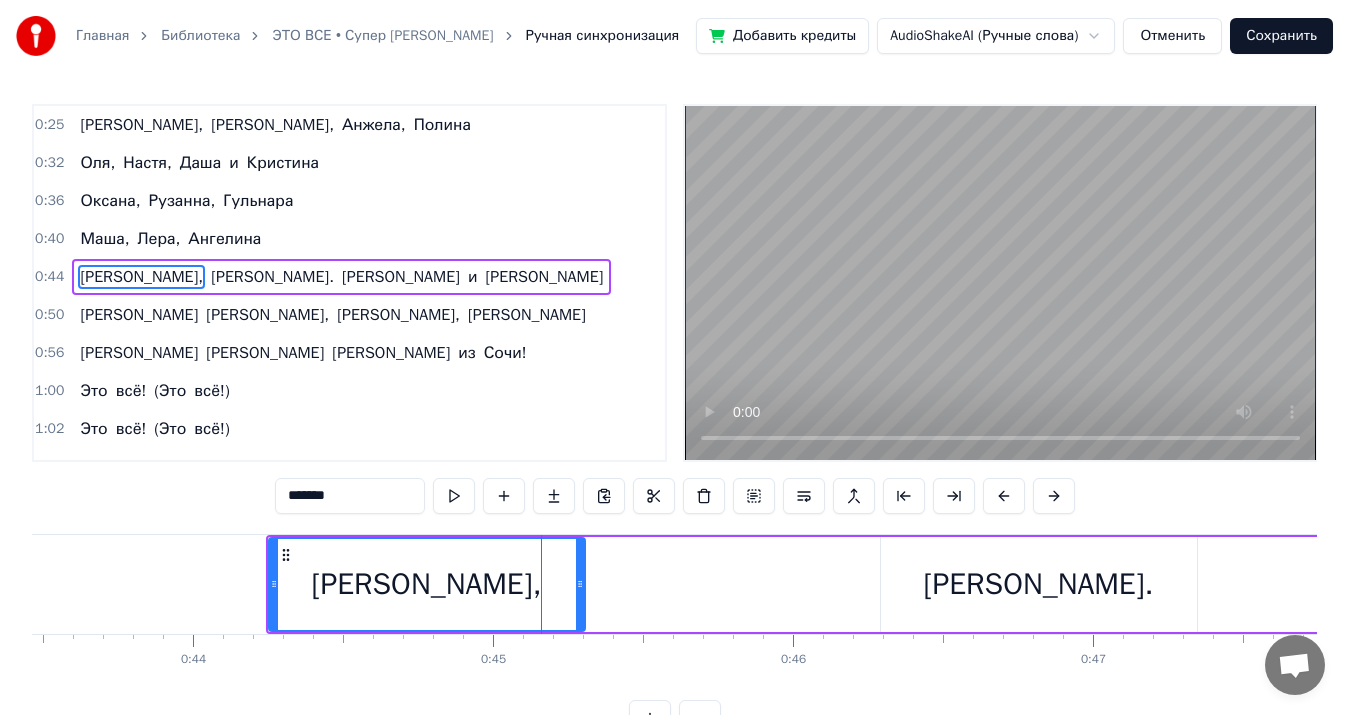 scroll, scrollTop: 0, scrollLeft: 13448, axis: horizontal 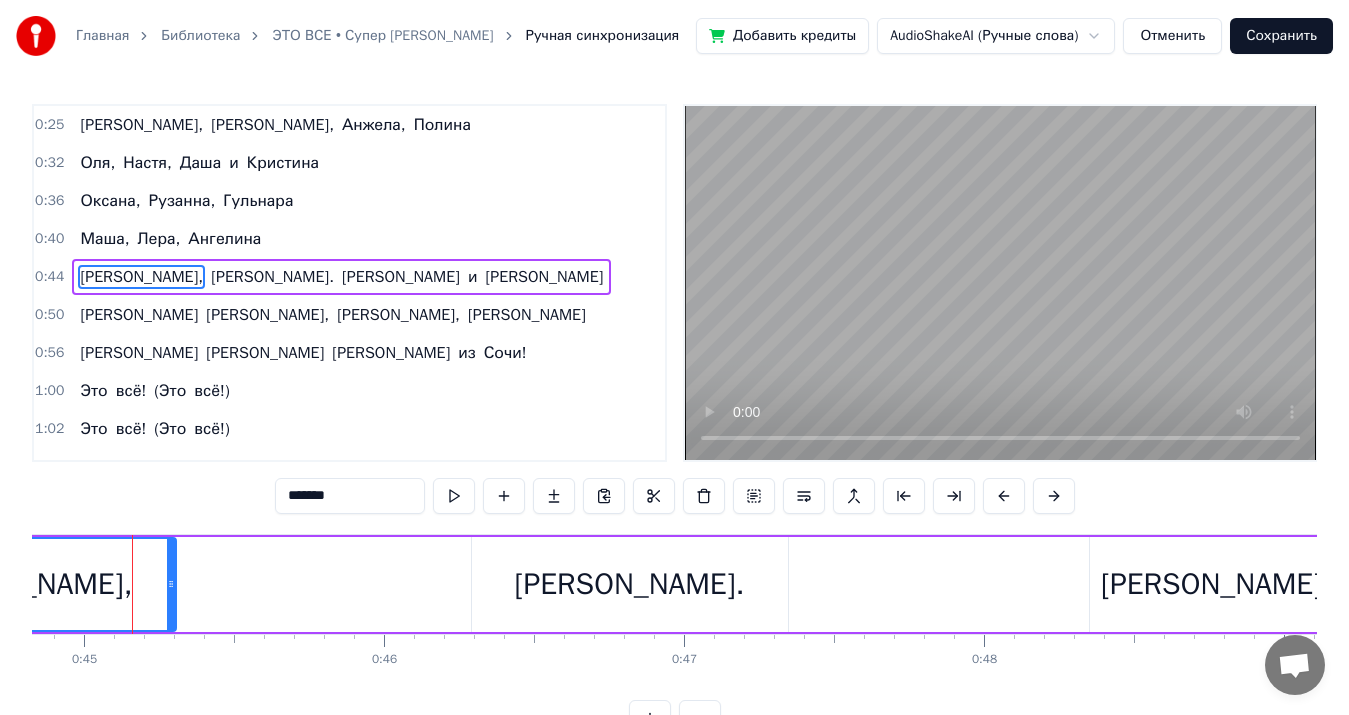 click on "[PERSON_NAME]" at bounding box center (1212, 584) 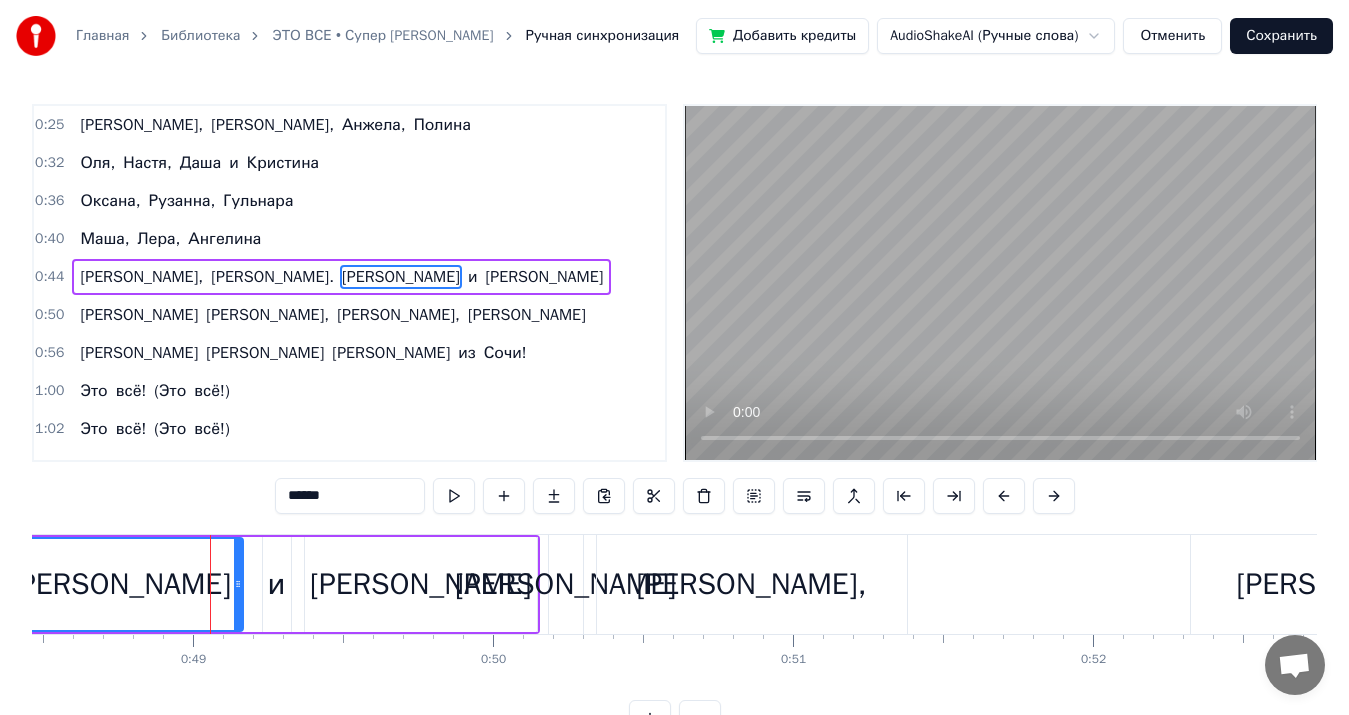 scroll, scrollTop: 0, scrollLeft: 14617, axis: horizontal 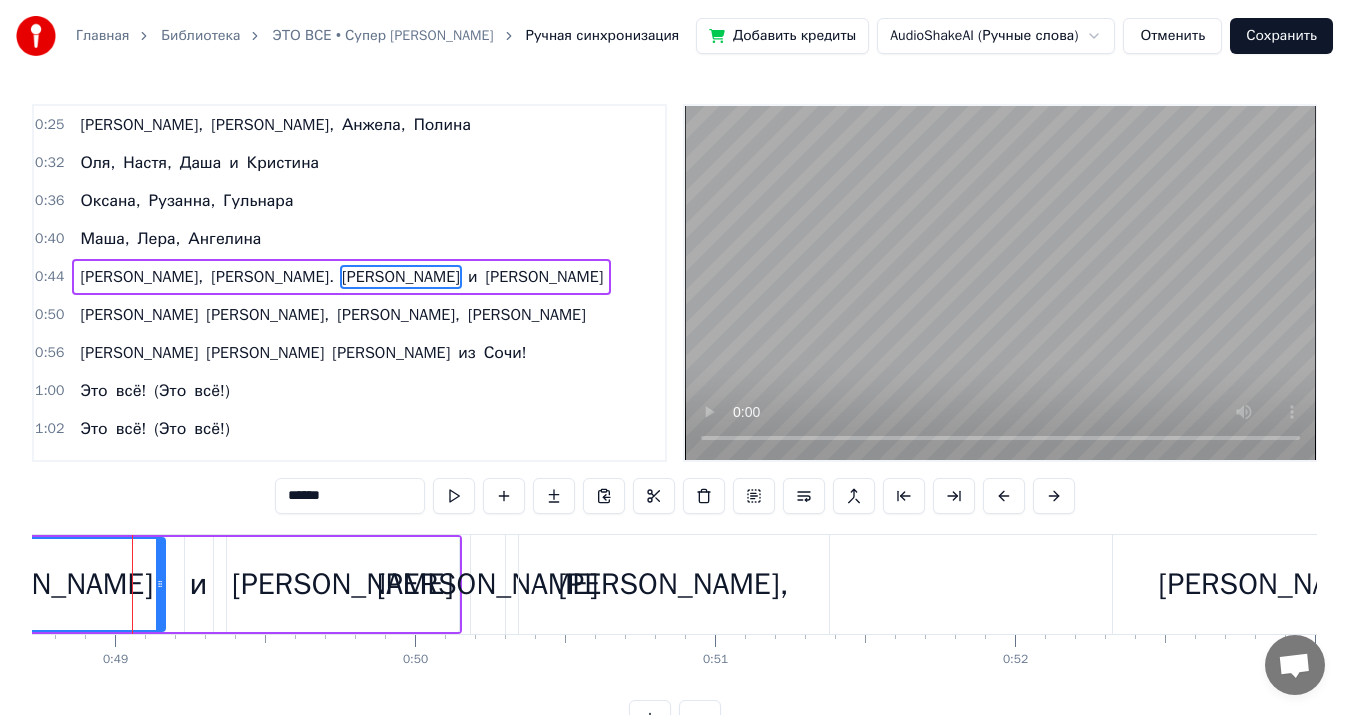 click on "Главная Библиотека ЭТО ВСЕ • Супер [PERSON_NAME] синхронизация Добавить кредиты AudioShakeAI (Ручные слова) Отменить Сохранить 0:25 [PERSON_NAME], [PERSON_NAME], [PERSON_NAME] 0:32 [PERSON_NAME], [PERSON_NAME], [PERSON_NAME] и [PERSON_NAME] 0:36 [PERSON_NAME], [PERSON_NAME] 0:40 [PERSON_NAME], [PERSON_NAME], [PERSON_NAME] 0:44 [PERSON_NAME], [PERSON_NAME]. [PERSON_NAME] и [PERSON_NAME] 0:50 И [PERSON_NAME], [PERSON_NAME], [PERSON_NAME] 0:56 И [PERSON_NAME] из [GEOGRAPHIC_DATA]! 1:00 Это всё! (Это всё!) 1:02 Это всё! (Это всё!) 1:04 Это всё, что я сделал в своей жизни! (Это всё!) 1:08 Это всё! (Это всё!) 1:10 Это всё! (Это всё!) 1:12 Это всё, что я сделал в своей жизни! 1:25 [PERSON_NAME], [PERSON_NAME], [PERSON_NAME] 1:37 [PERSON_NAME], [PERSON_NAME], [PERSON_NAME], 1:41 и" at bounding box center [674, 368] 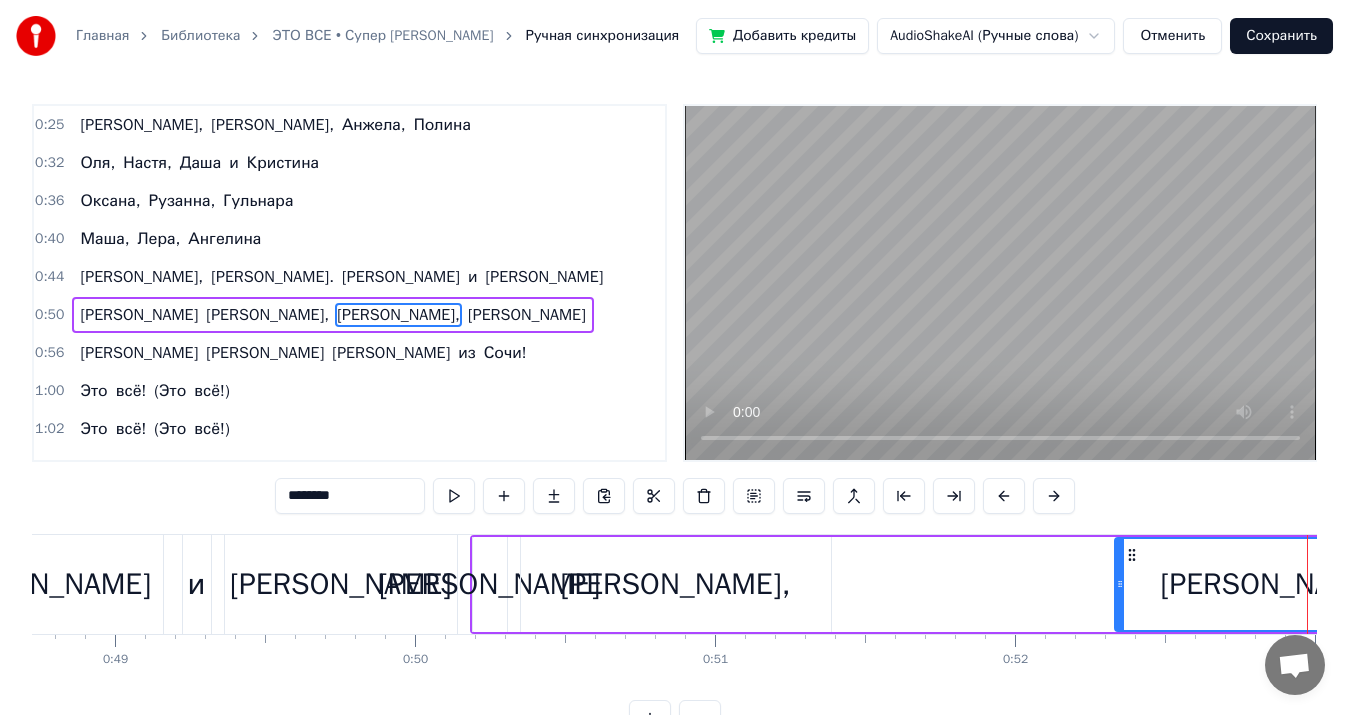 scroll, scrollTop: 32, scrollLeft: 0, axis: vertical 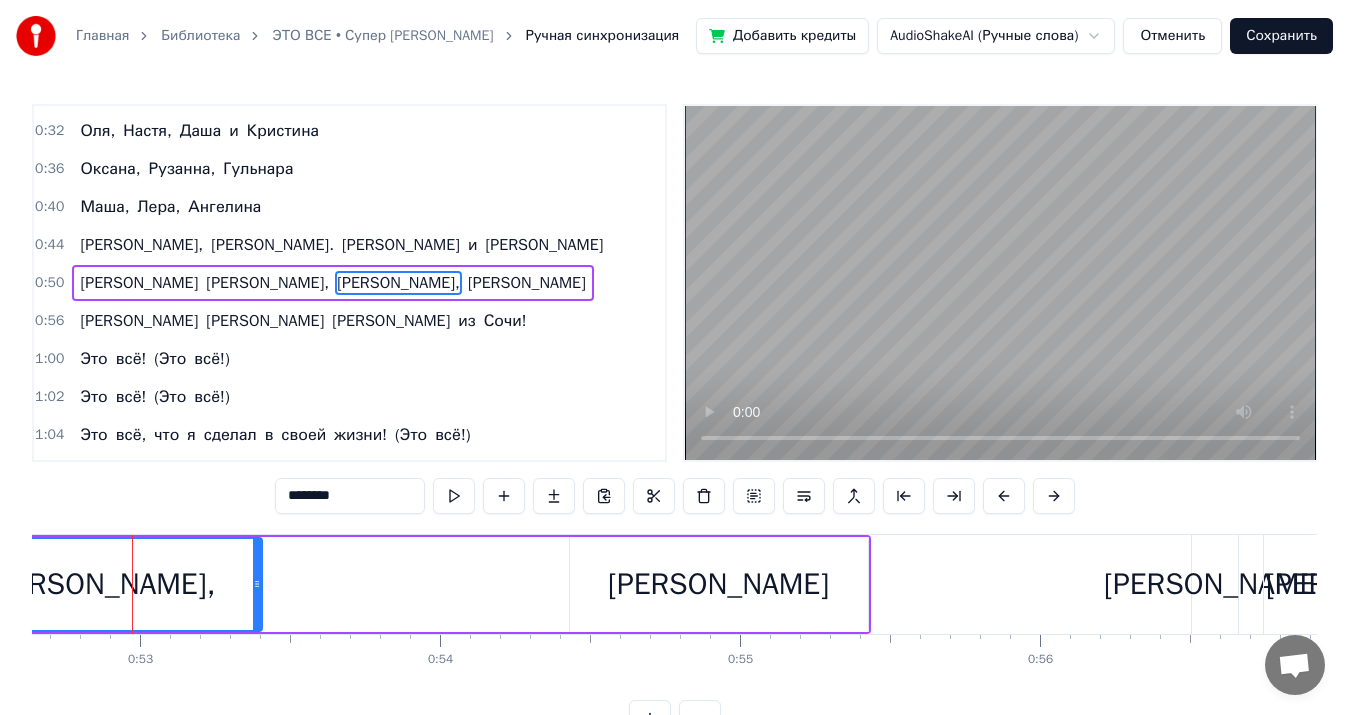 click on "[PERSON_NAME]" at bounding box center (1377, 584) 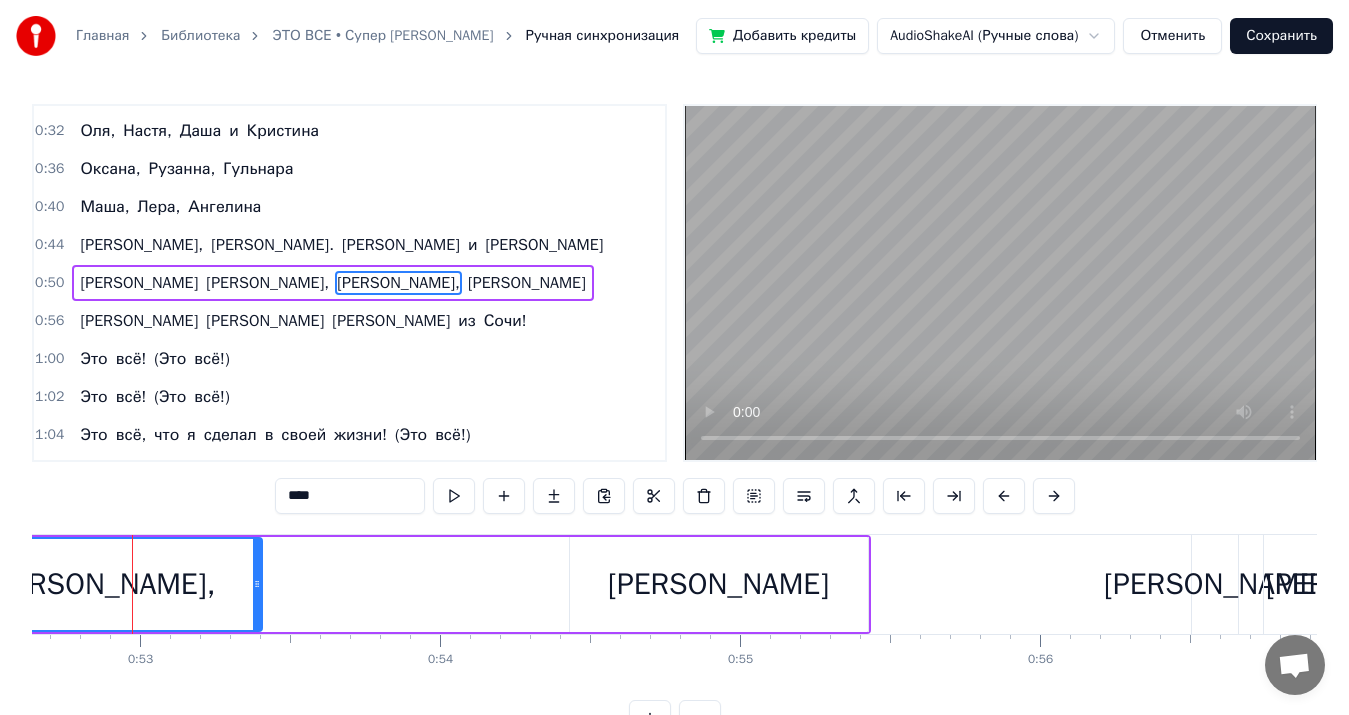 scroll, scrollTop: 70, scrollLeft: 0, axis: vertical 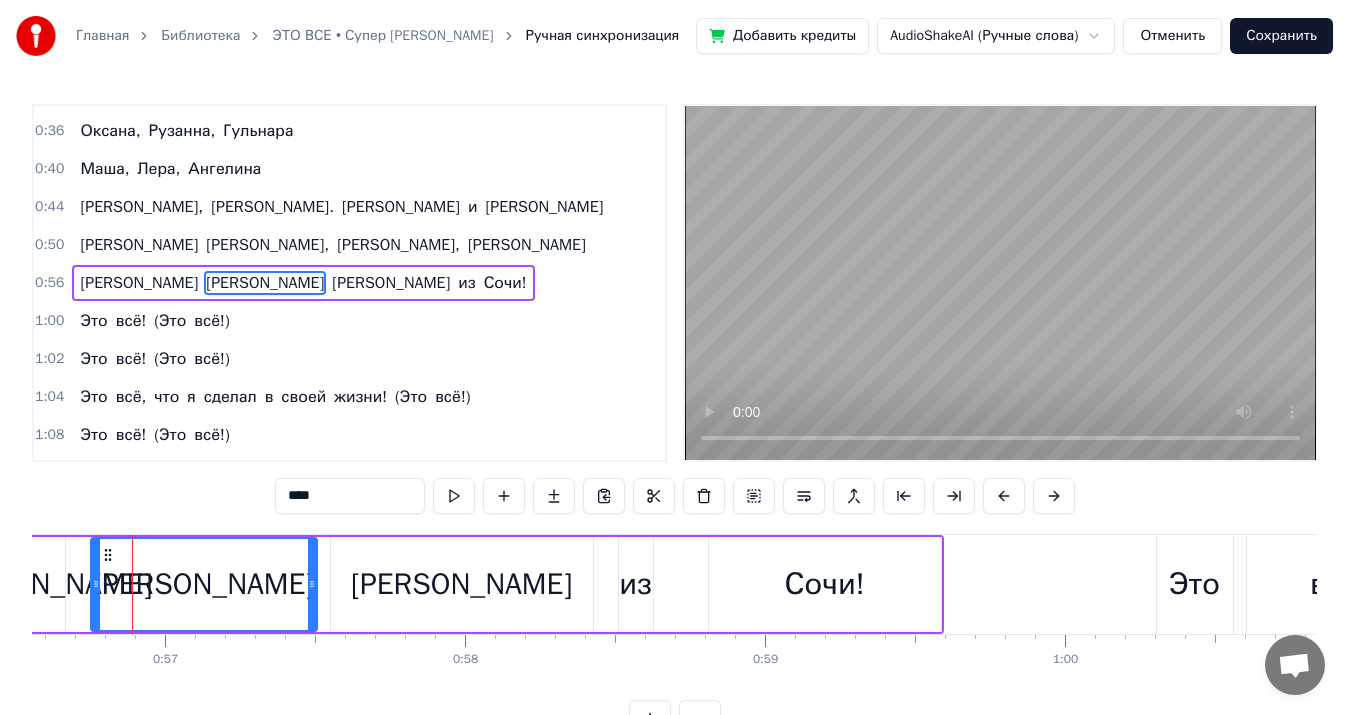 click on "всё!" at bounding box center [1339, 584] 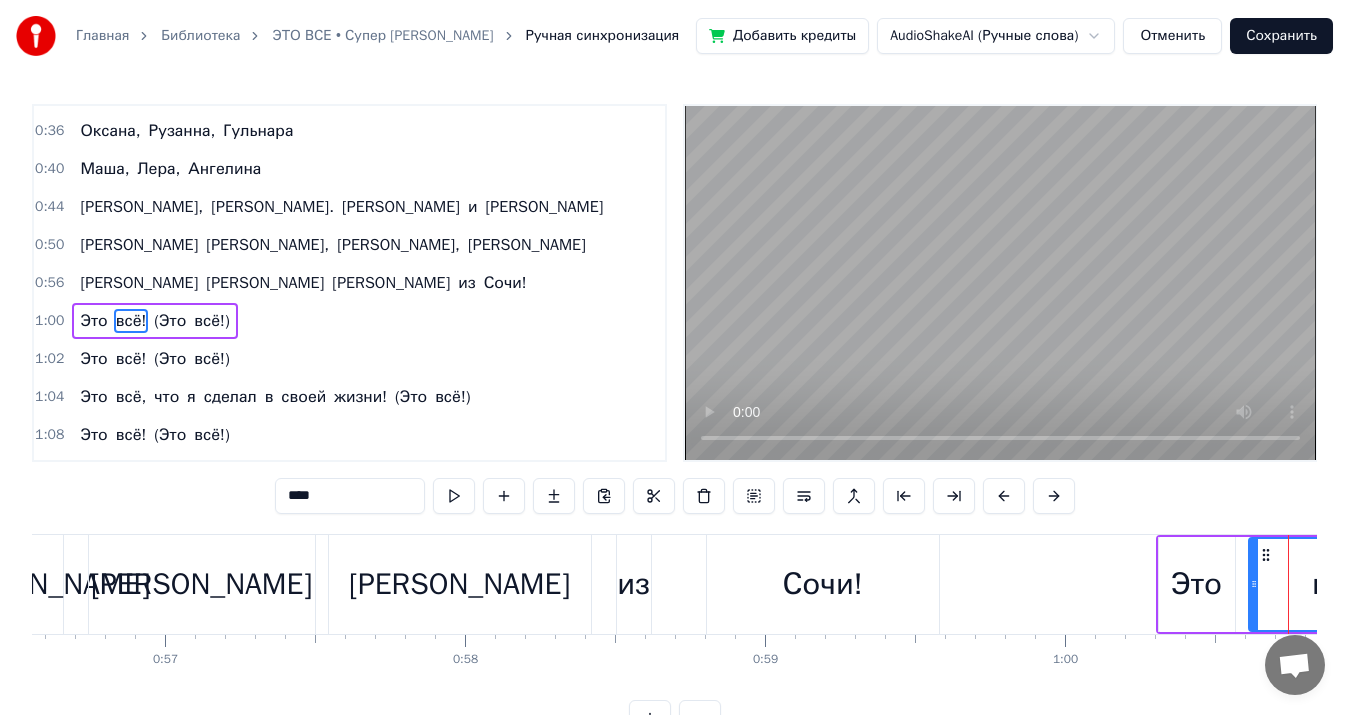 scroll, scrollTop: 108, scrollLeft: 0, axis: vertical 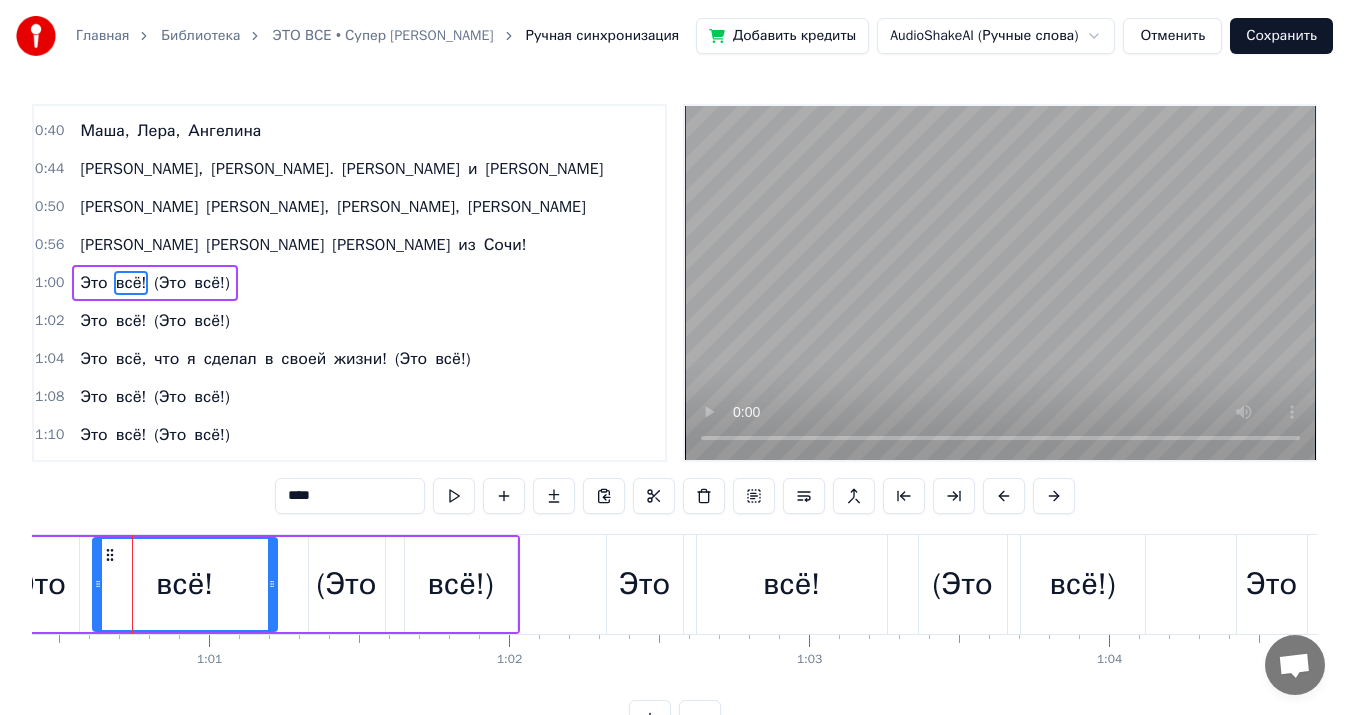 click on "Это" at bounding box center (1271, 584) 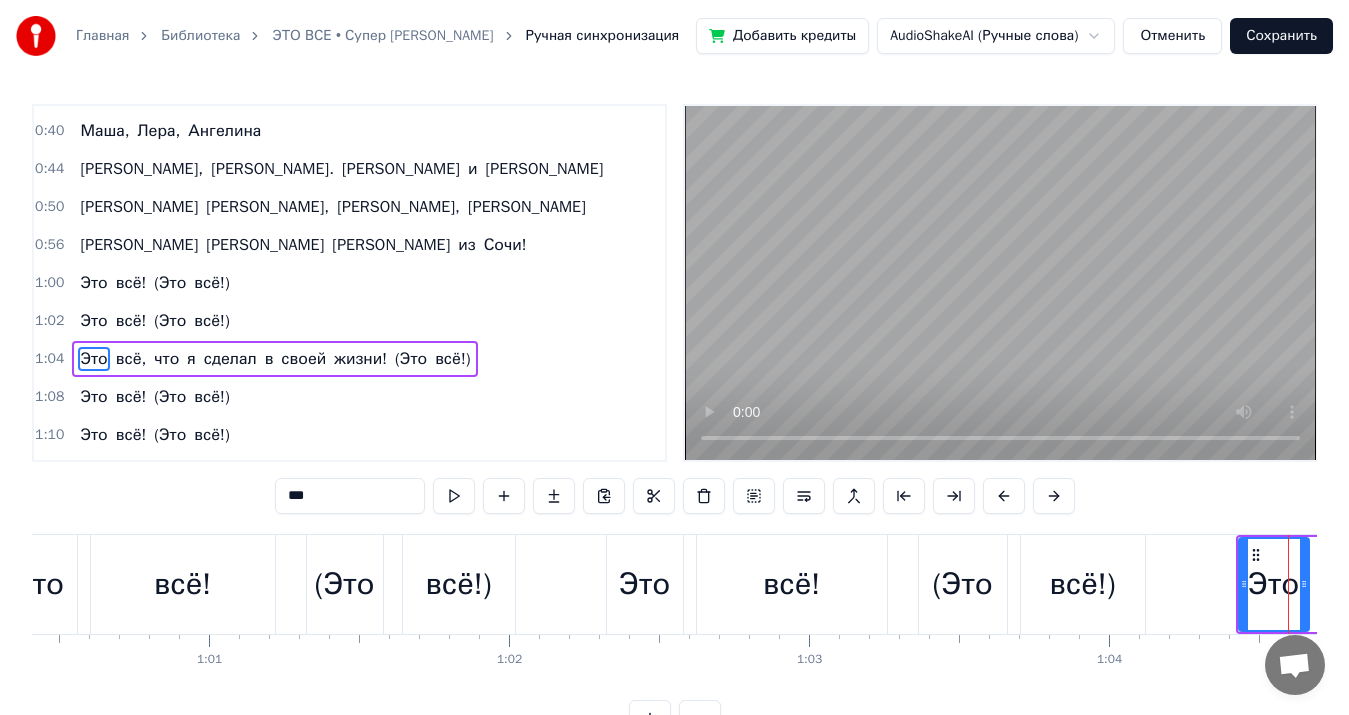 scroll, scrollTop: 184, scrollLeft: 0, axis: vertical 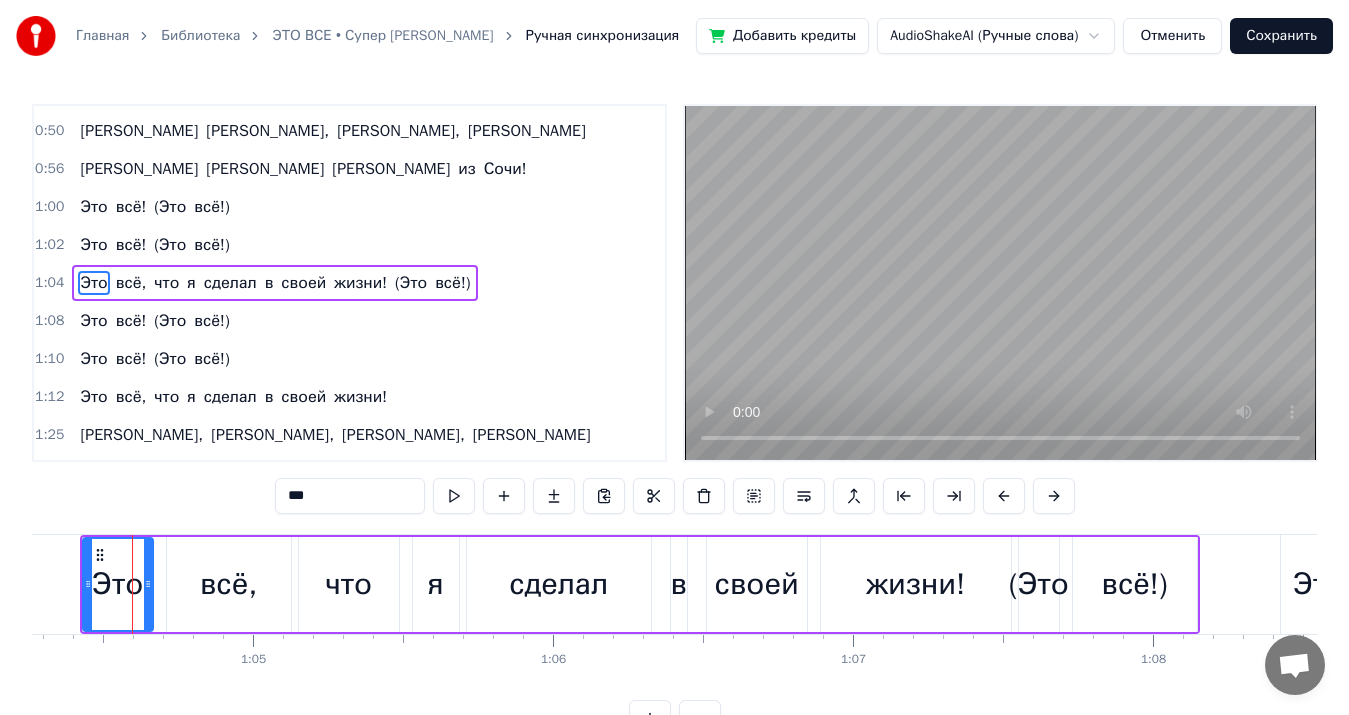 click on "Это" at bounding box center (1319, 584) 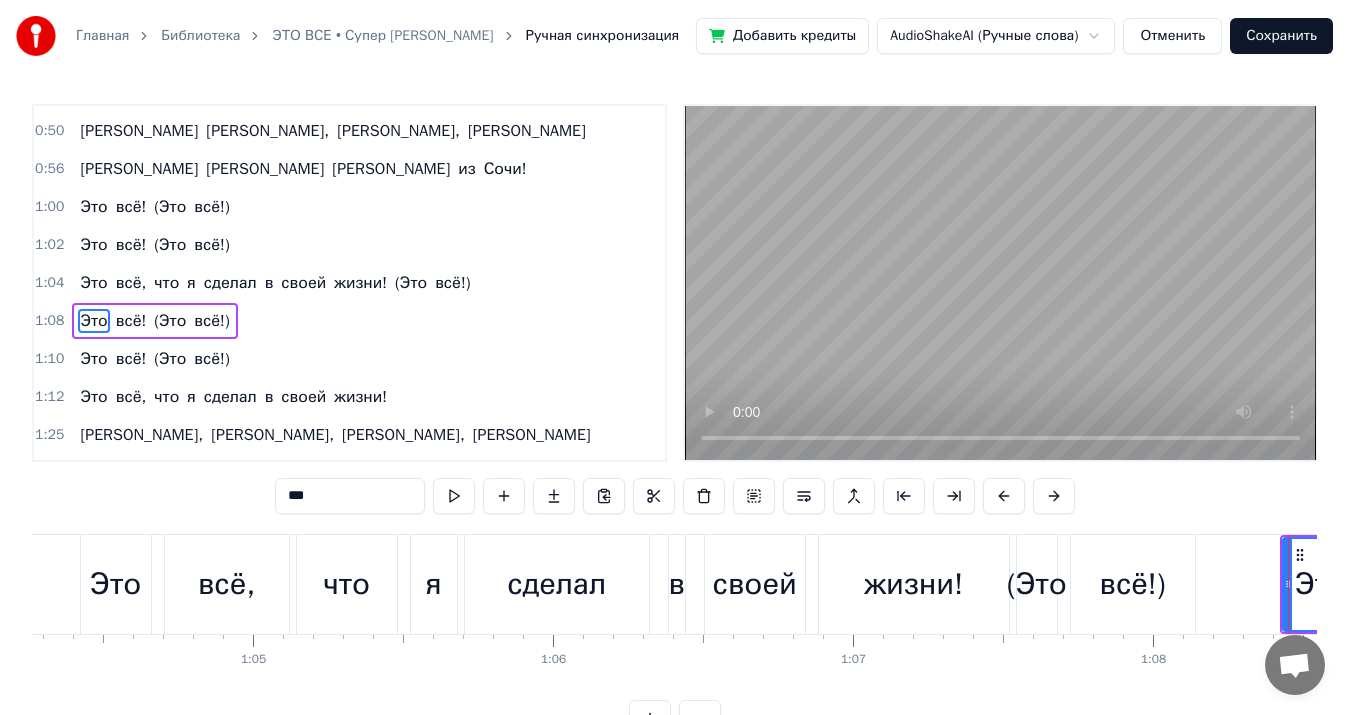 scroll, scrollTop: 222, scrollLeft: 0, axis: vertical 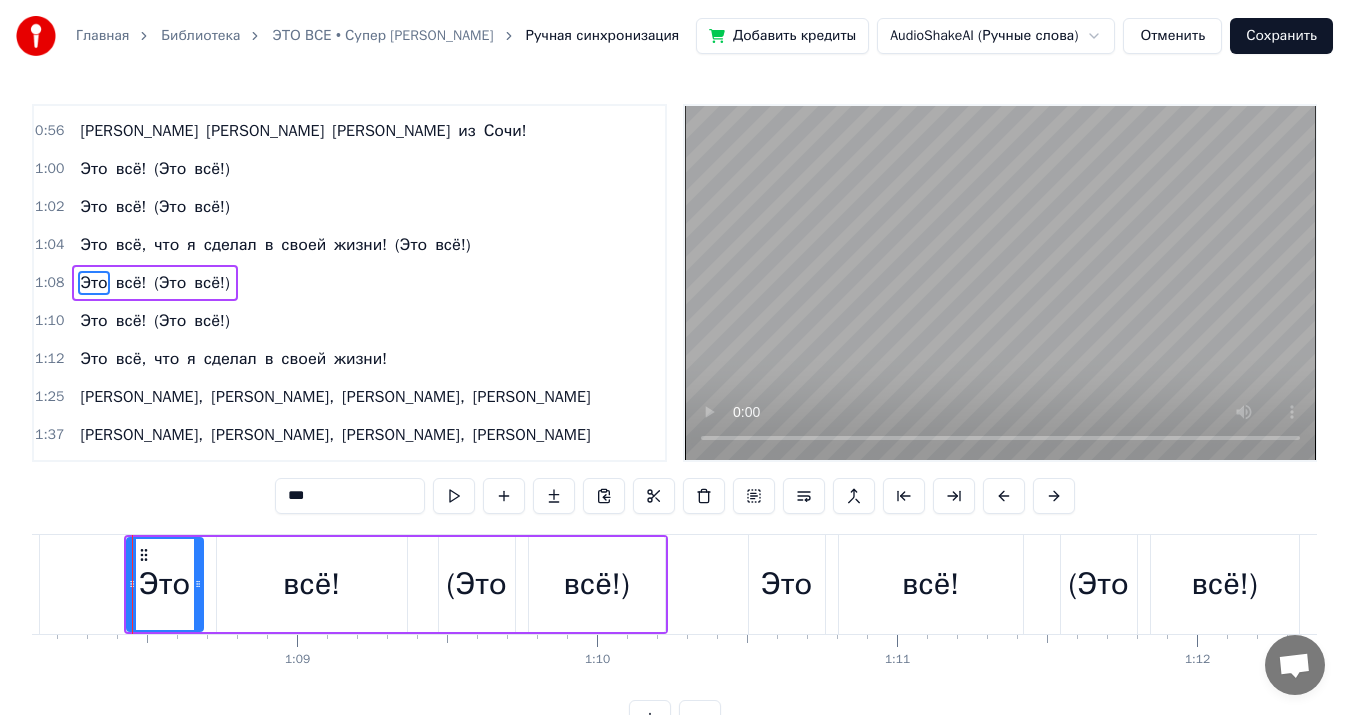 click on "всё!)" at bounding box center (1225, 584) 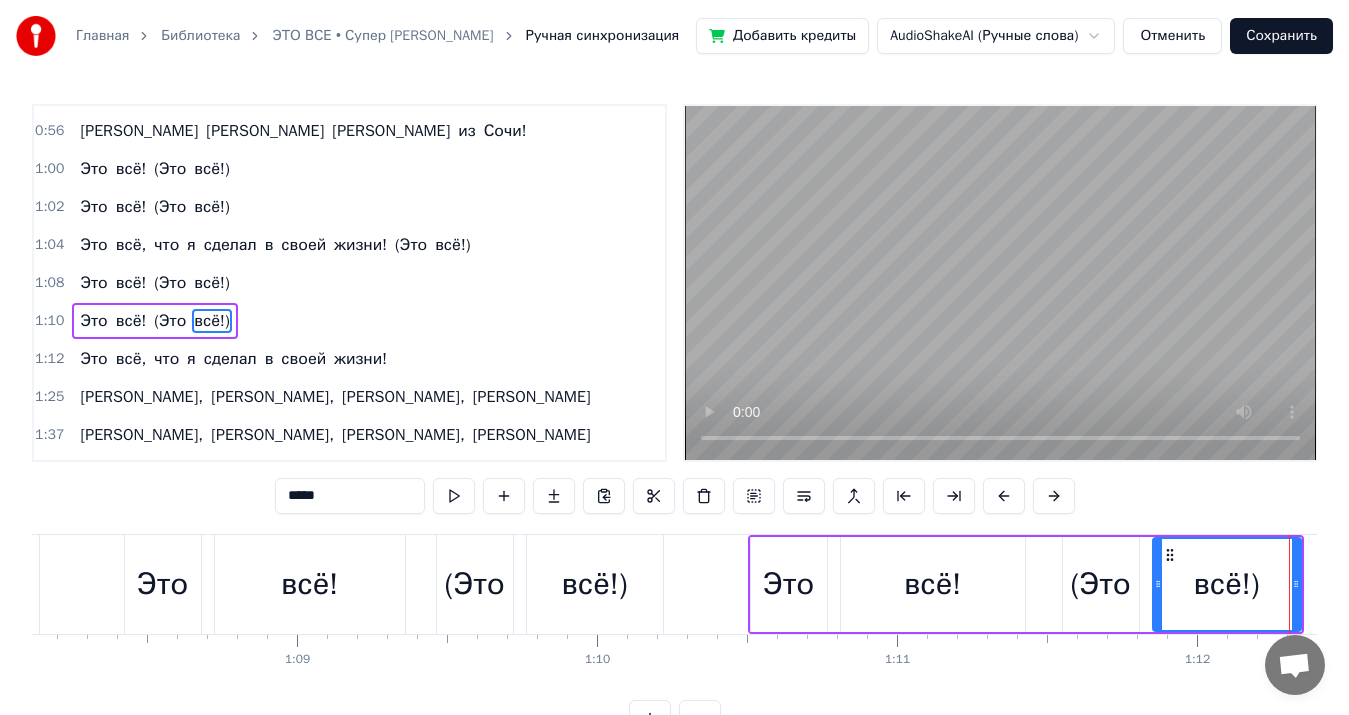 scroll, scrollTop: 260, scrollLeft: 0, axis: vertical 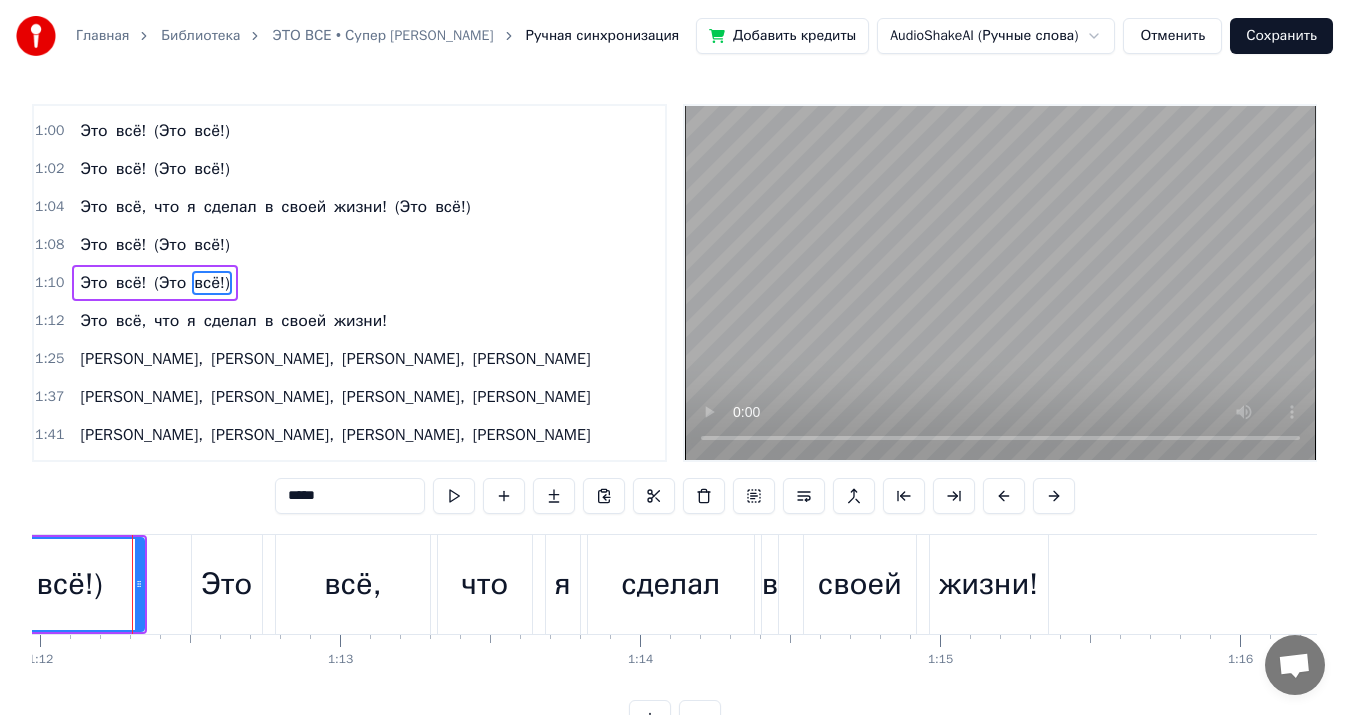 click at bounding box center [12490, 584] 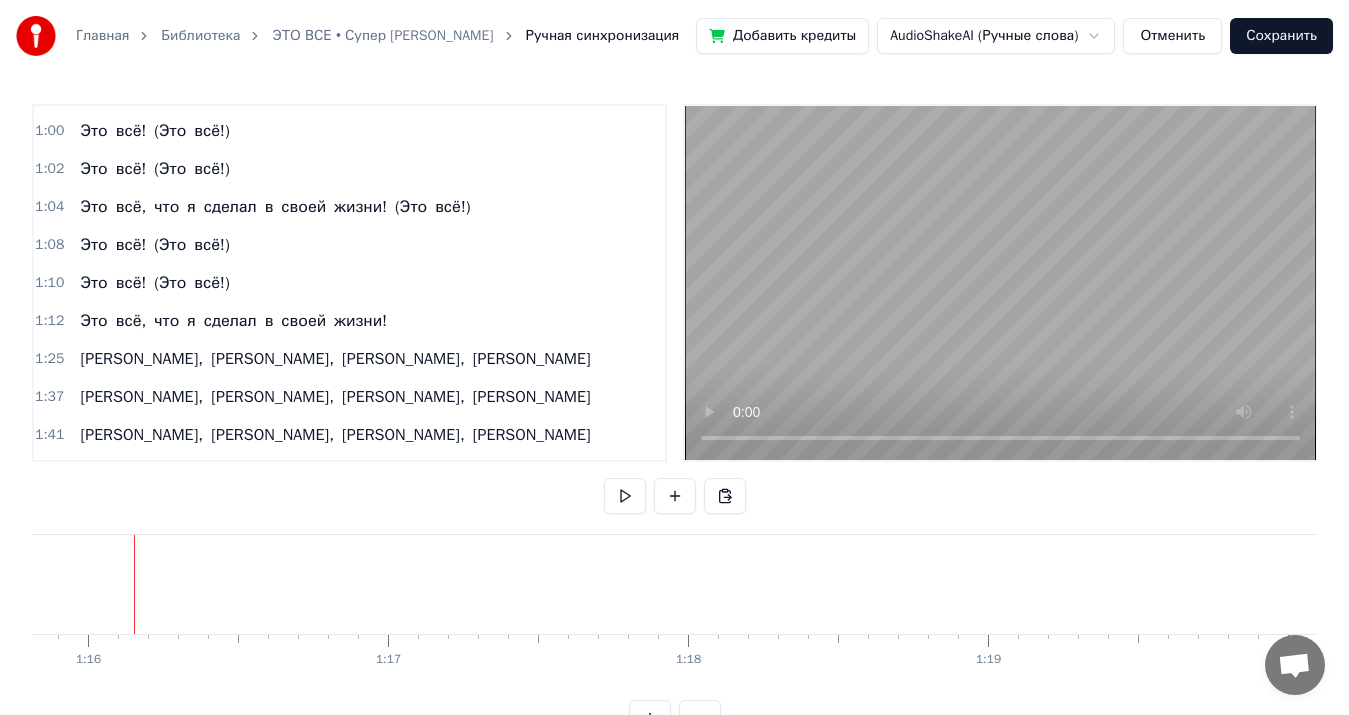 scroll, scrollTop: 0, scrollLeft: 22746, axis: horizontal 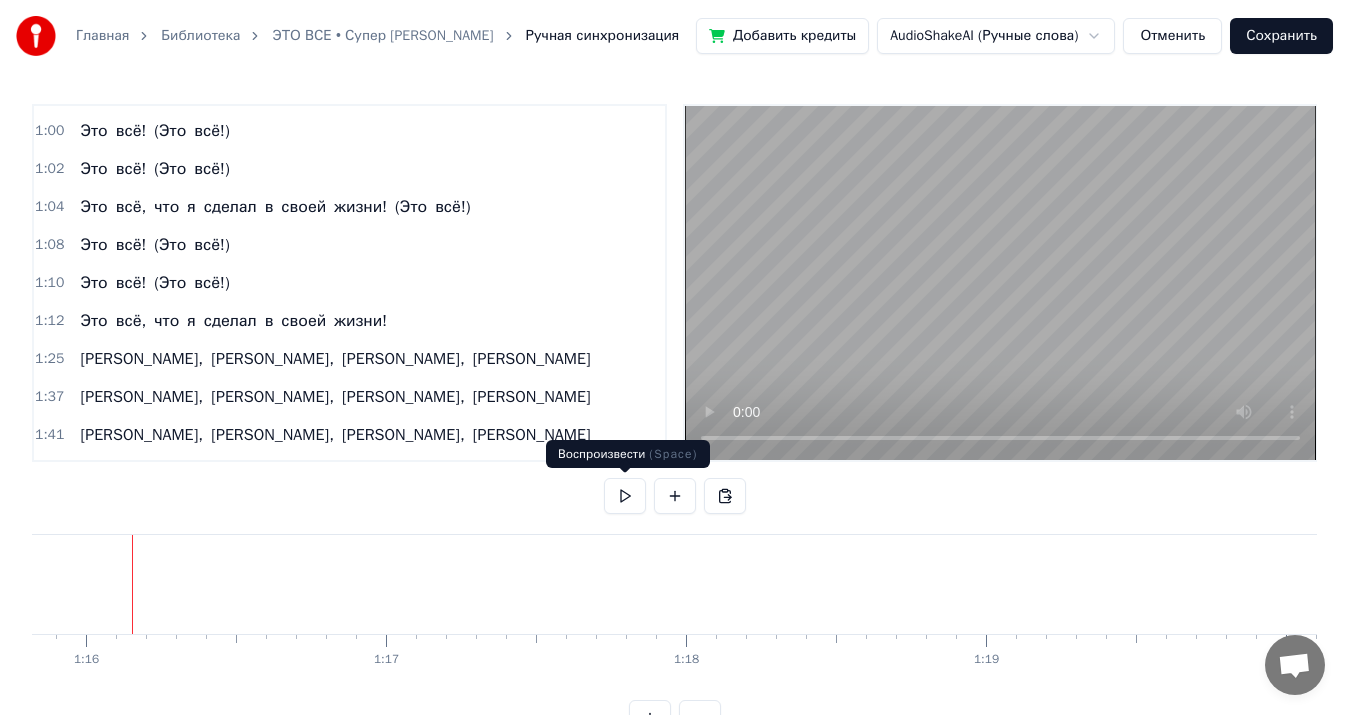 click at bounding box center [625, 496] 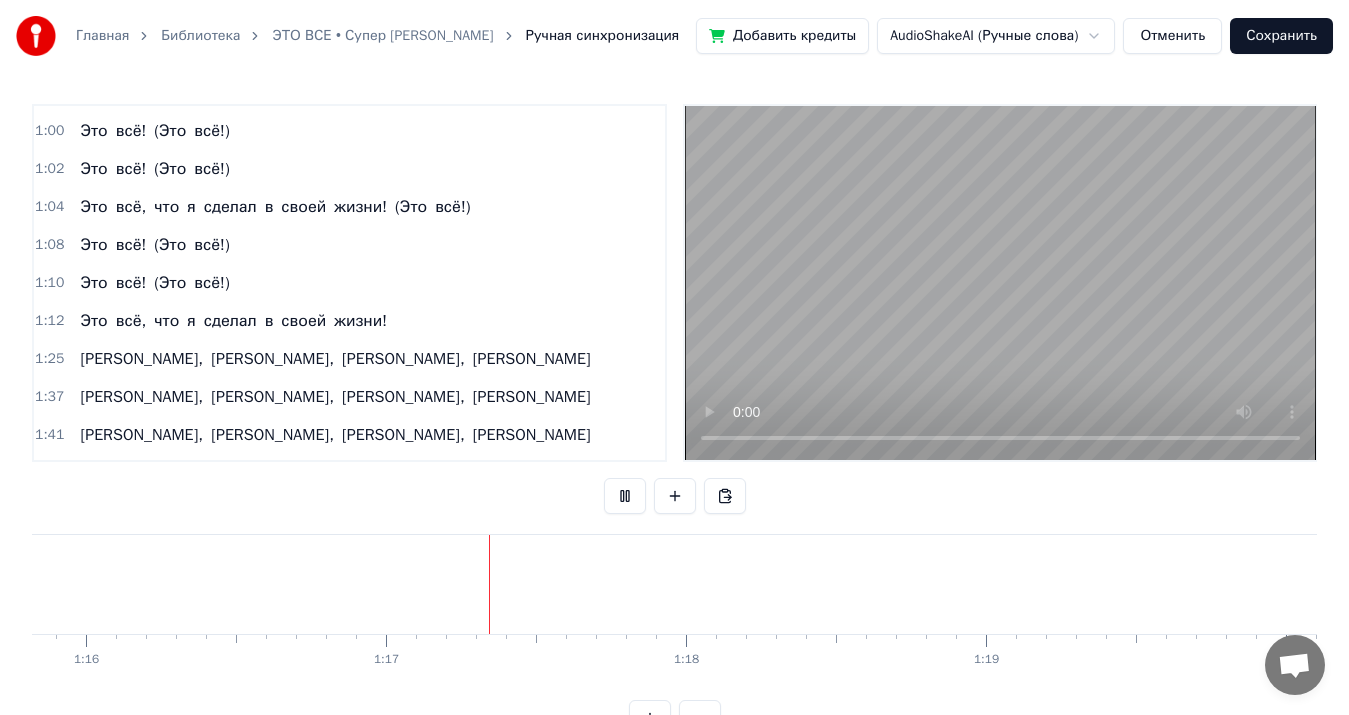 click at bounding box center [11336, 584] 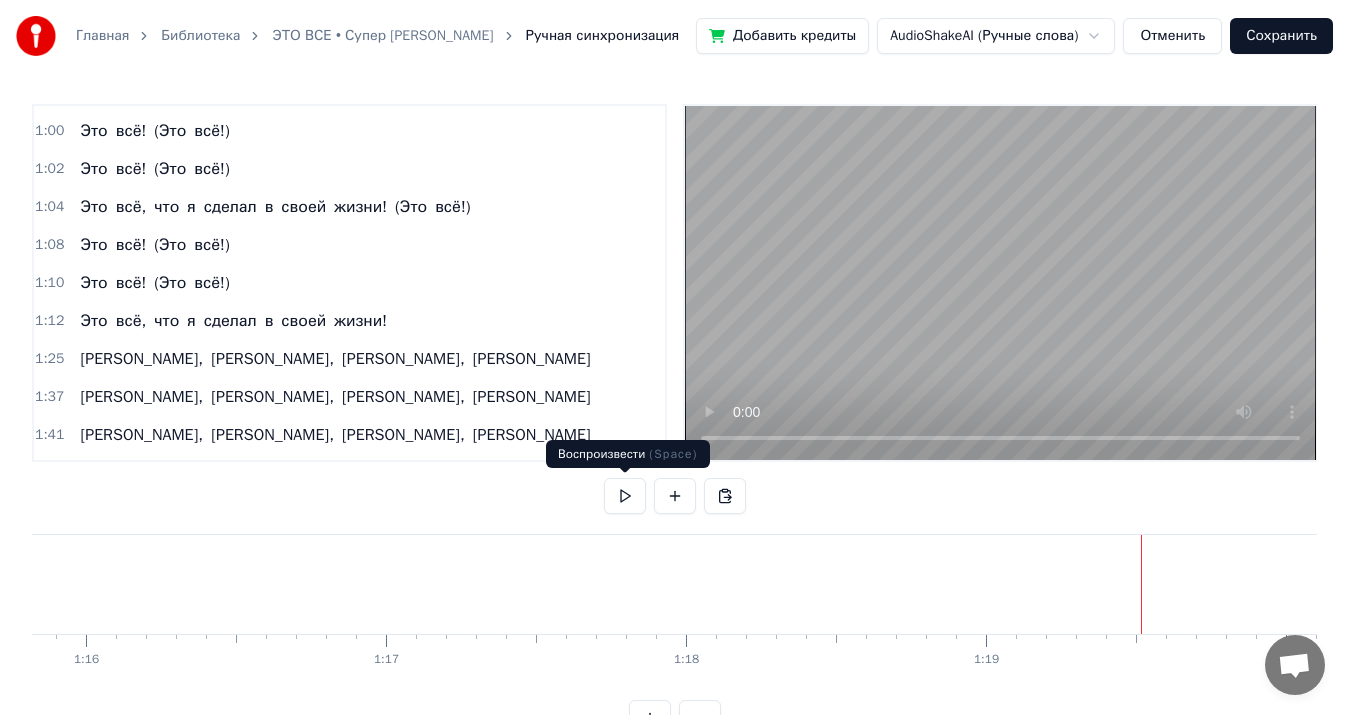 click at bounding box center [625, 496] 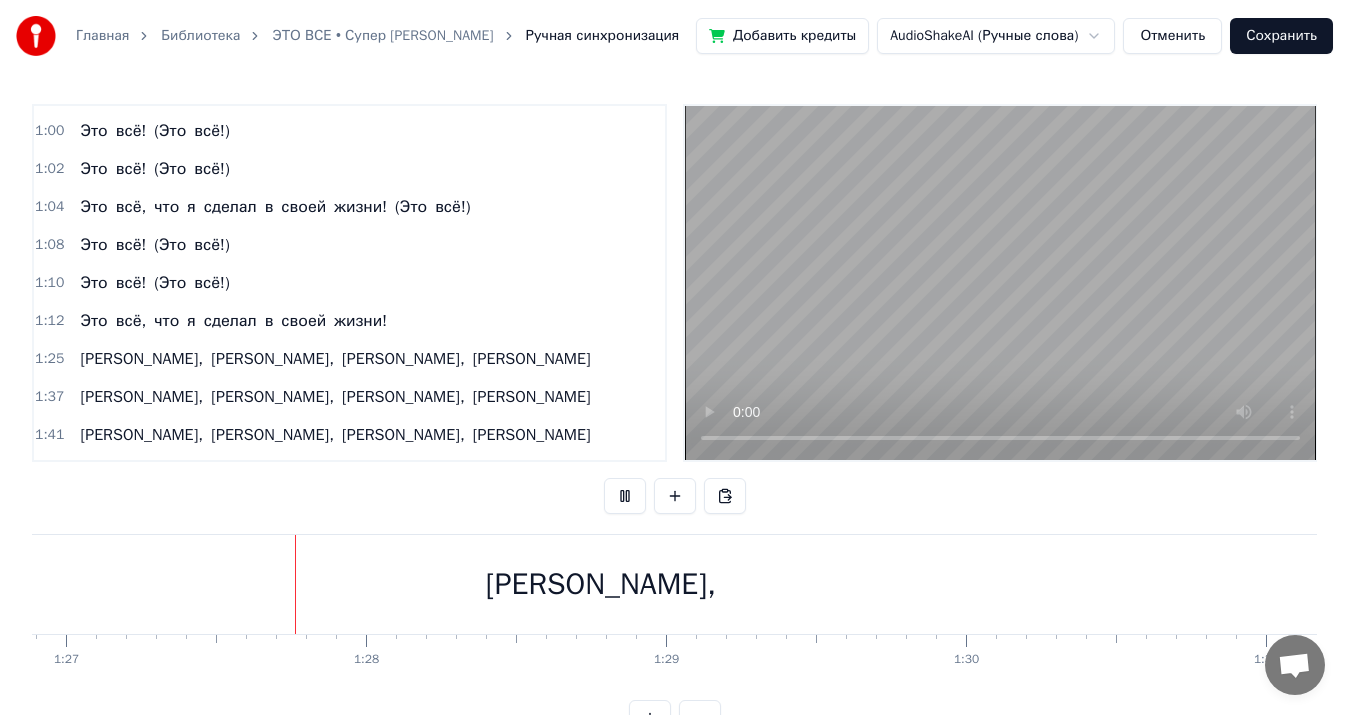 scroll, scrollTop: 0, scrollLeft: 26085, axis: horizontal 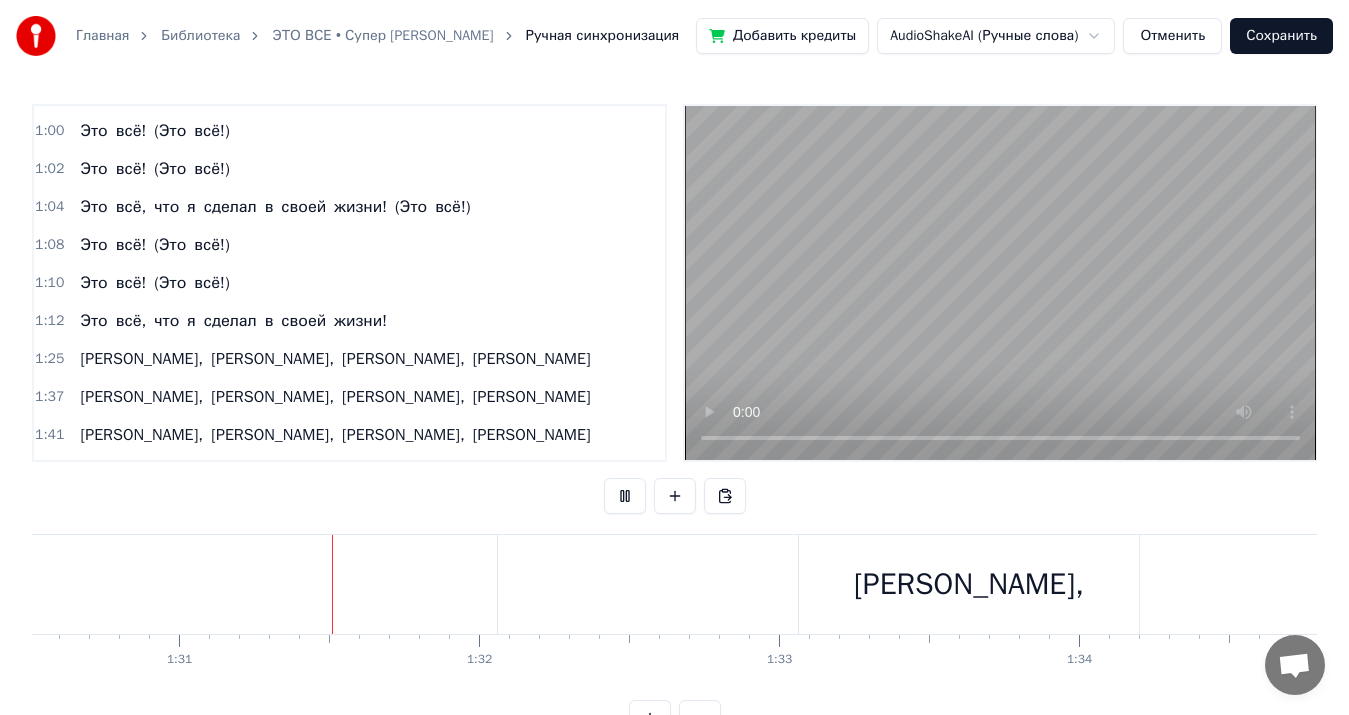 click on "[PERSON_NAME], [PERSON_NAME], [PERSON_NAME]" at bounding box center (260, 584) 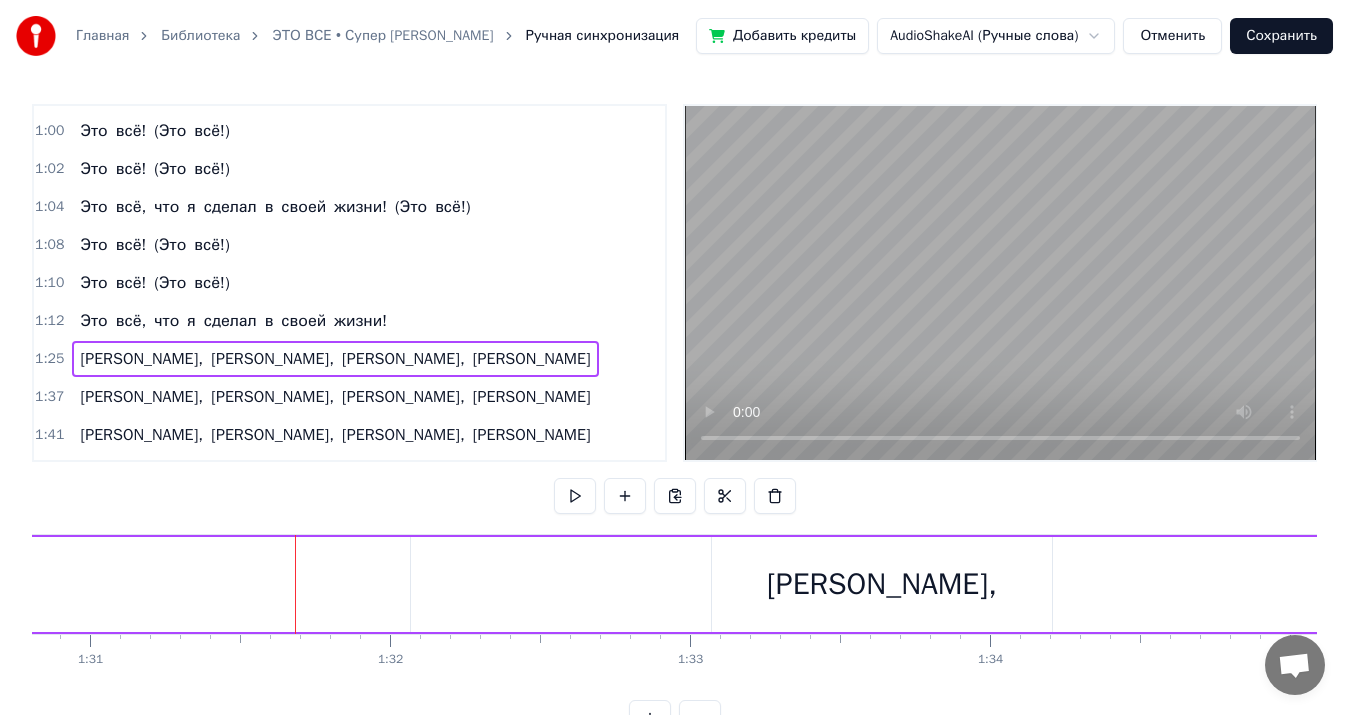 scroll, scrollTop: 0, scrollLeft: 27251, axis: horizontal 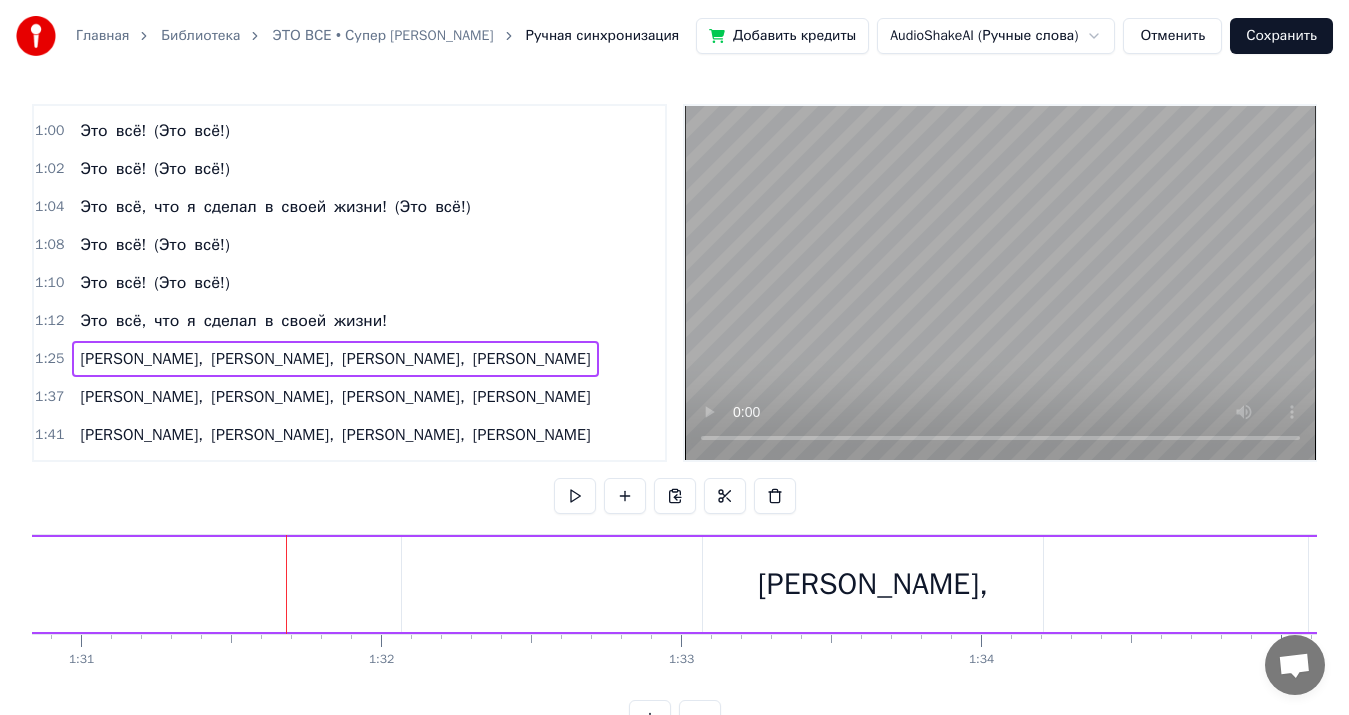 click on "[PERSON_NAME], [PERSON_NAME], [PERSON_NAME]" at bounding box center (162, 584) 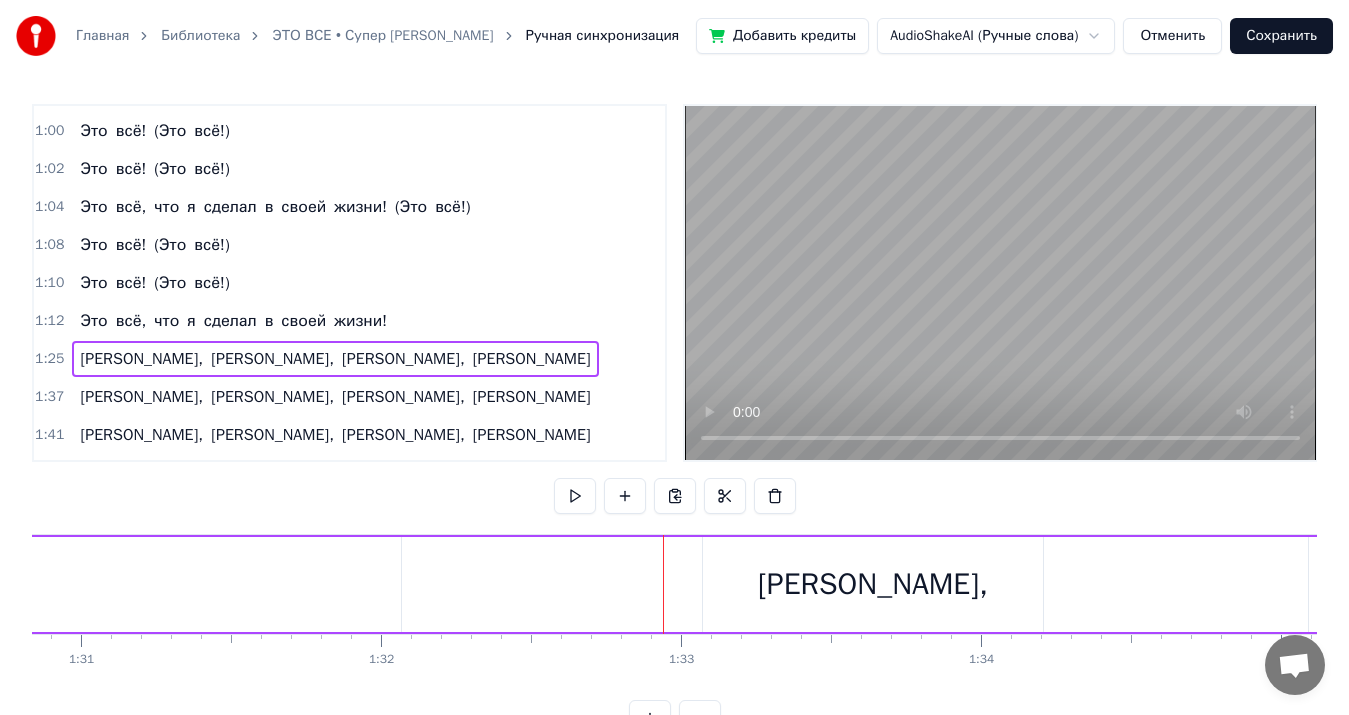 drag, startPoint x: 261, startPoint y: 591, endPoint x: 348, endPoint y: 597, distance: 87.20665 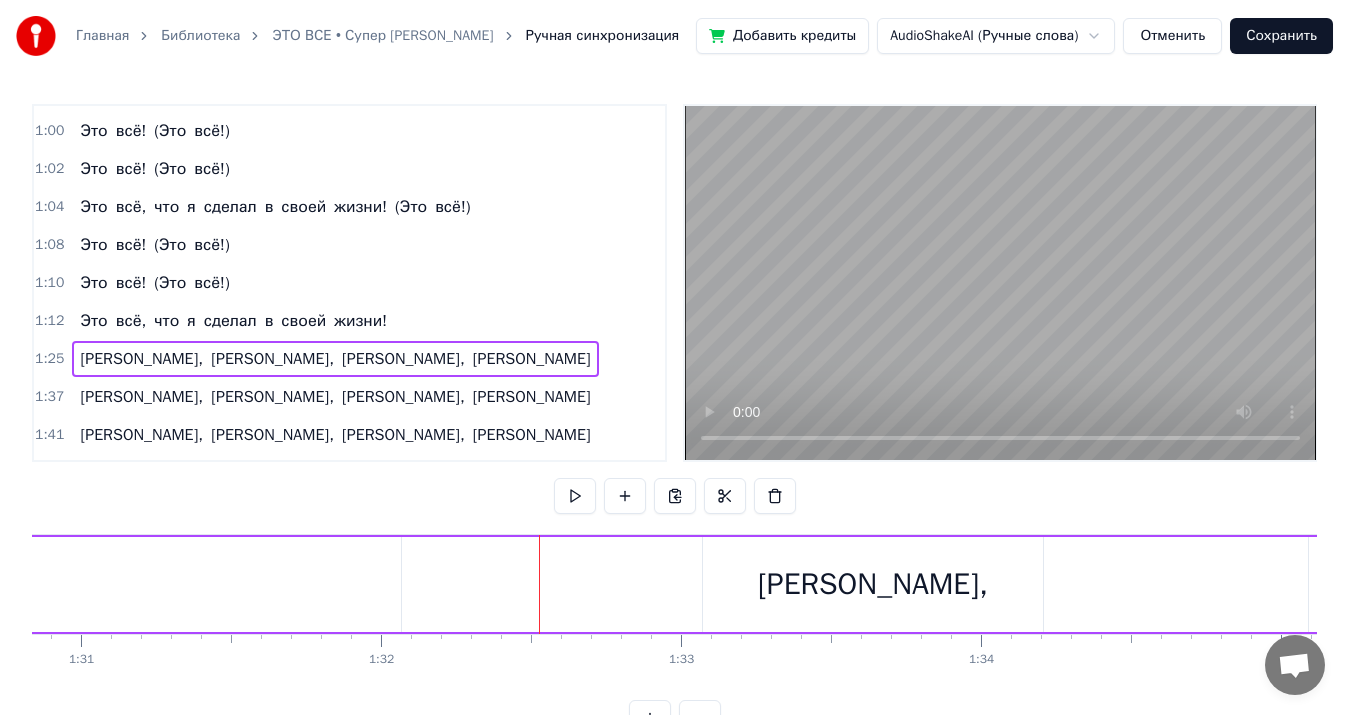 click on "[PERSON_NAME]," at bounding box center (-582, 584) 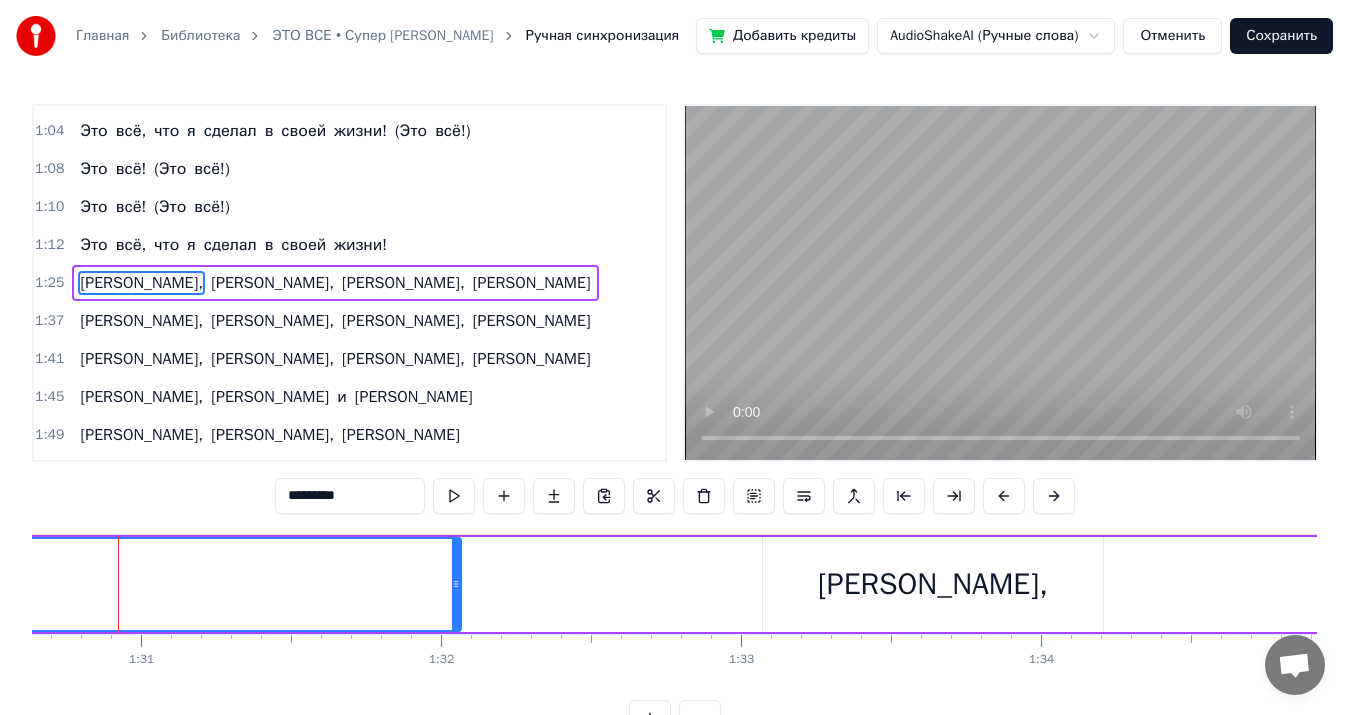 scroll, scrollTop: 0, scrollLeft: 27177, axis: horizontal 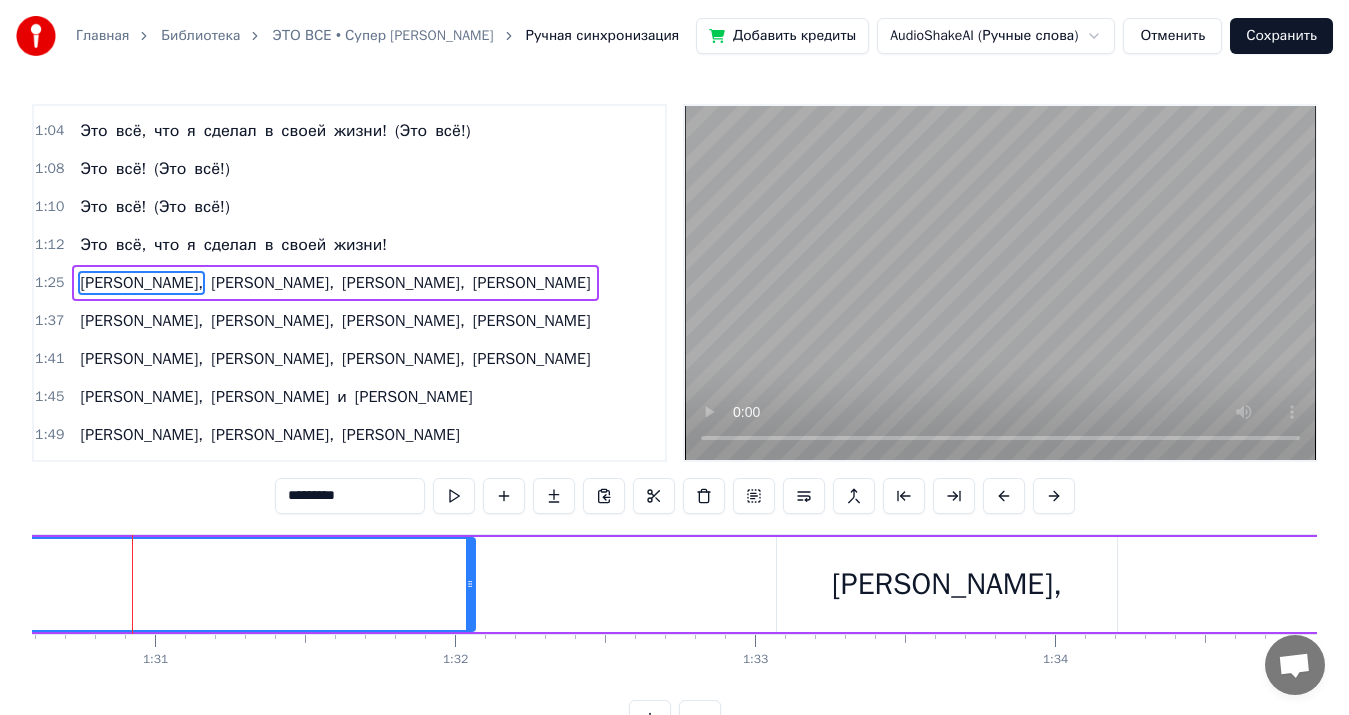 click on "[PERSON_NAME]," at bounding box center [-508, 584] 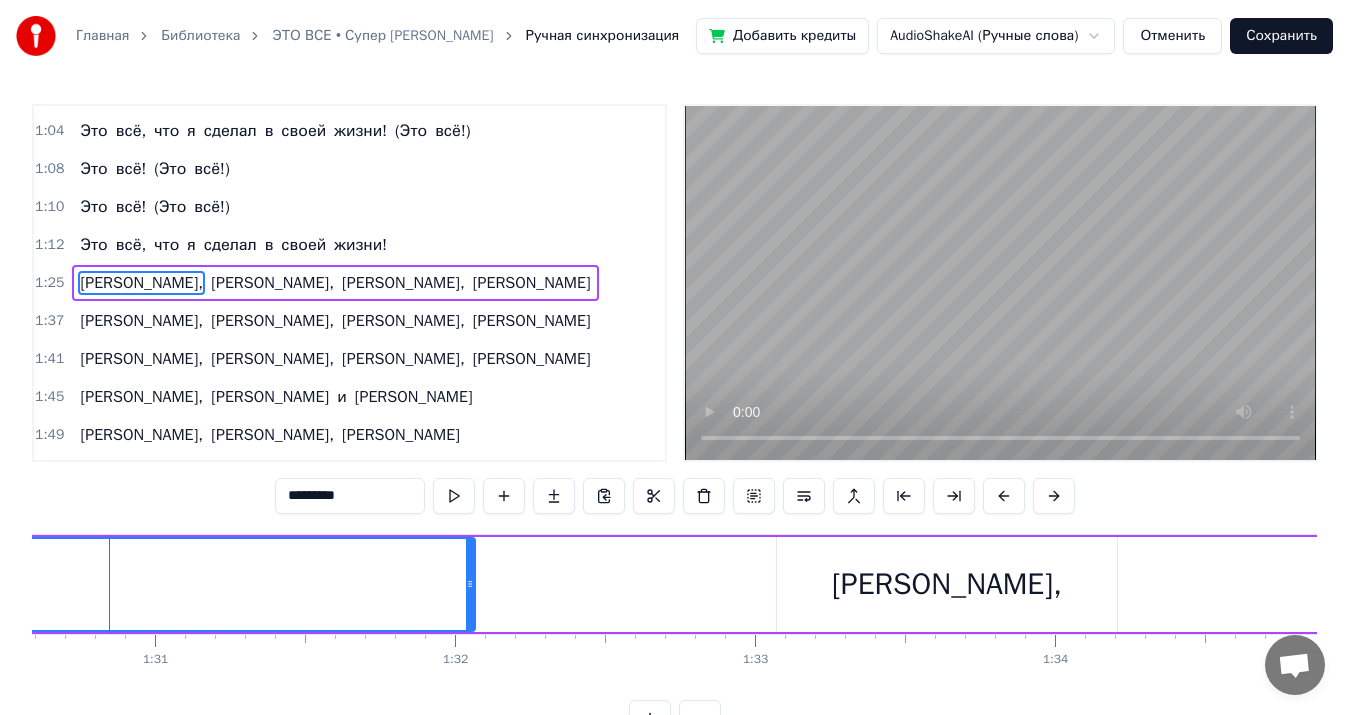click on "[PERSON_NAME]," at bounding box center (-508, 584) 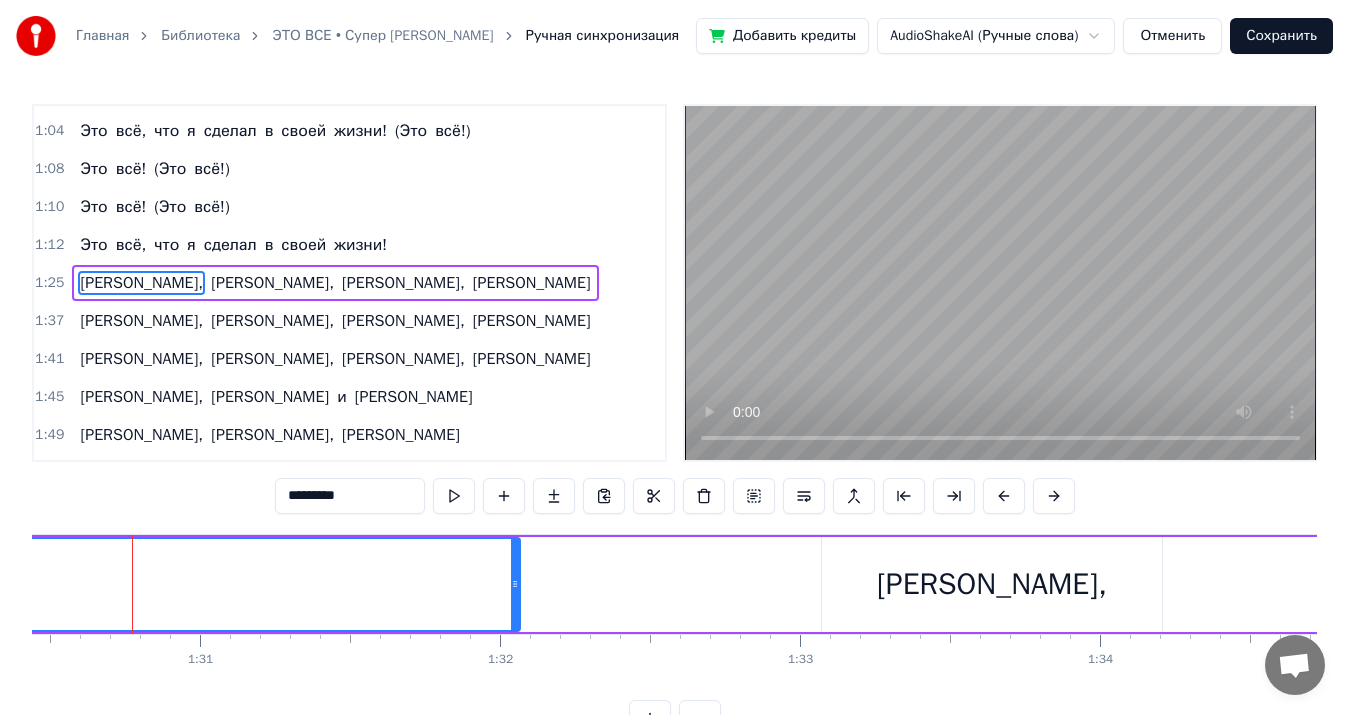 click on "[PERSON_NAME]," at bounding box center [-463, 584] 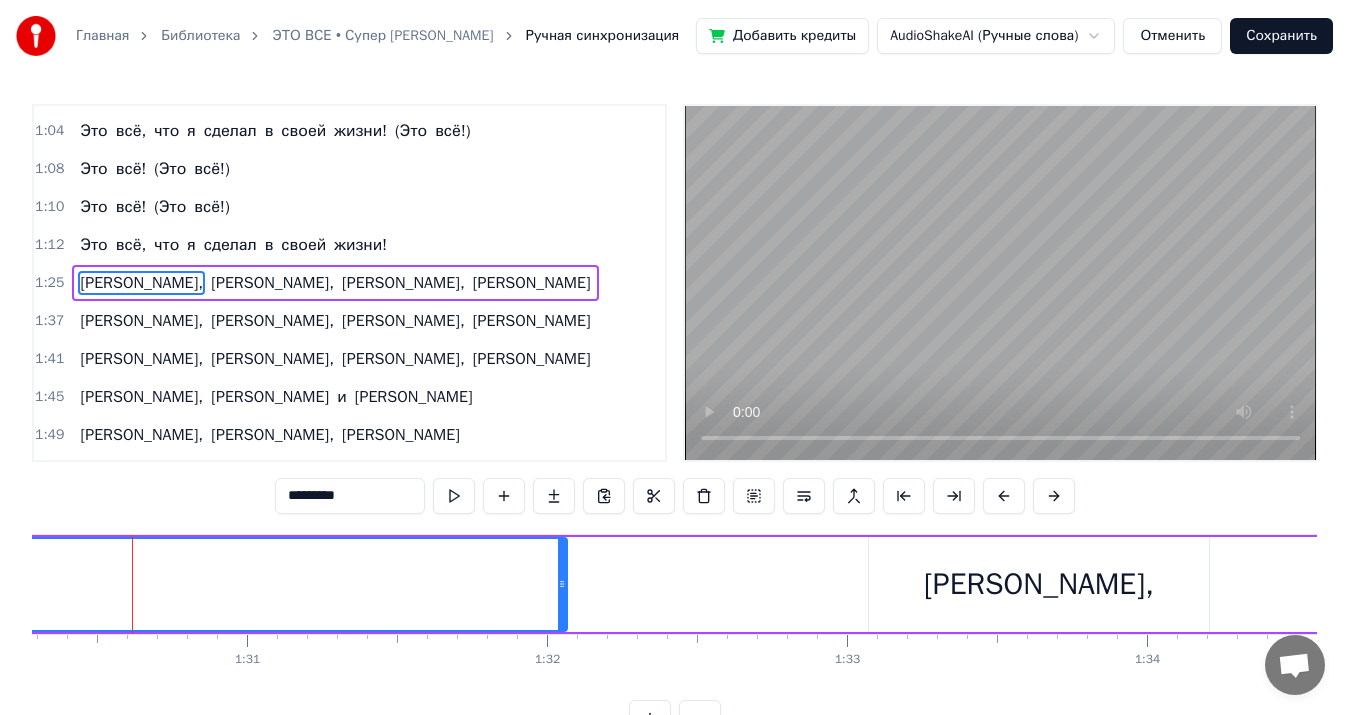 click on "[PERSON_NAME]," at bounding box center [-416, 584] 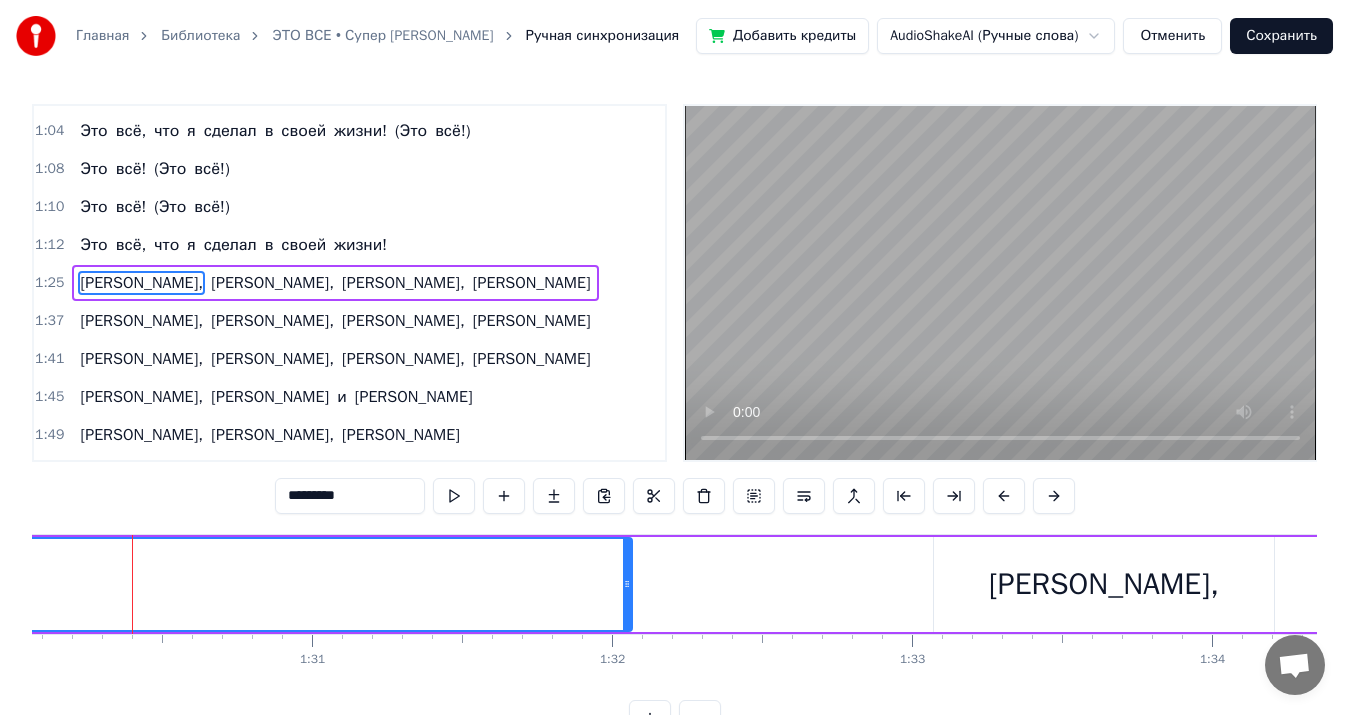 click on "[PERSON_NAME]," at bounding box center [-351, 584] 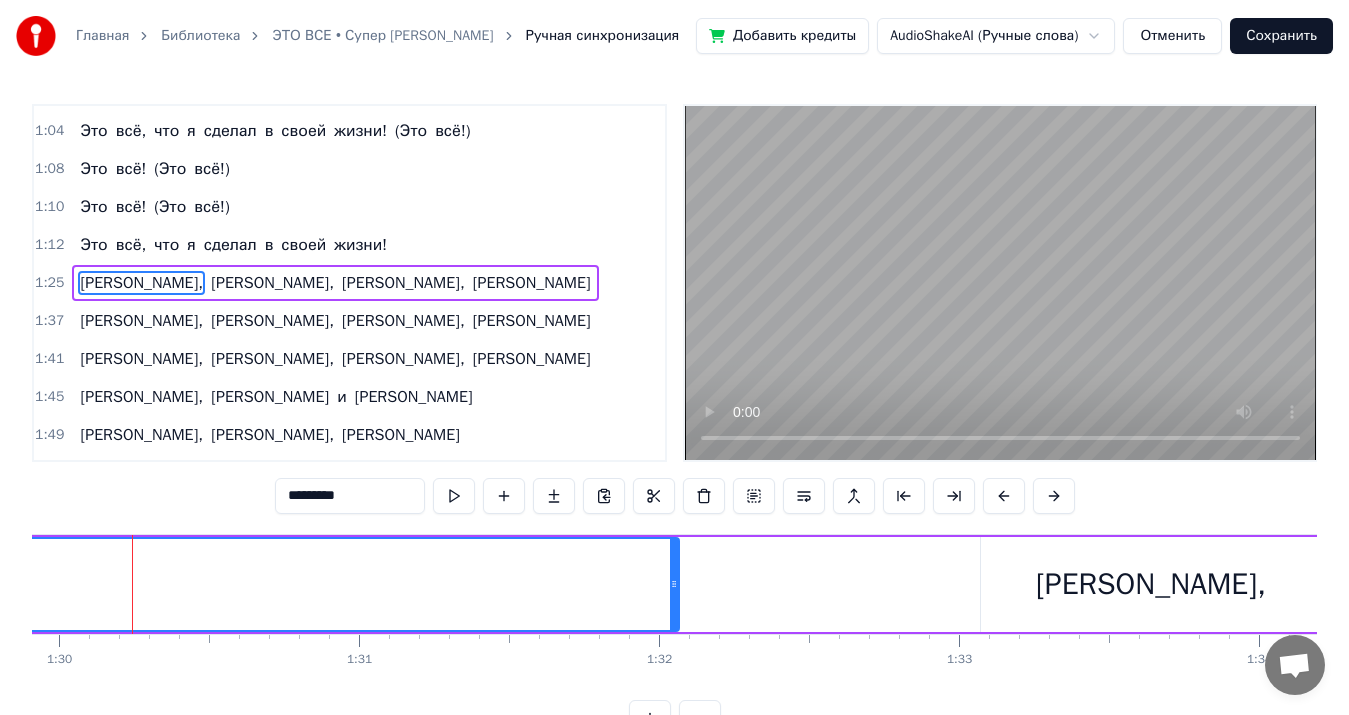 click on "[PERSON_NAME]," at bounding box center [-304, 584] 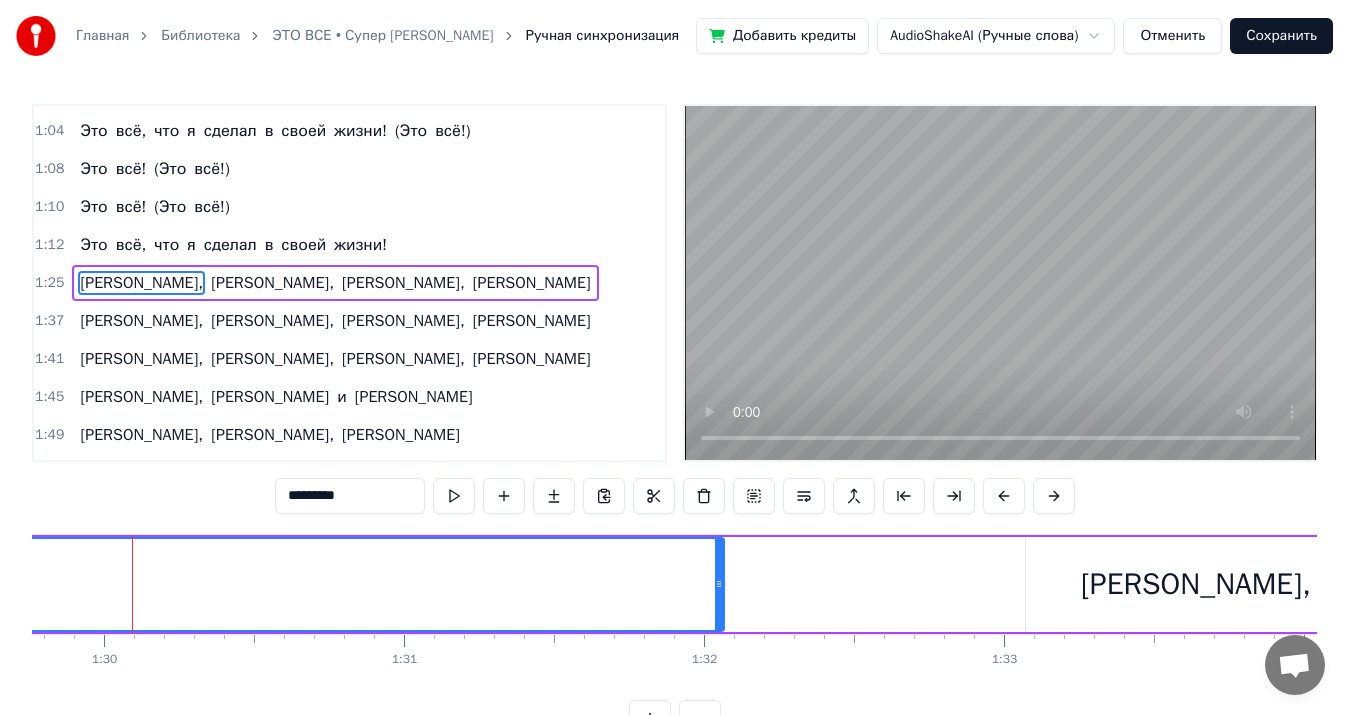 click on "[PERSON_NAME]," at bounding box center (-259, 584) 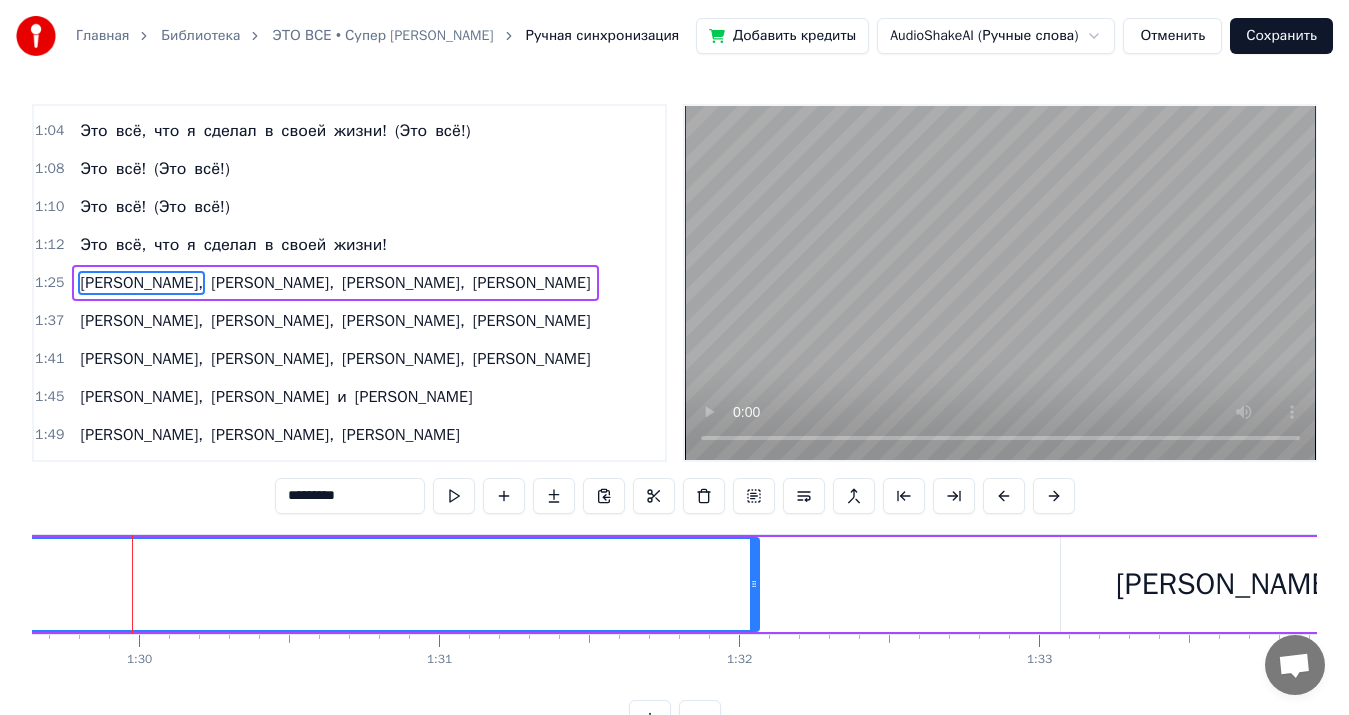 click on "[PERSON_NAME]," at bounding box center (-224, 584) 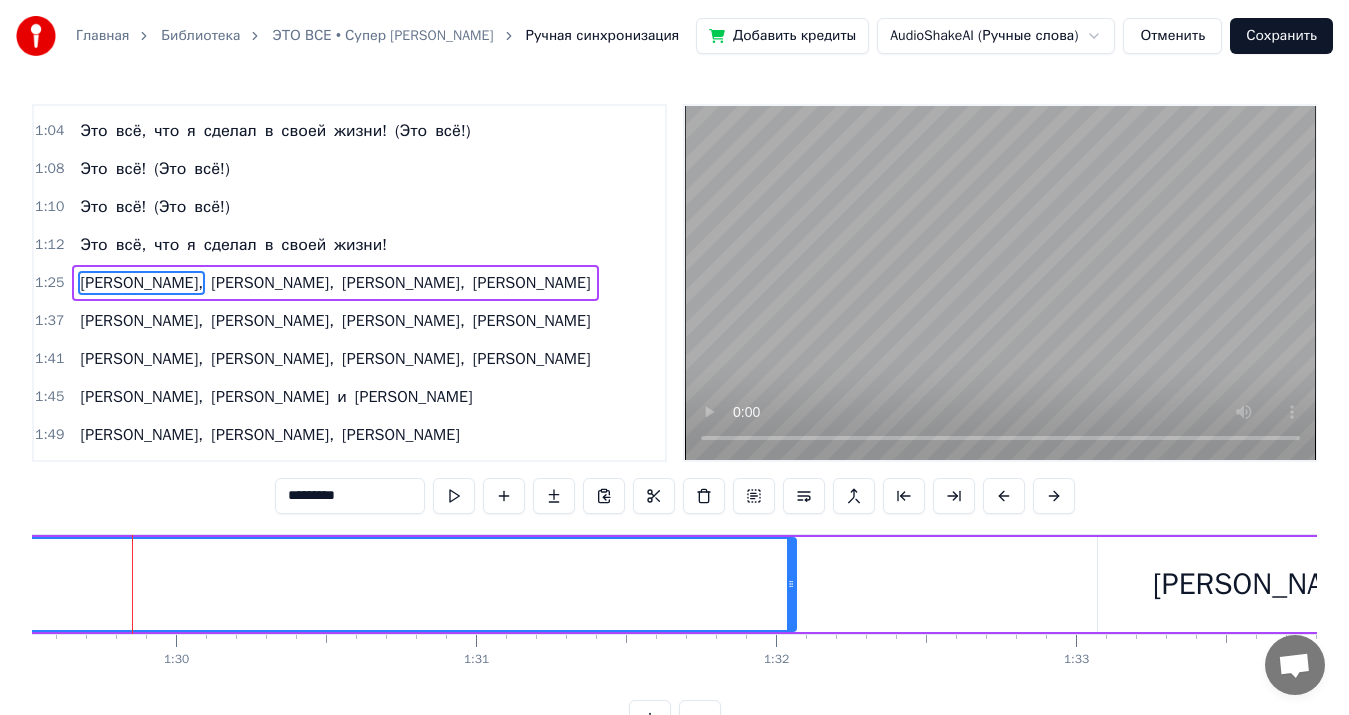click on "[PERSON_NAME]," at bounding box center [-187, 584] 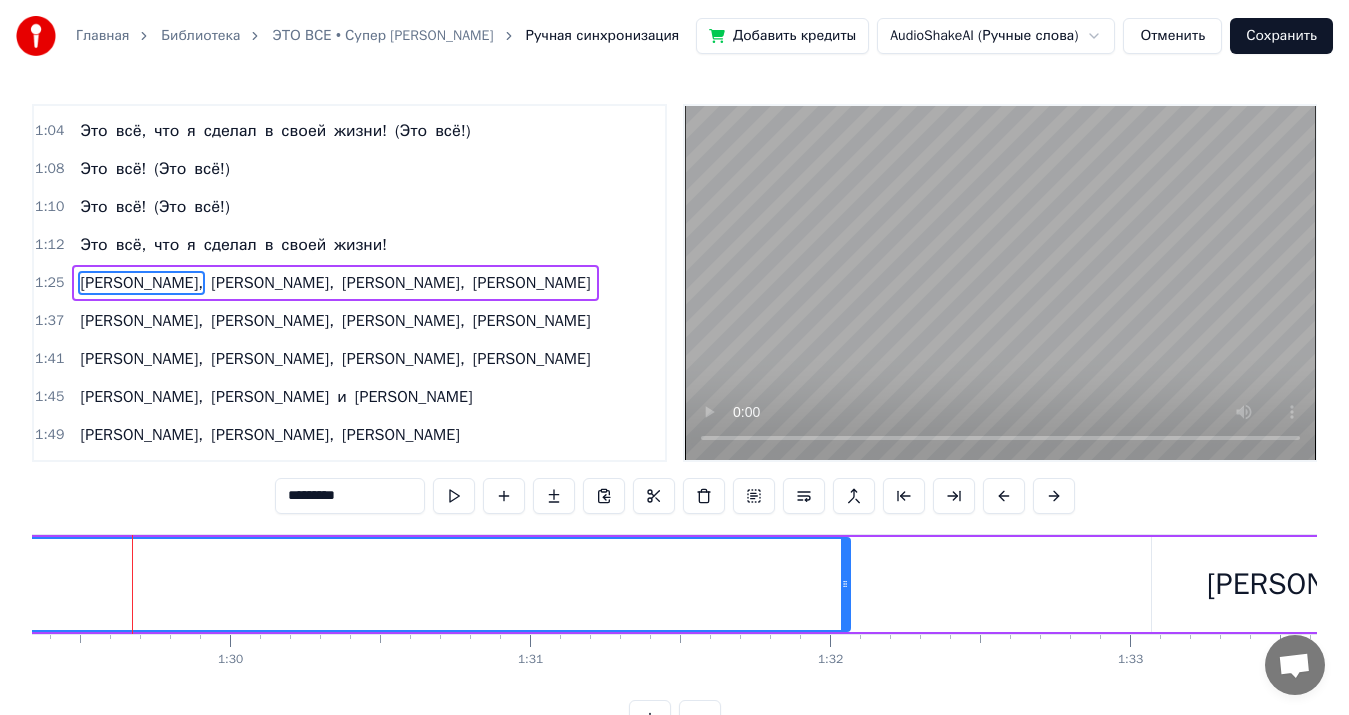 click on "[PERSON_NAME]," at bounding box center [-133, 584] 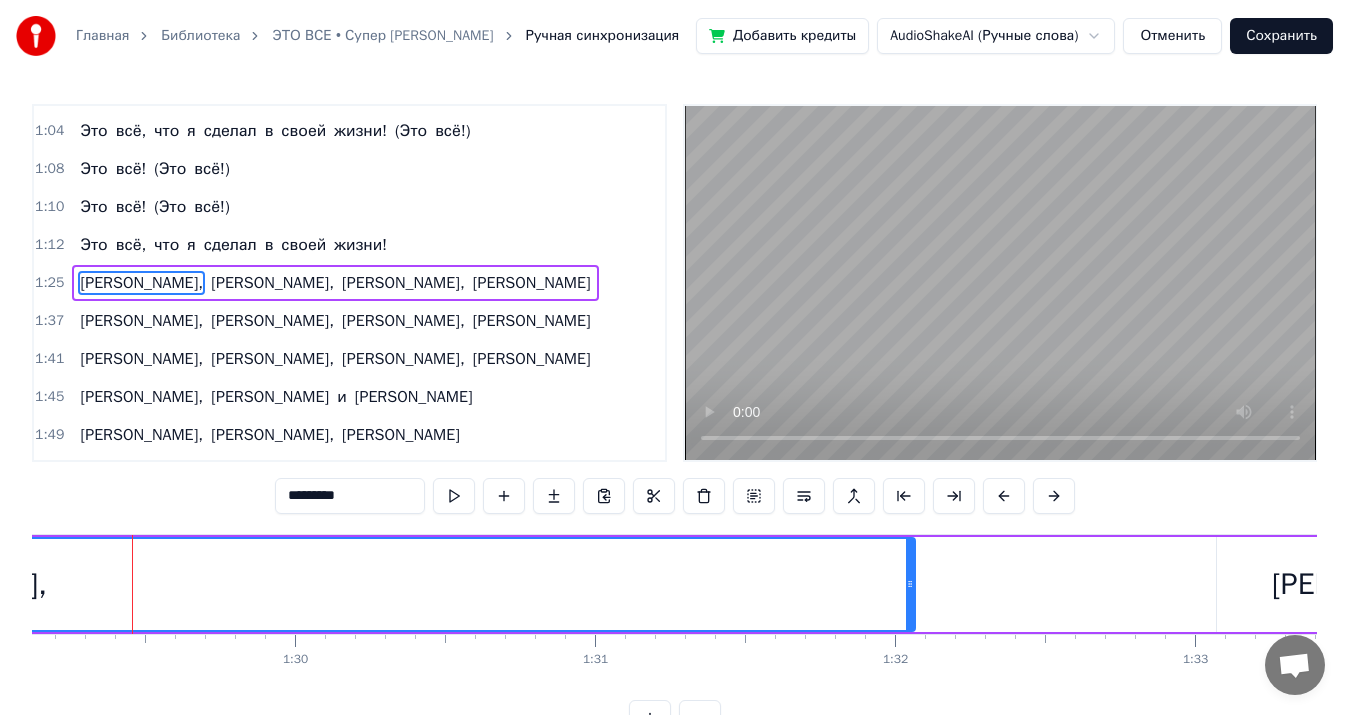 click on "[PERSON_NAME]," at bounding box center [-68, 584] 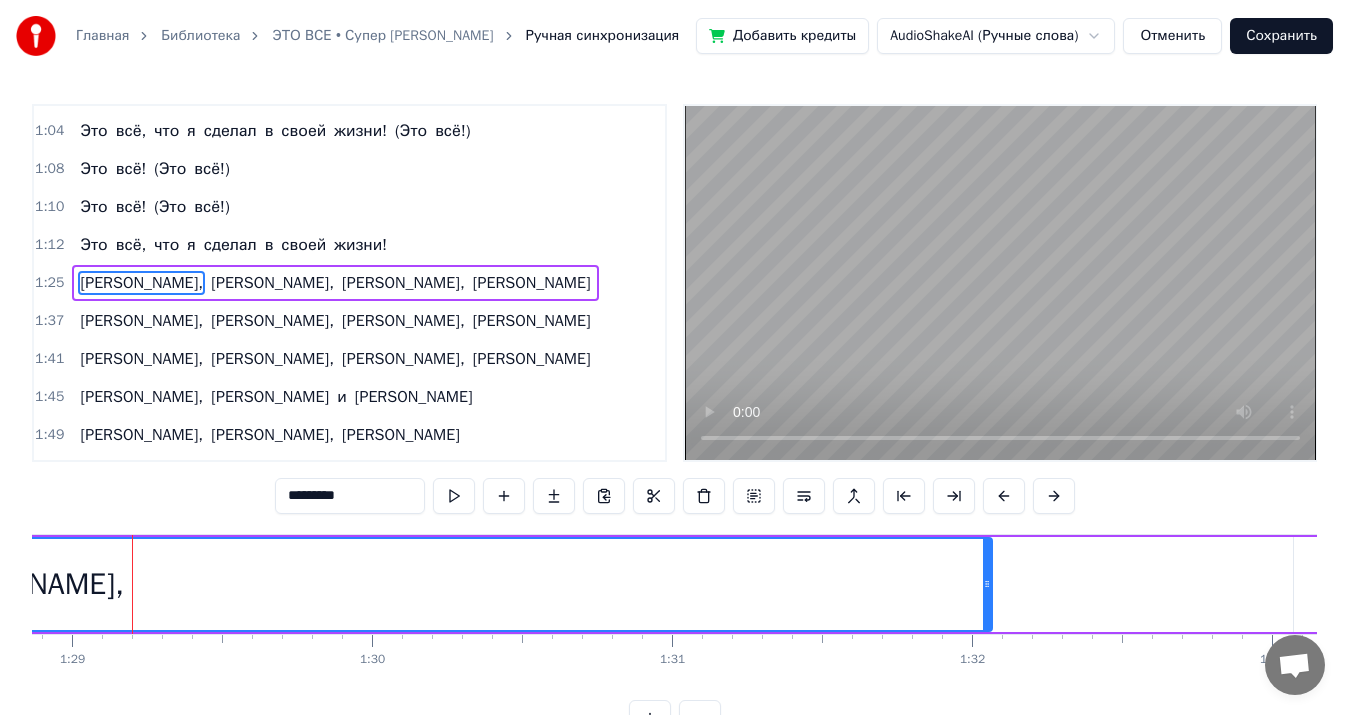 click on "[PERSON_NAME]," at bounding box center [9, 584] 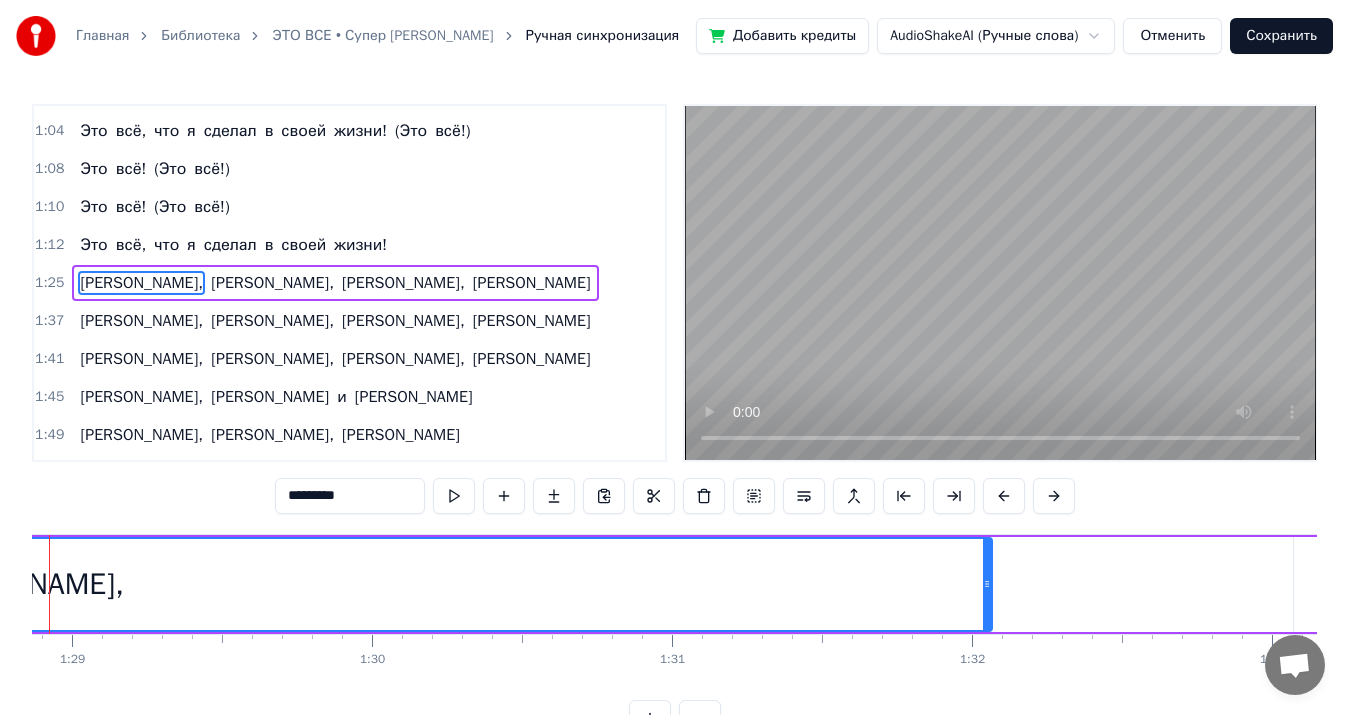 scroll, scrollTop: 0, scrollLeft: 26577, axis: horizontal 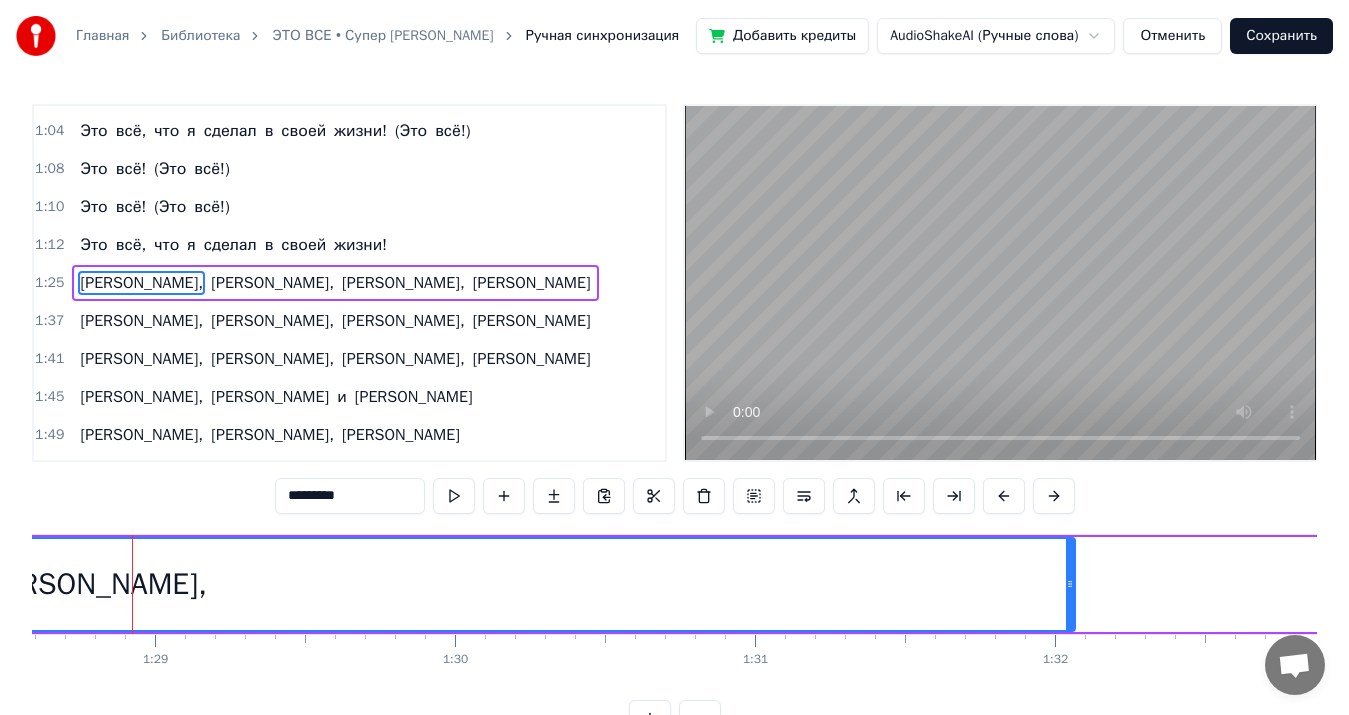 click on "[PERSON_NAME]," at bounding box center [92, 584] 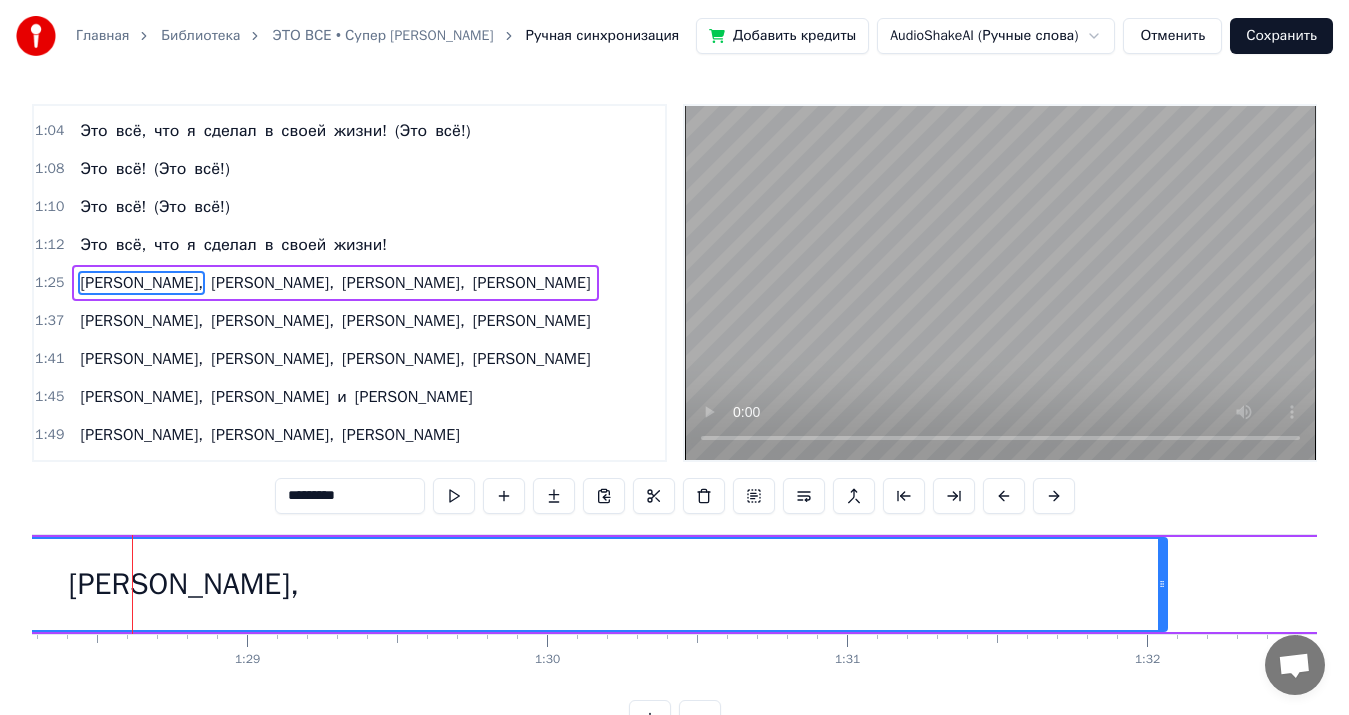 click on "[PERSON_NAME]," at bounding box center [184, 584] 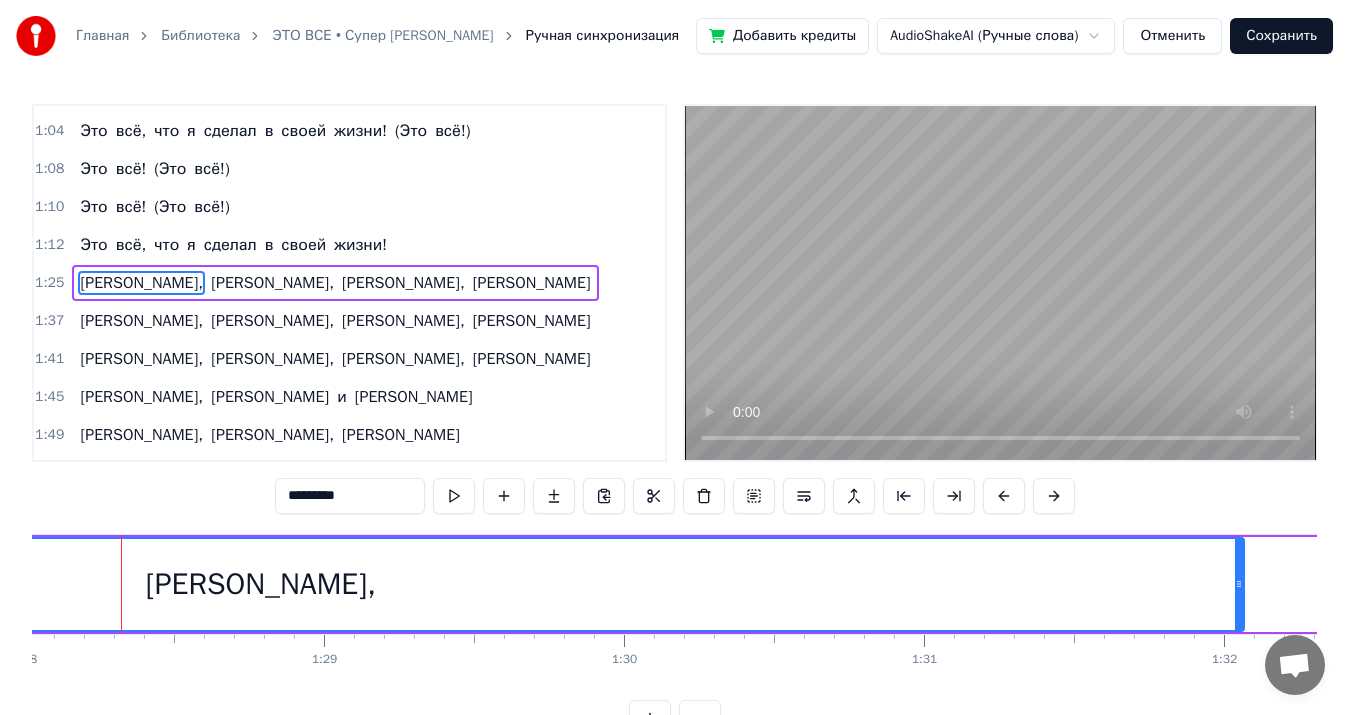 scroll, scrollTop: 0, scrollLeft: 26397, axis: horizontal 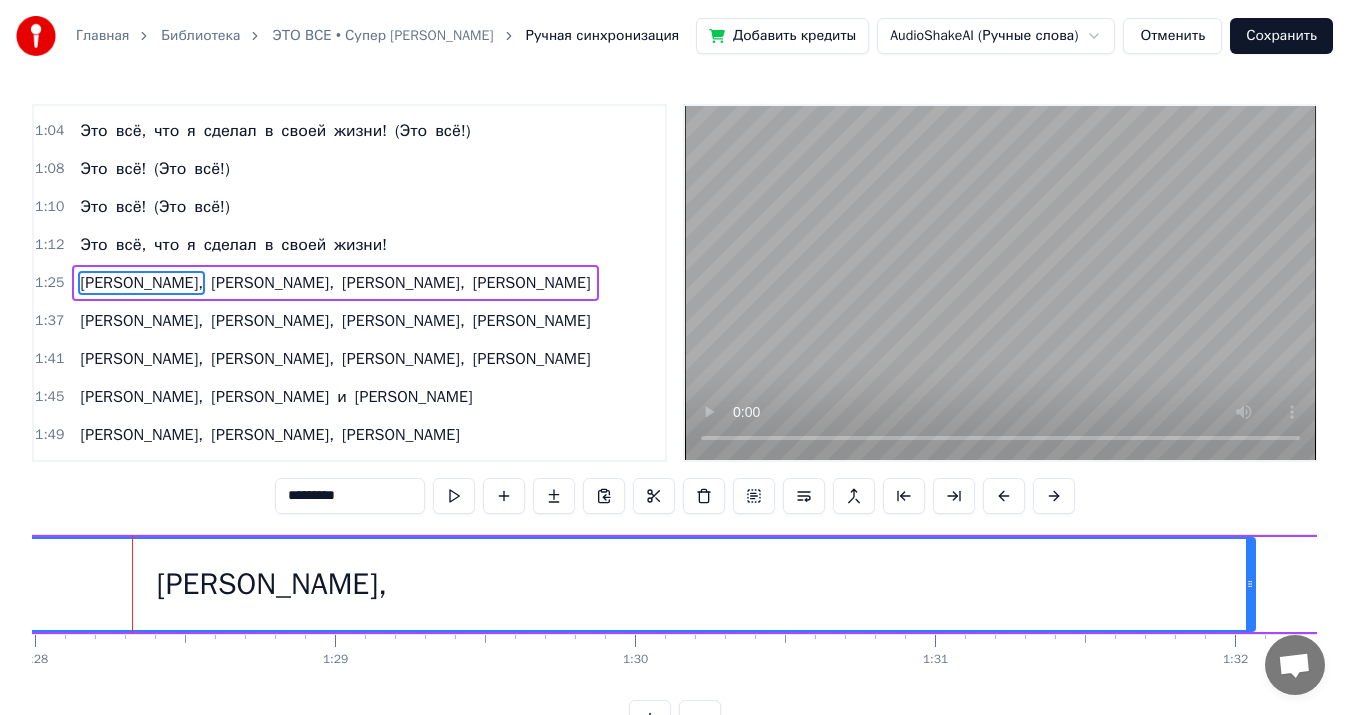 click on "[PERSON_NAME]," at bounding box center [272, 584] 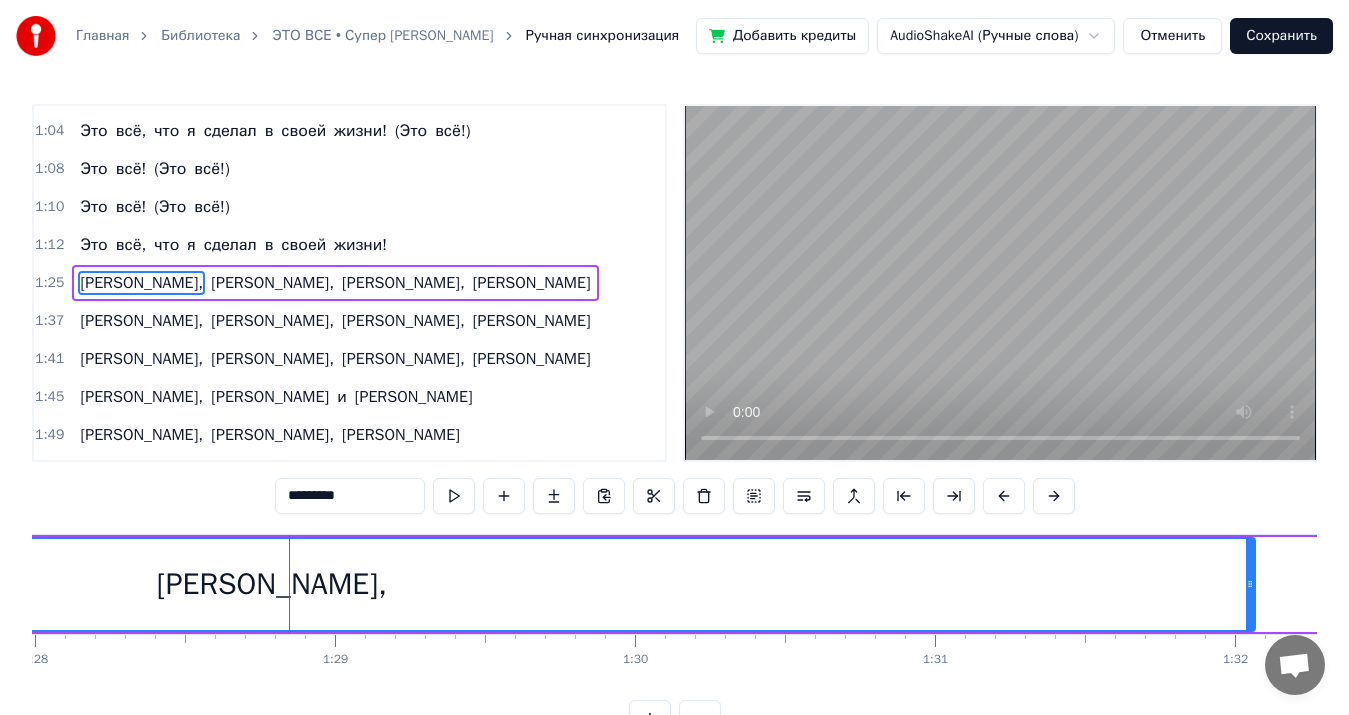 click on "[PERSON_NAME]," at bounding box center [272, 584] 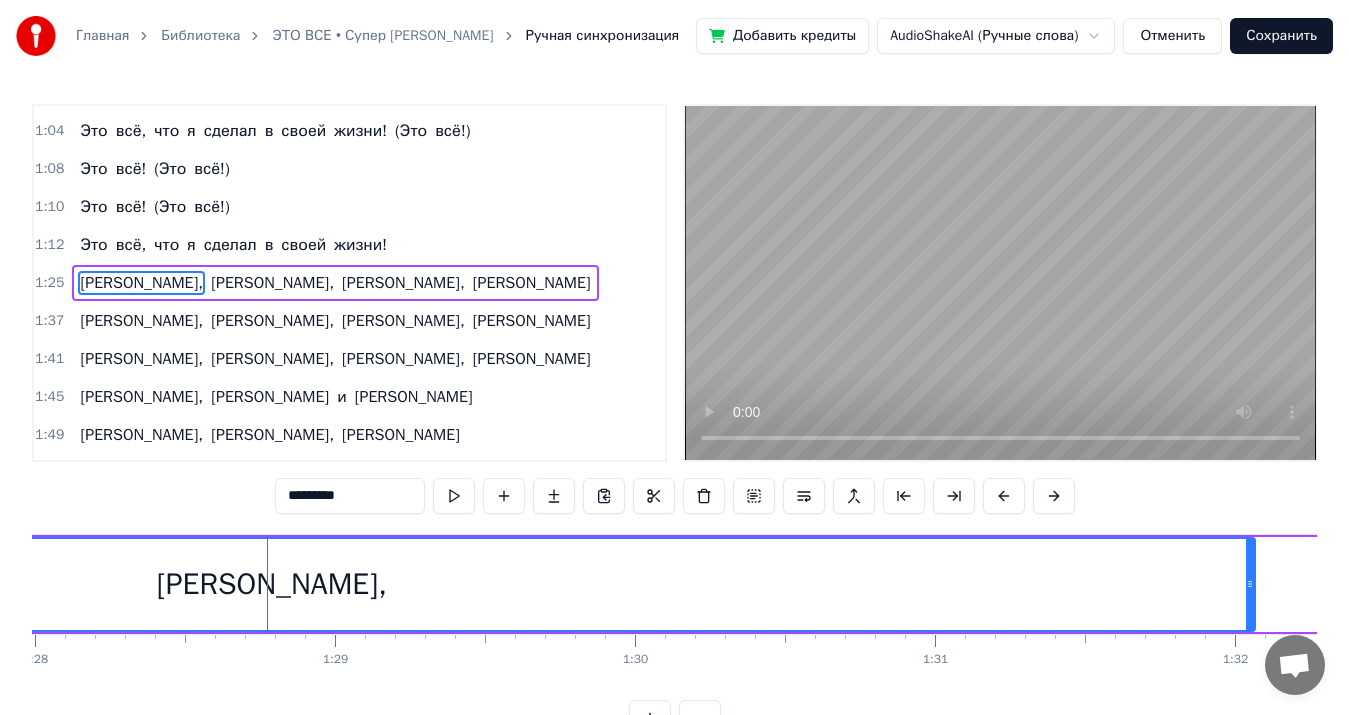 click on "[PERSON_NAME]," at bounding box center [272, 584] 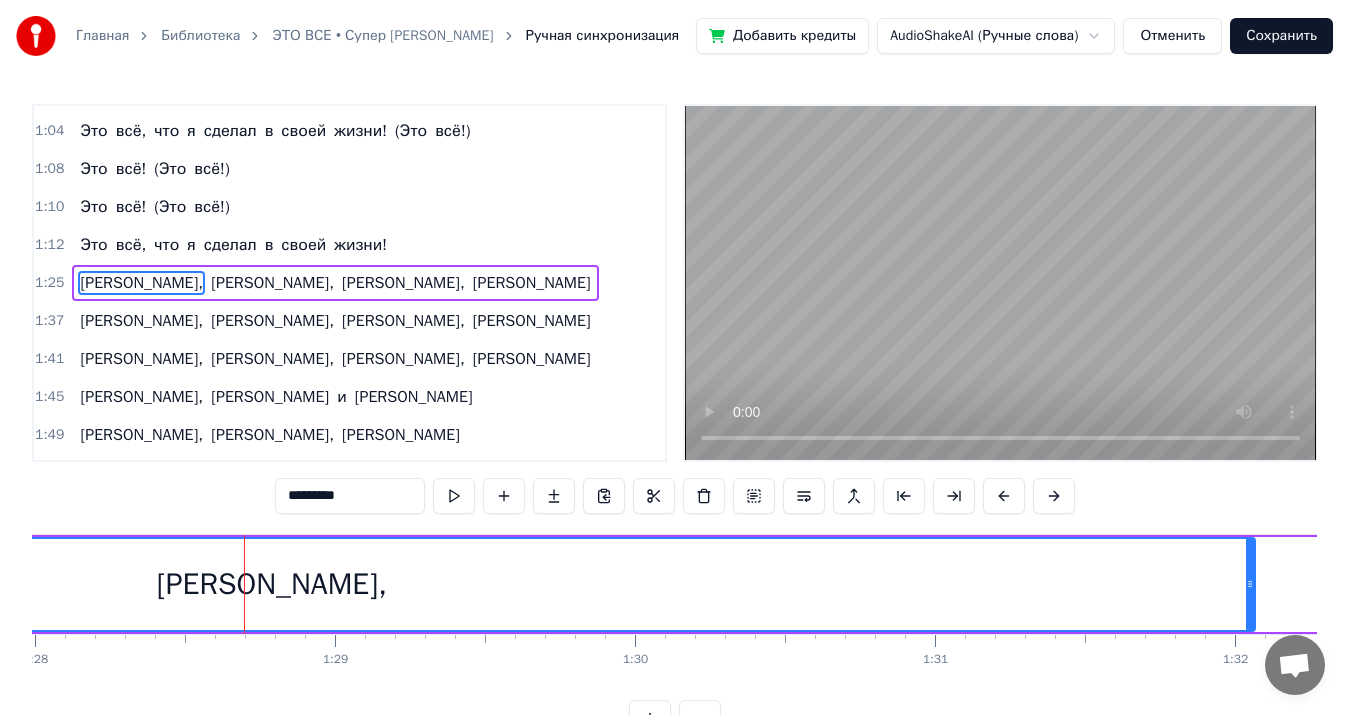 drag, startPoint x: 203, startPoint y: 574, endPoint x: 310, endPoint y: 598, distance: 109.65856 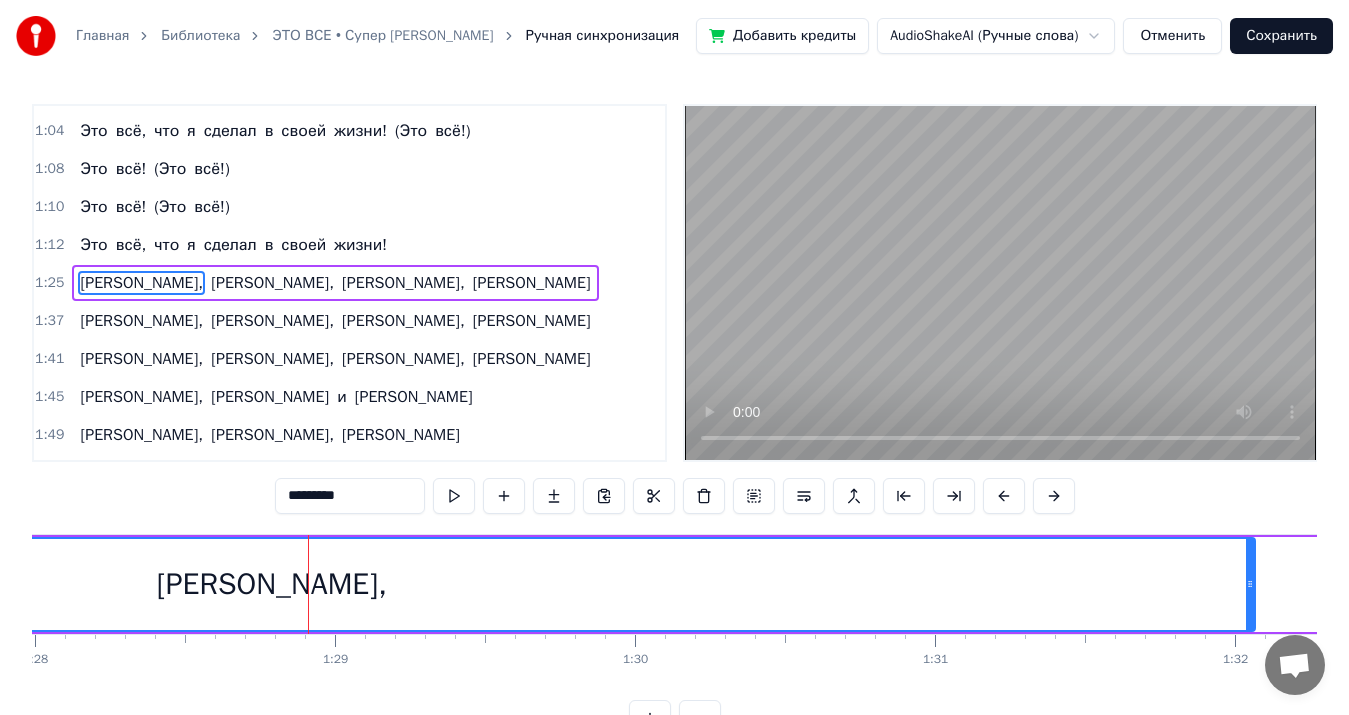 click on "*********" at bounding box center [350, 496] 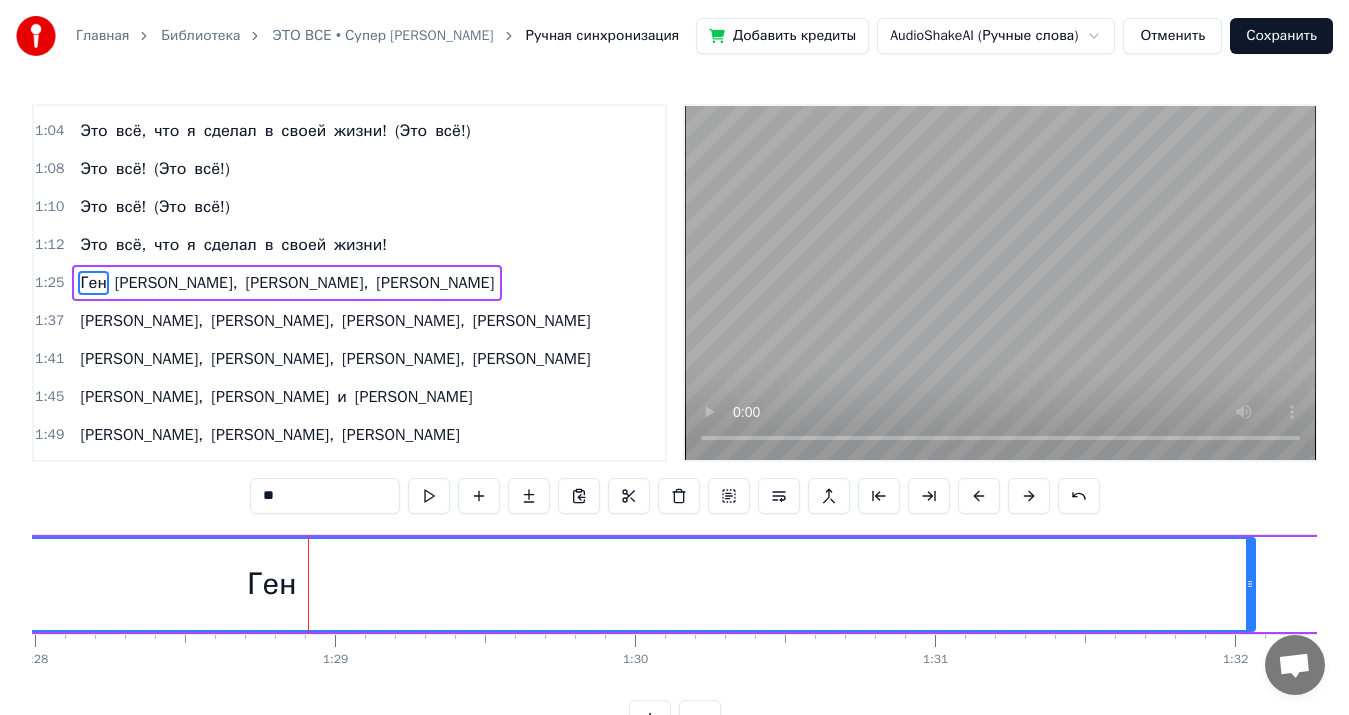 type on "*" 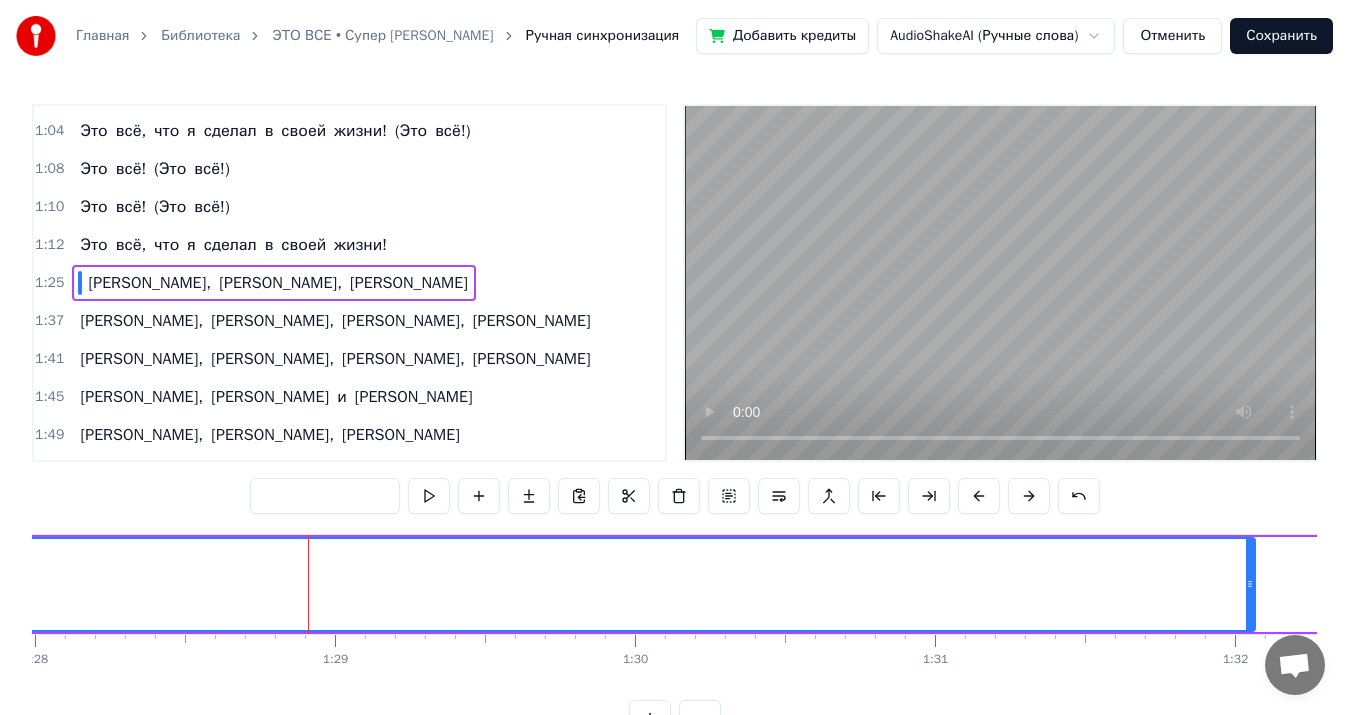 type 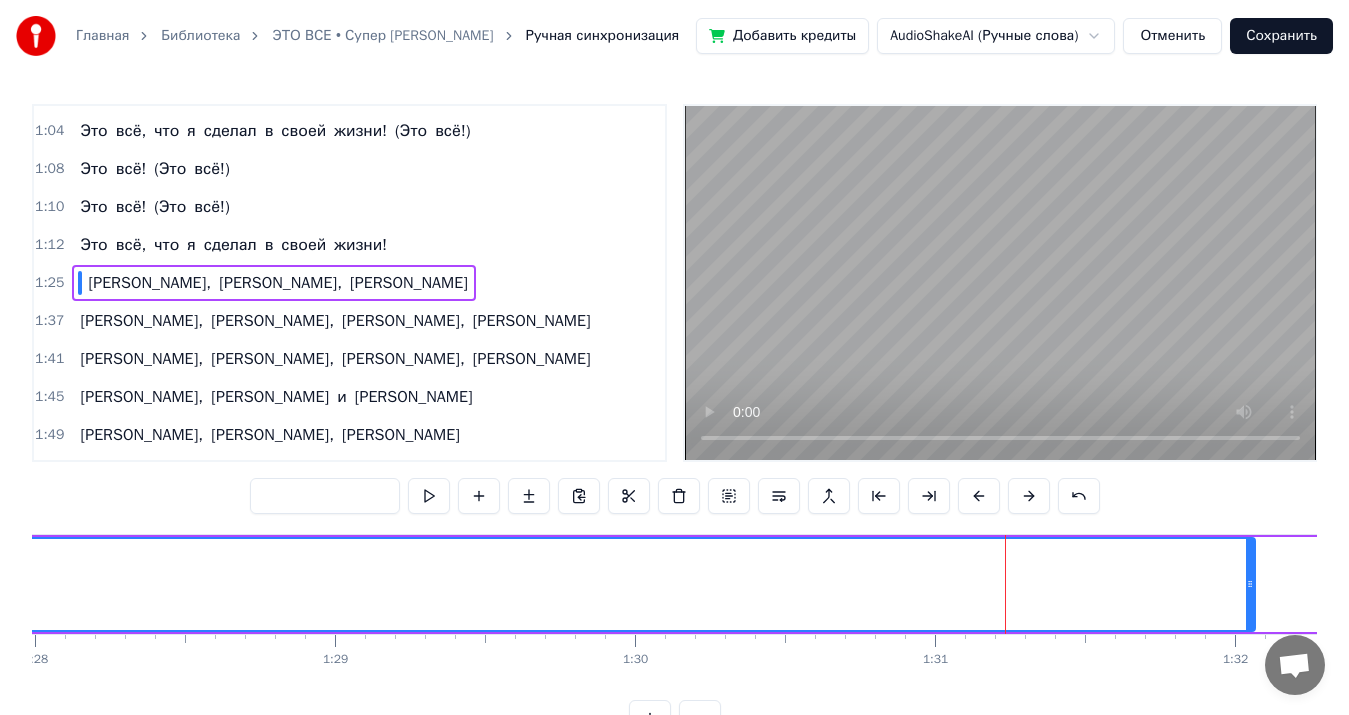 click on "[PERSON_NAME], [PERSON_NAME]" at bounding box center (1016, 584) 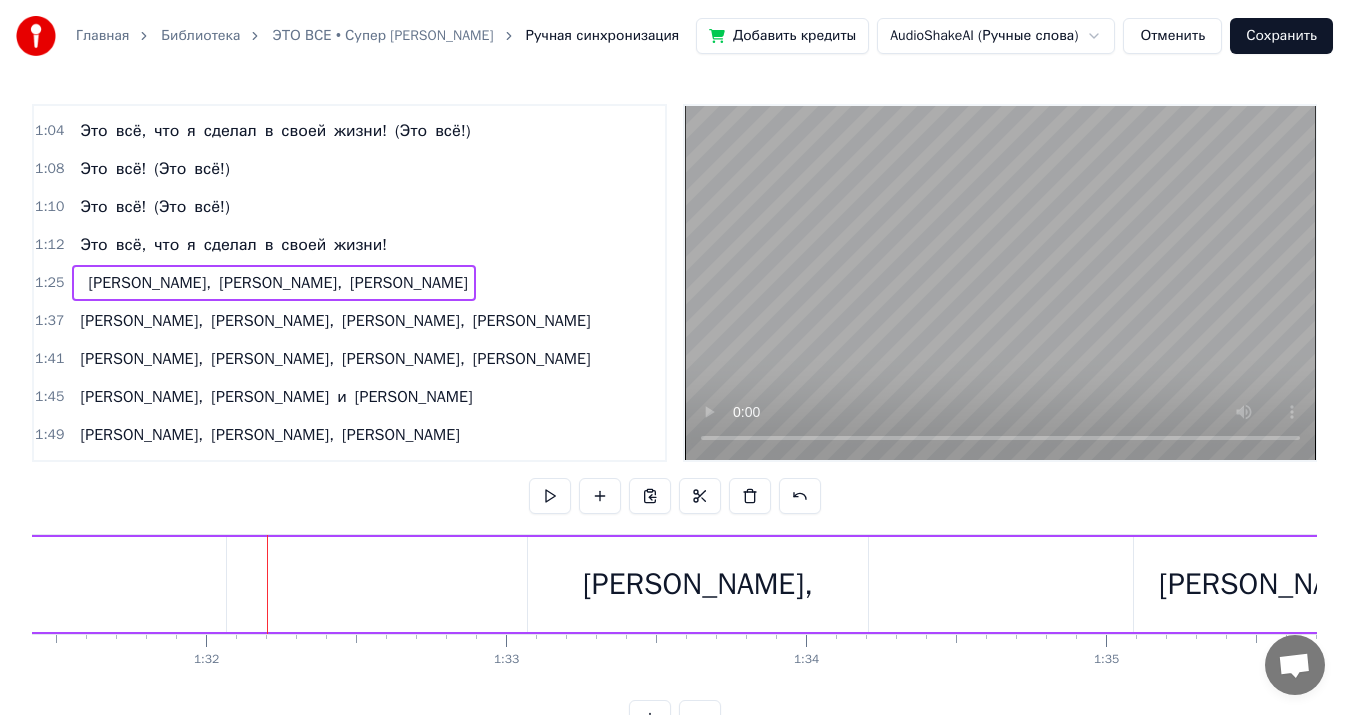 scroll, scrollTop: 0, scrollLeft: 27561, axis: horizontal 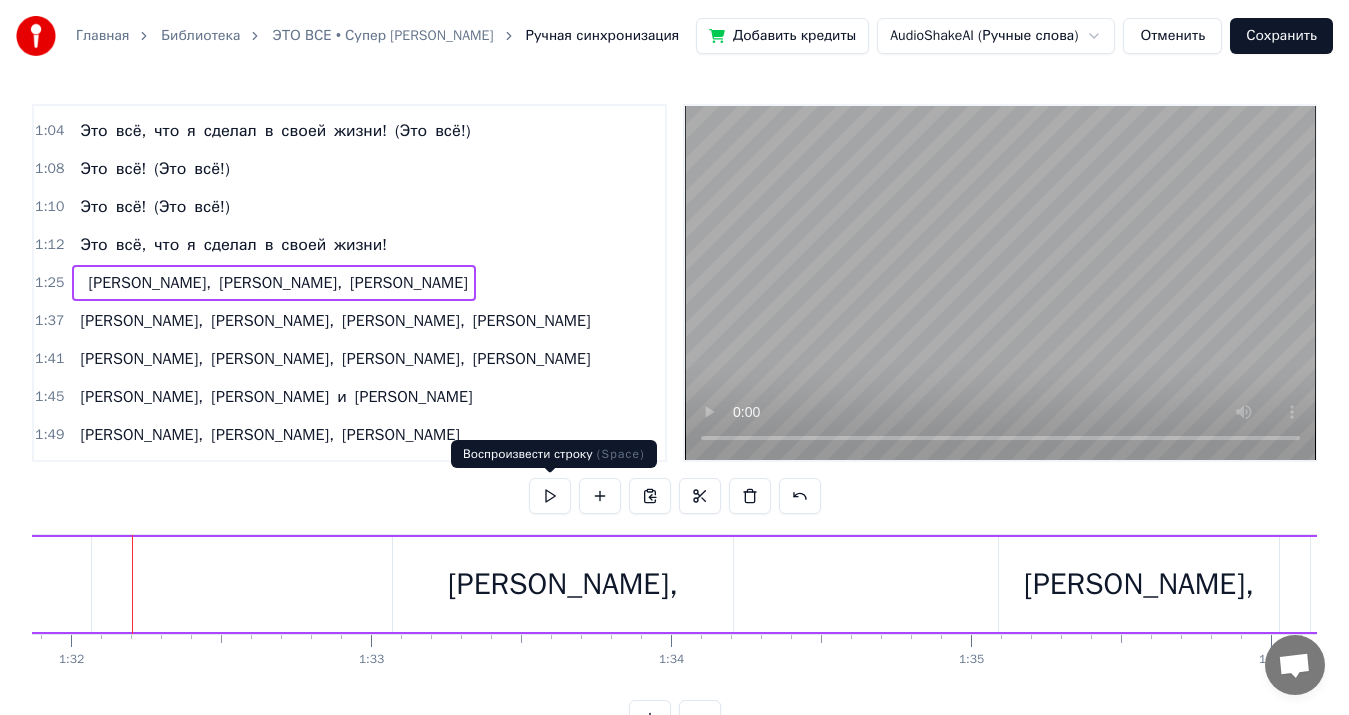 click at bounding box center [550, 496] 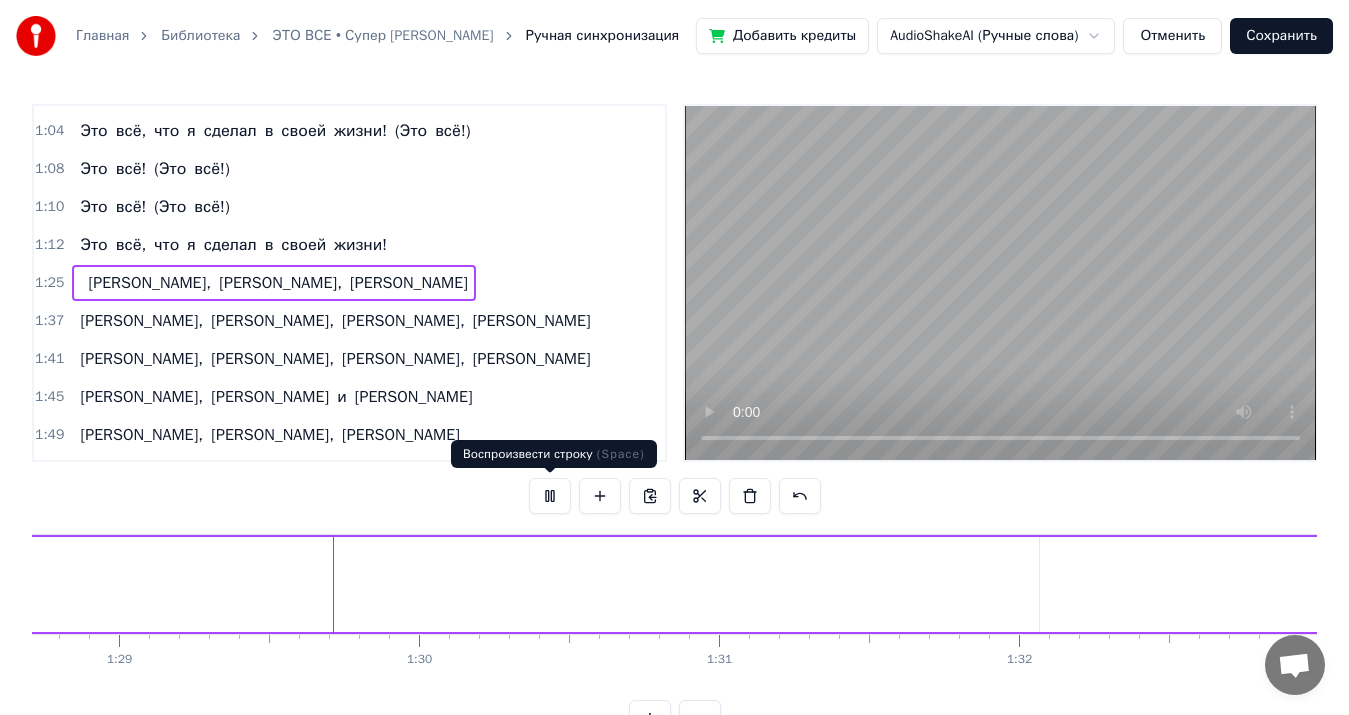 scroll, scrollTop: 0, scrollLeft: 26671, axis: horizontal 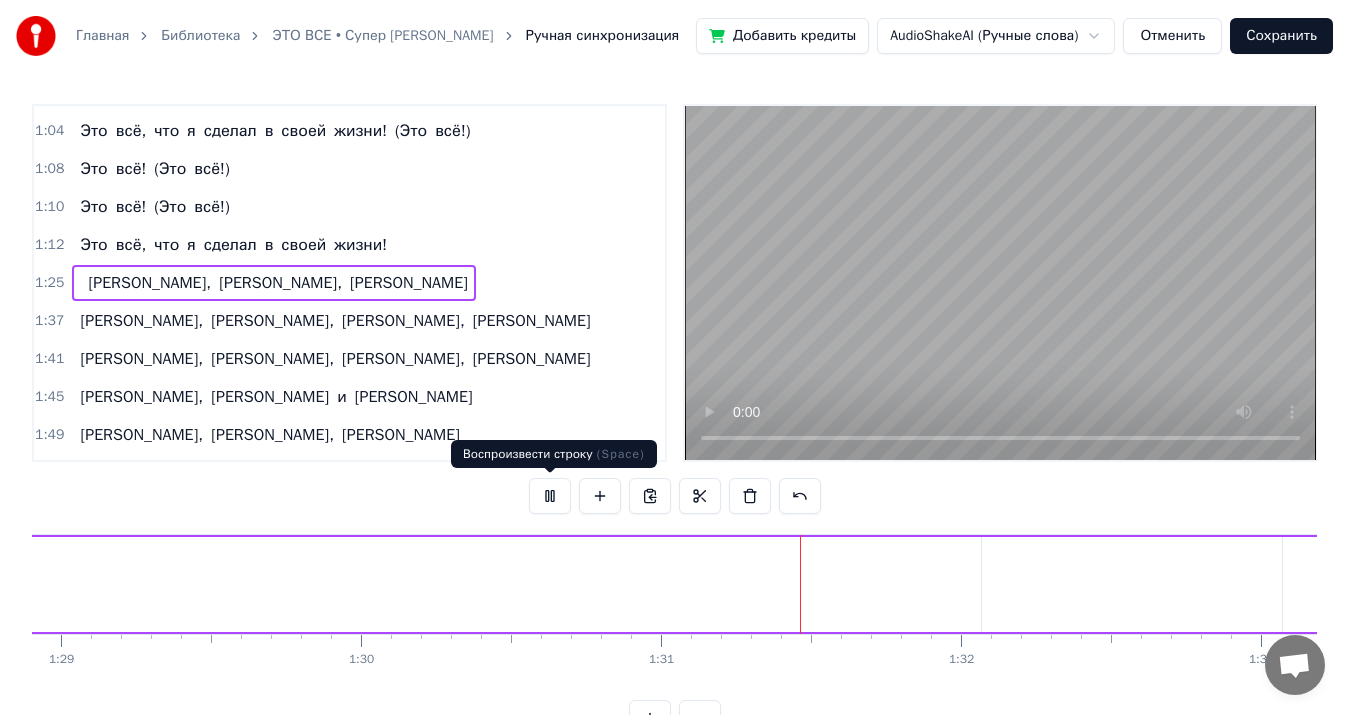 click at bounding box center [550, 496] 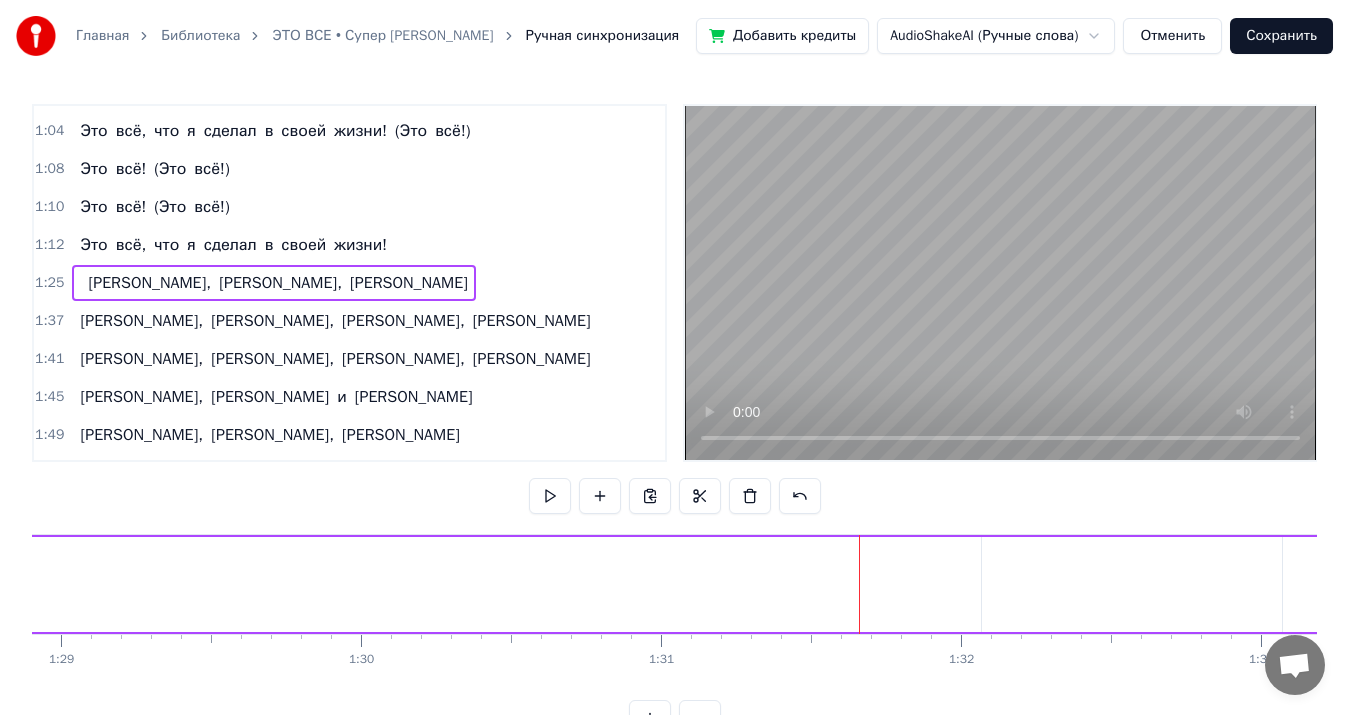 click at bounding box center [-2, 584] 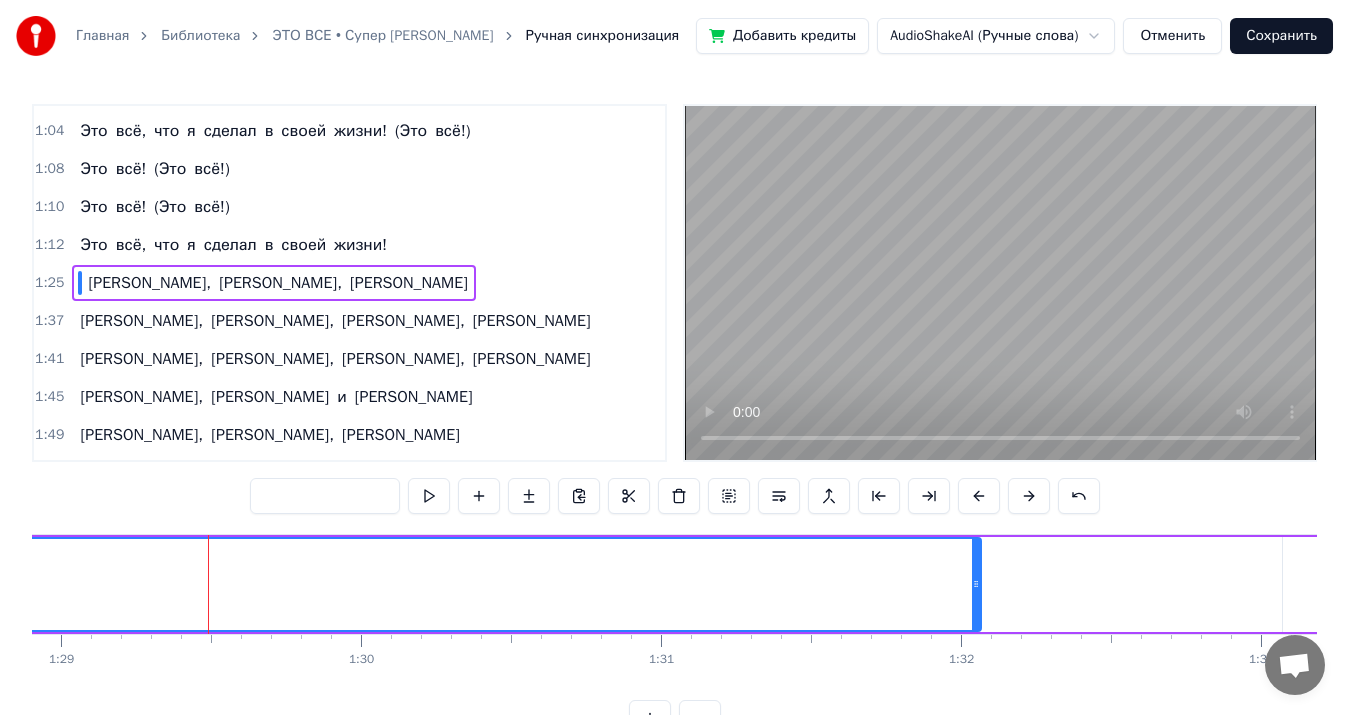 click at bounding box center [325, 496] 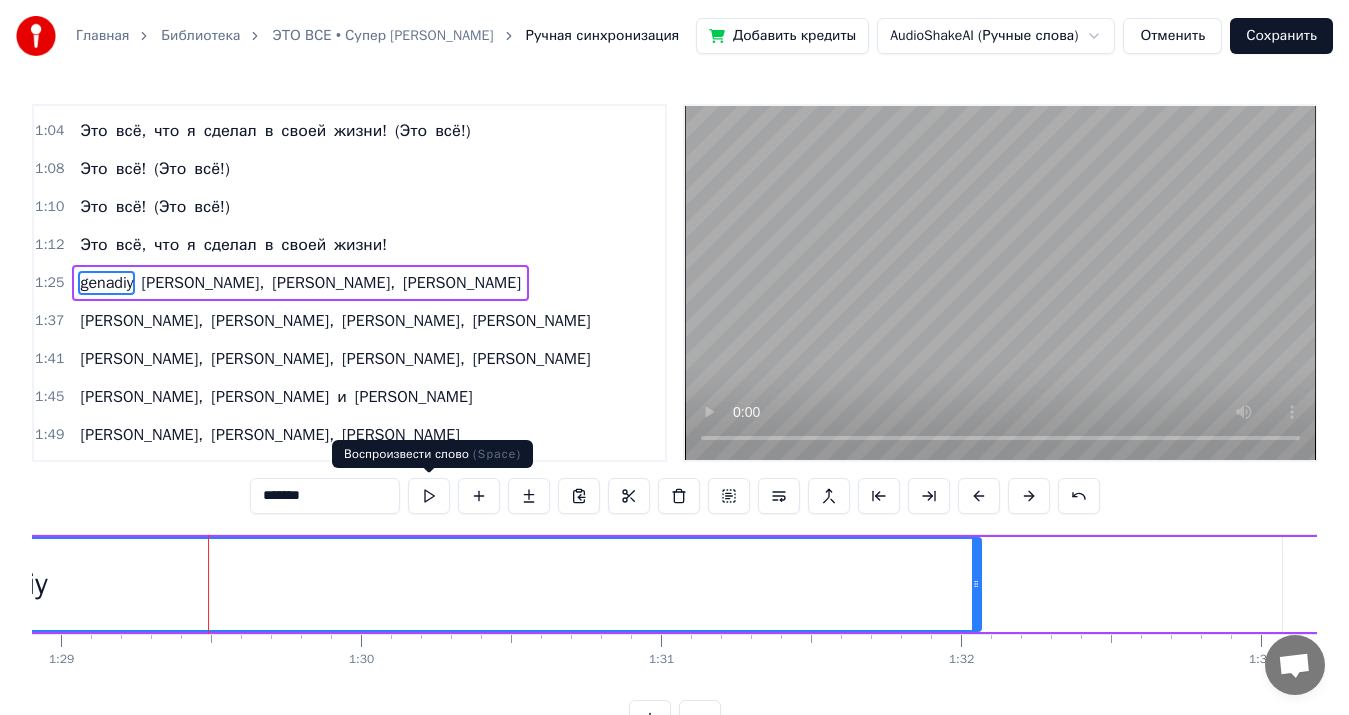click at bounding box center (429, 496) 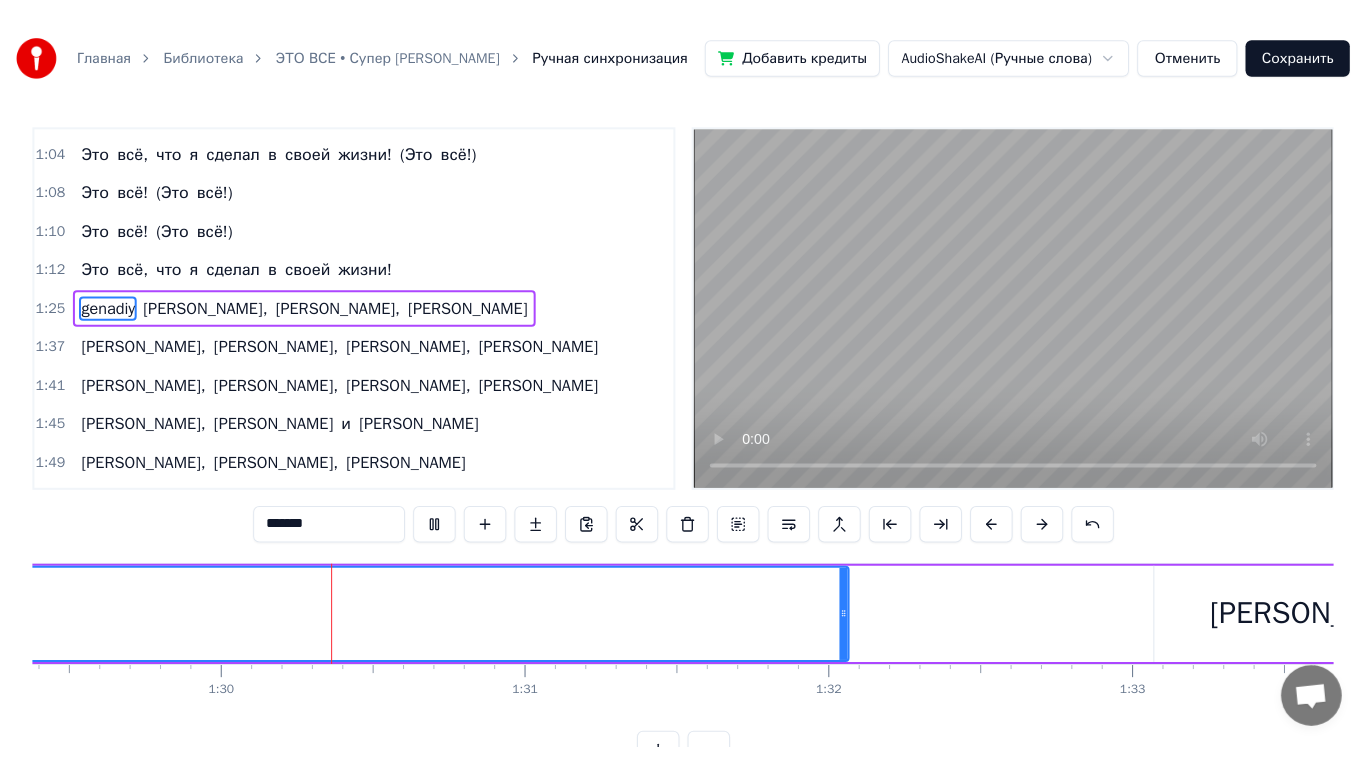 scroll, scrollTop: 0, scrollLeft: 26817, axis: horizontal 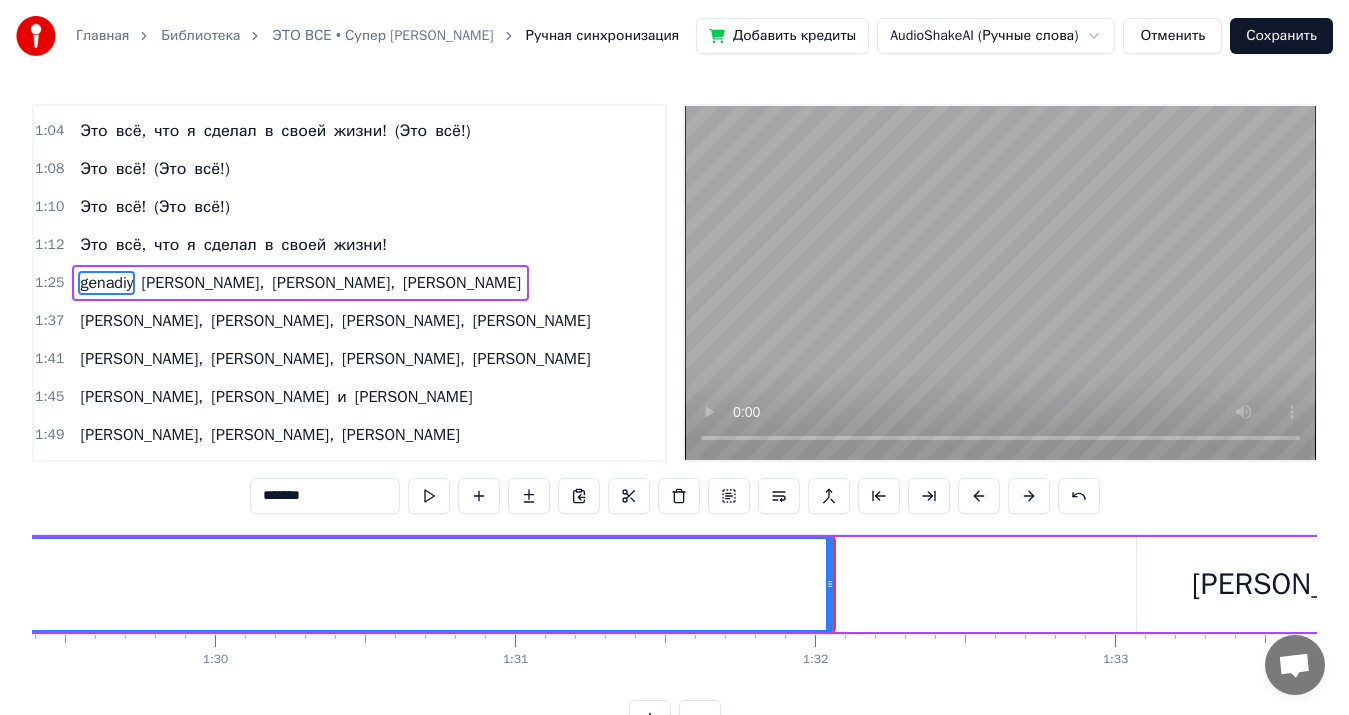 click on "*******" at bounding box center [325, 496] 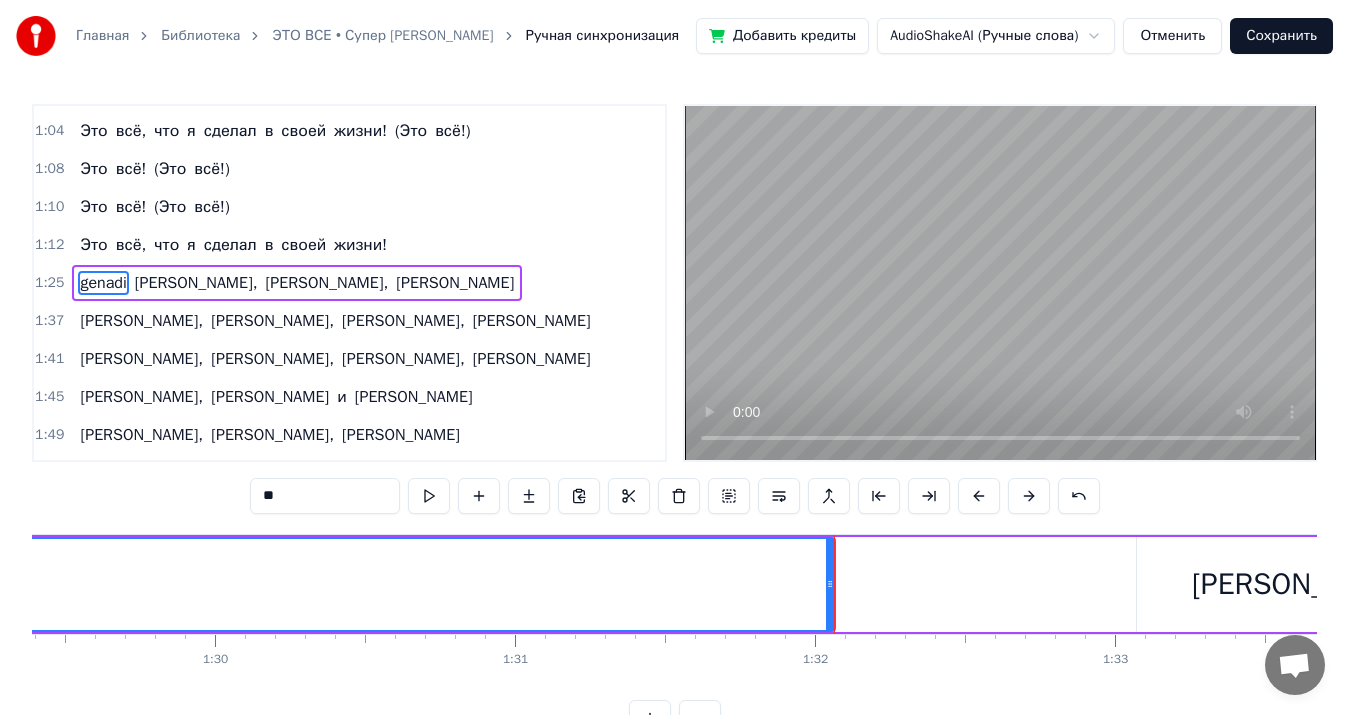 type on "*" 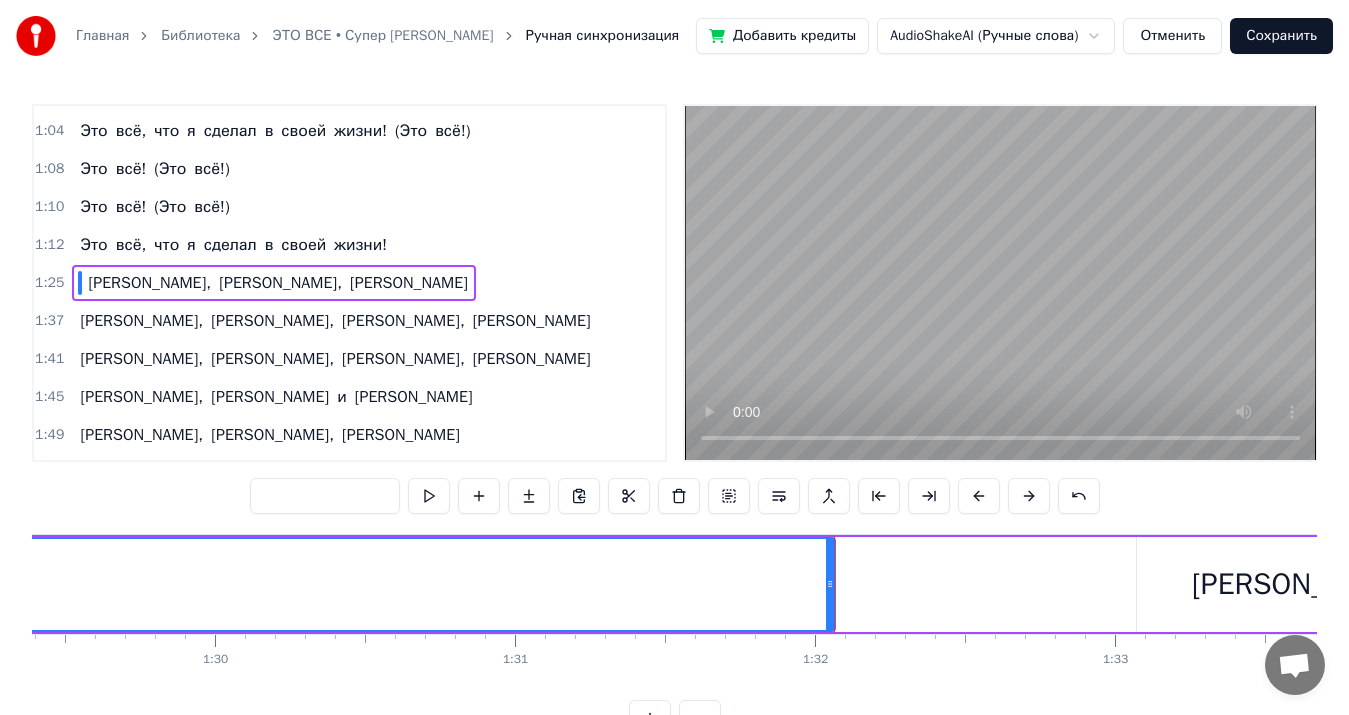 type 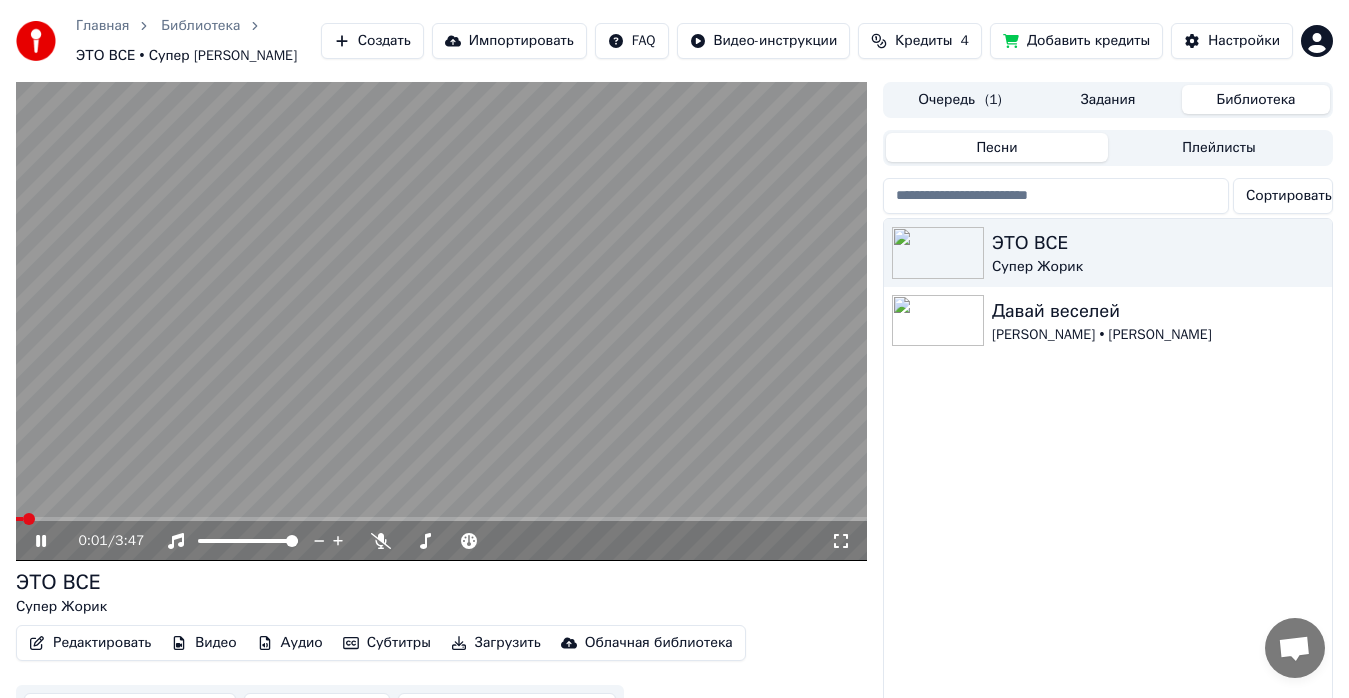drag, startPoint x: 47, startPoint y: 544, endPoint x: 91, endPoint y: 538, distance: 44.407207 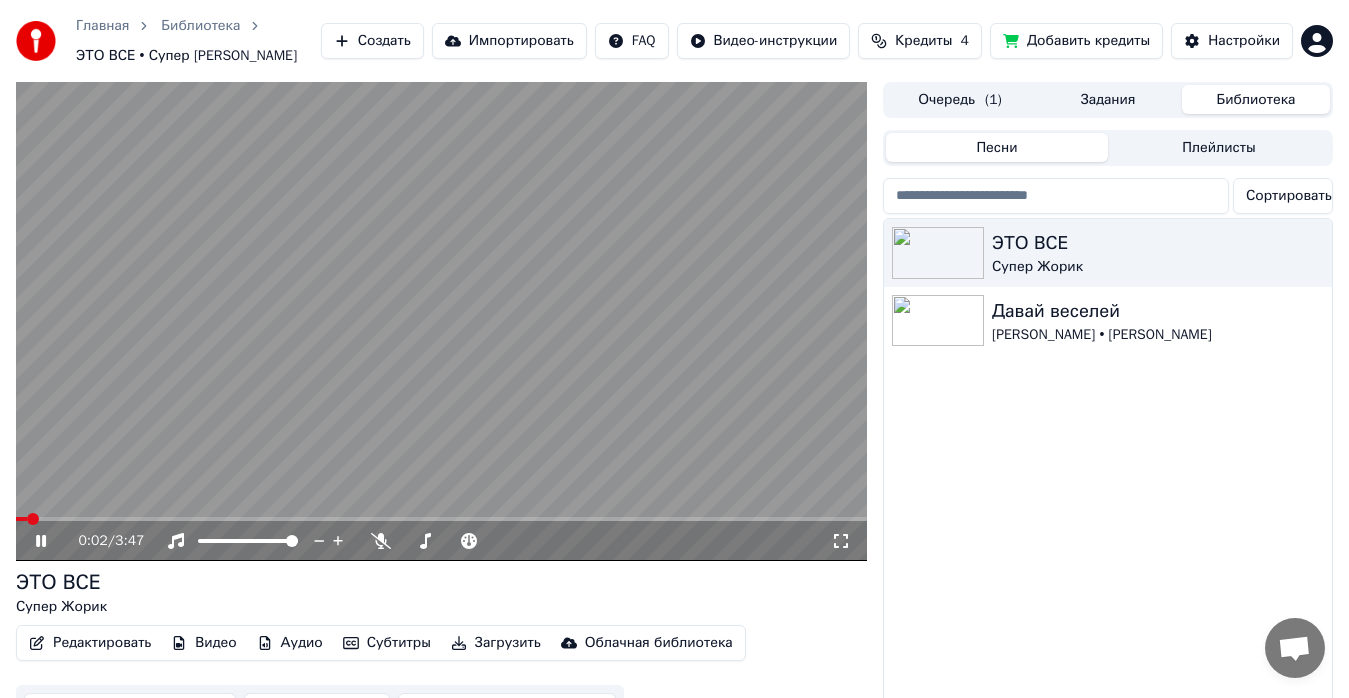 click 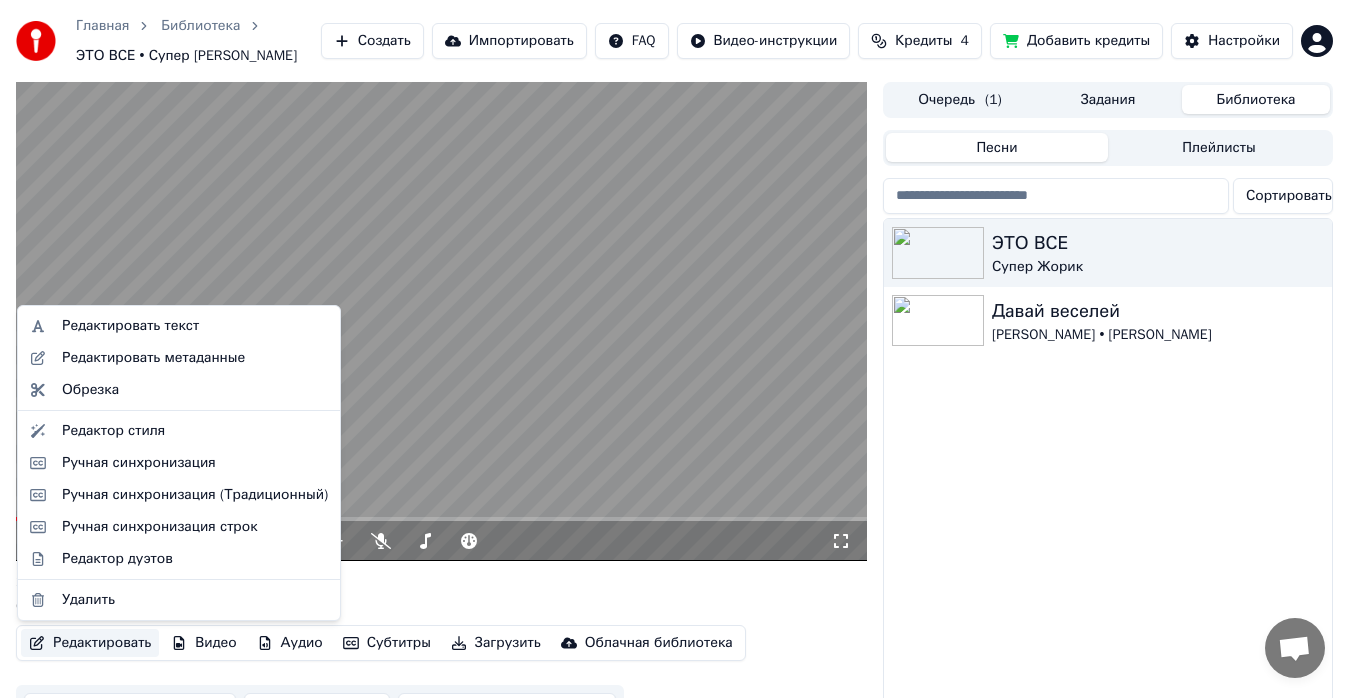 click on "Редактировать" at bounding box center [90, 643] 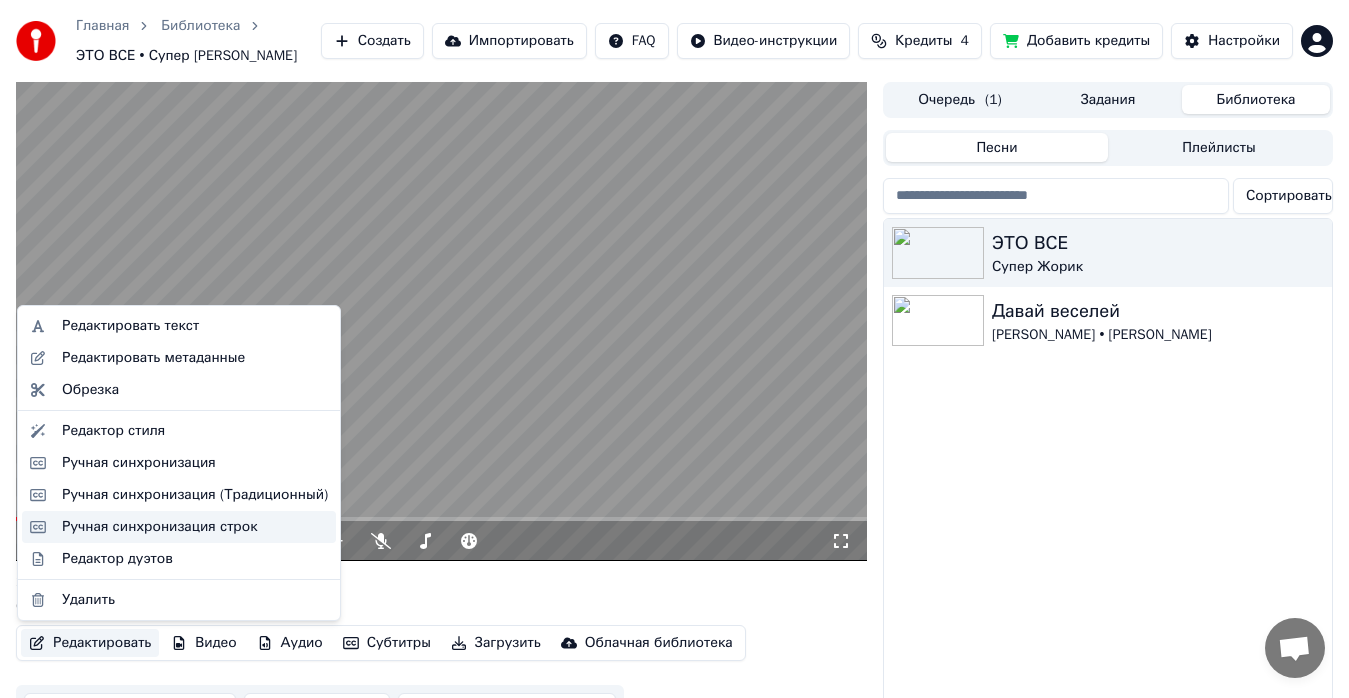 click on "Ручная синхронизация строк" at bounding box center (160, 527) 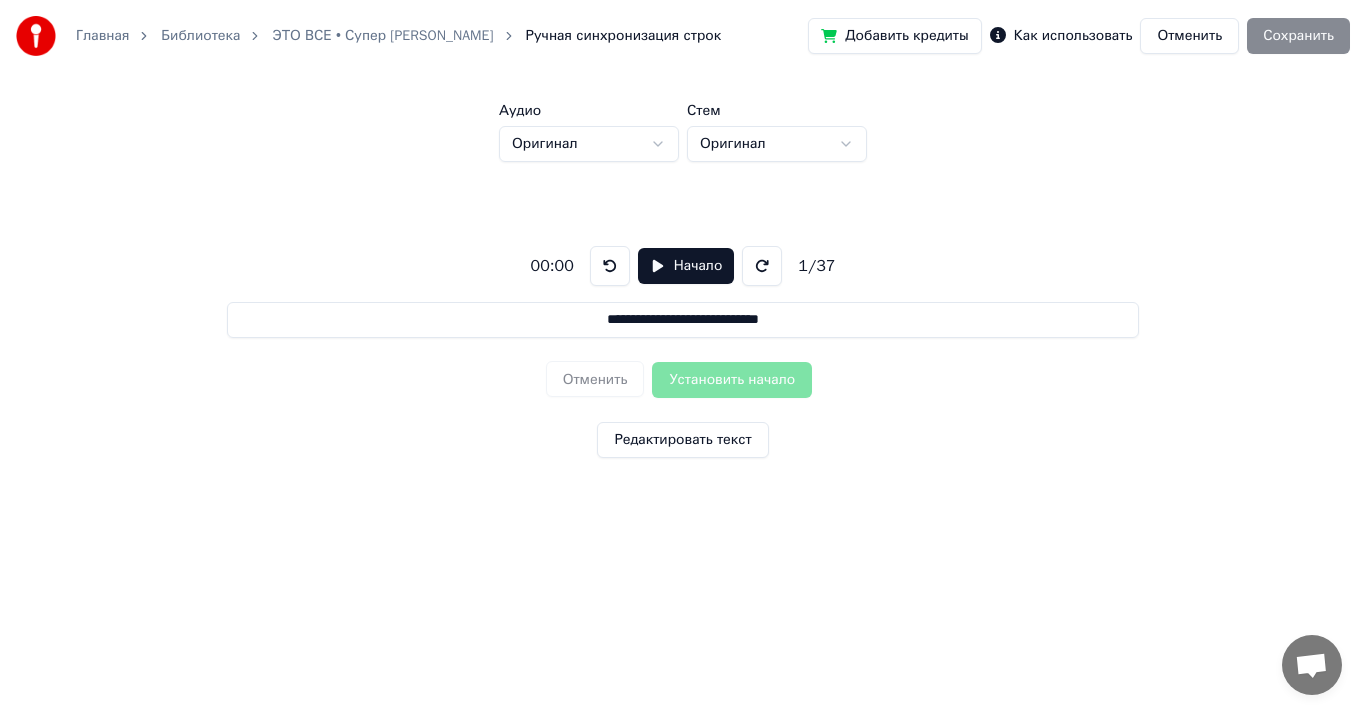 click on "Начало" at bounding box center (686, 266) 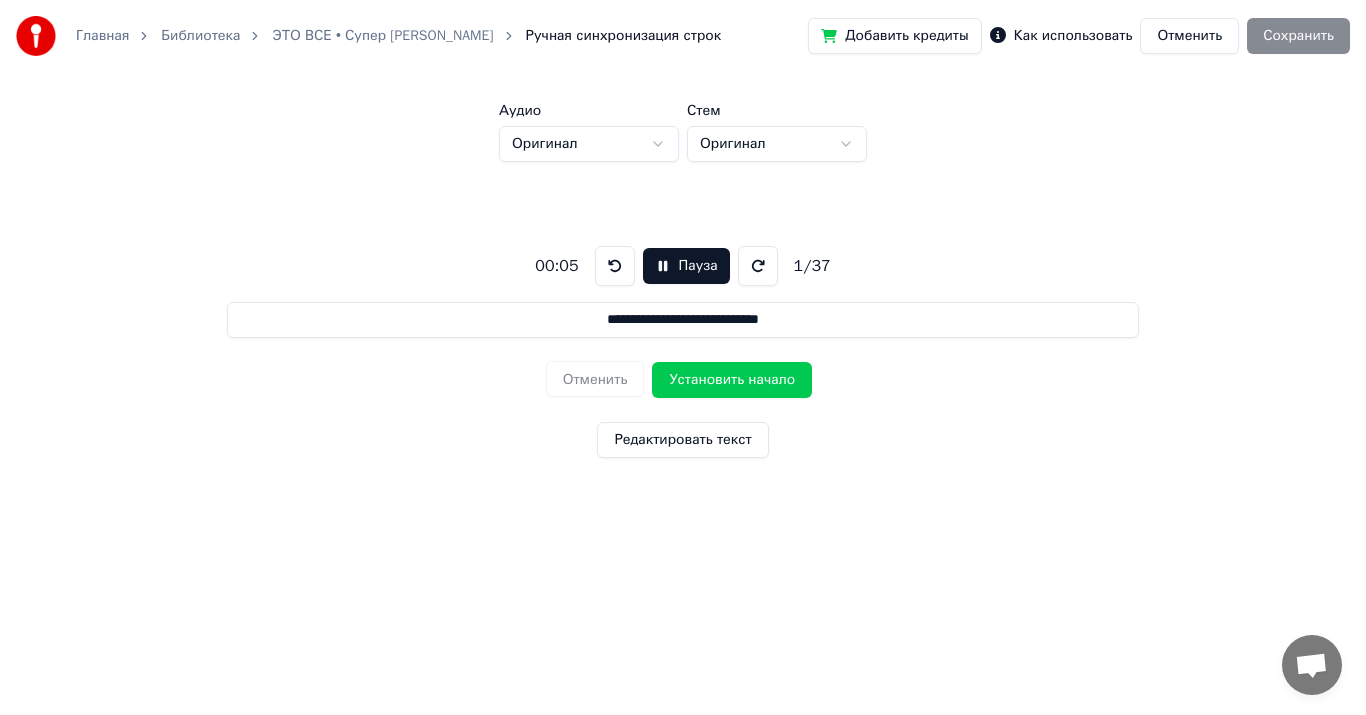 click at bounding box center [758, 266] 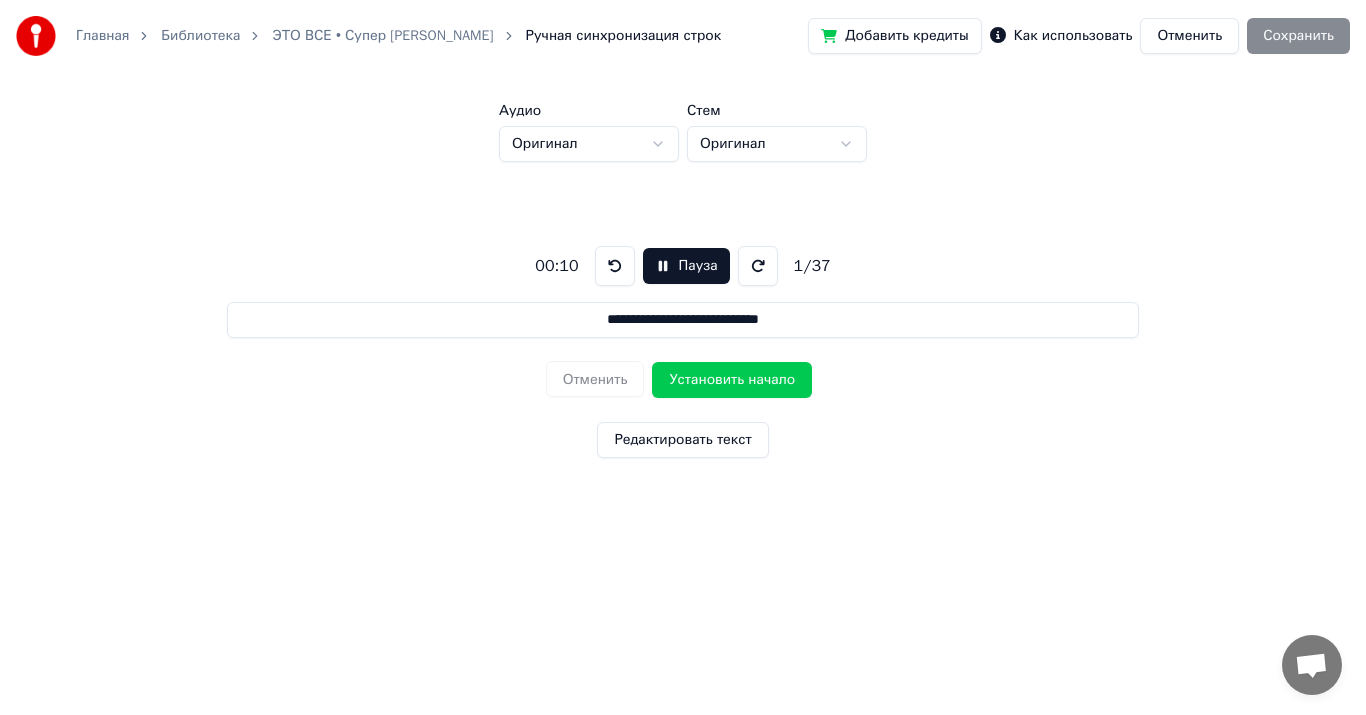 click at bounding box center (758, 266) 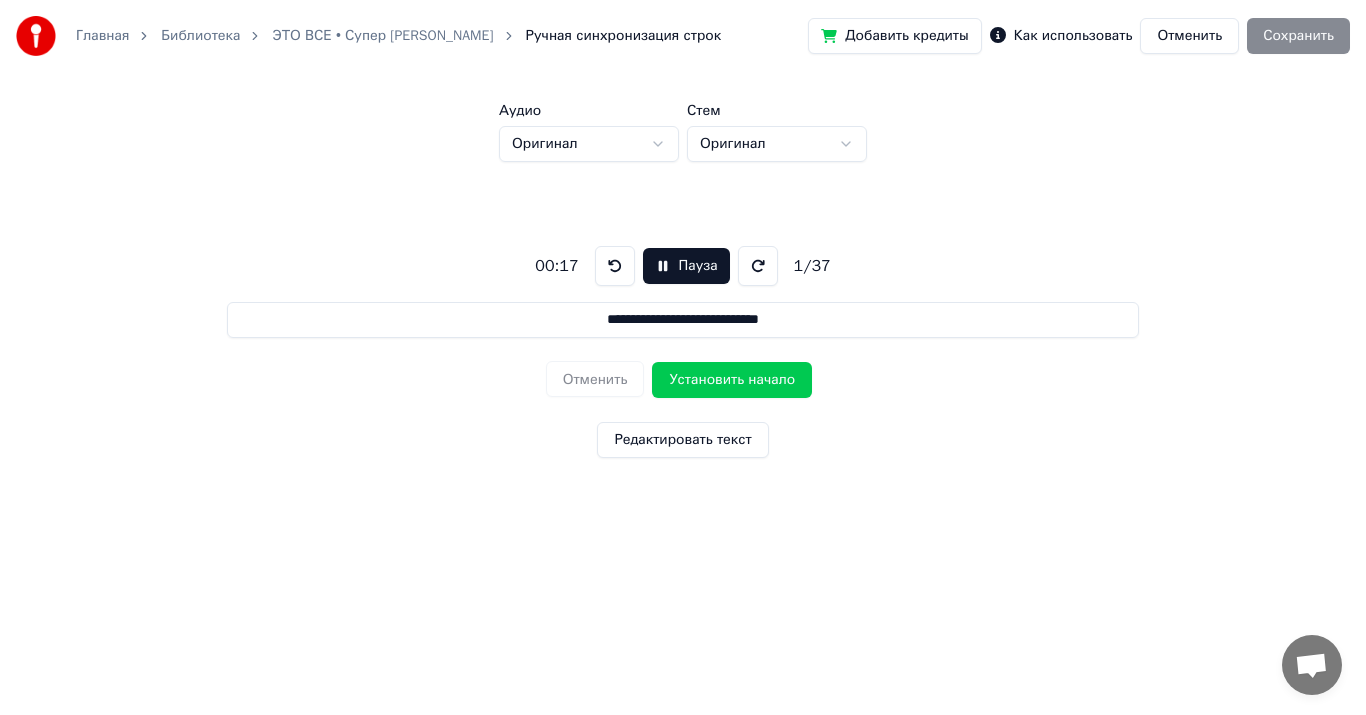 click at bounding box center [758, 266] 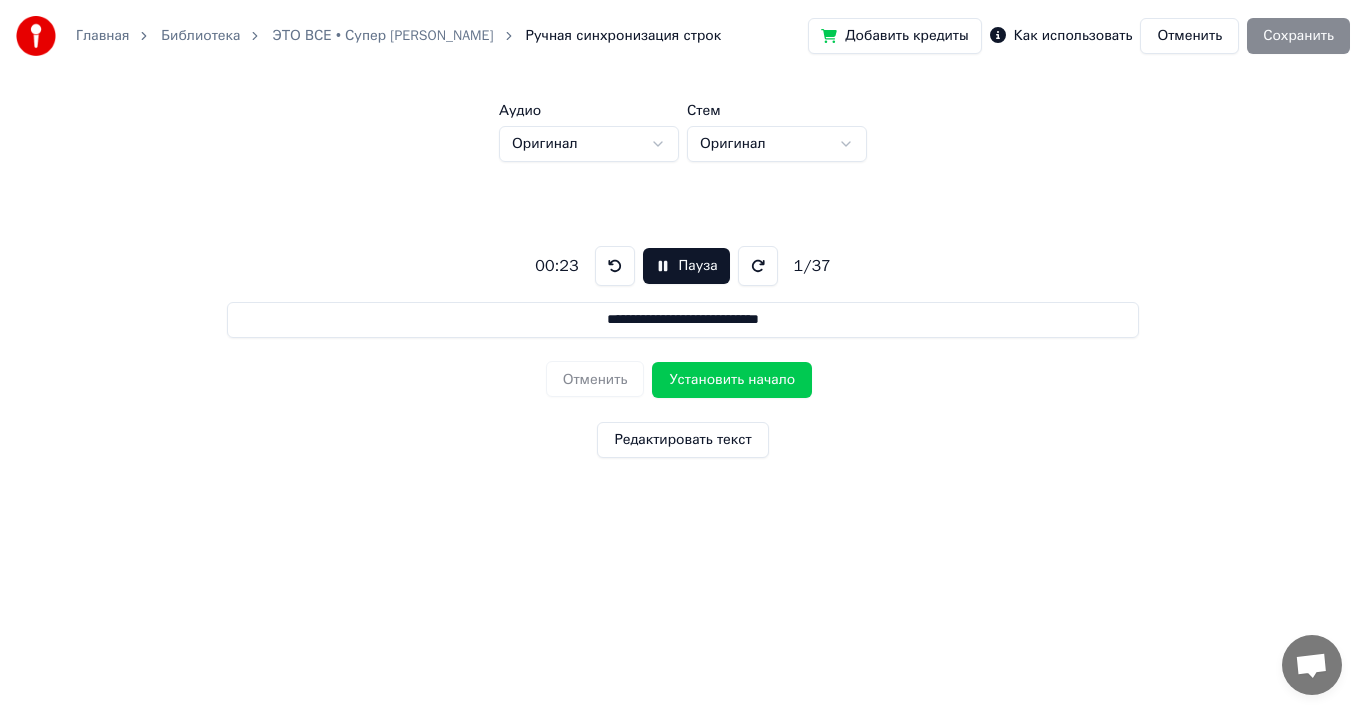 click at bounding box center (758, 266) 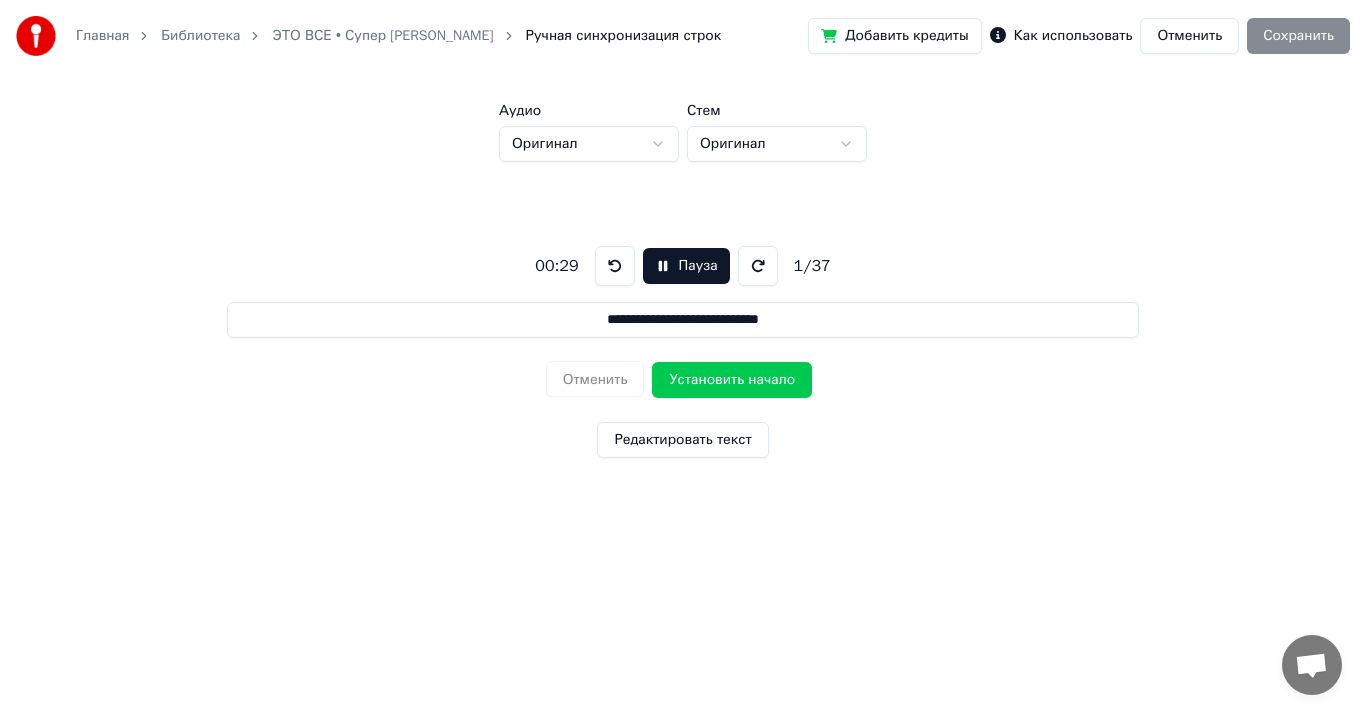 click at bounding box center [758, 266] 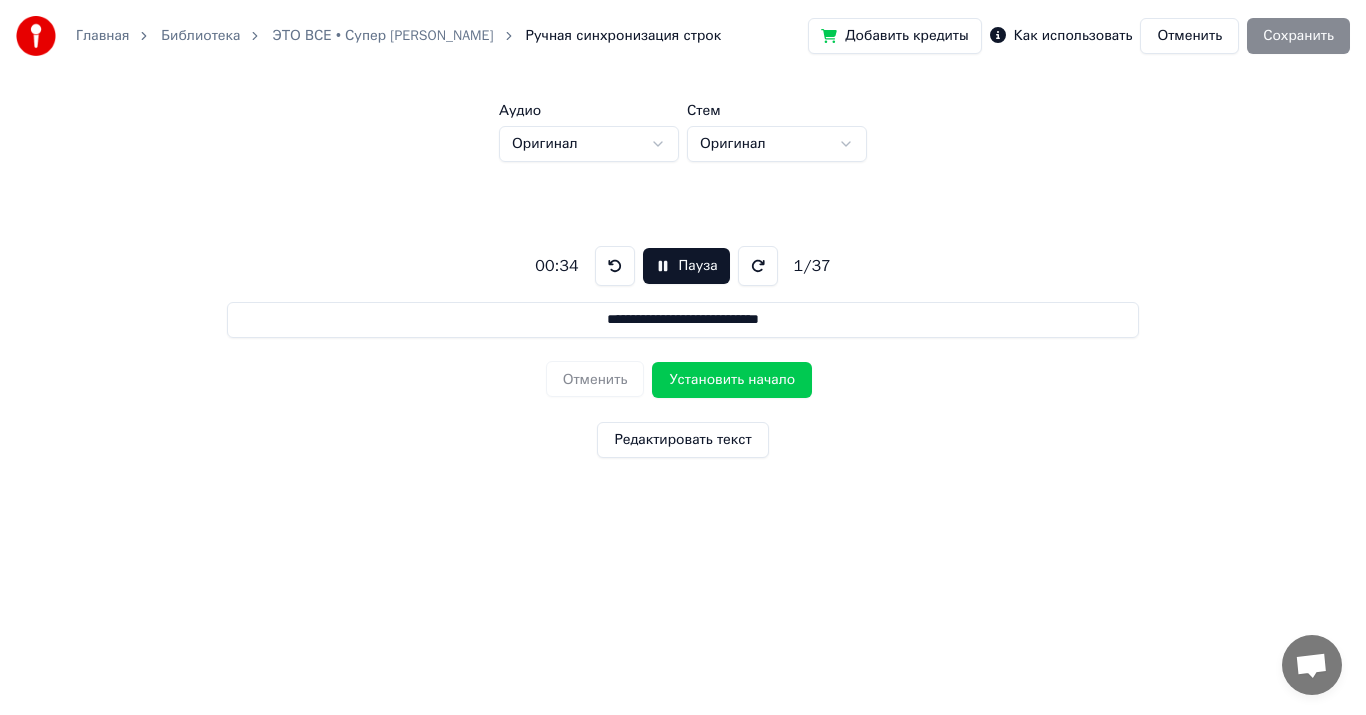 click at bounding box center (758, 266) 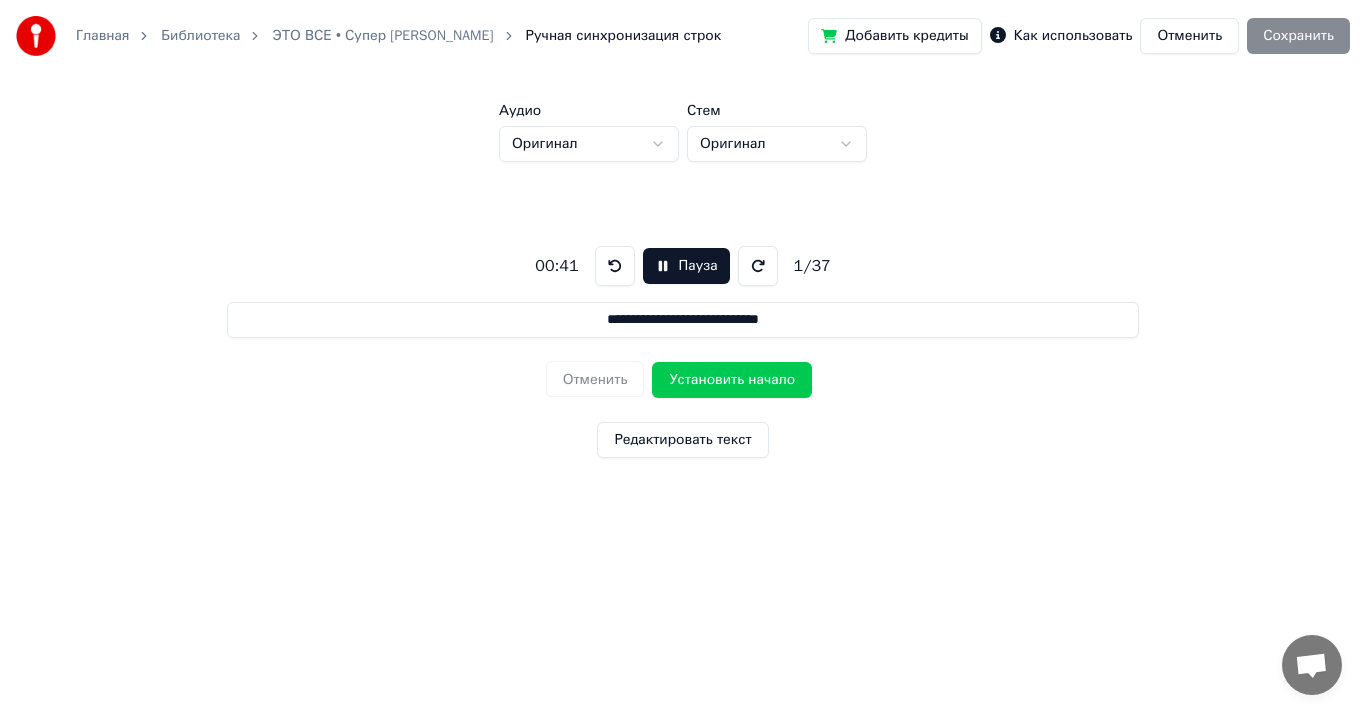 click on "Отменить" at bounding box center [1189, 36] 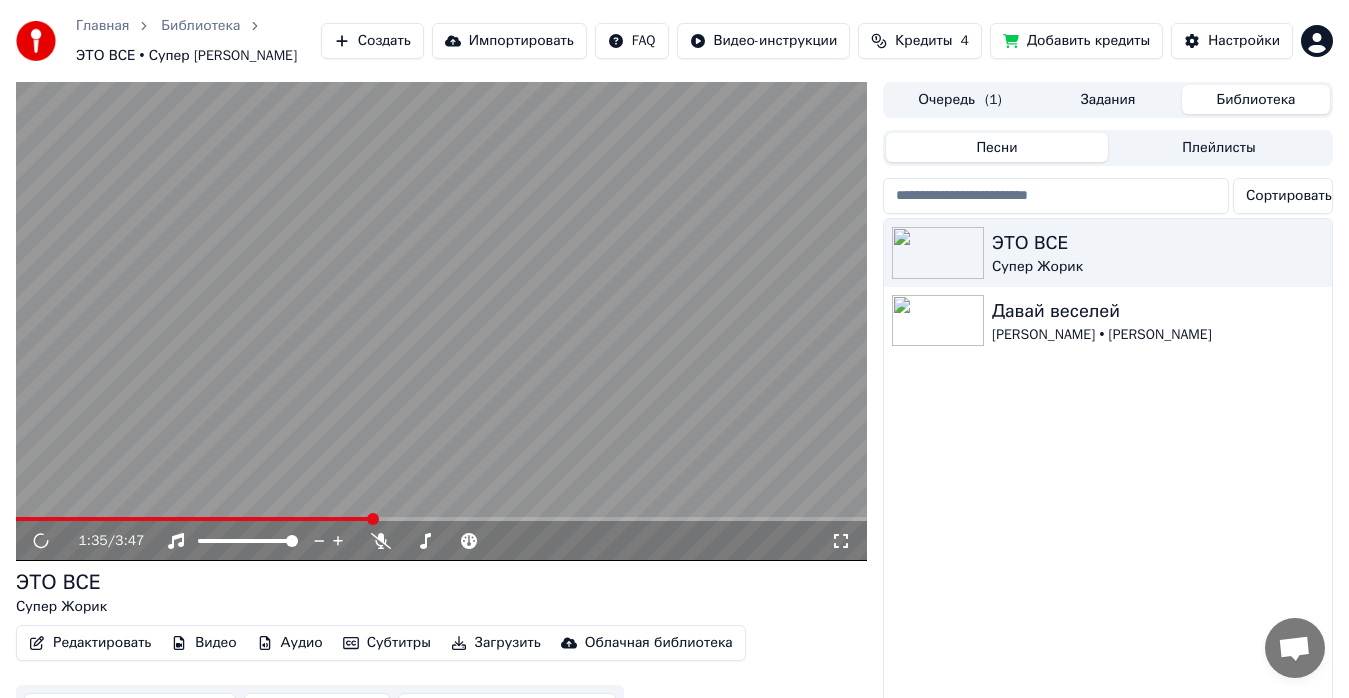 click at bounding box center (441, 519) 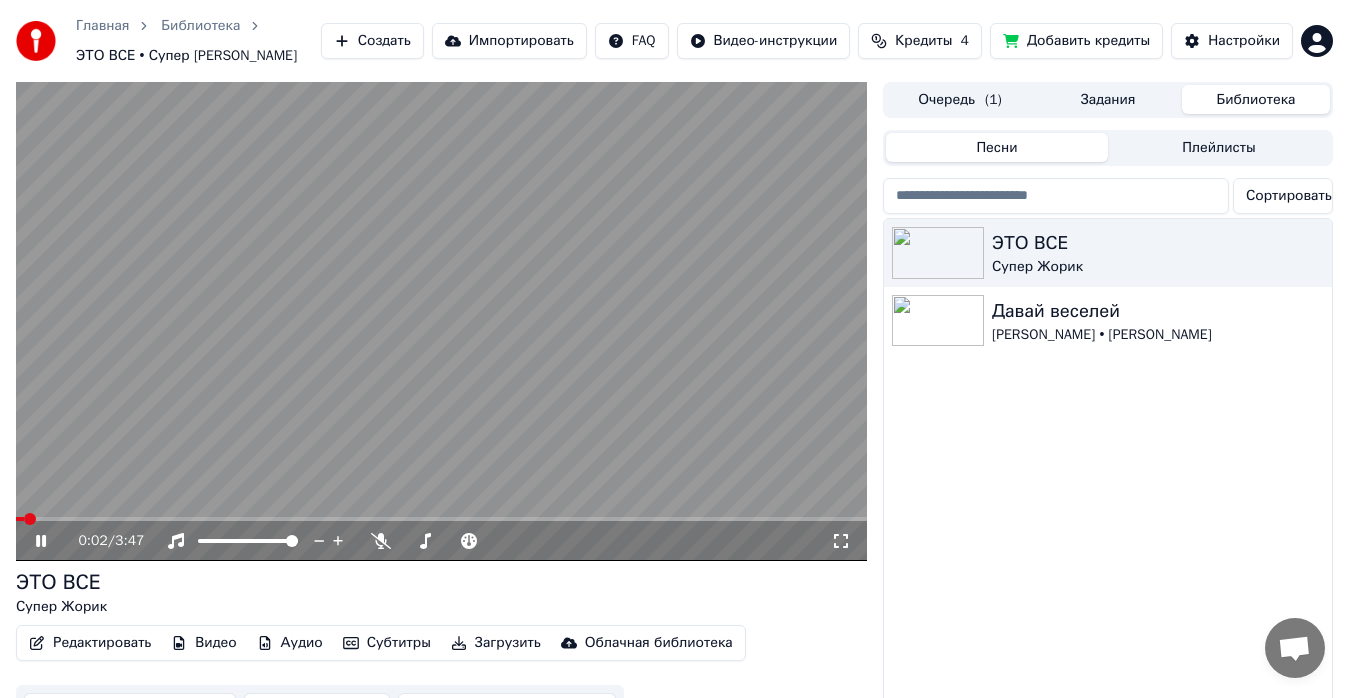 click at bounding box center (441, 519) 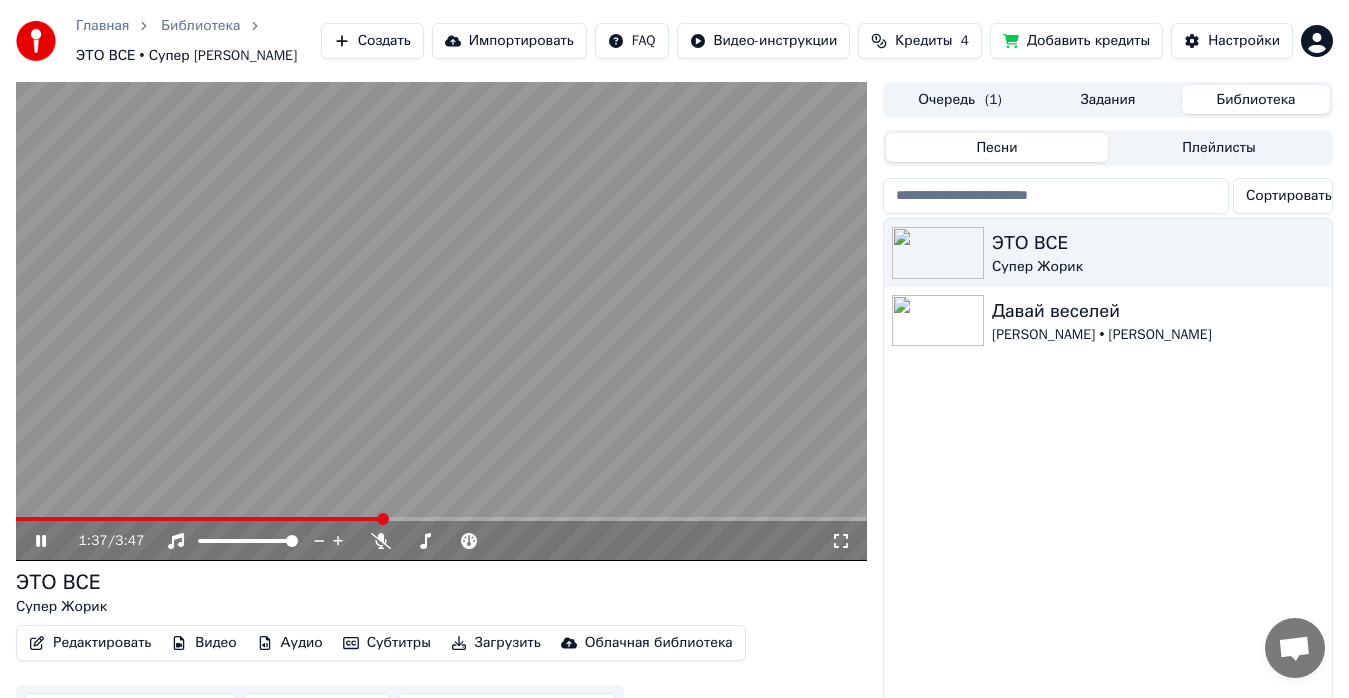 click at bounding box center (441, 321) 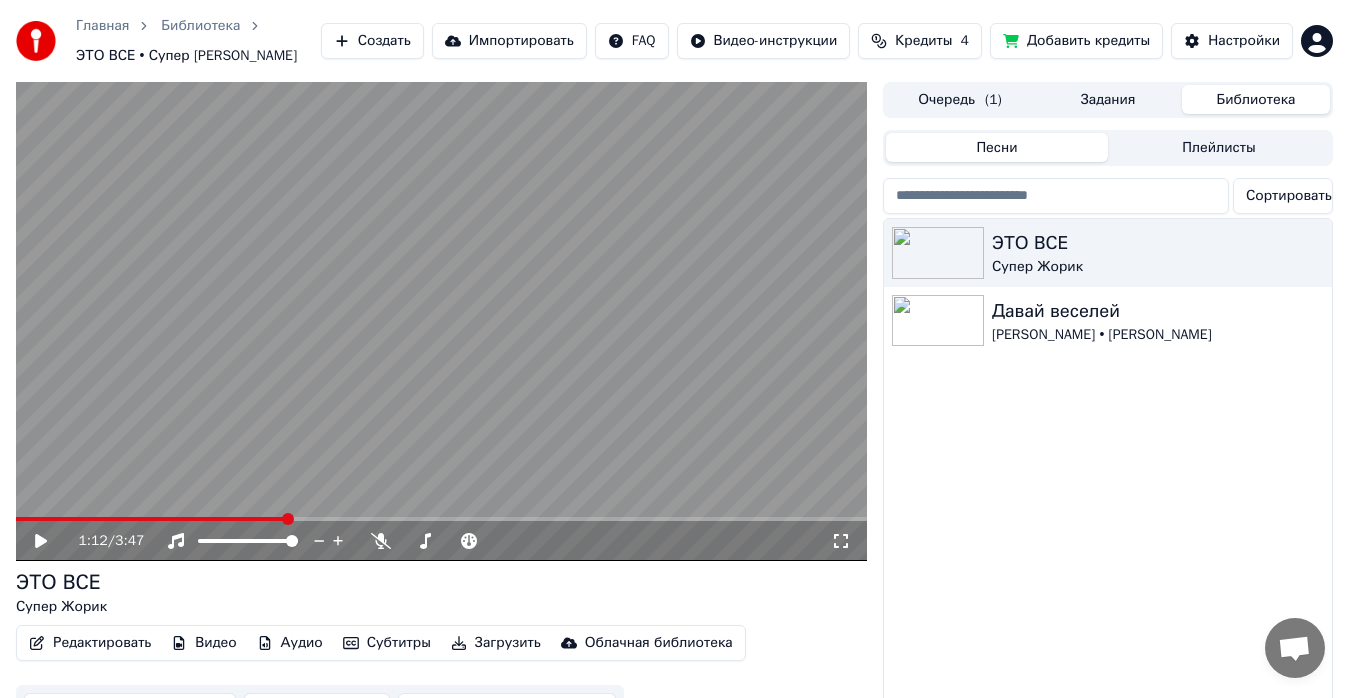 click at bounding box center (151, 519) 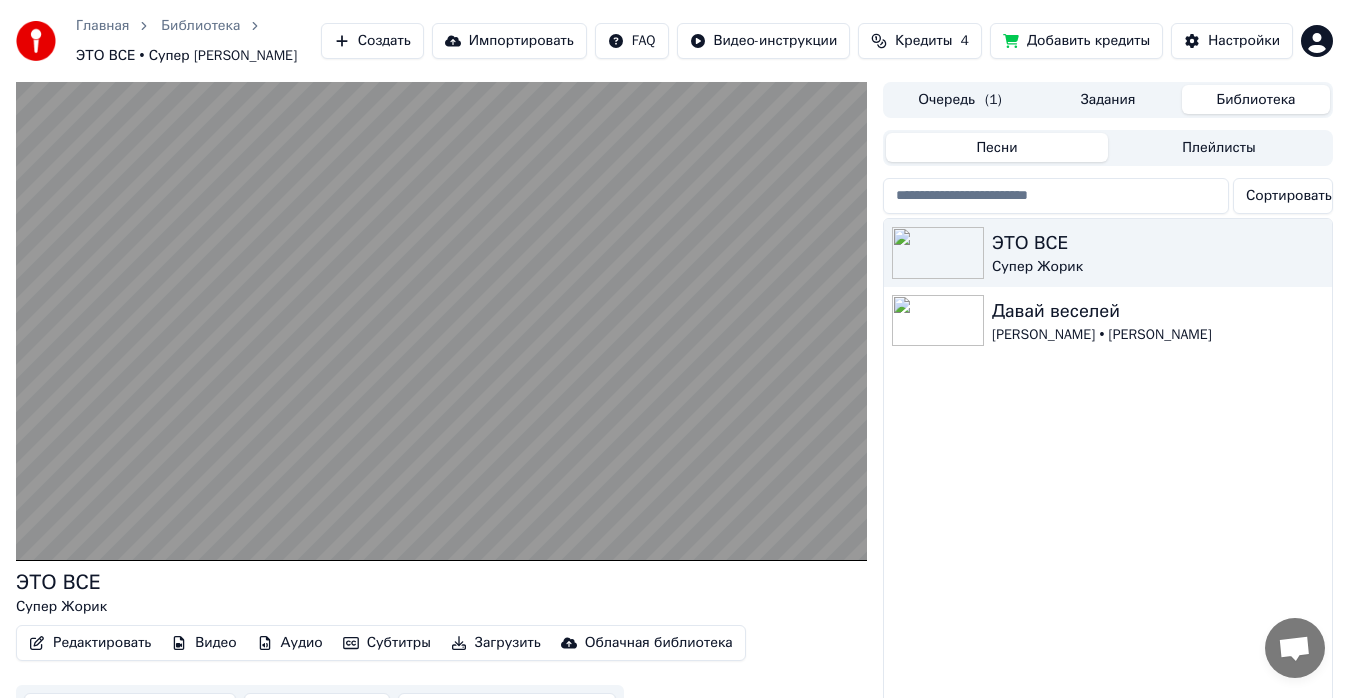 click on "ЭТО ВСЕ Супер [PERSON_NAME]" at bounding box center [441, 593] 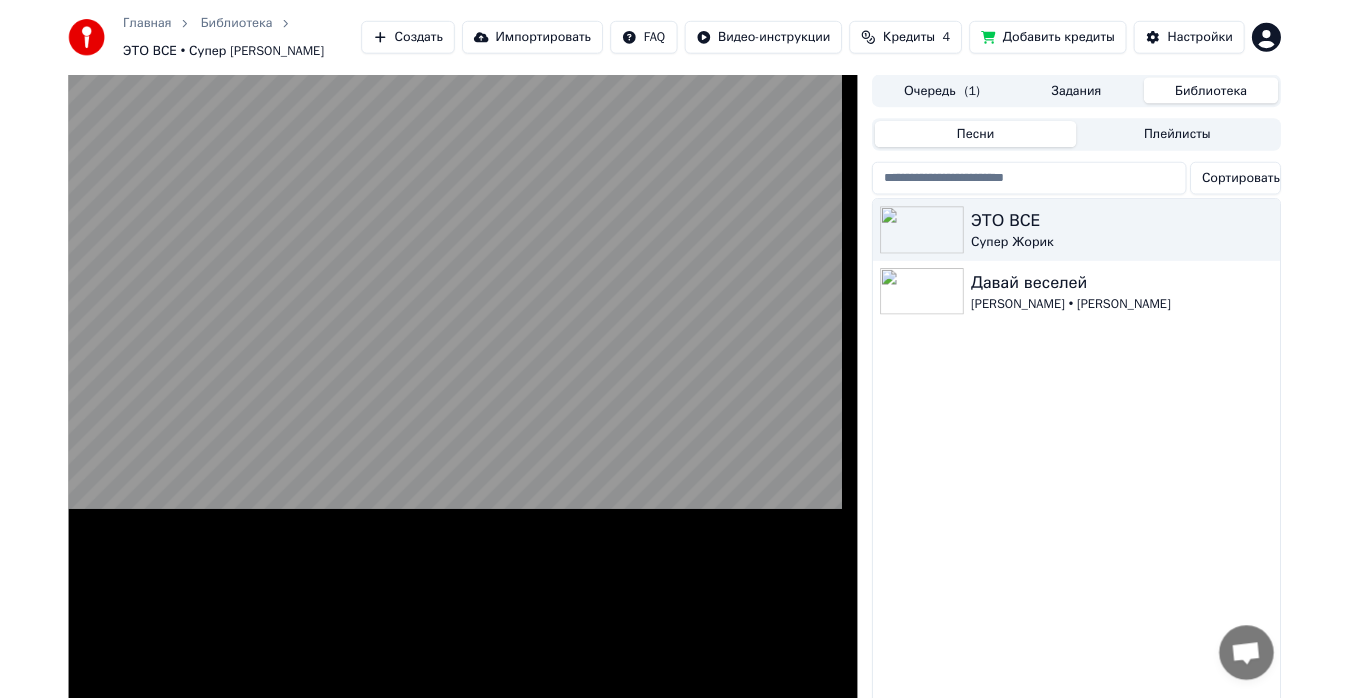scroll, scrollTop: 548, scrollLeft: 0, axis: vertical 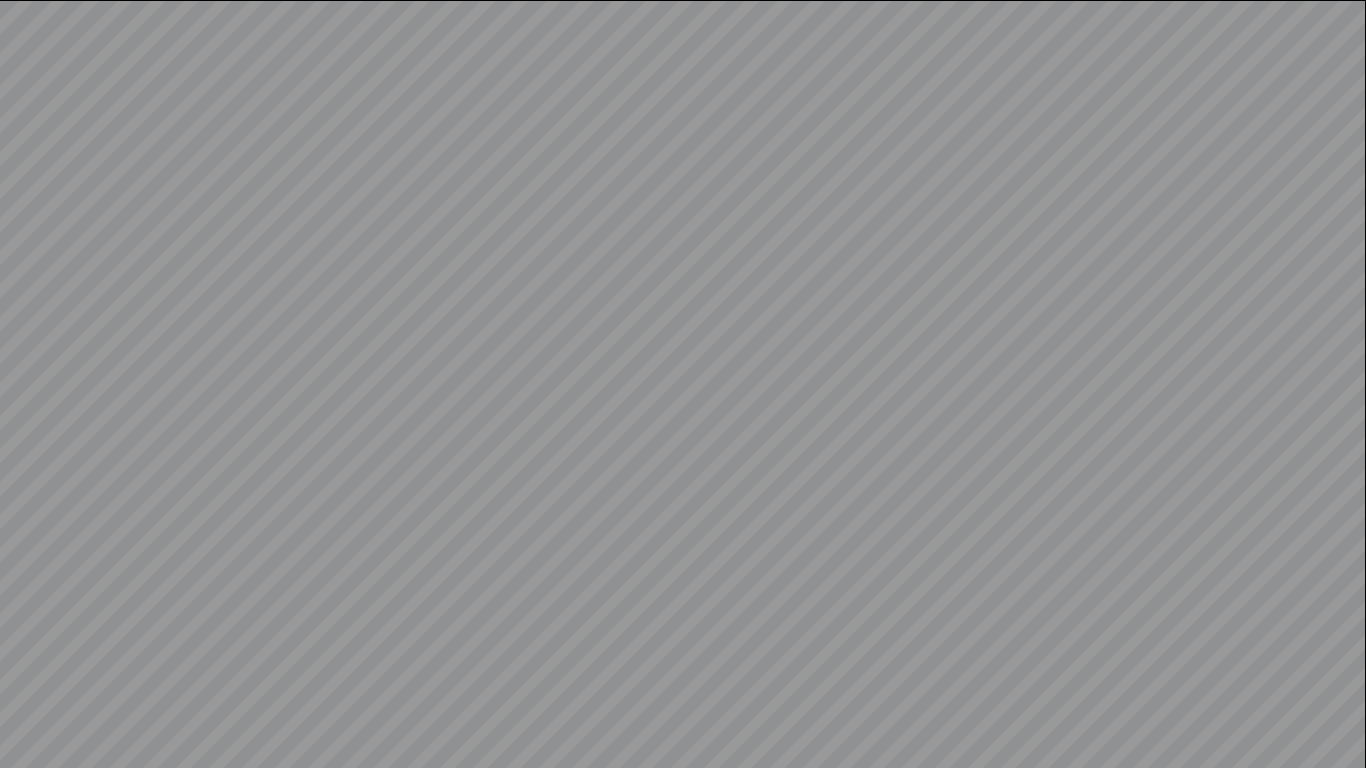 click at bounding box center (683, 384) 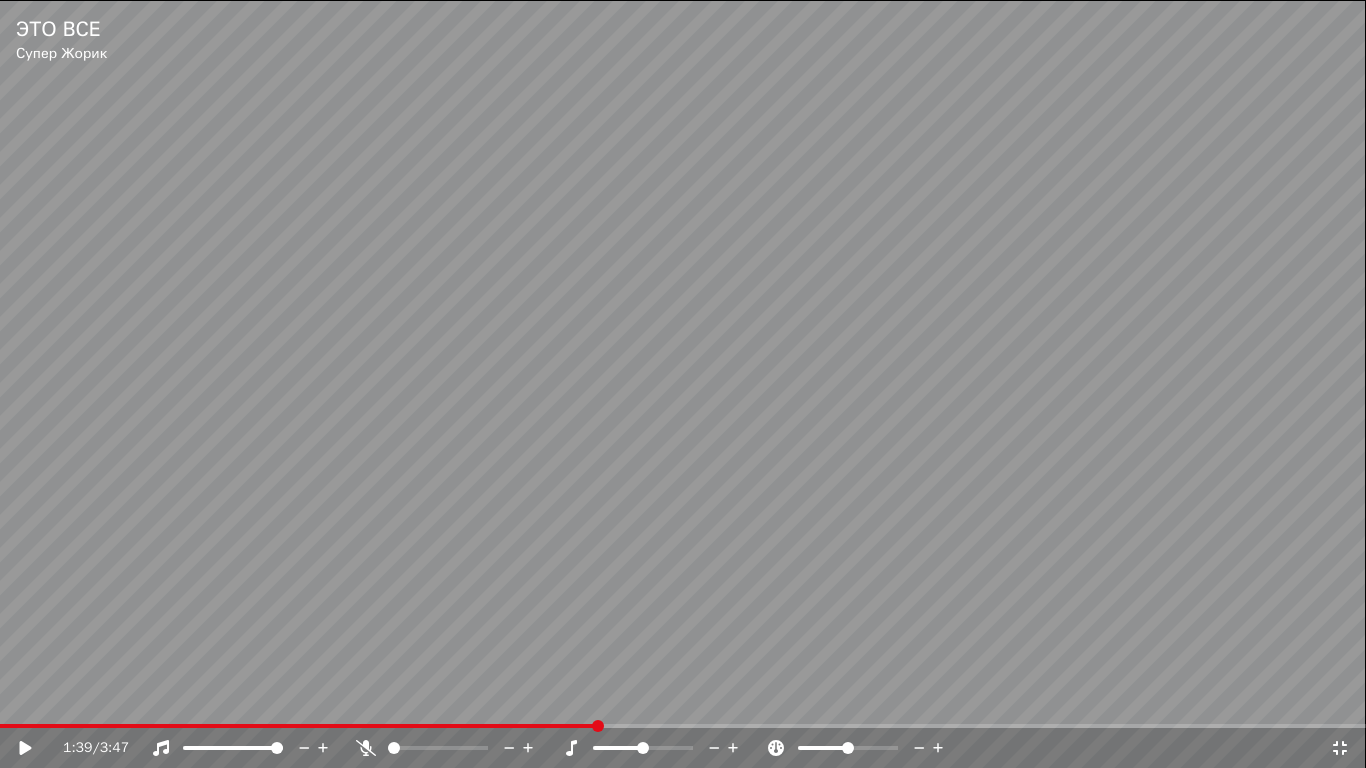 click at bounding box center (683, 384) 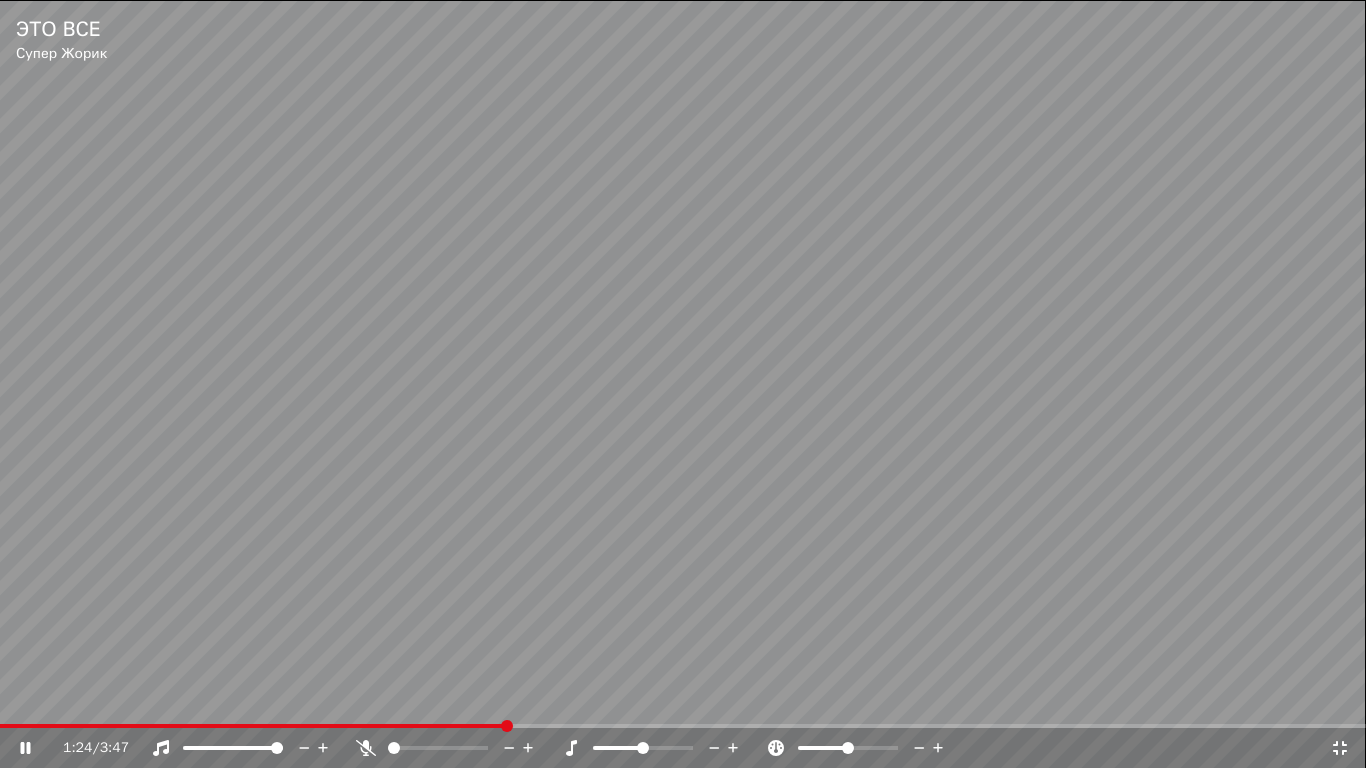 click at bounding box center [252, 726] 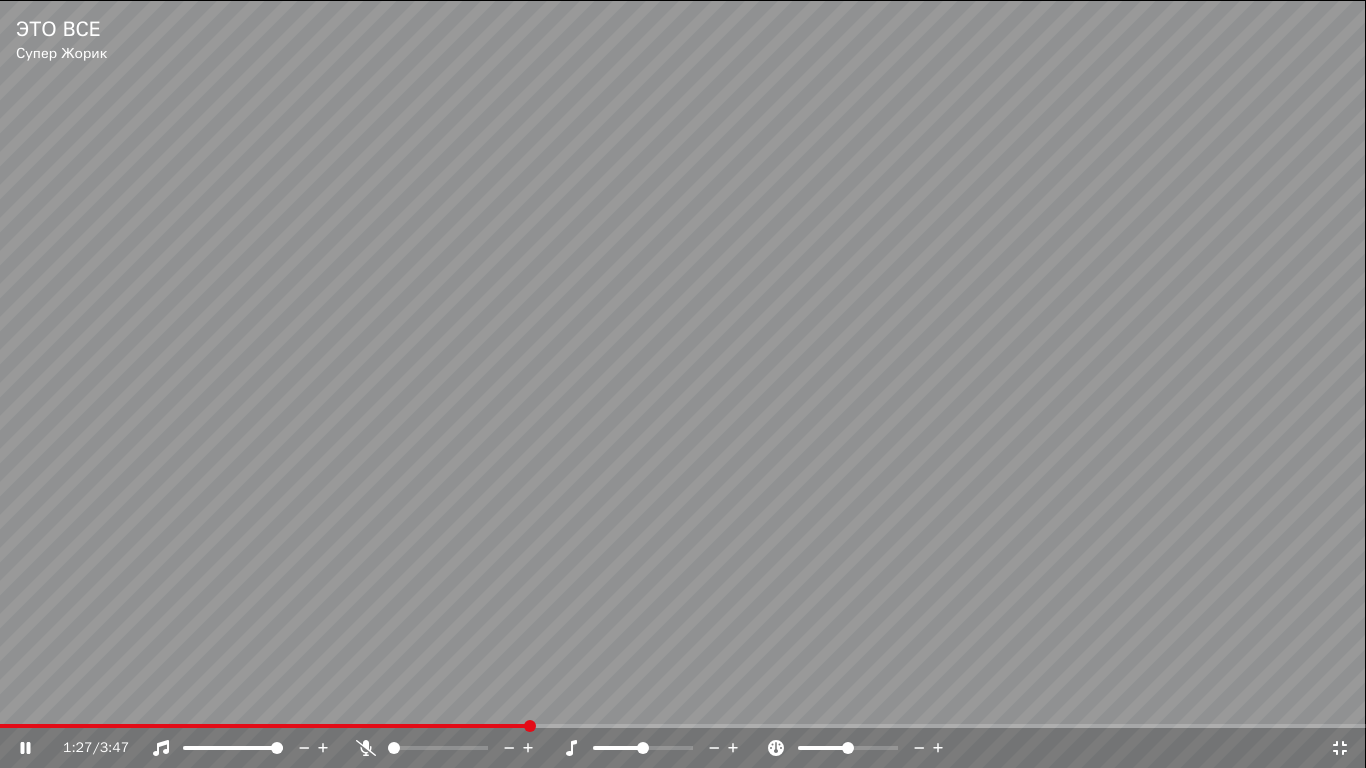 click 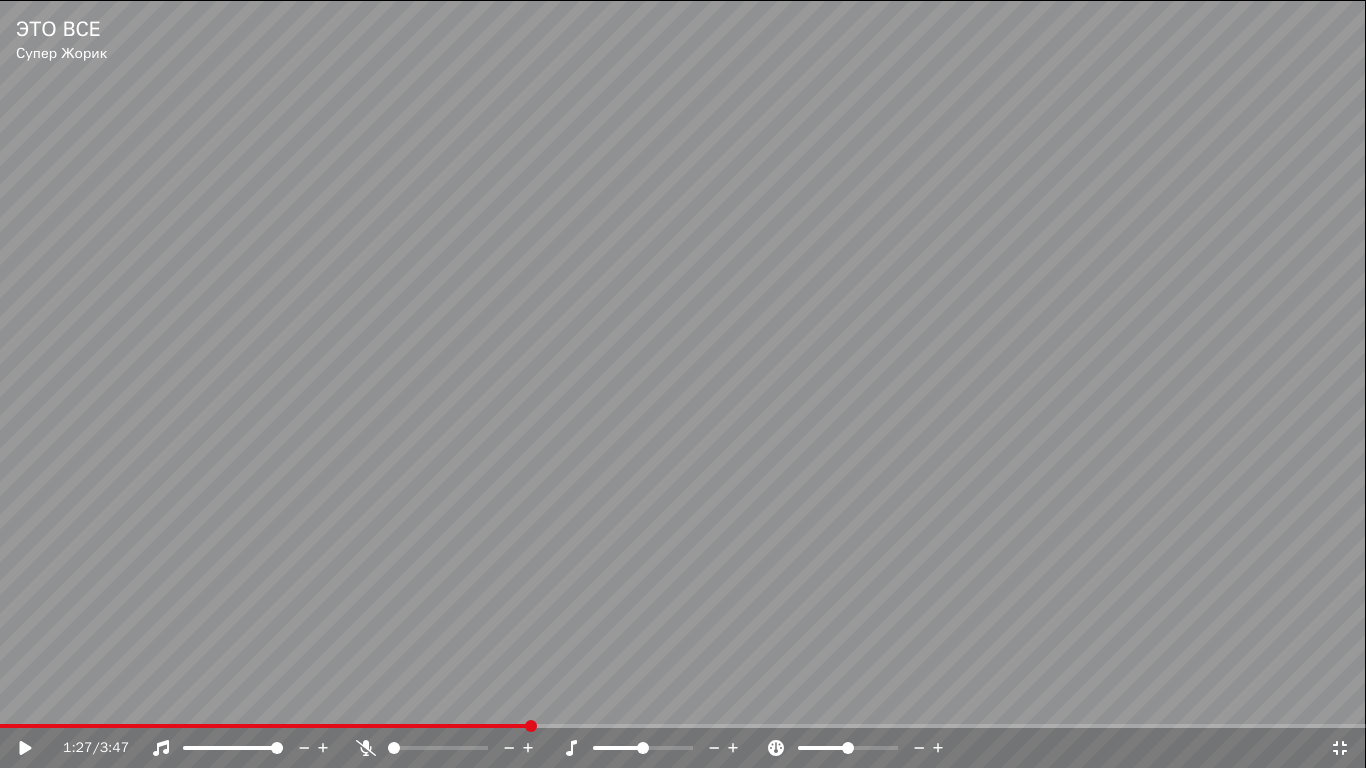 click 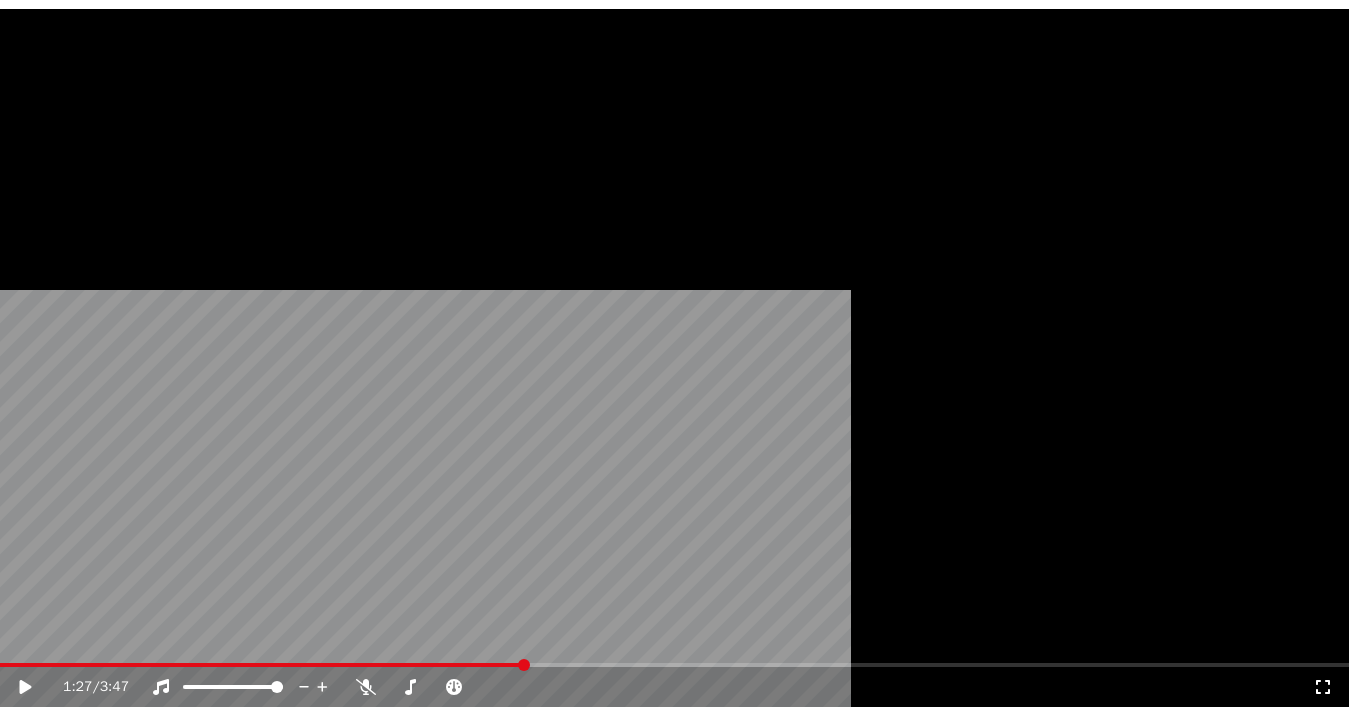 scroll, scrollTop: 566, scrollLeft: 0, axis: vertical 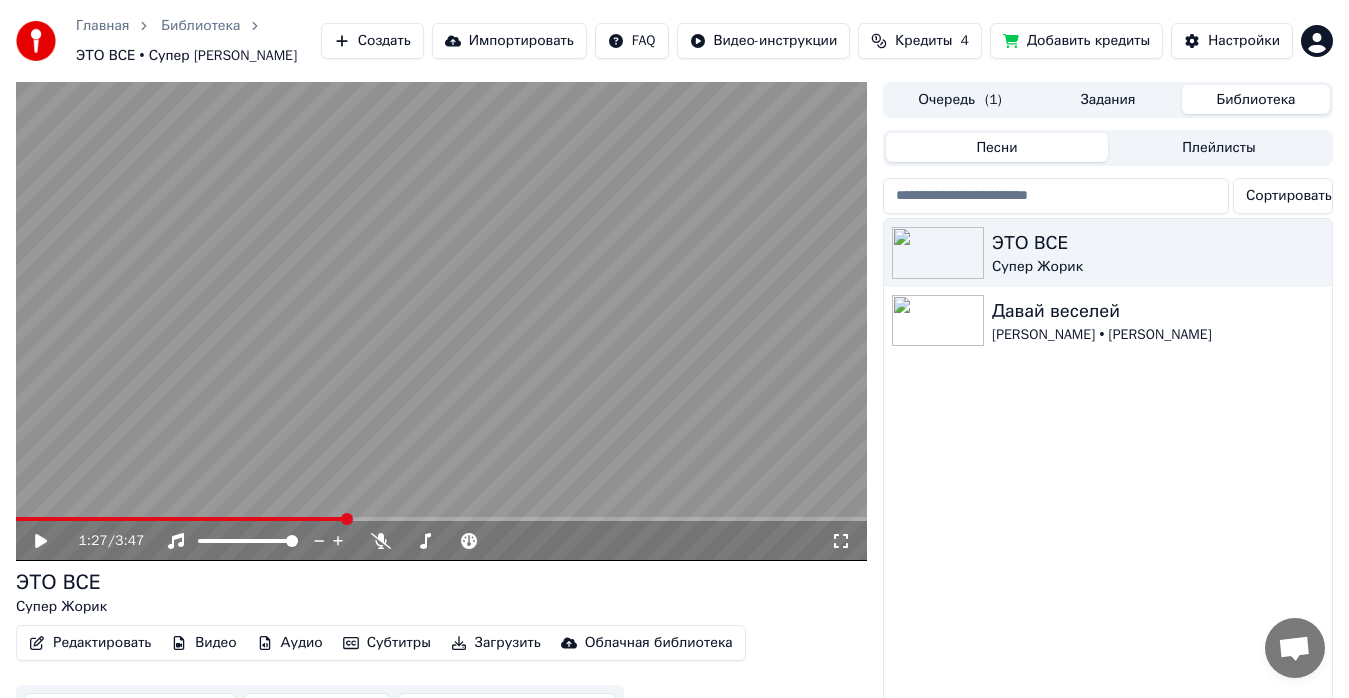 click on "Редактировать" at bounding box center (90, 643) 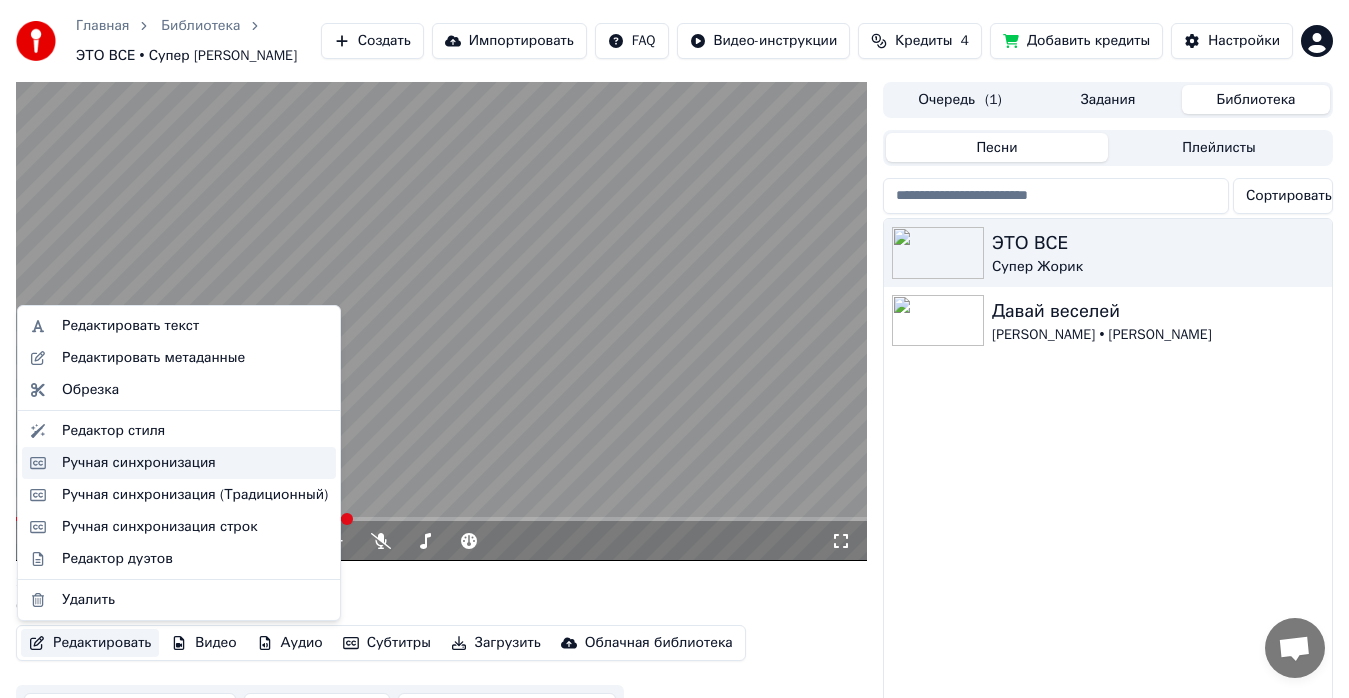 click on "Ручная синхронизация" at bounding box center (139, 463) 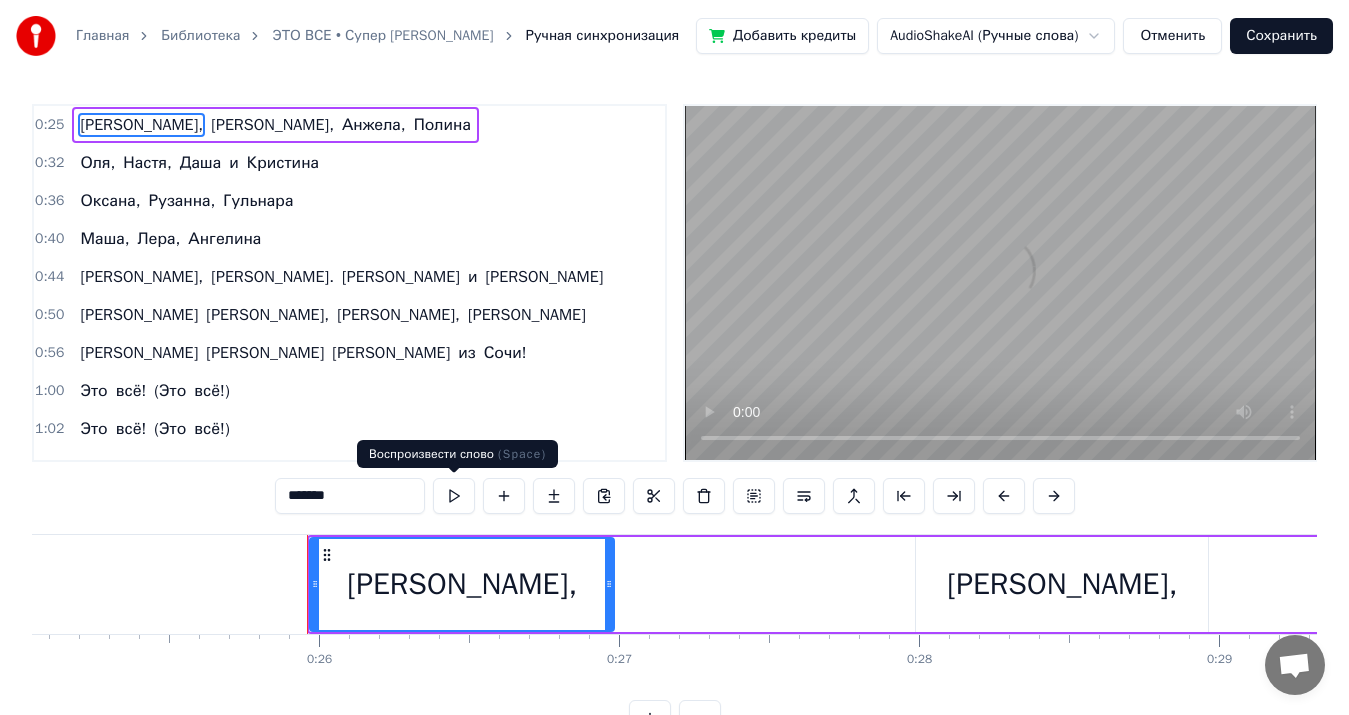 scroll, scrollTop: 0, scrollLeft: 7688, axis: horizontal 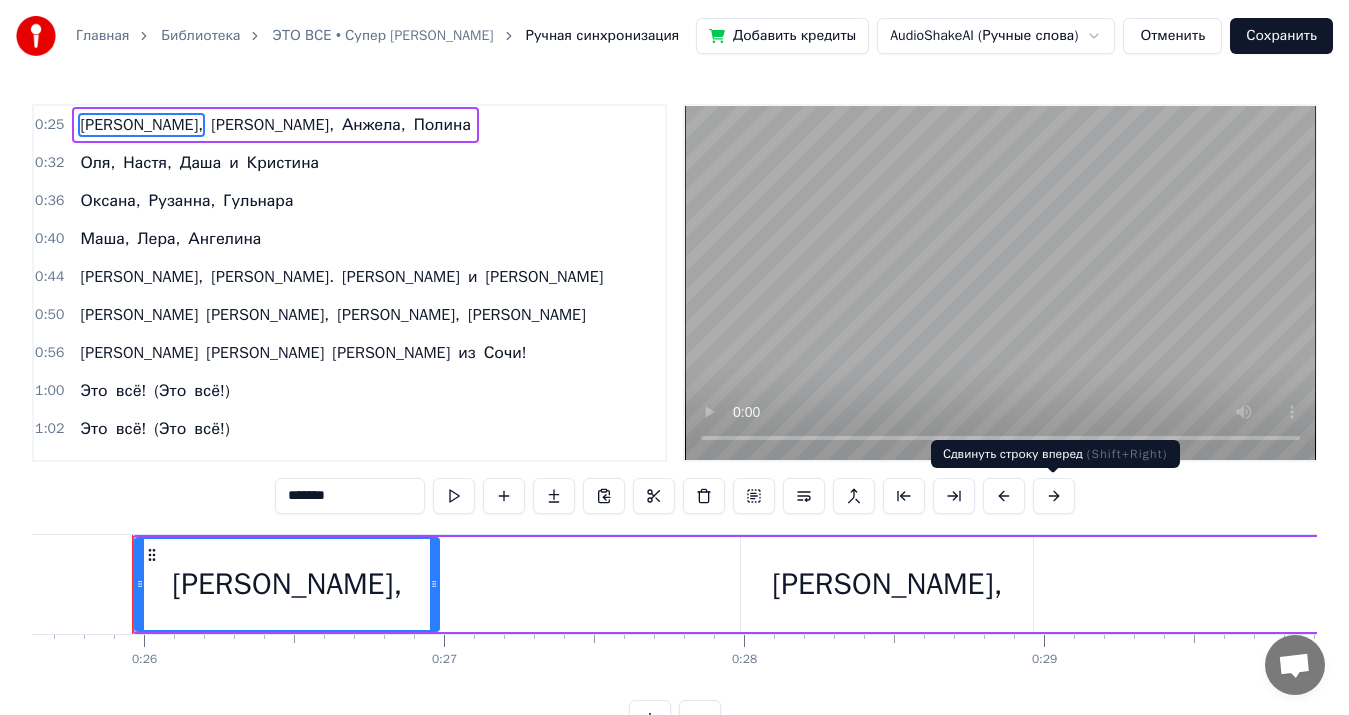 click at bounding box center (1054, 496) 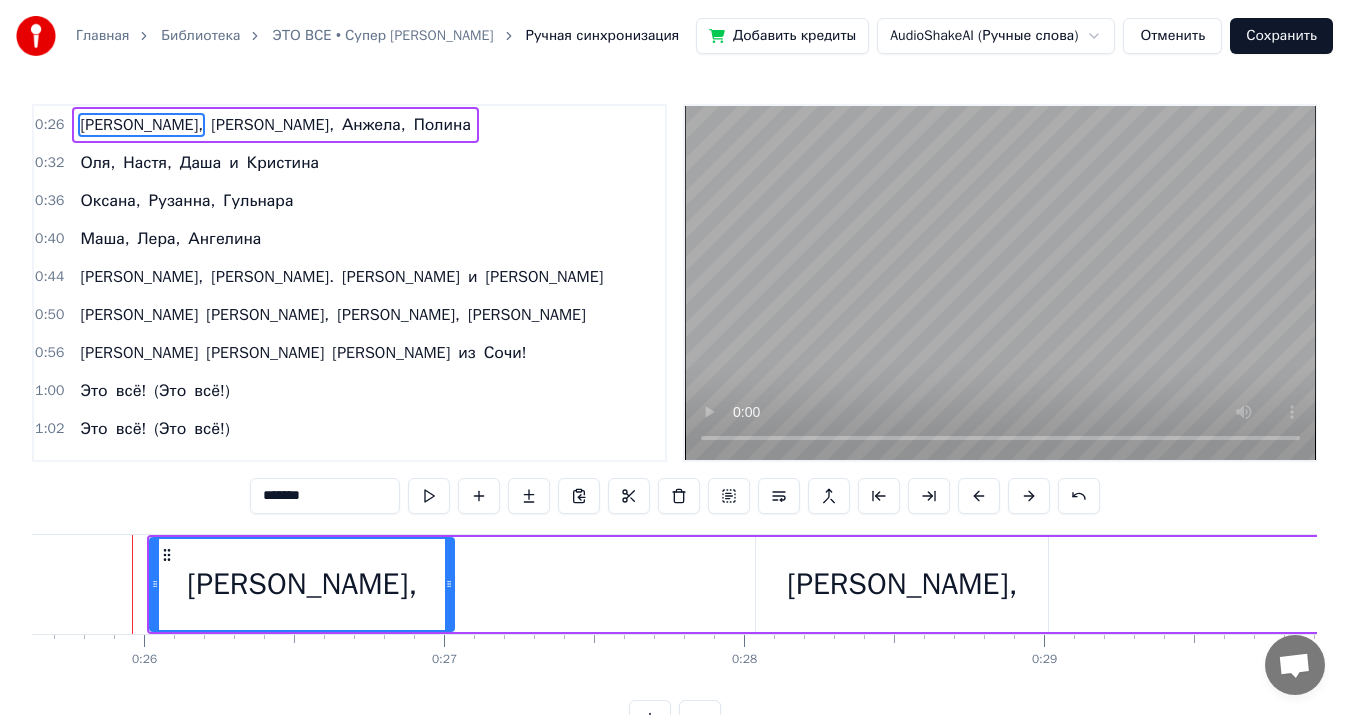 click at bounding box center (1029, 496) 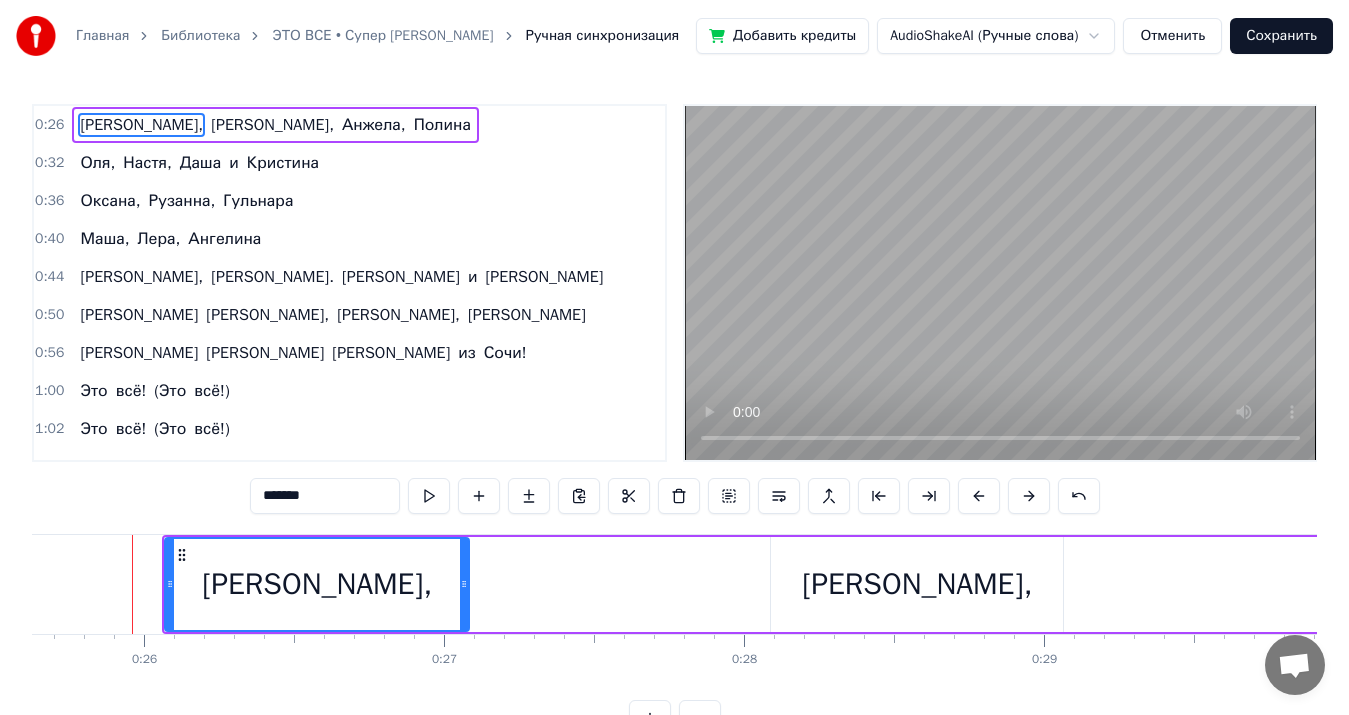 click at bounding box center (1029, 496) 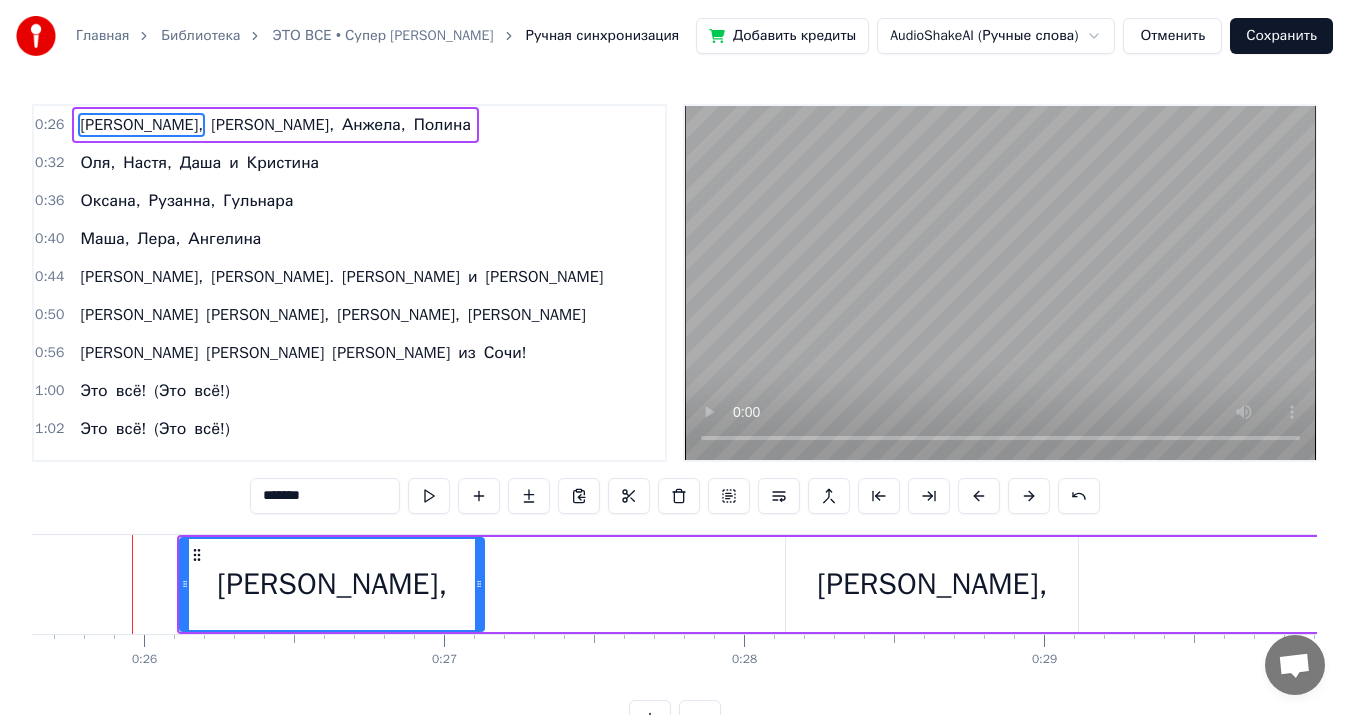 click at bounding box center (1029, 496) 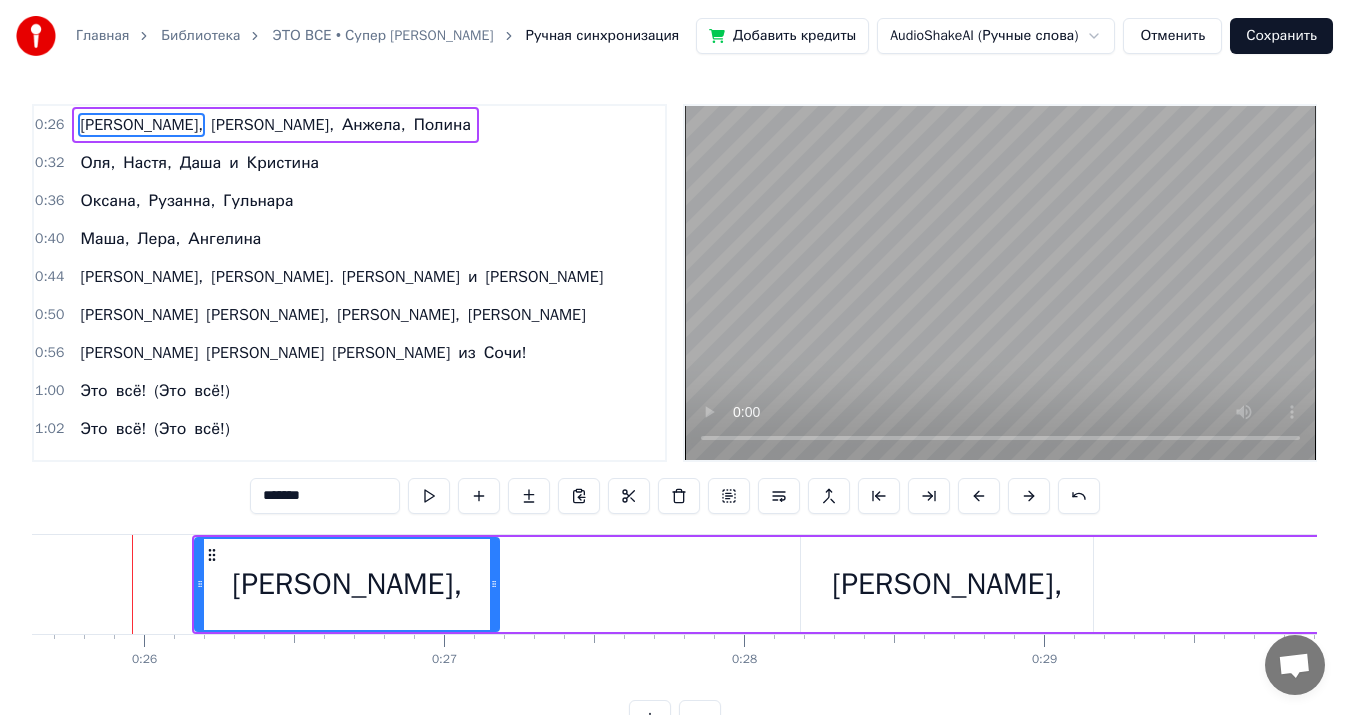click at bounding box center [1029, 496] 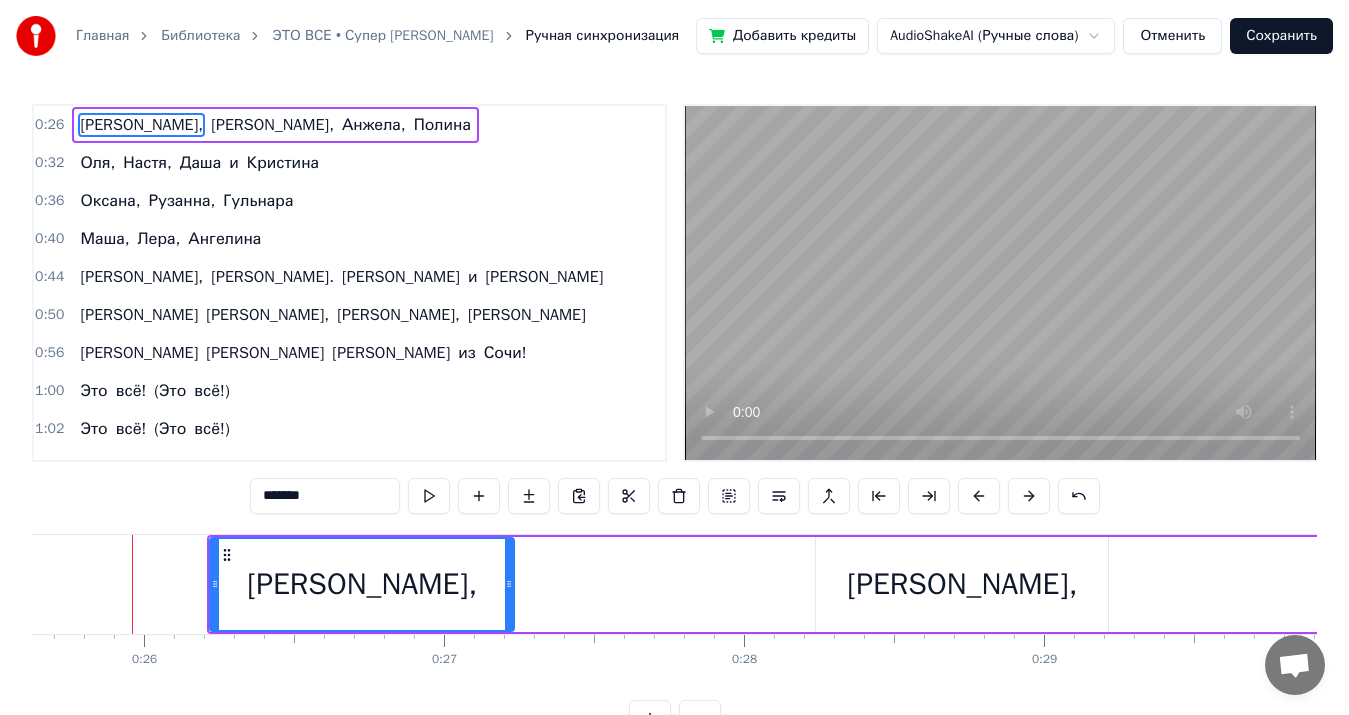 click on "Отменить" at bounding box center [1172, 36] 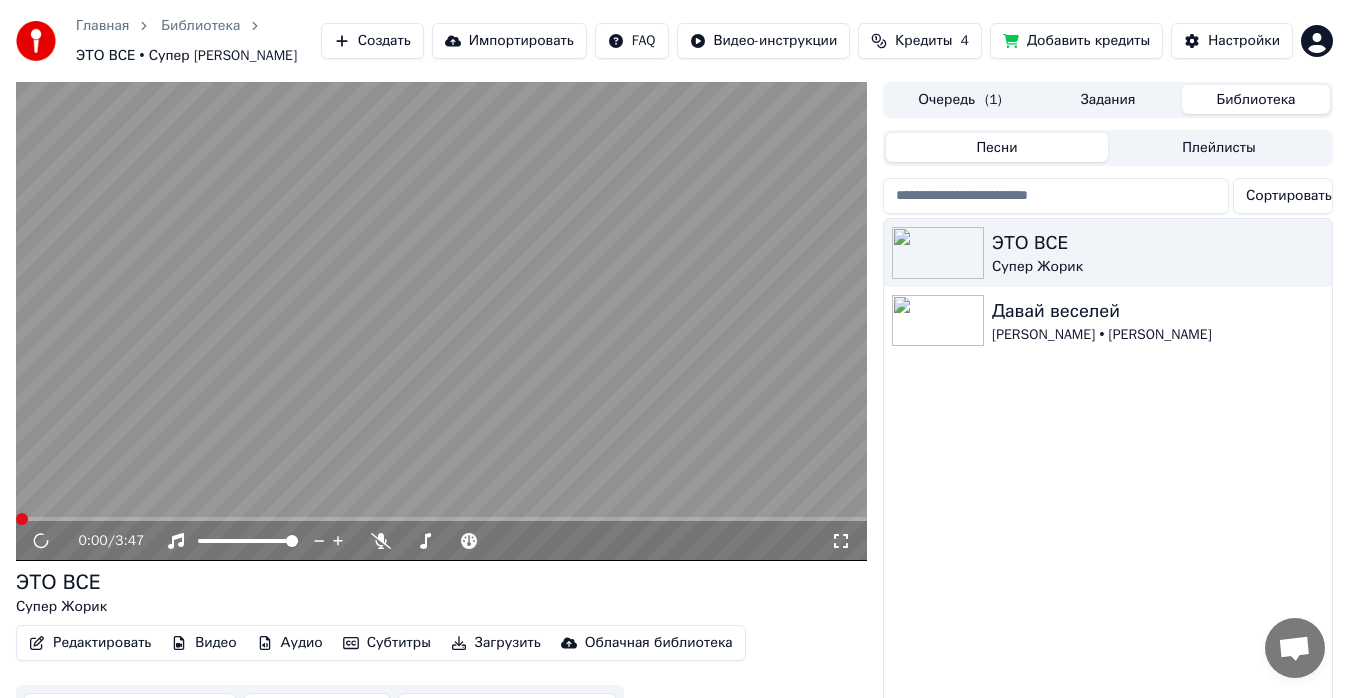 click on "Редактировать" at bounding box center [90, 643] 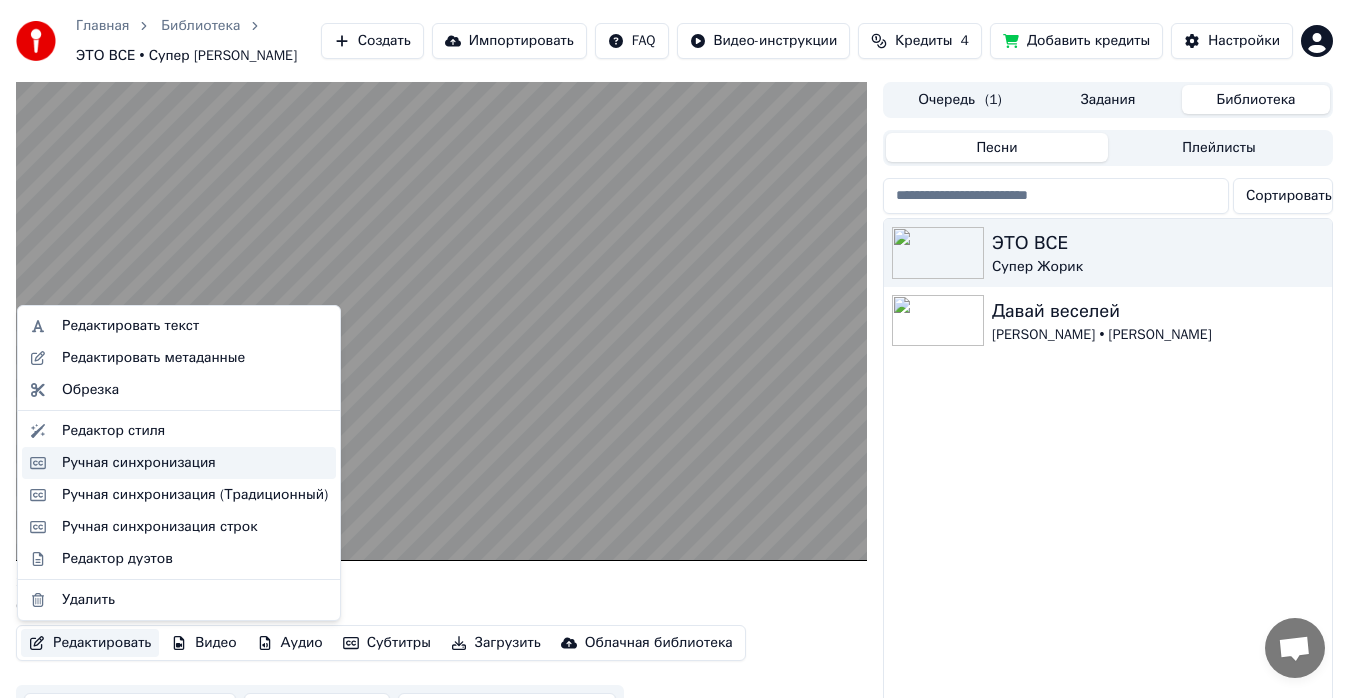 click on "Ручная синхронизация" at bounding box center (139, 463) 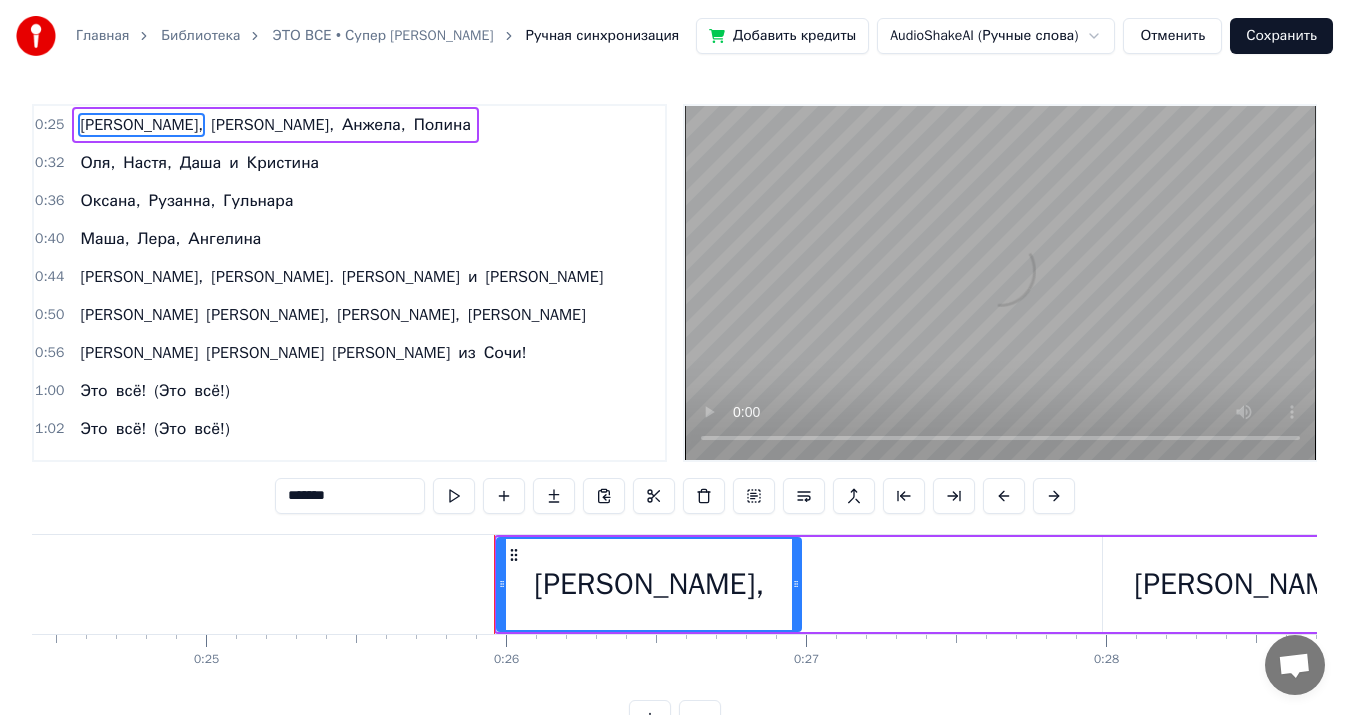 scroll, scrollTop: 0, scrollLeft: 7688, axis: horizontal 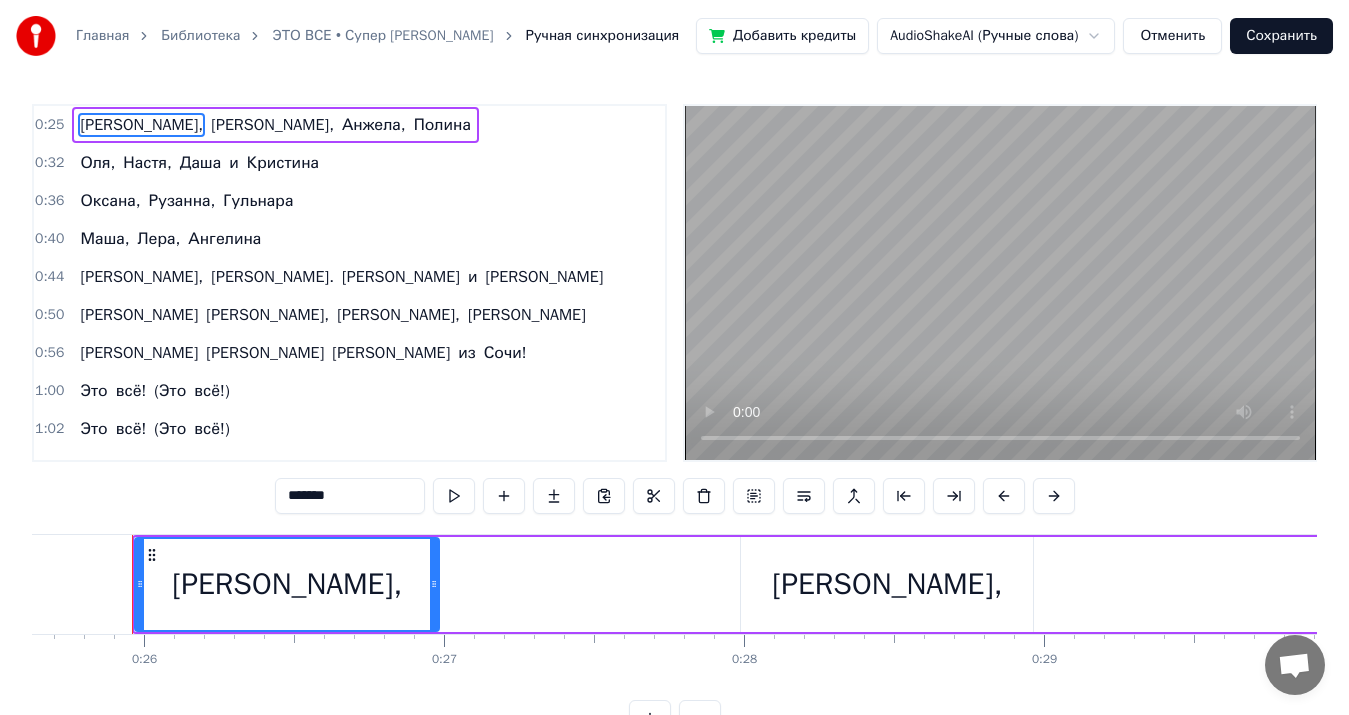 click on "[PERSON_NAME], [PERSON_NAME], [PERSON_NAME]" at bounding box center (1037, 584) 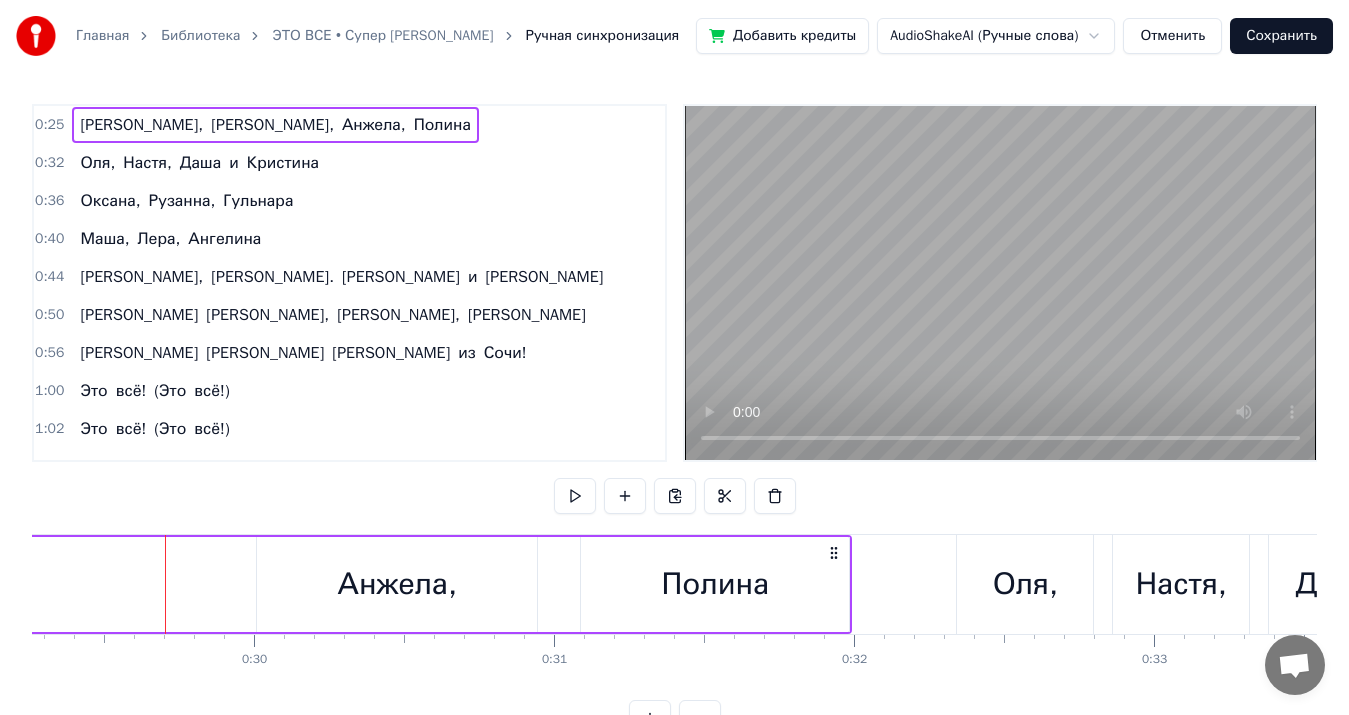 scroll, scrollTop: 0, scrollLeft: 8811, axis: horizontal 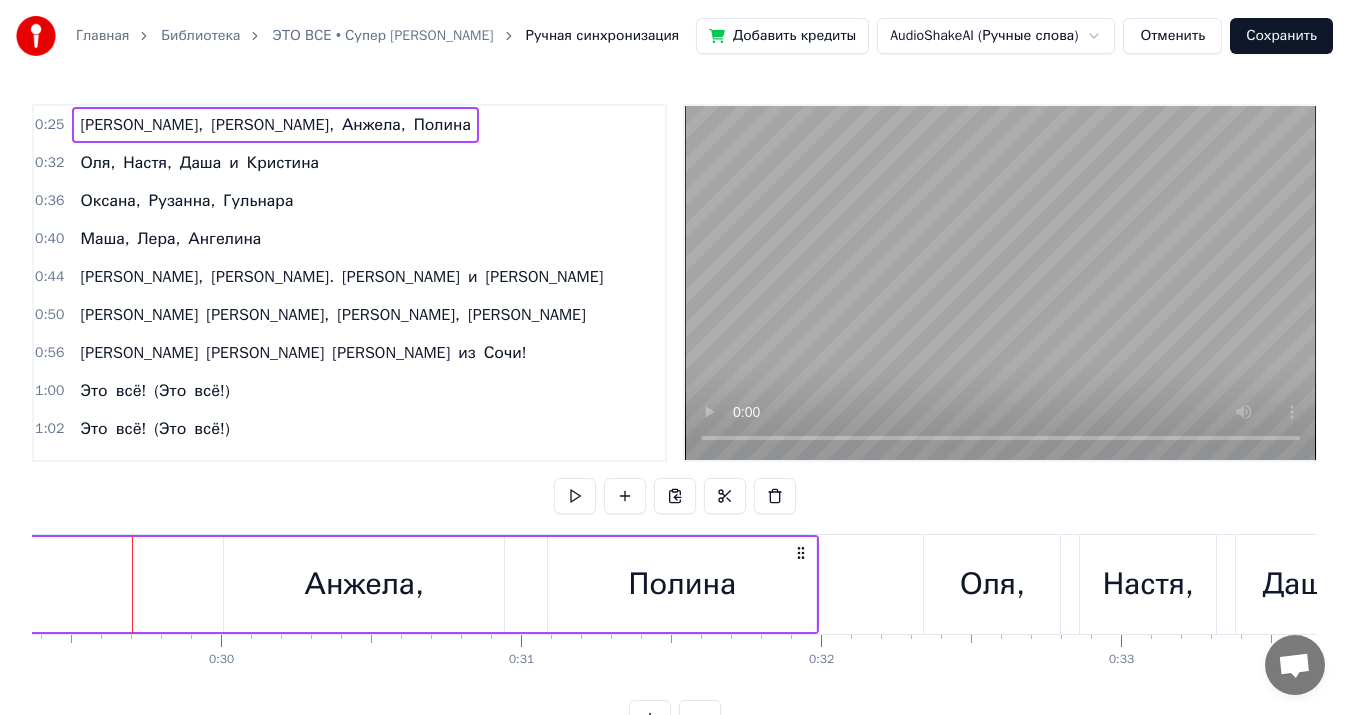 click on "Даша" at bounding box center (1301, 584) 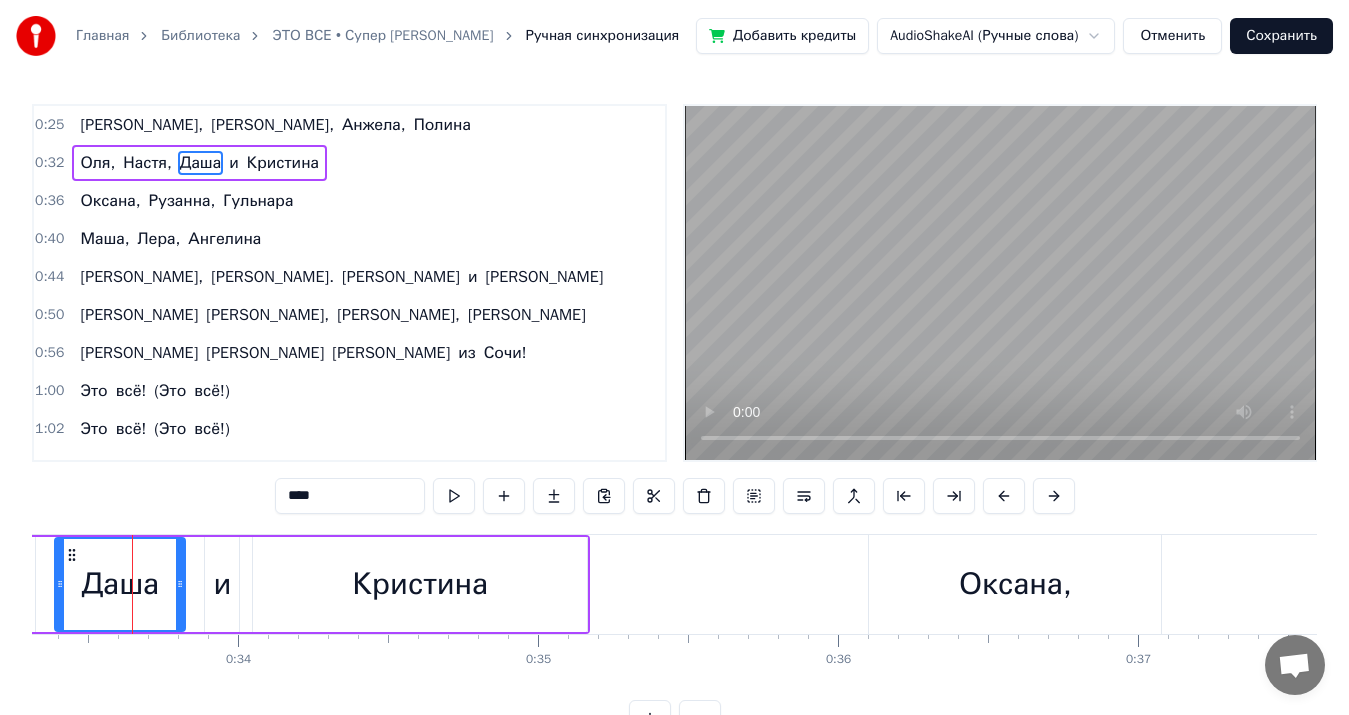 click on "[PERSON_NAME], [PERSON_NAME]" at bounding box center [1590, 584] 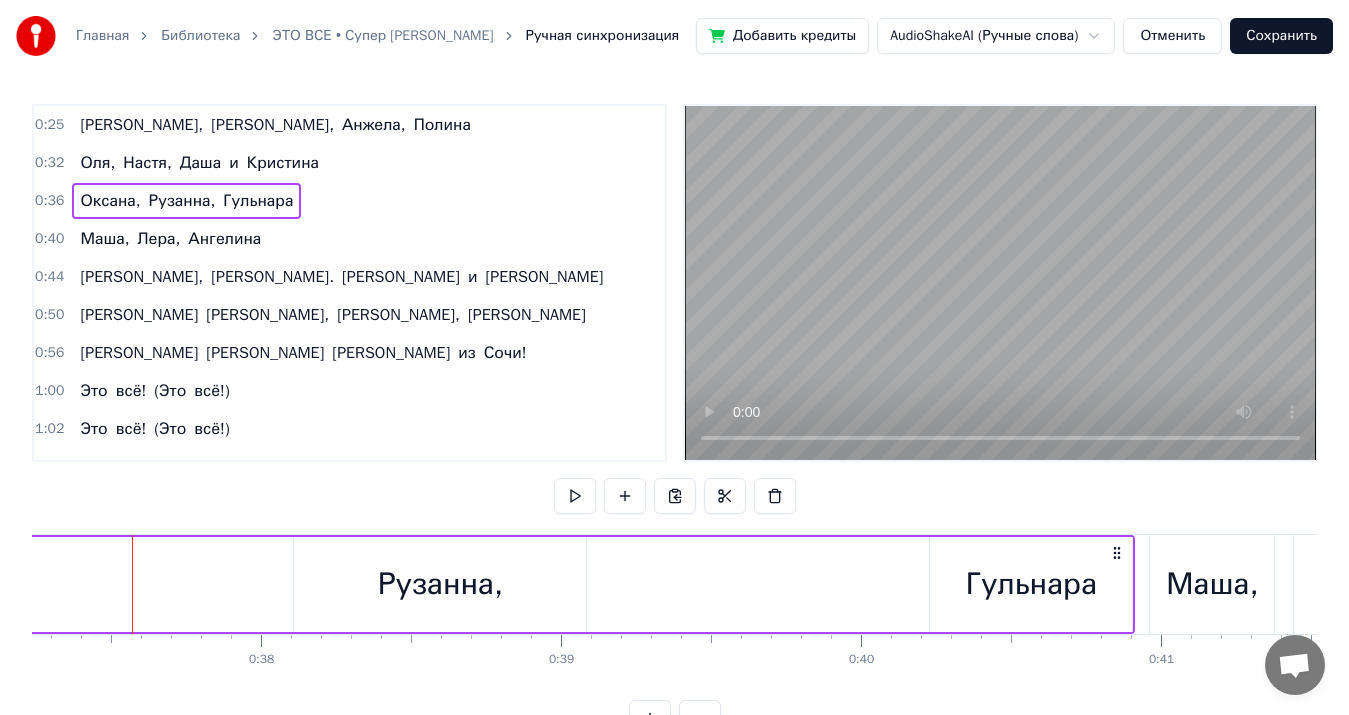 click on "Лера," at bounding box center (1362, 584) 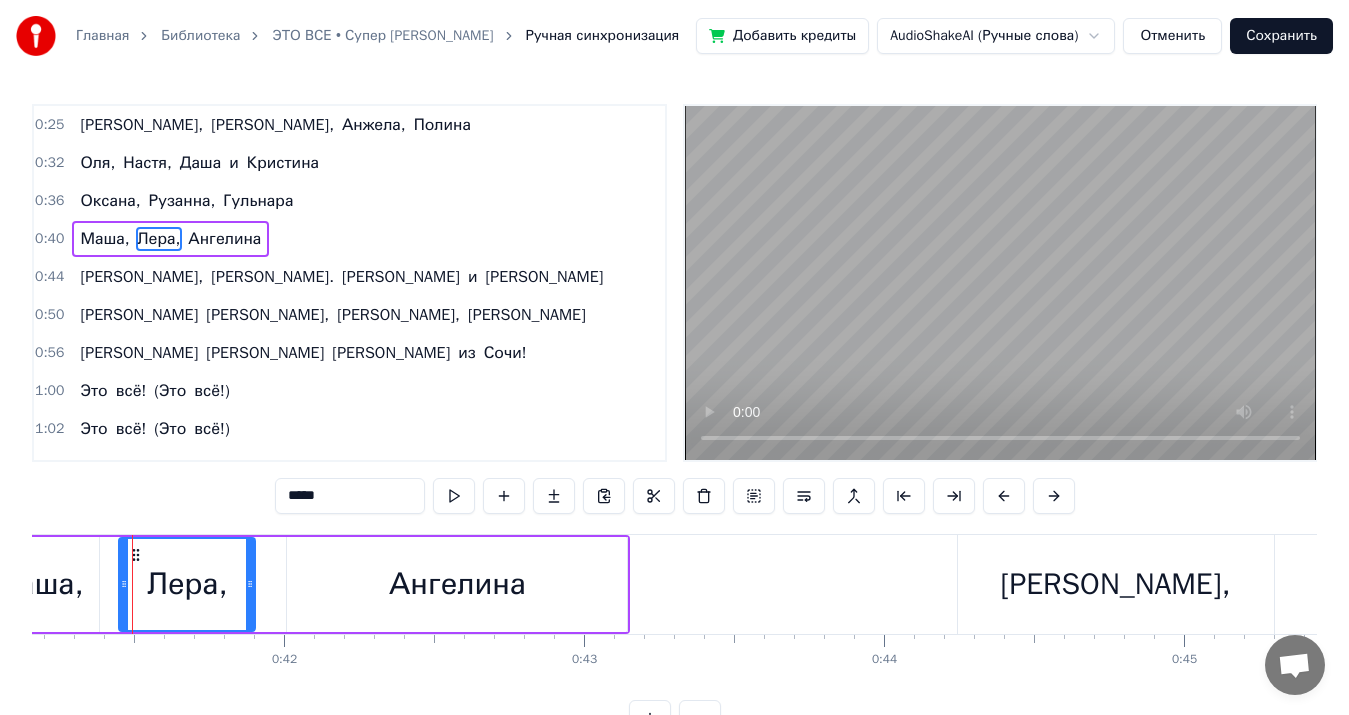 click on "[PERSON_NAME], [PERSON_NAME]. [PERSON_NAME] и [PERSON_NAME]" at bounding box center [1844, 584] 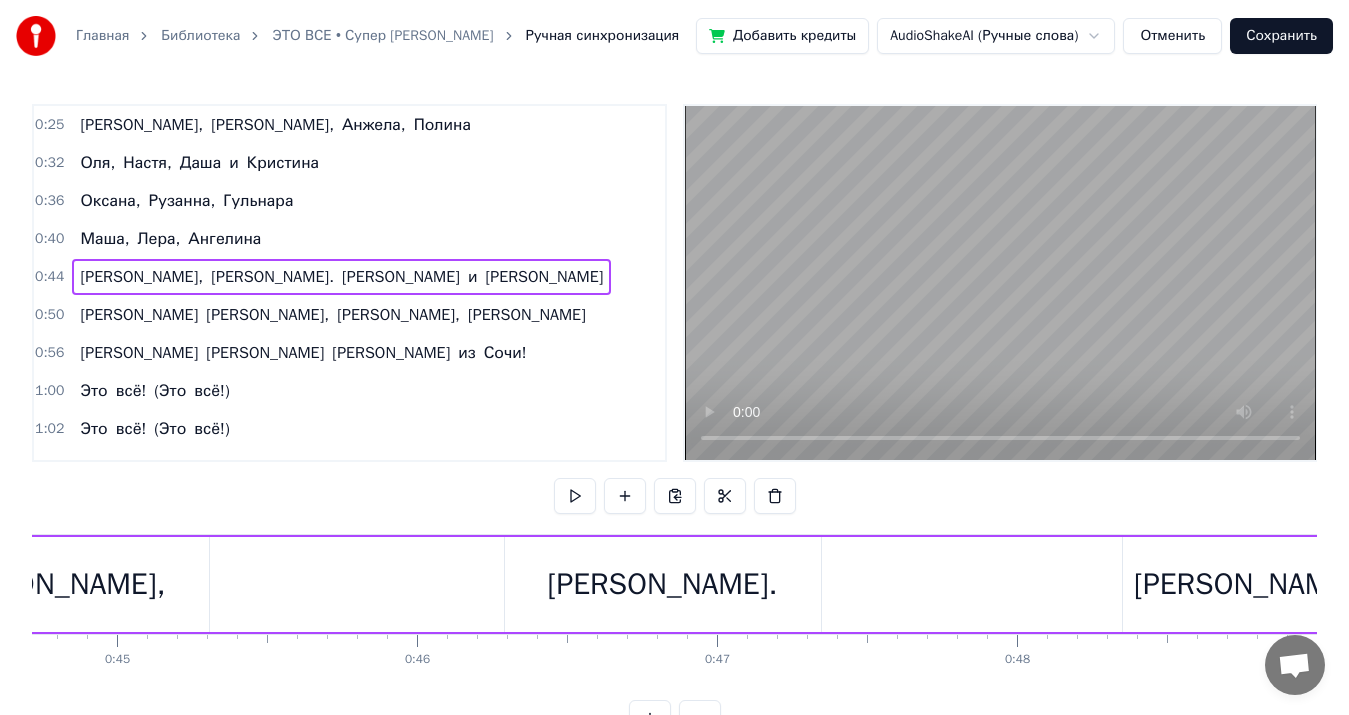 click on "[PERSON_NAME], [PERSON_NAME]. [PERSON_NAME] и [PERSON_NAME]" at bounding box center (777, 584) 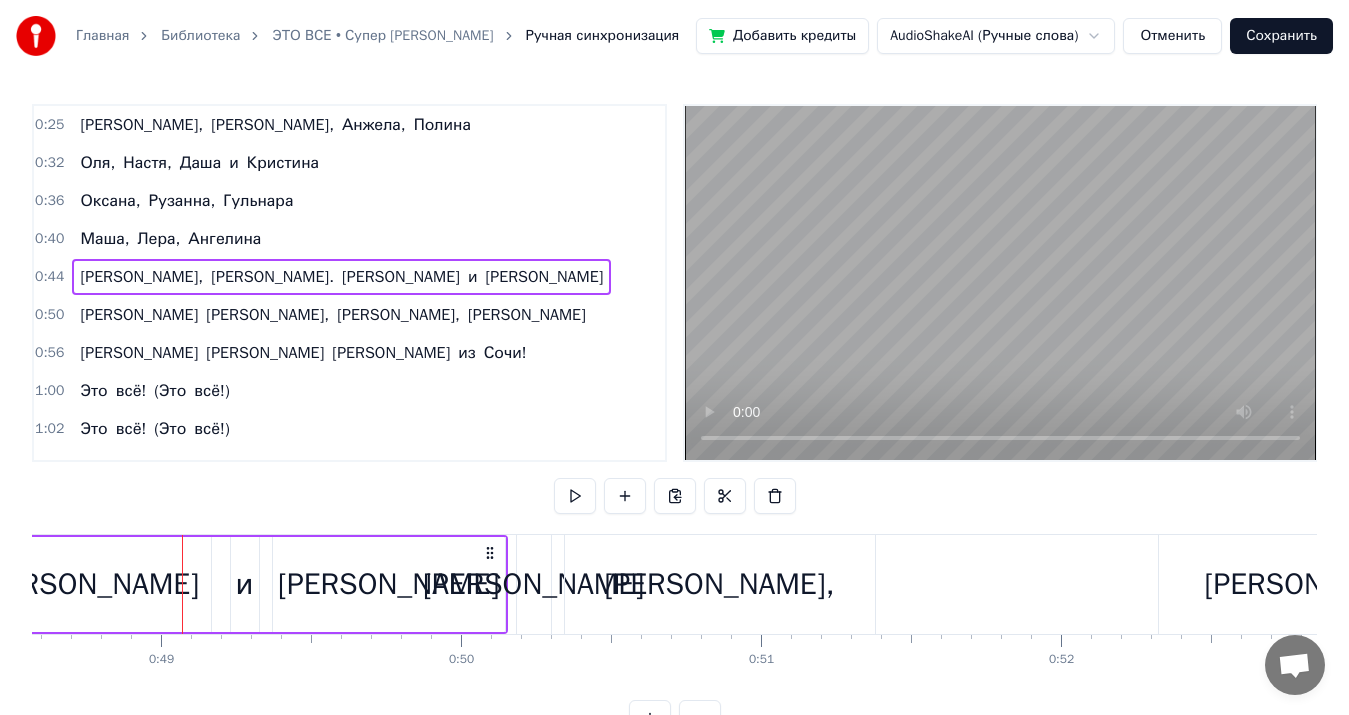 scroll, scrollTop: 0, scrollLeft: 14621, axis: horizontal 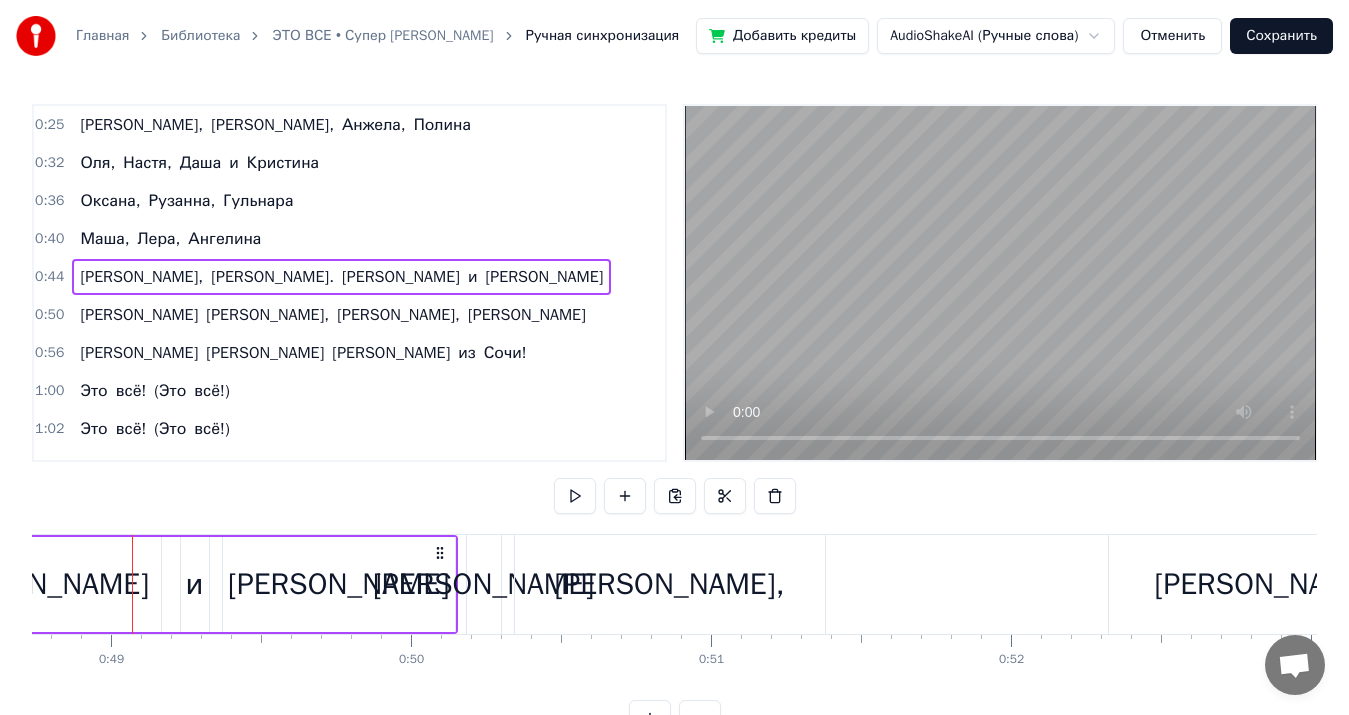 type 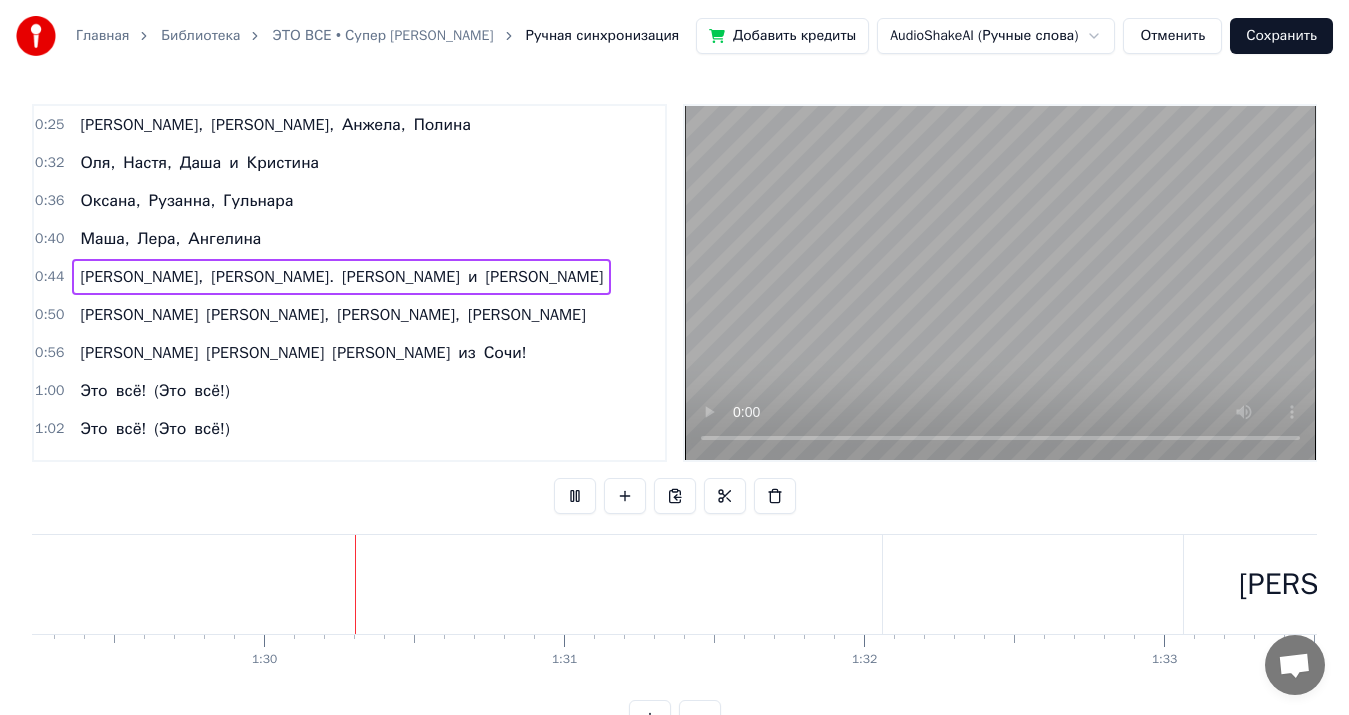 scroll, scrollTop: 0, scrollLeft: 26819, axis: horizontal 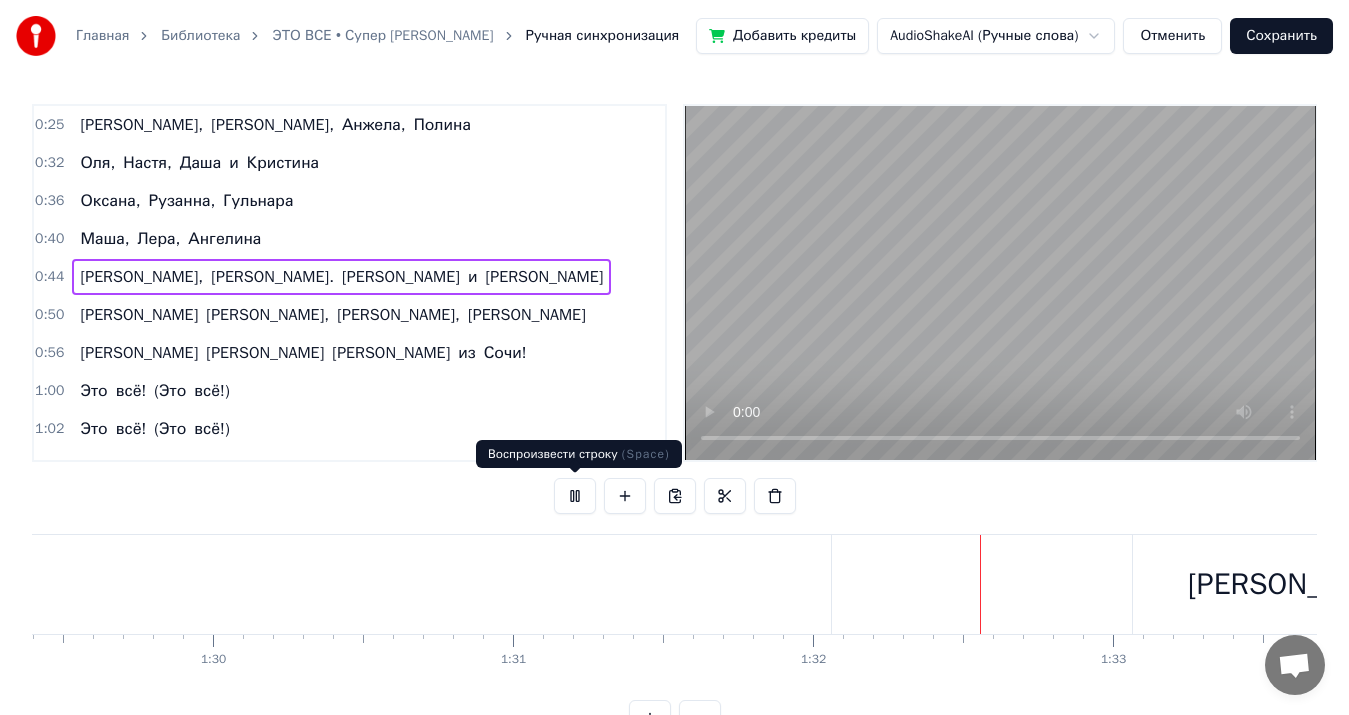 click at bounding box center (575, 496) 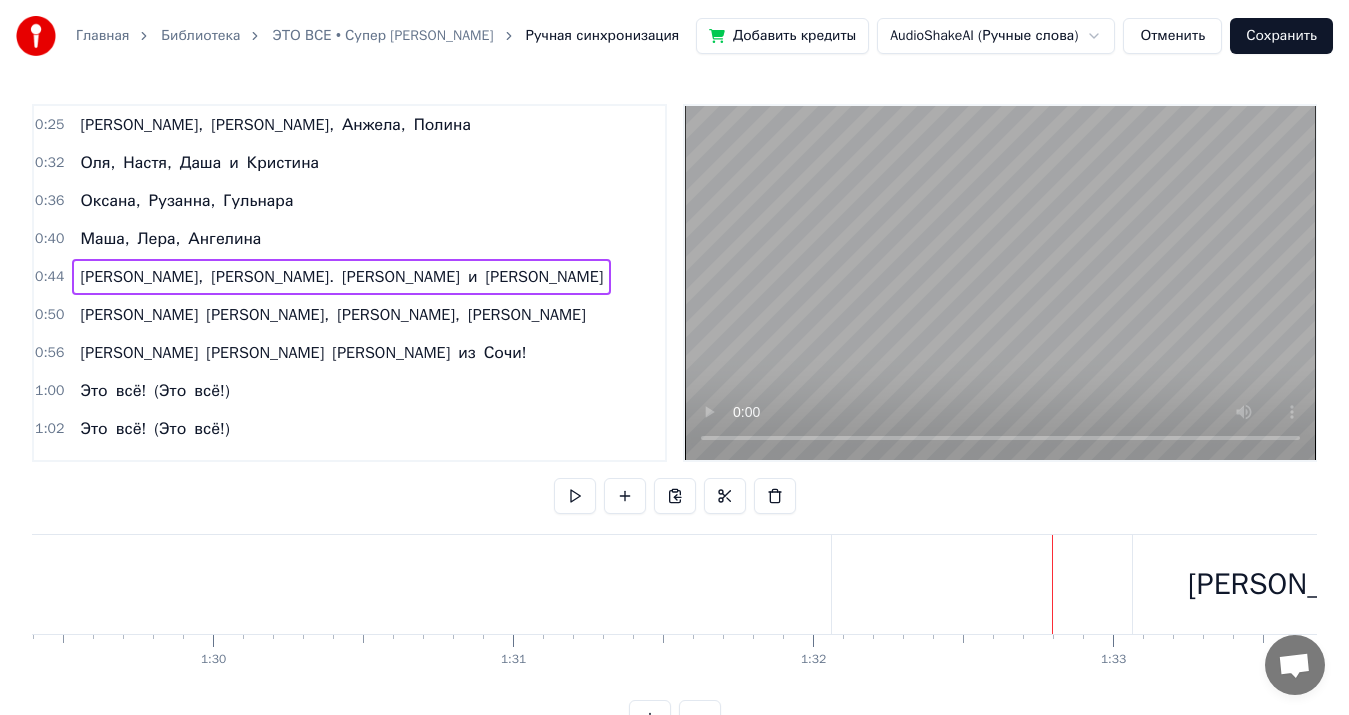 click on "[PERSON_NAME]," at bounding box center (-152, 584) 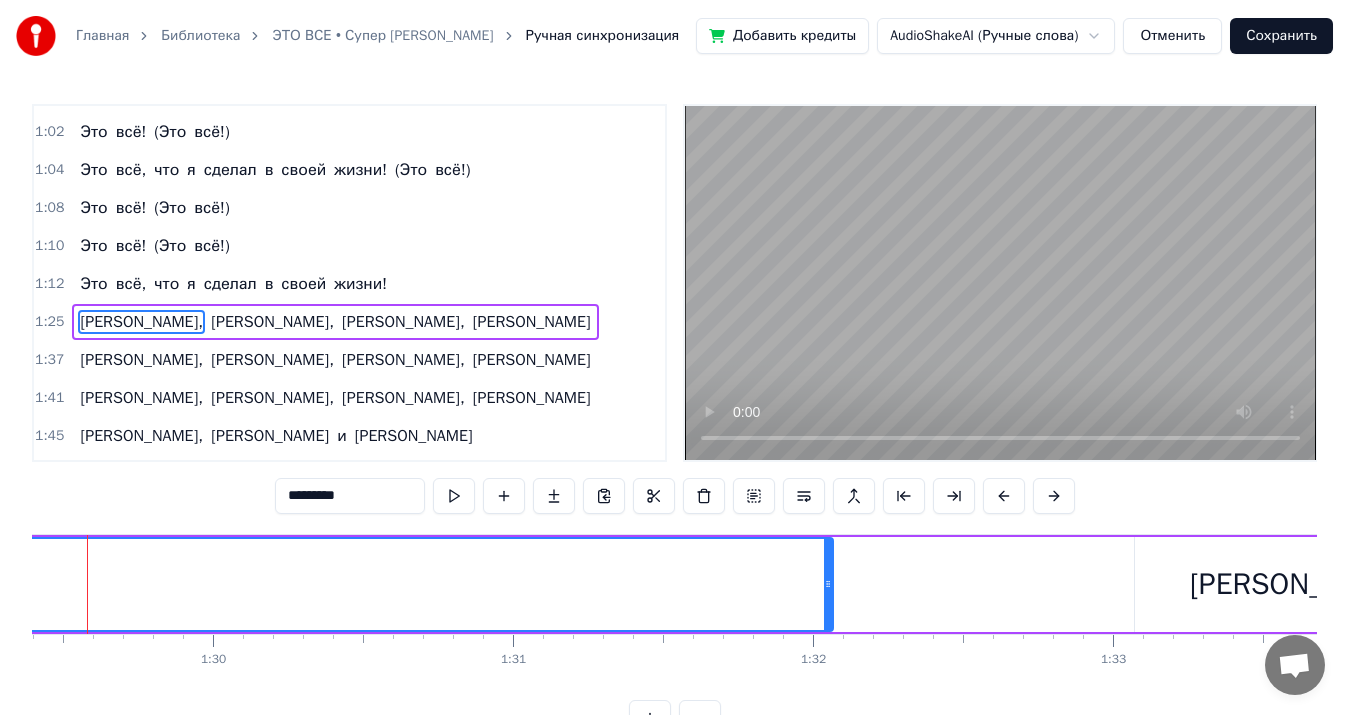 scroll, scrollTop: 332, scrollLeft: 0, axis: vertical 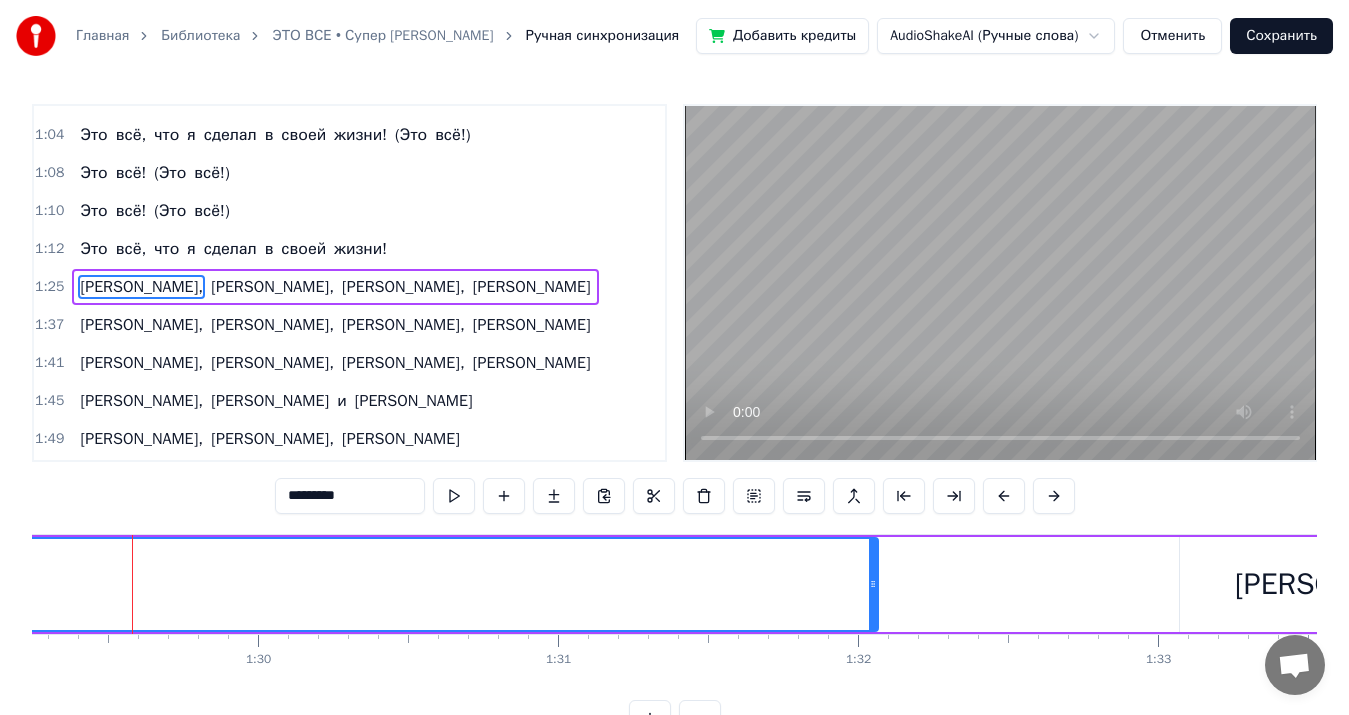 click on "[PERSON_NAME]," at bounding box center (-105, 584) 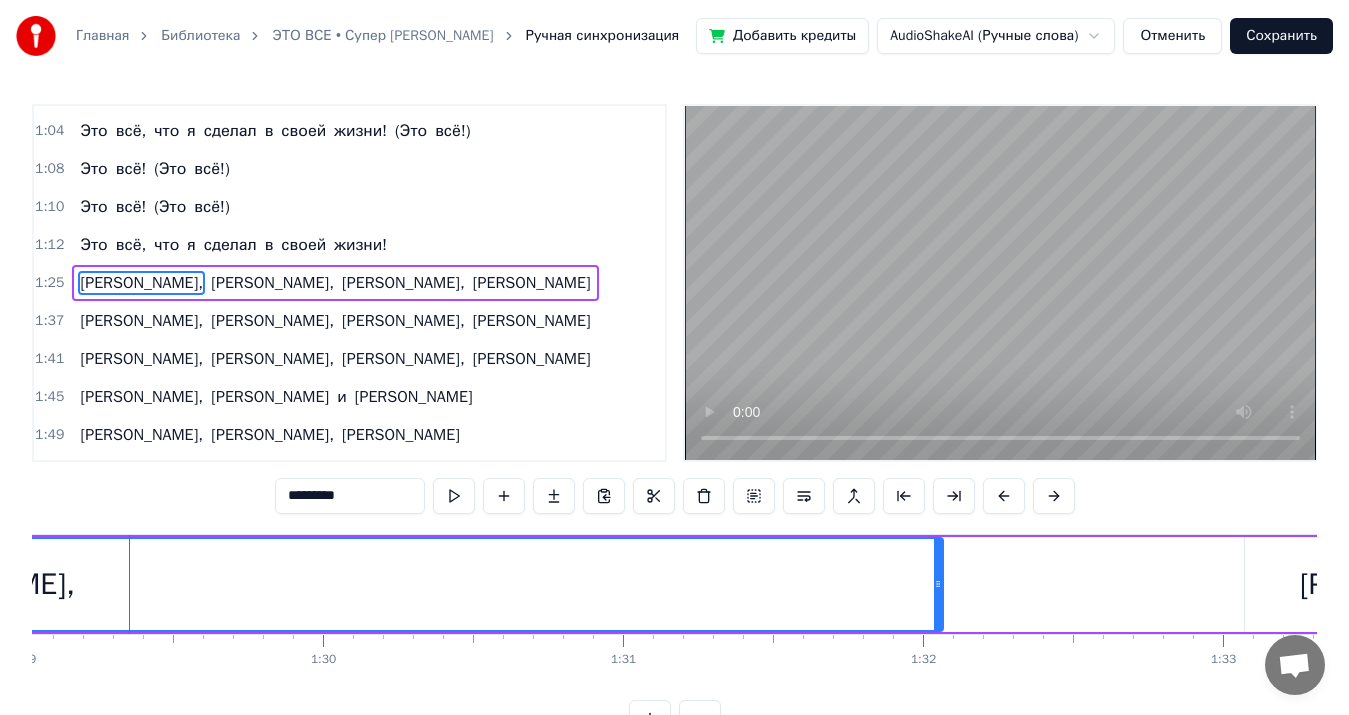 scroll, scrollTop: 0, scrollLeft: 26706, axis: horizontal 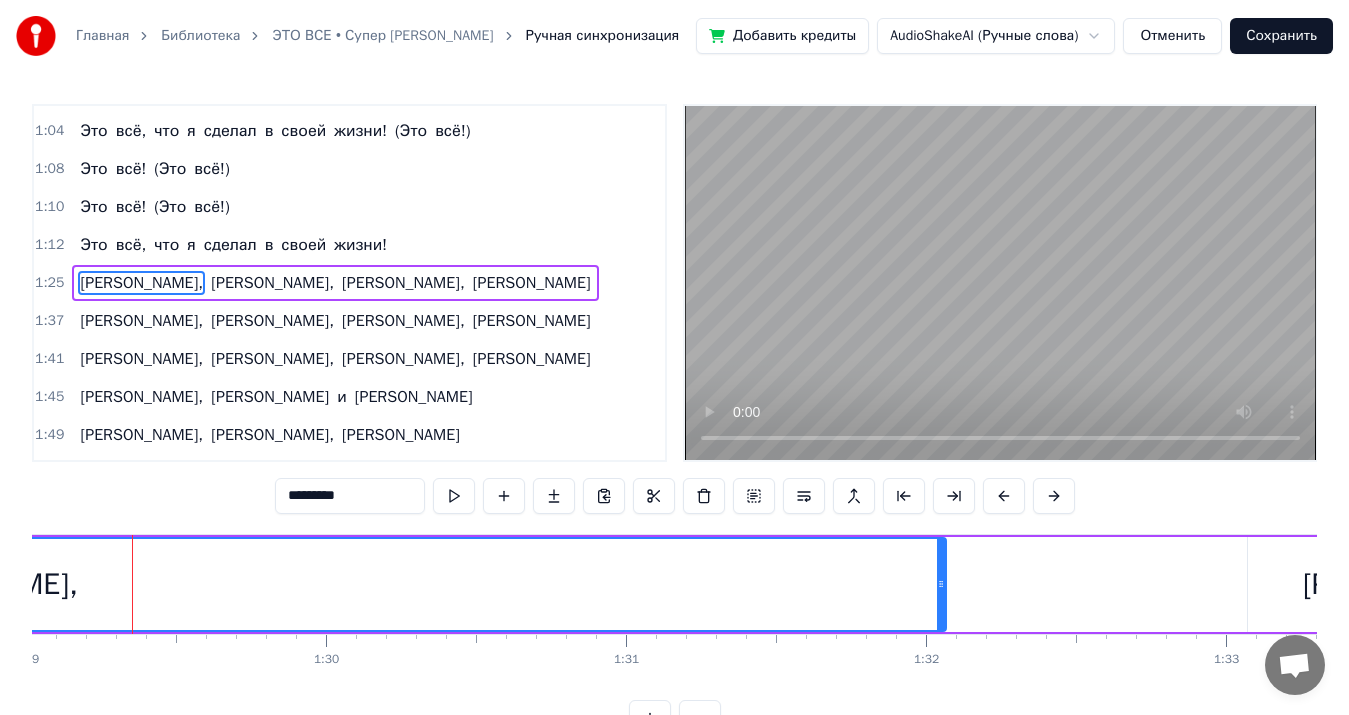 click on "[PERSON_NAME]," at bounding box center (-37, 584) 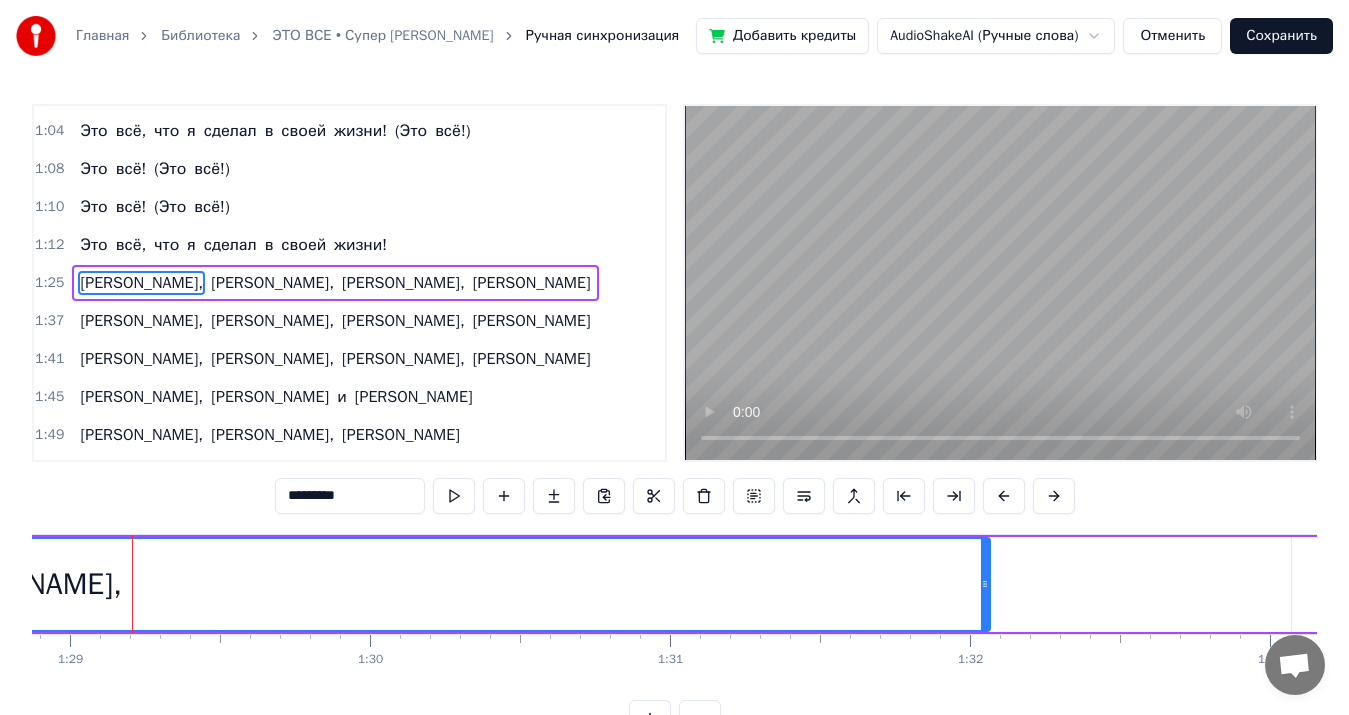 click on "[PERSON_NAME]," at bounding box center [7, 584] 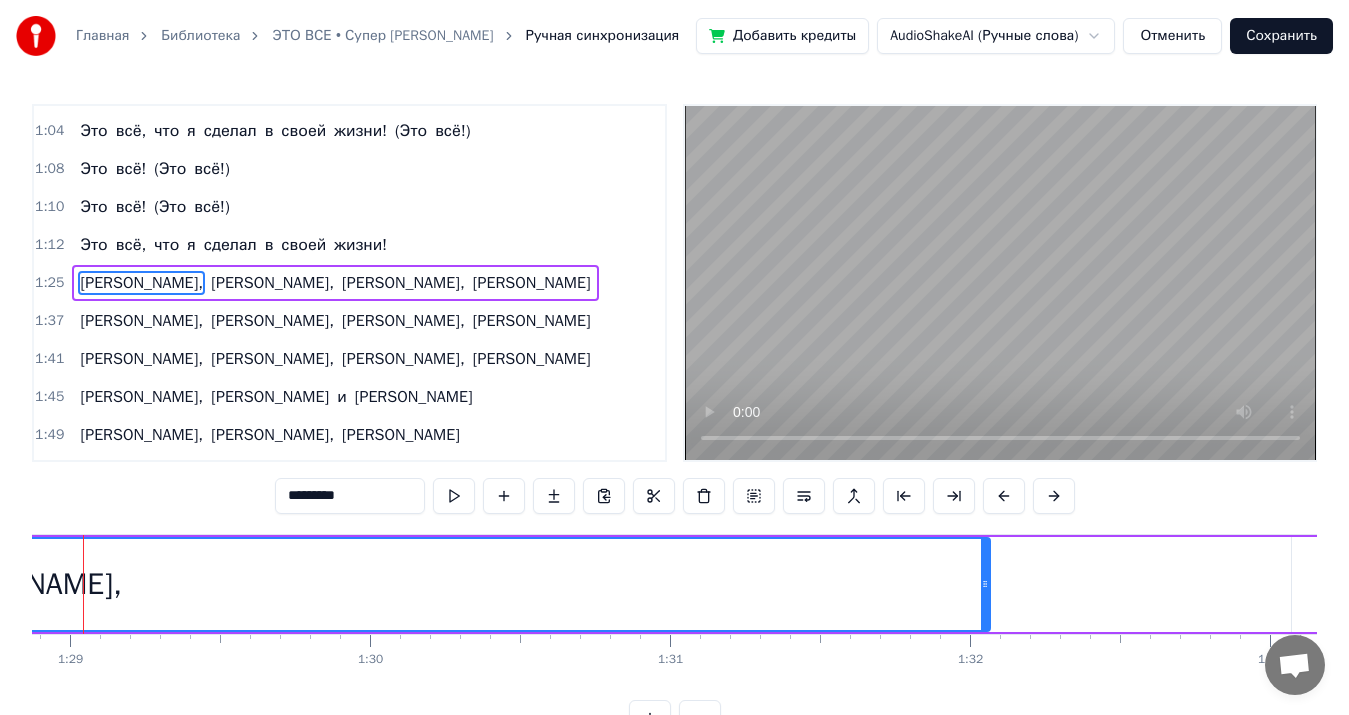 scroll, scrollTop: 0, scrollLeft: 26613, axis: horizontal 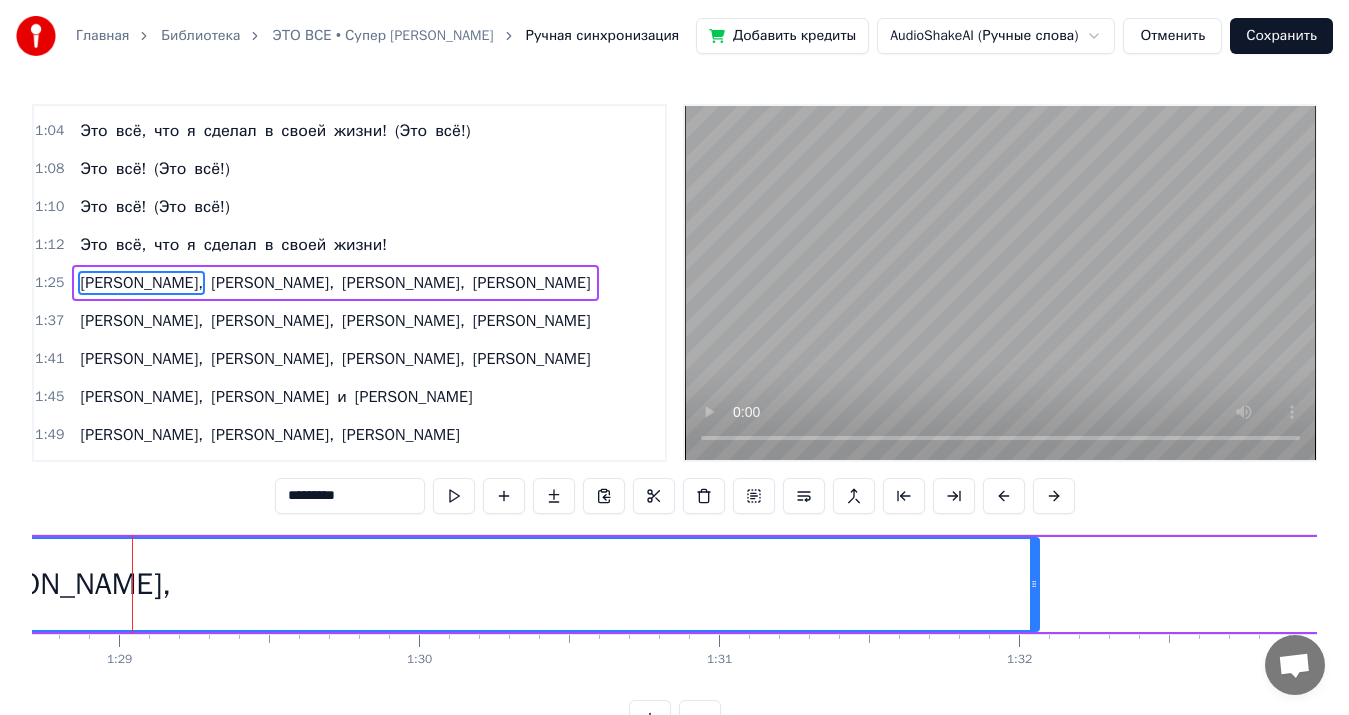 click on "[PERSON_NAME]," at bounding box center (56, 584) 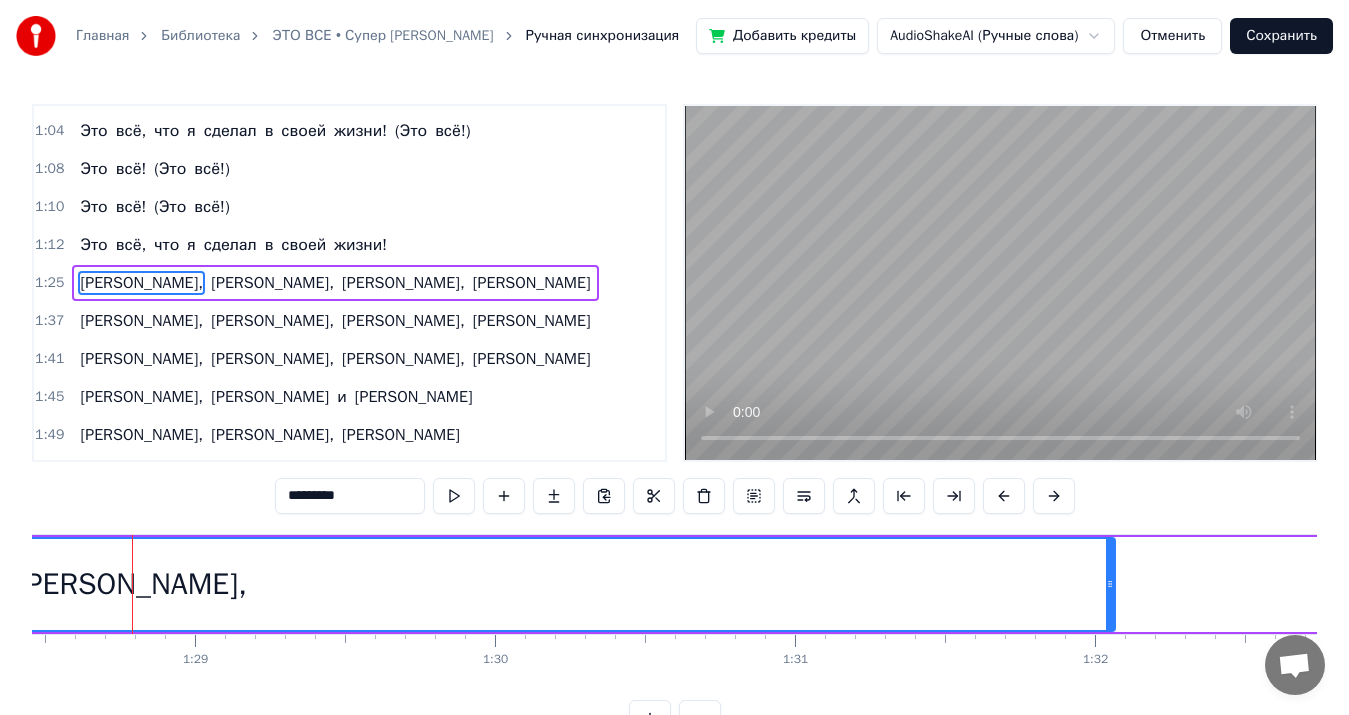 click on "[PERSON_NAME]," at bounding box center (132, 584) 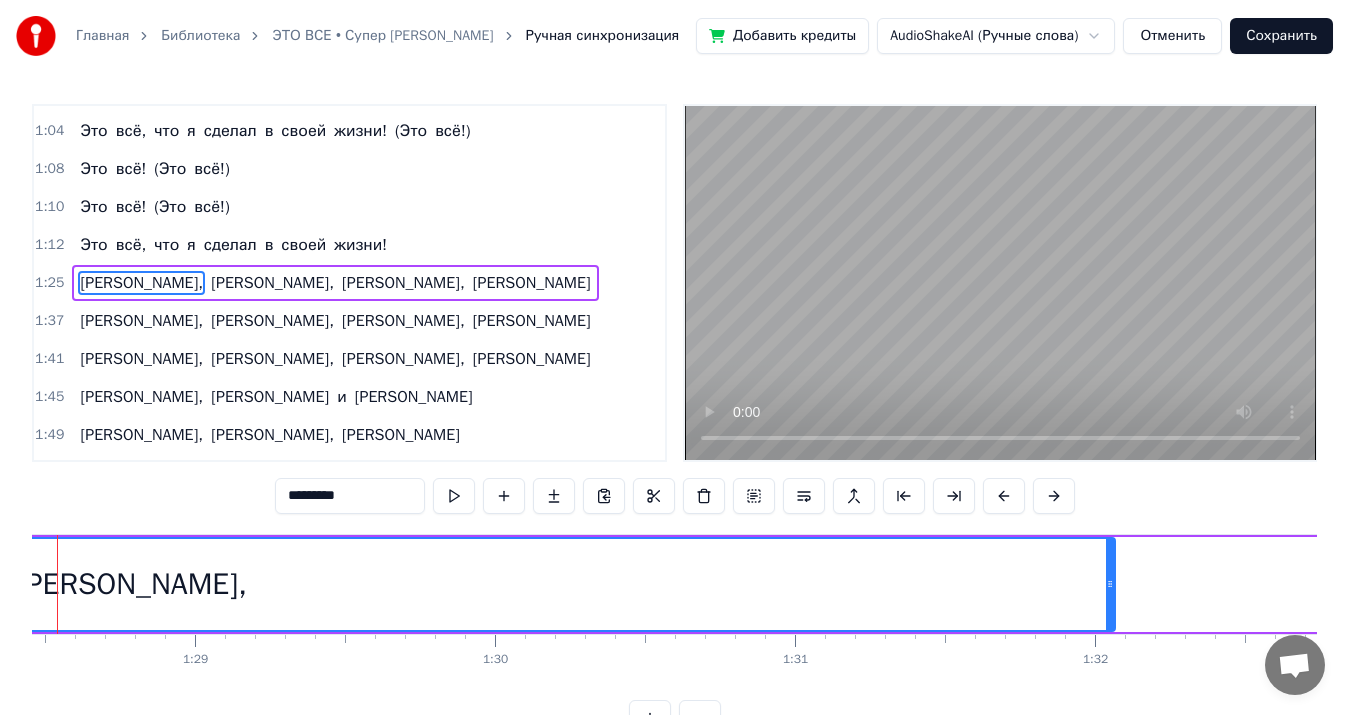 scroll, scrollTop: 0, scrollLeft: 26462, axis: horizontal 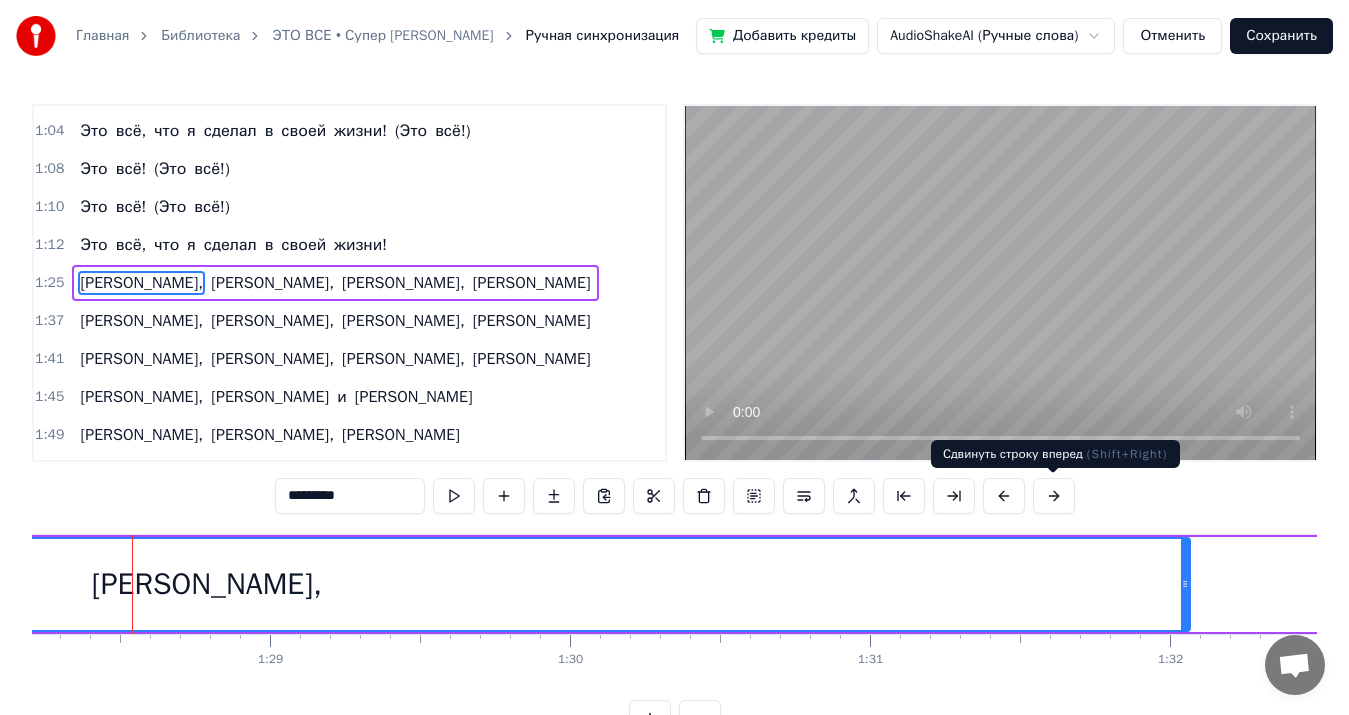 click at bounding box center [1054, 496] 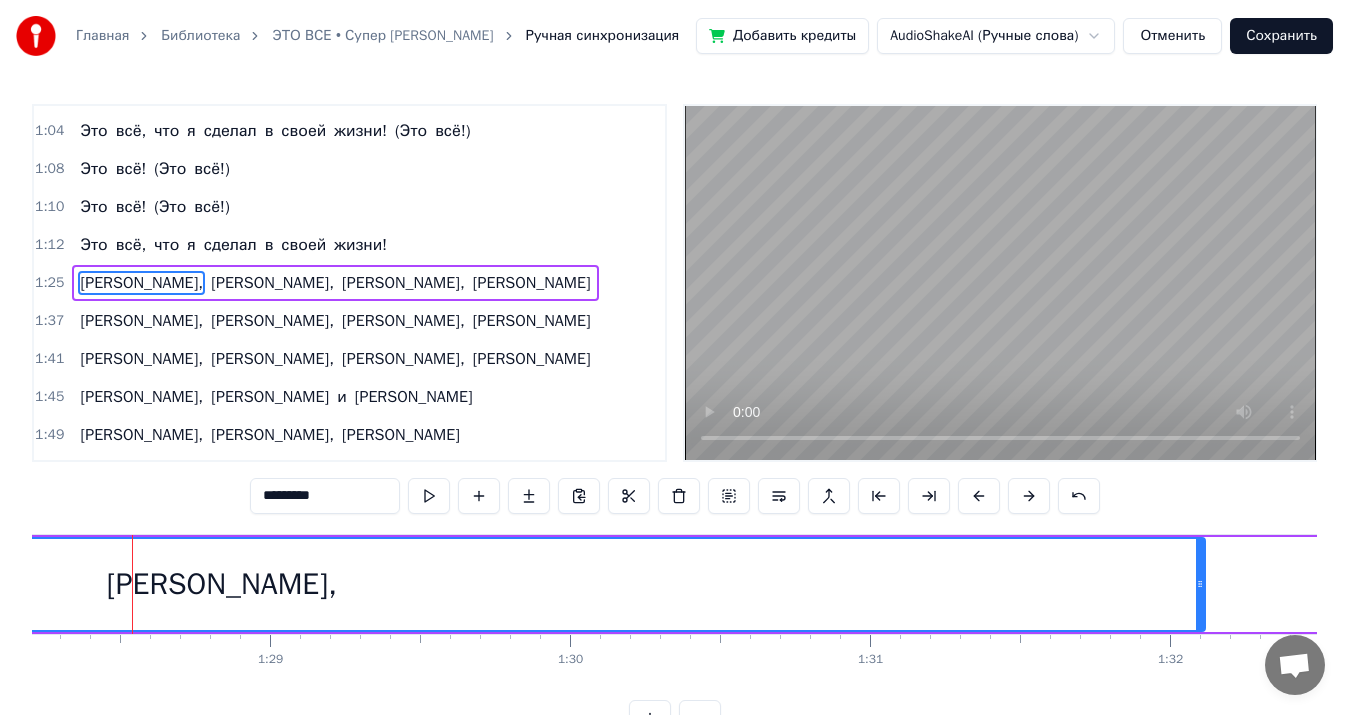 click at bounding box center [1029, 496] 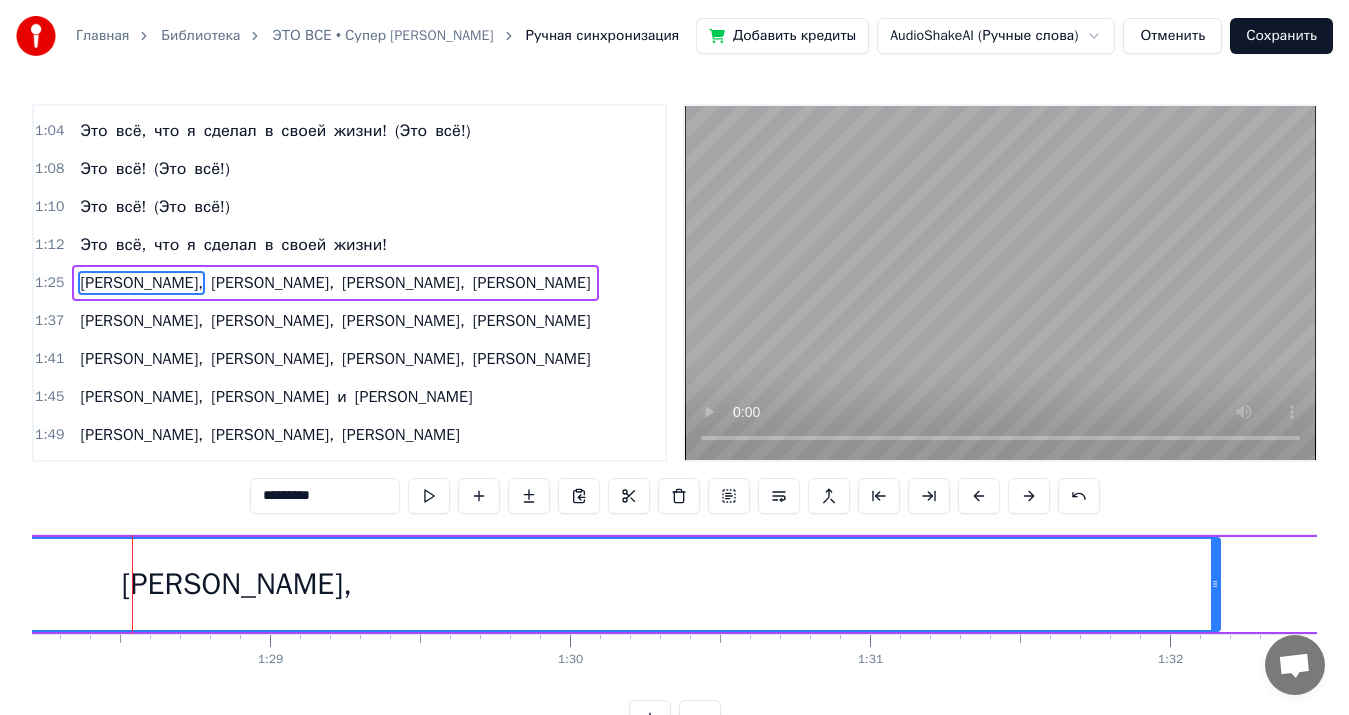 click at bounding box center [1029, 496] 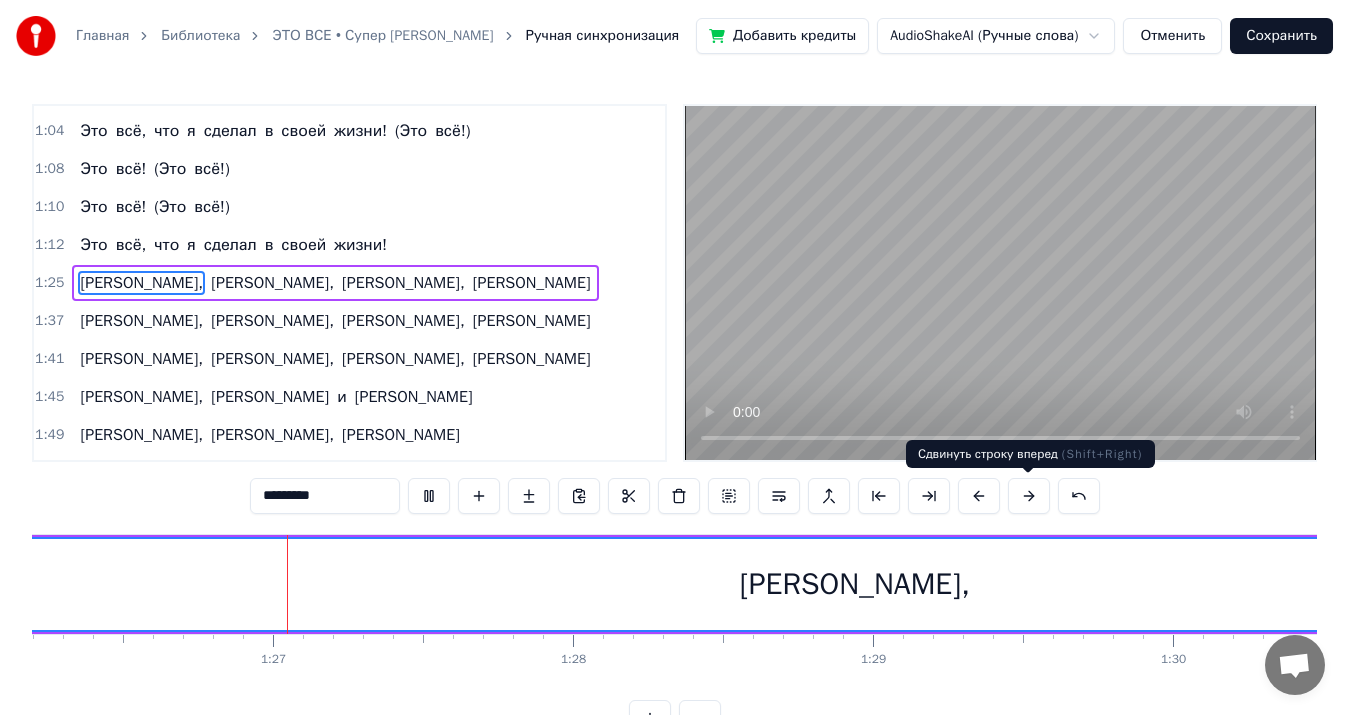 scroll, scrollTop: 0, scrollLeft: 25862, axis: horizontal 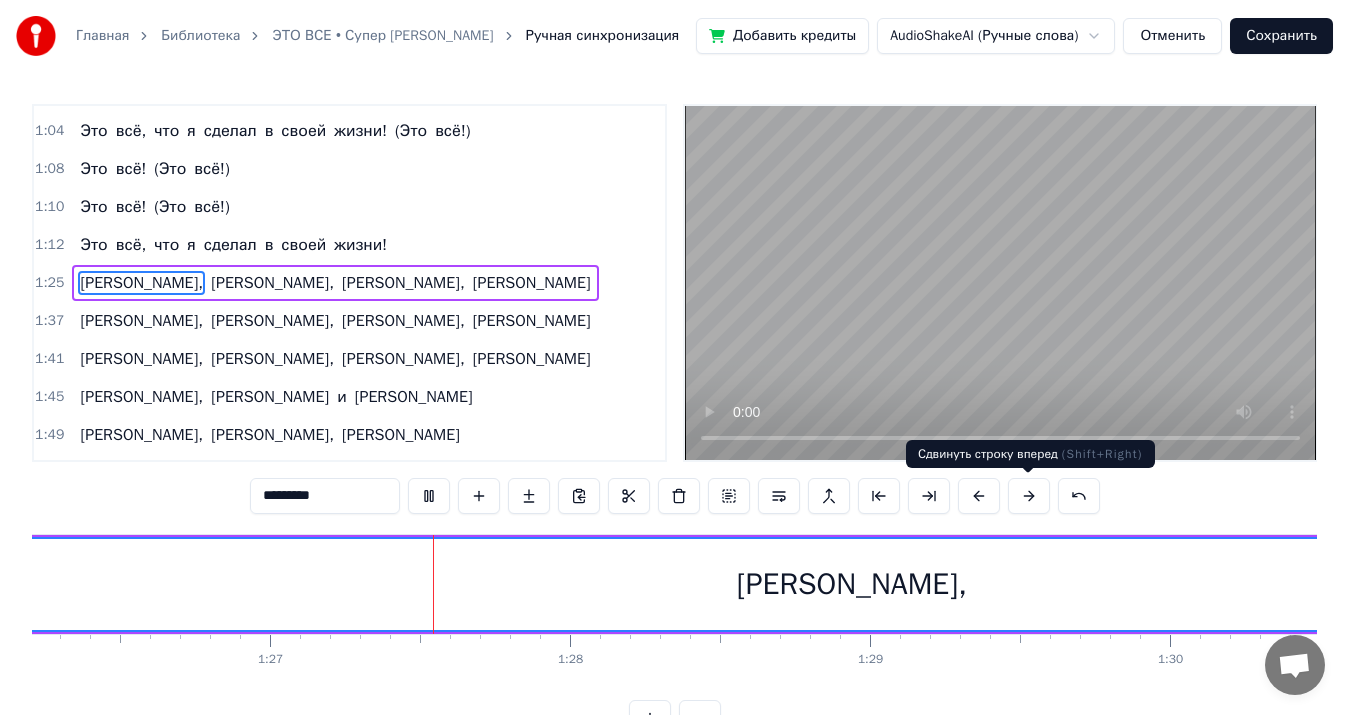 click at bounding box center [1029, 496] 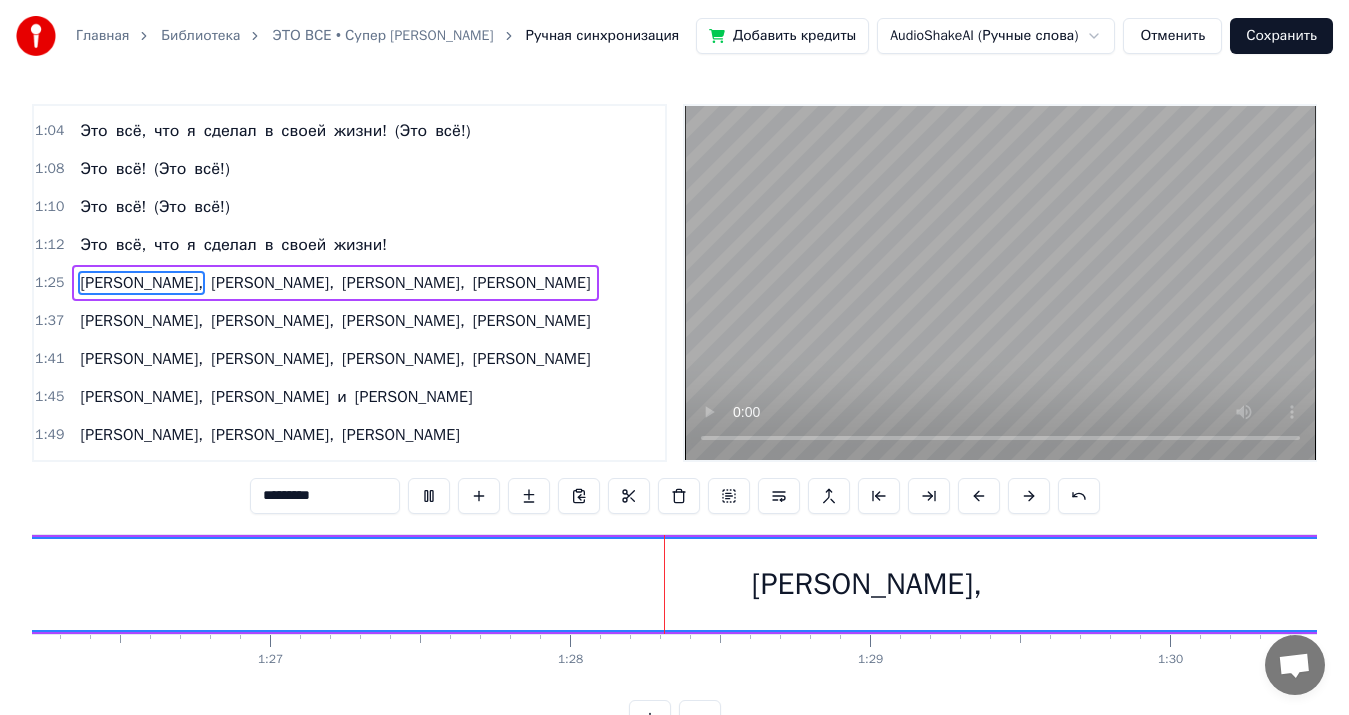 click at bounding box center (1029, 496) 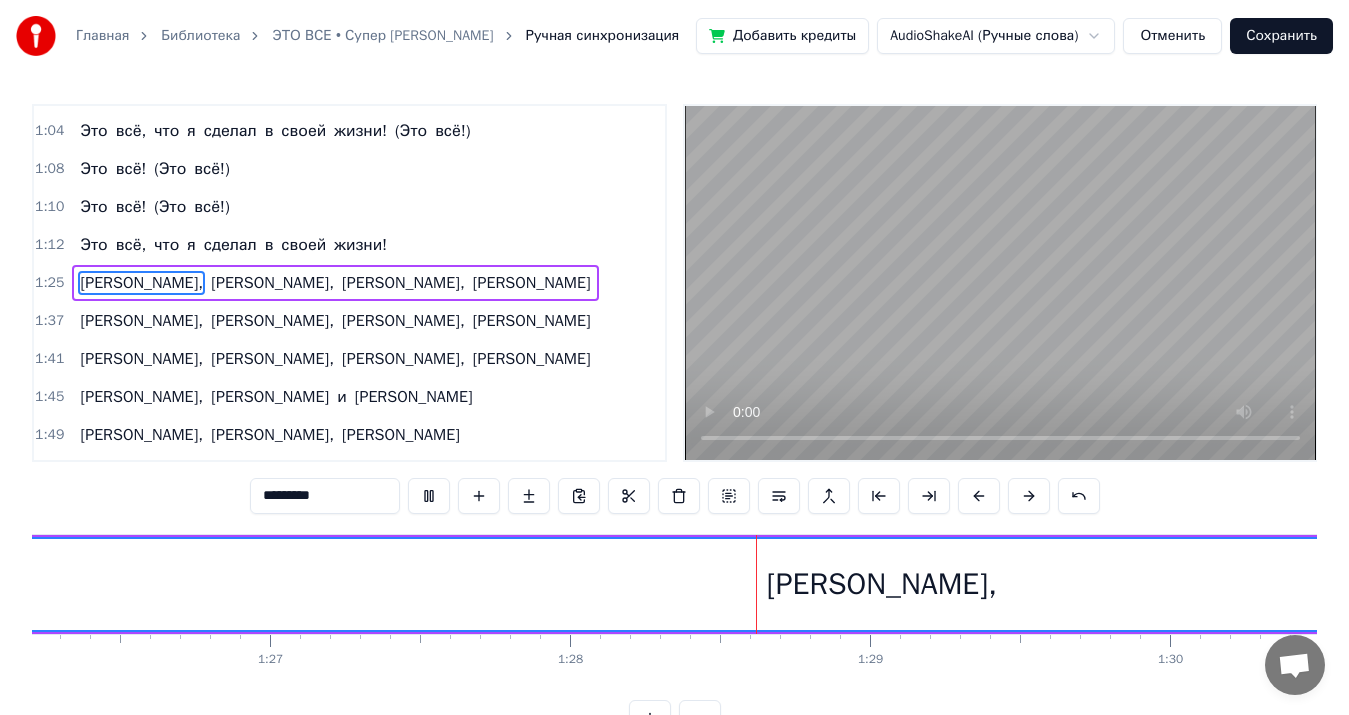 click at bounding box center [1029, 496] 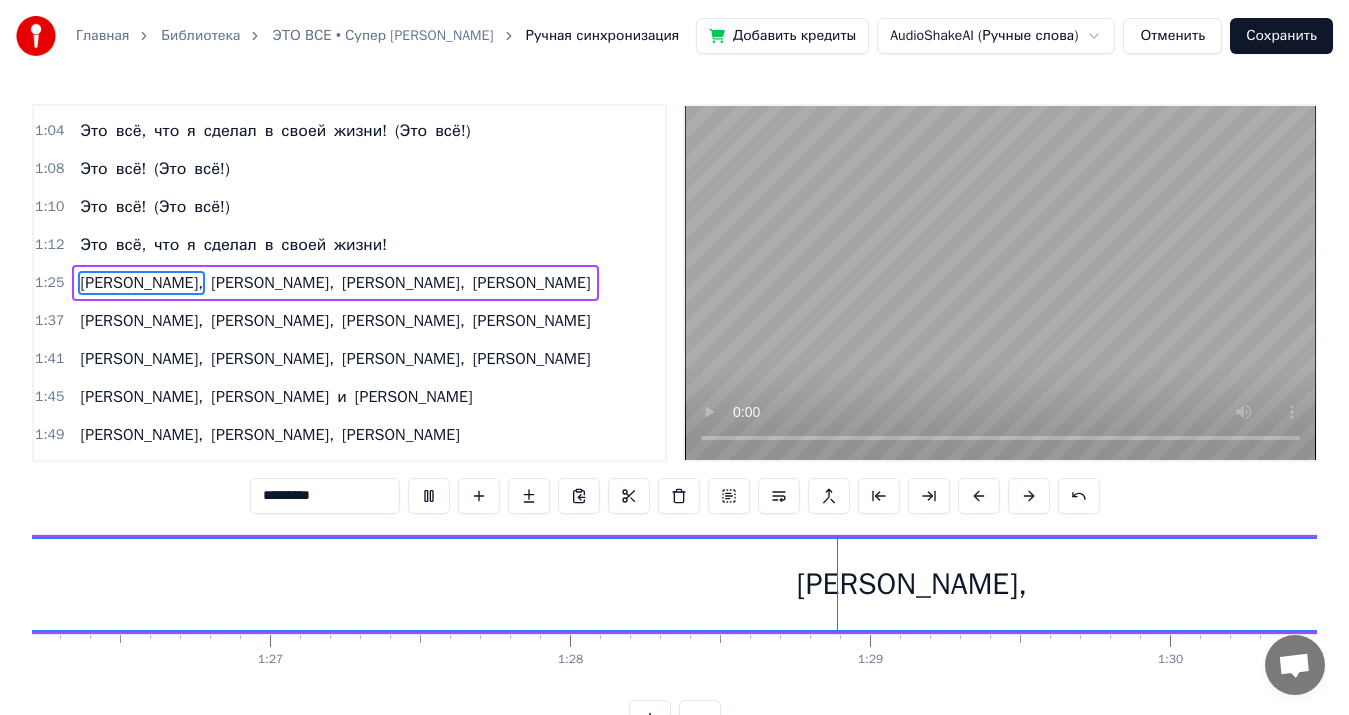 click at bounding box center [1029, 496] 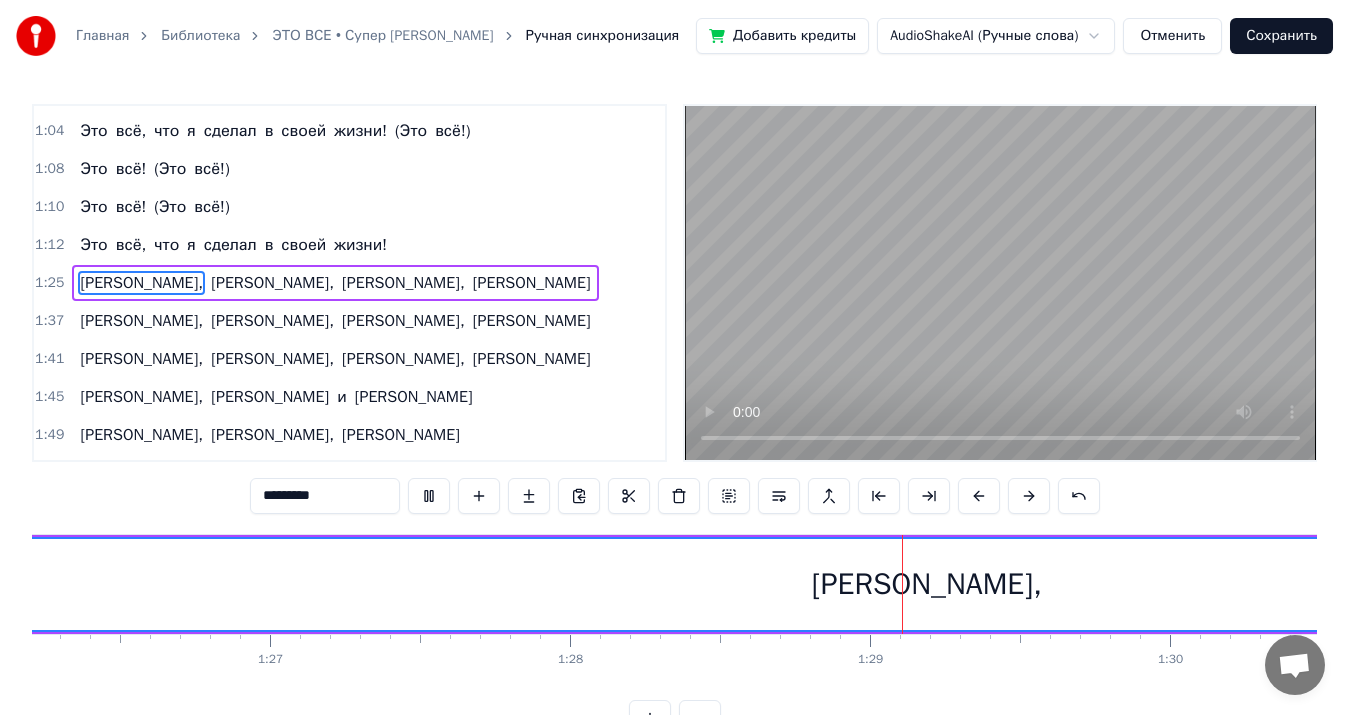 click at bounding box center [1029, 496] 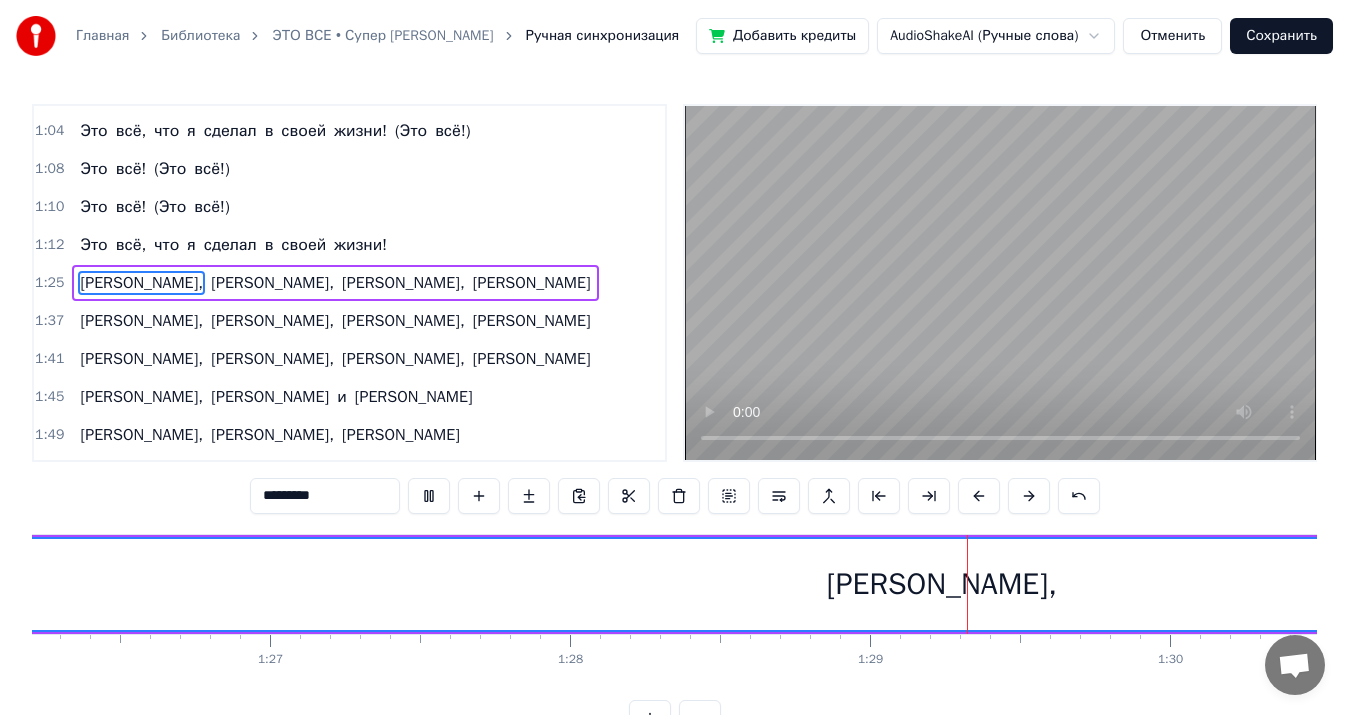 click at bounding box center (1029, 496) 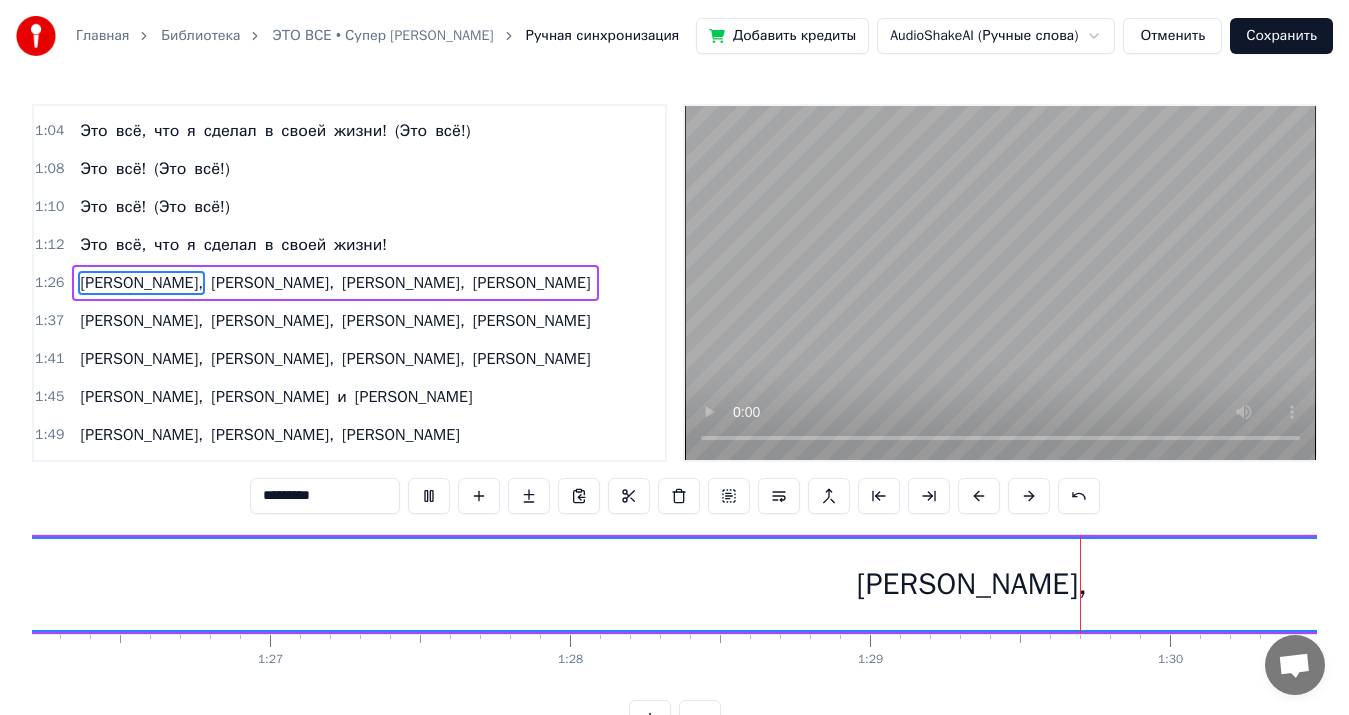 click at bounding box center [1029, 496] 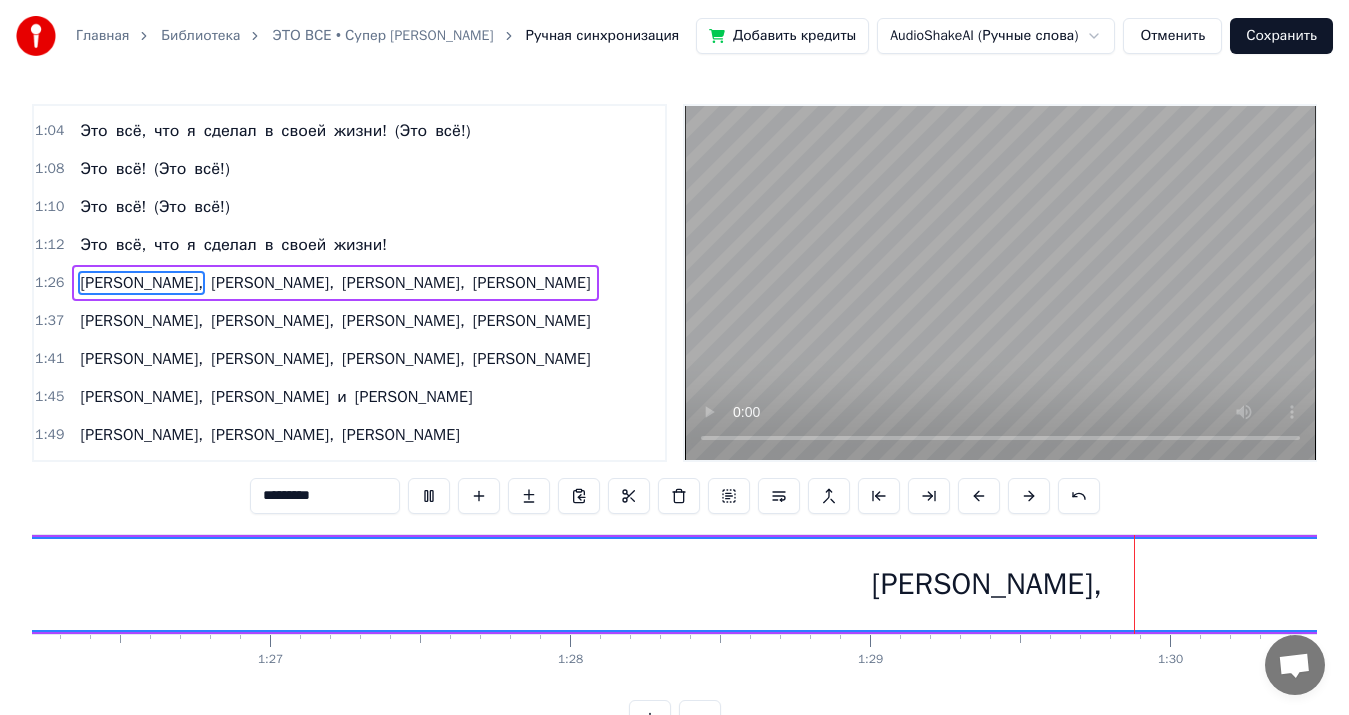 click at bounding box center (1029, 496) 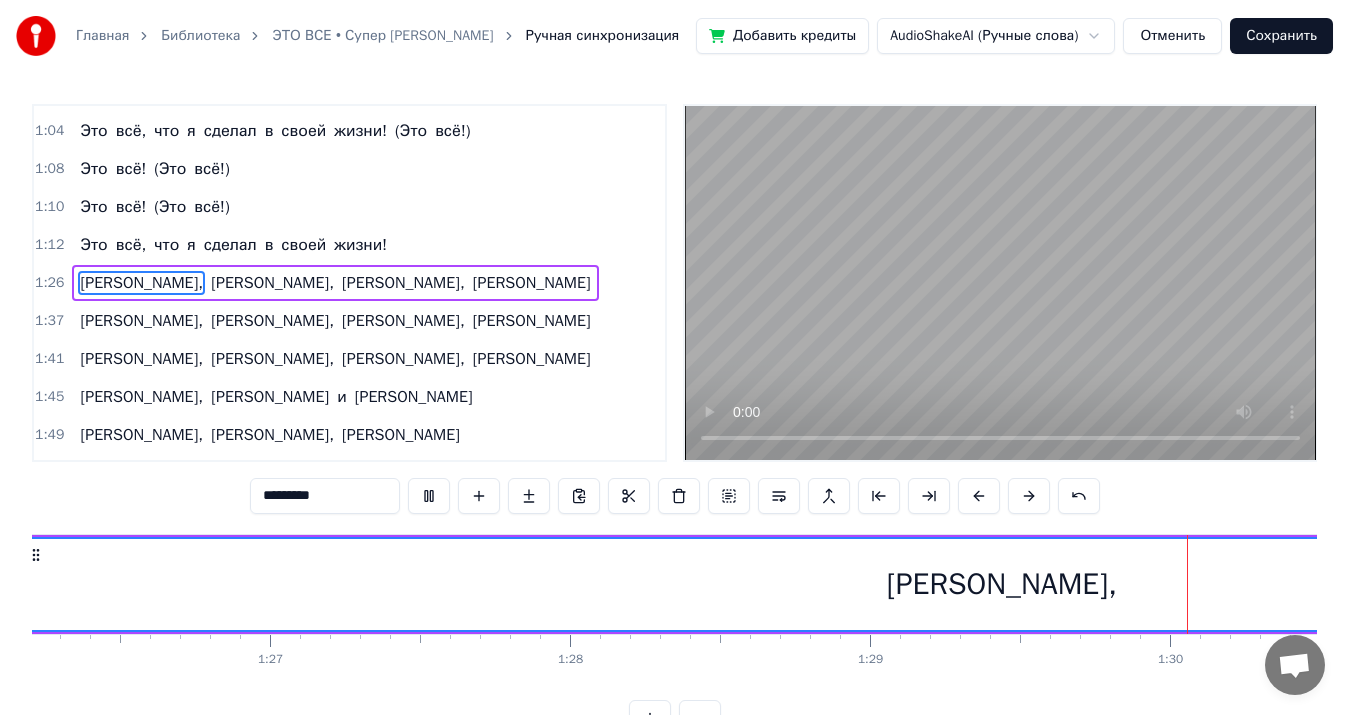 click at bounding box center [1029, 496] 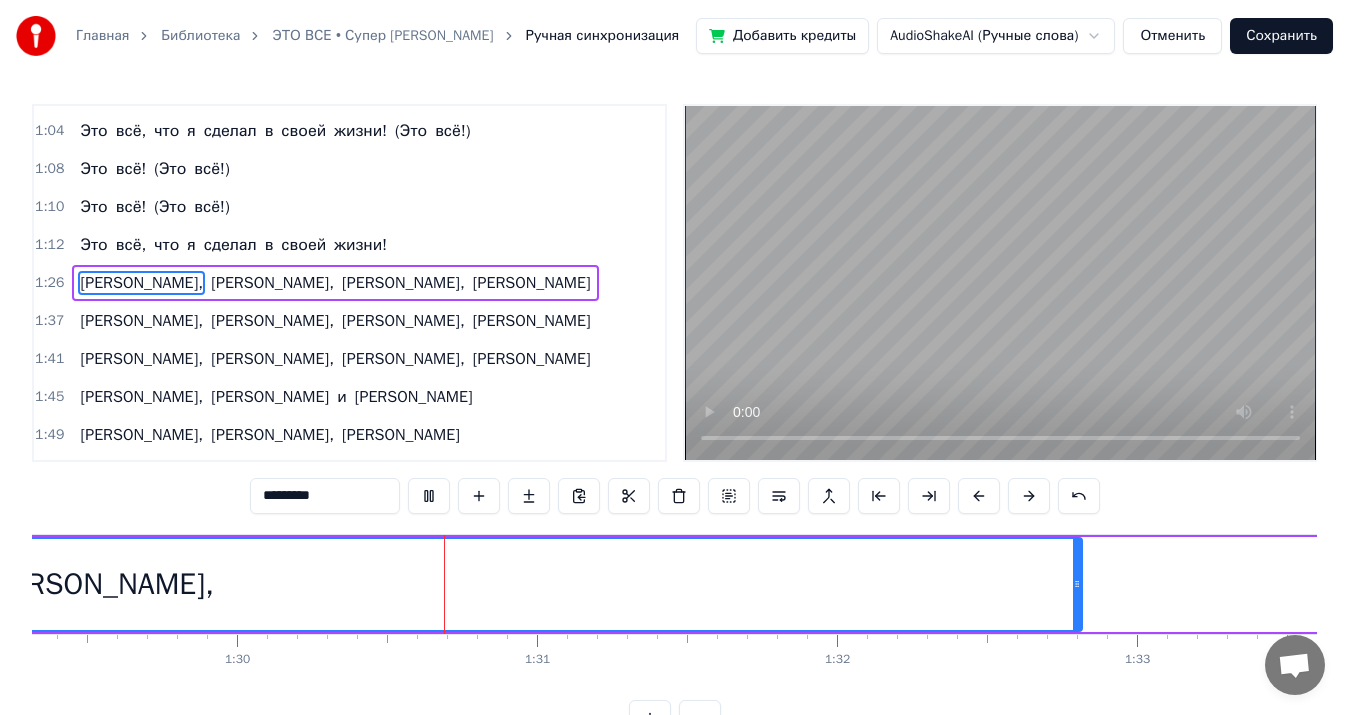 click at bounding box center (1029, 496) 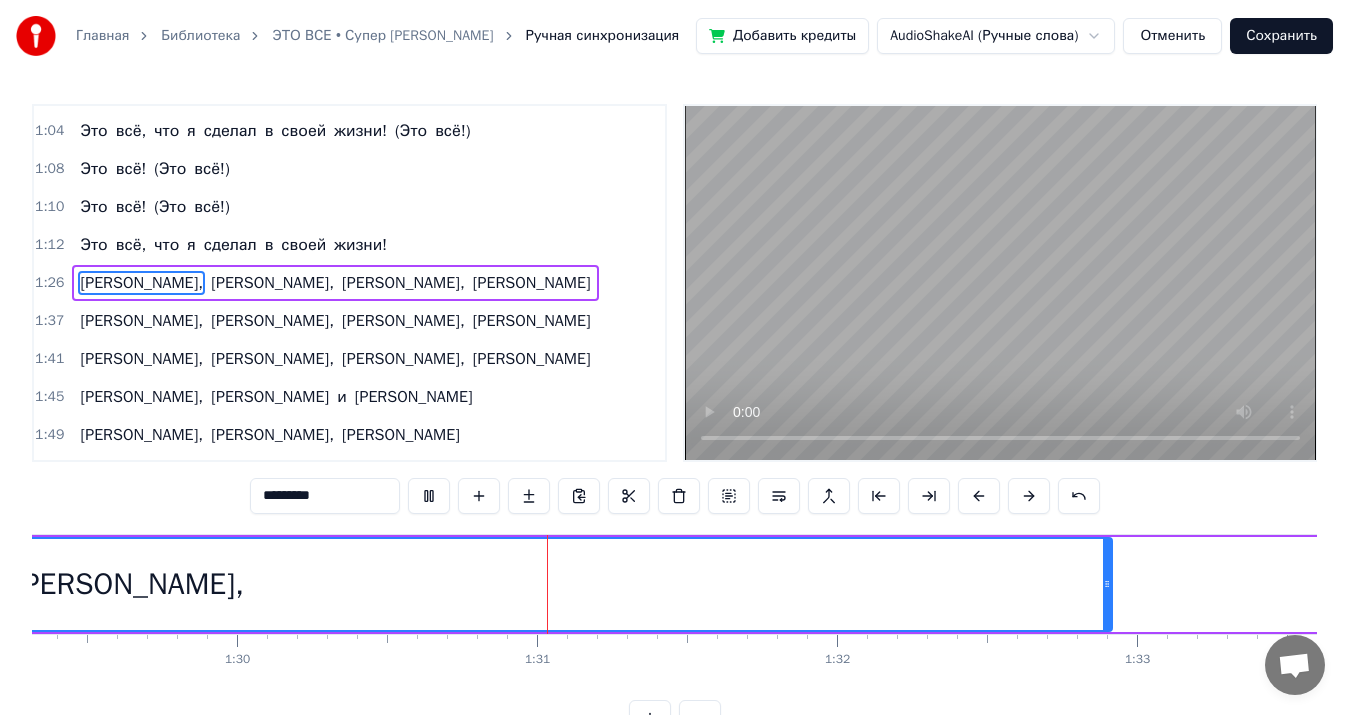 click at bounding box center (1029, 496) 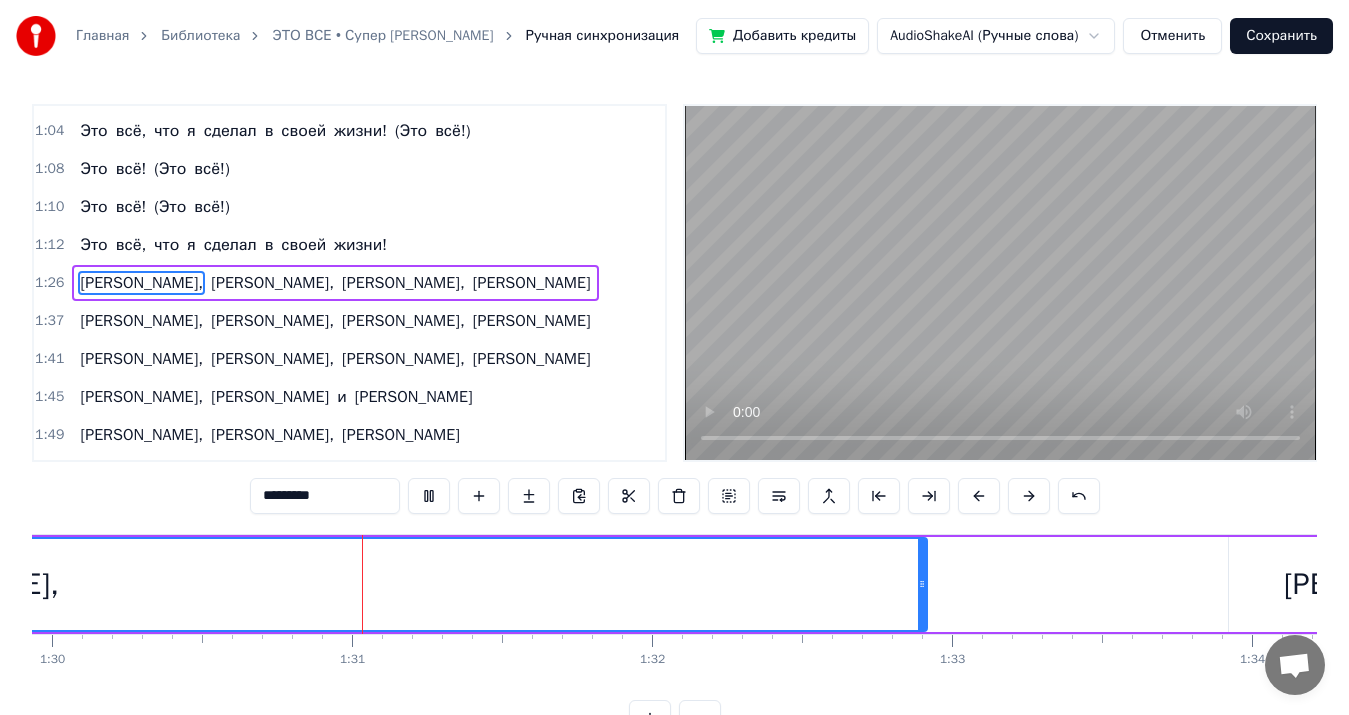 click at bounding box center [1029, 496] 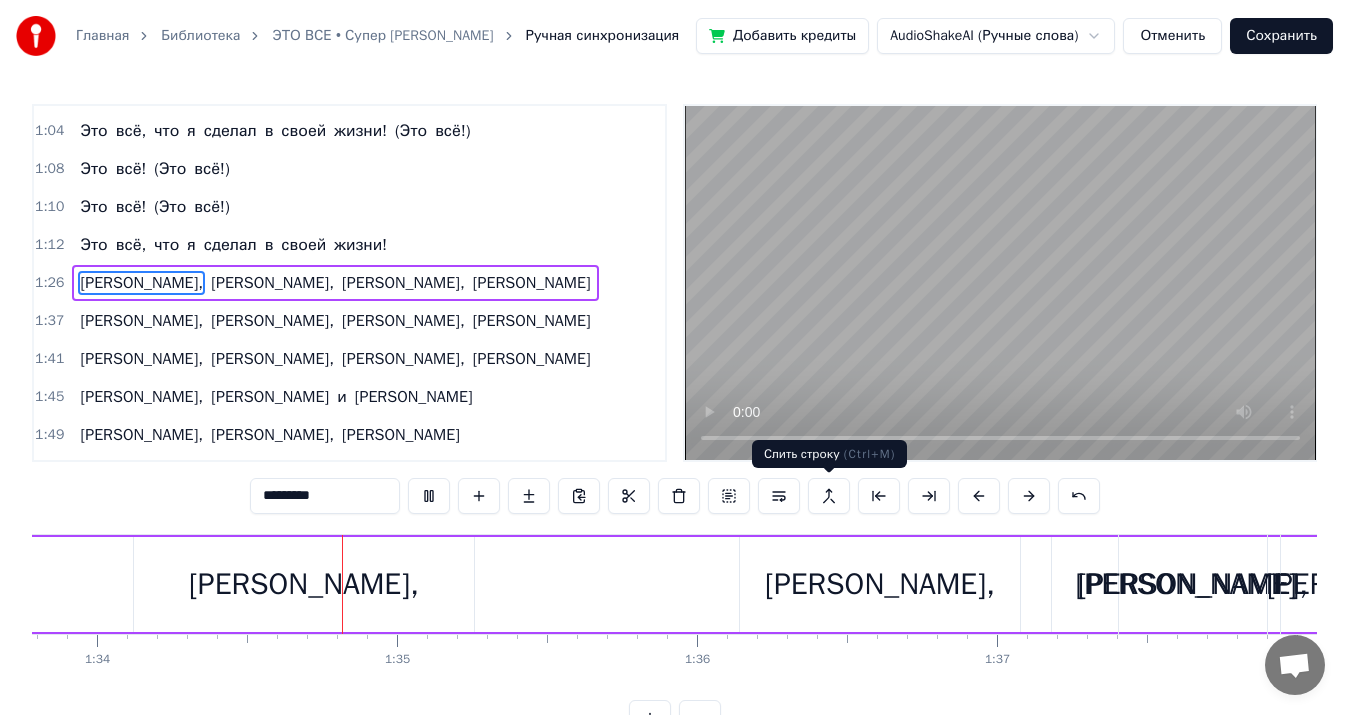 scroll, scrollTop: 0, scrollLeft: 28144, axis: horizontal 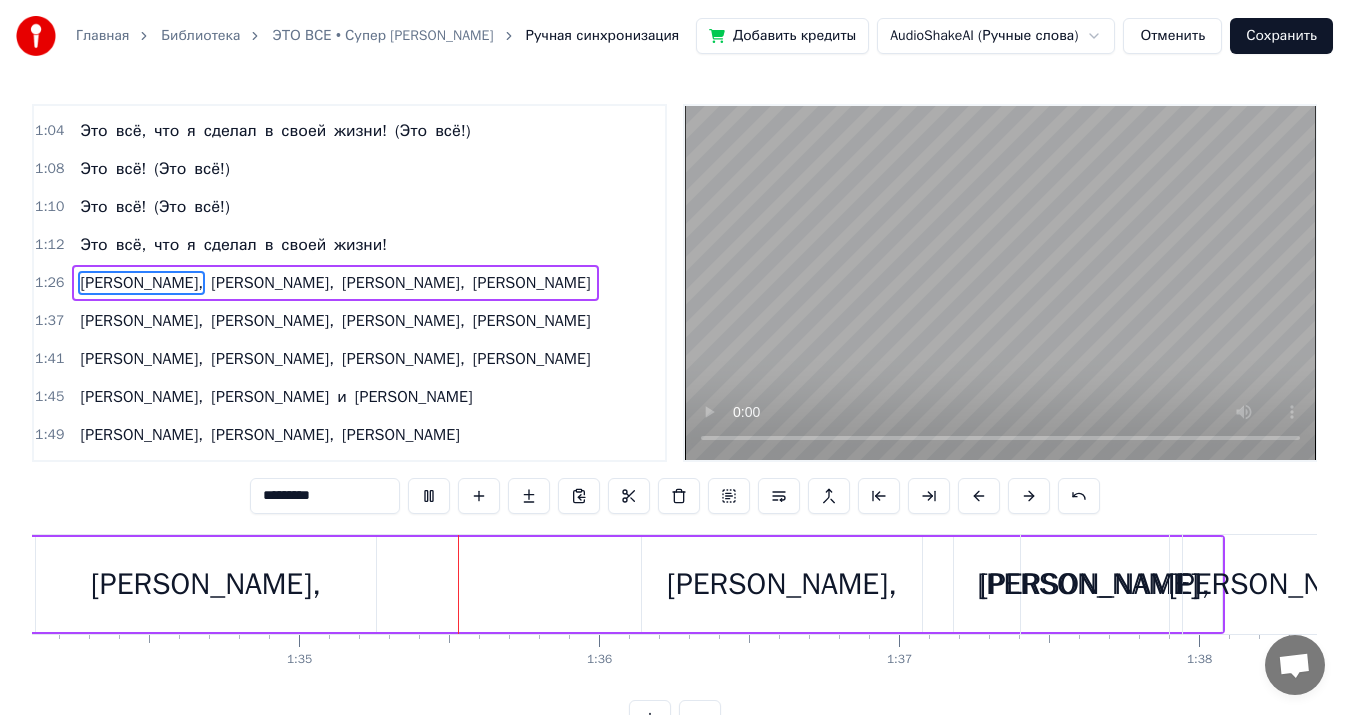 click on "Отменить" at bounding box center (1172, 36) 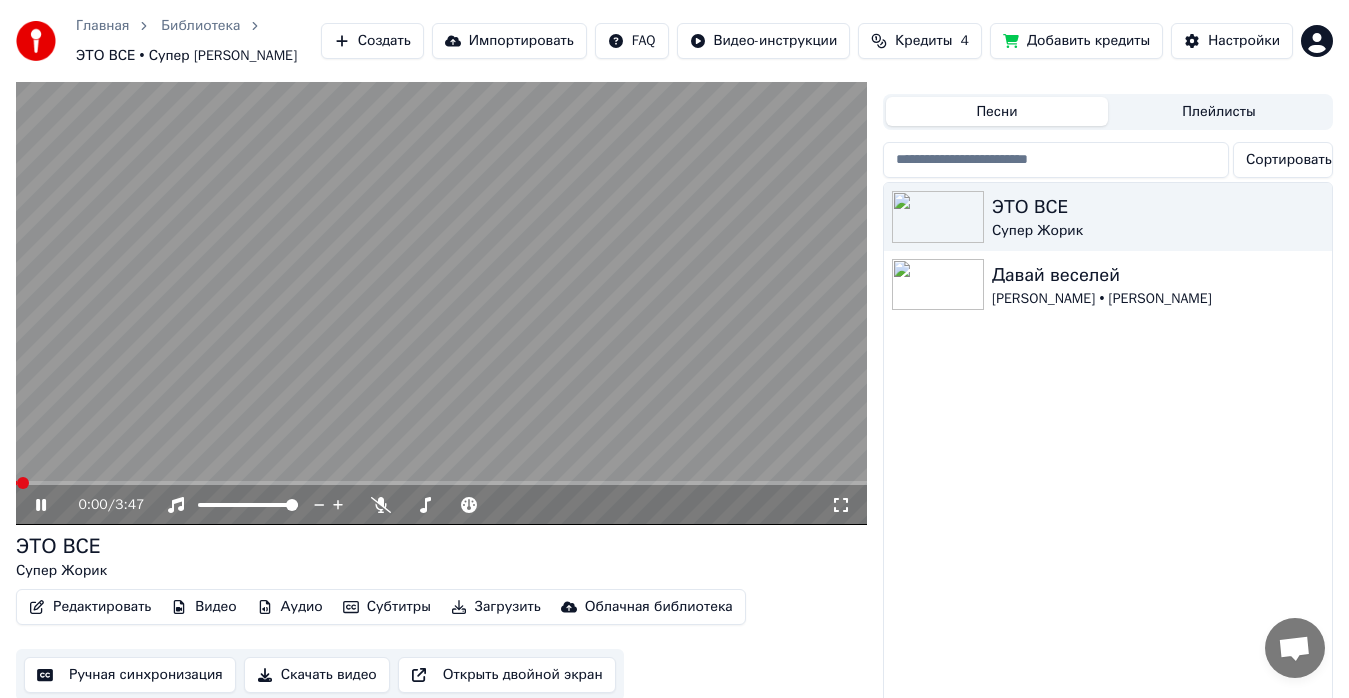 scroll, scrollTop: 56, scrollLeft: 0, axis: vertical 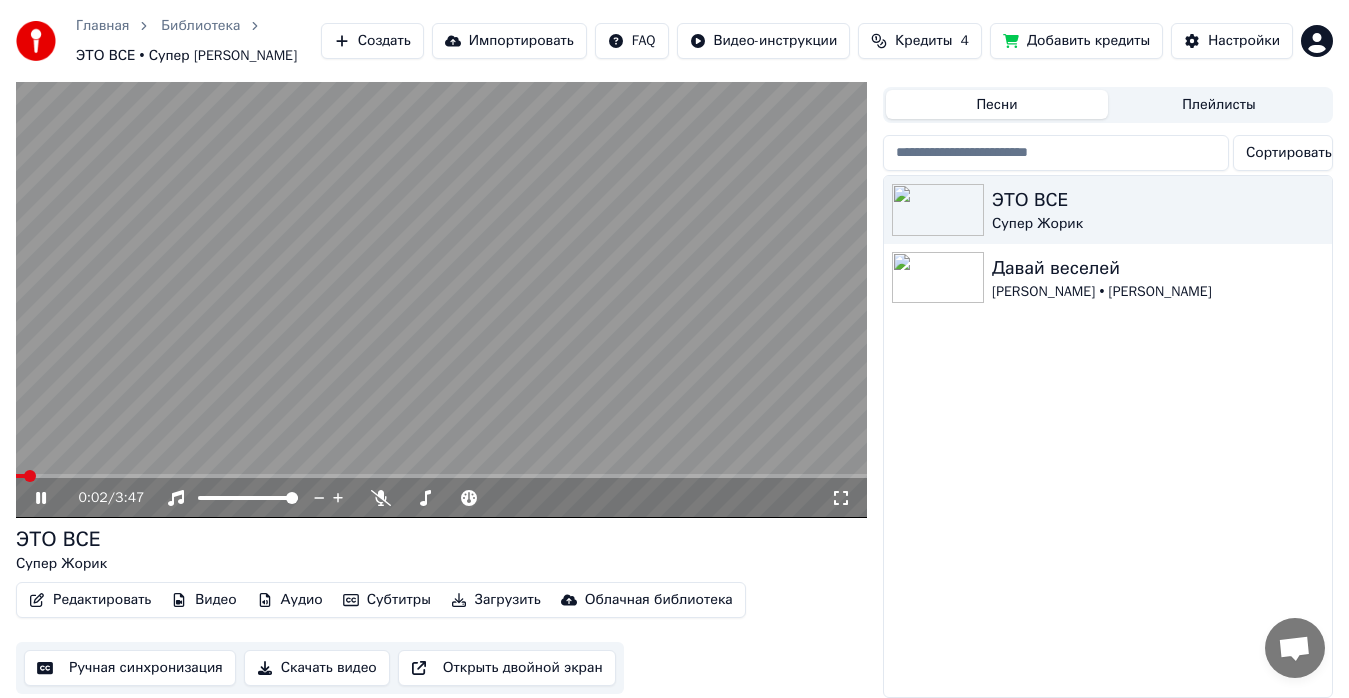 click at bounding box center [441, 278] 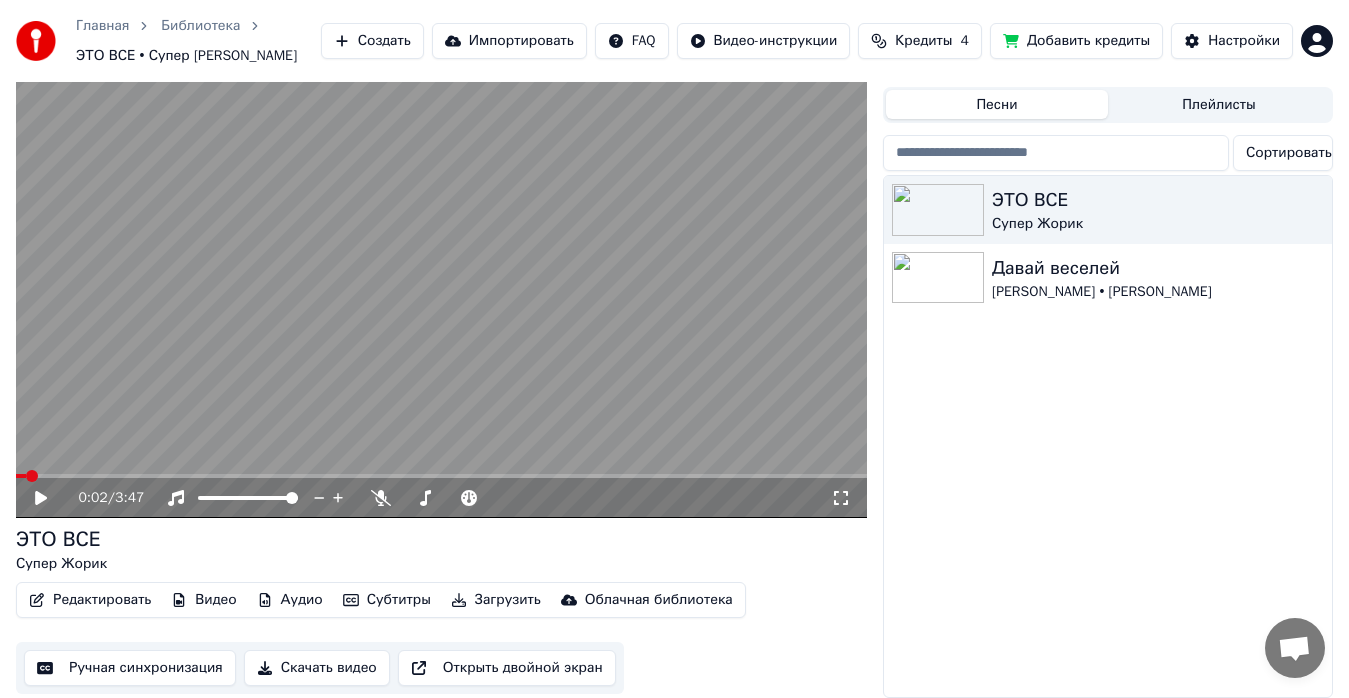 click at bounding box center (441, 476) 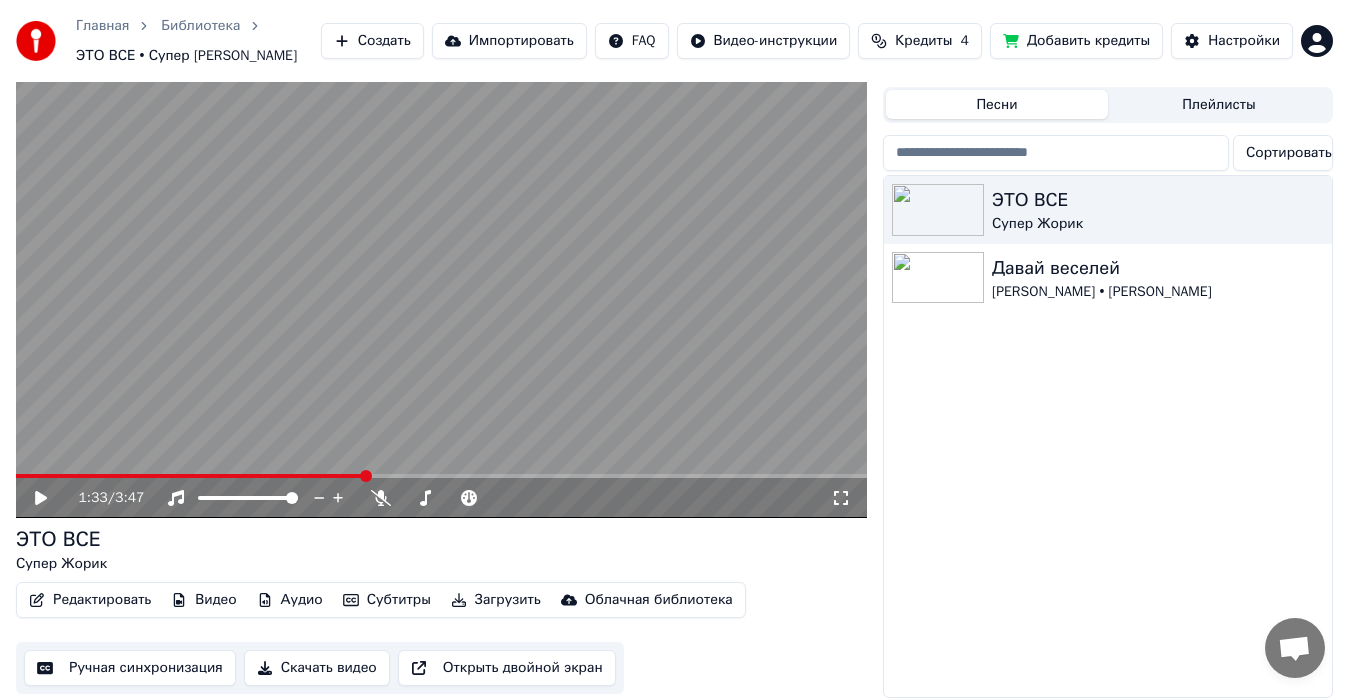 click on "1:33  /  3:47" at bounding box center [441, 498] 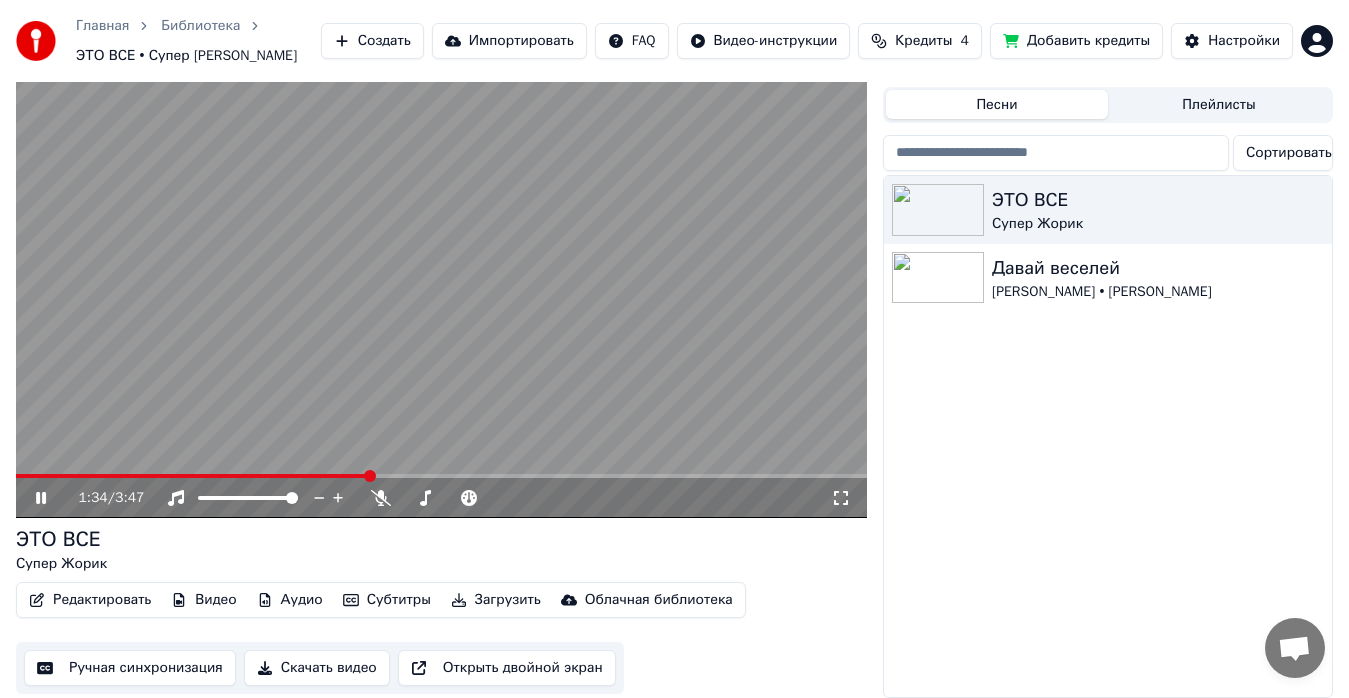 click at bounding box center (192, 476) 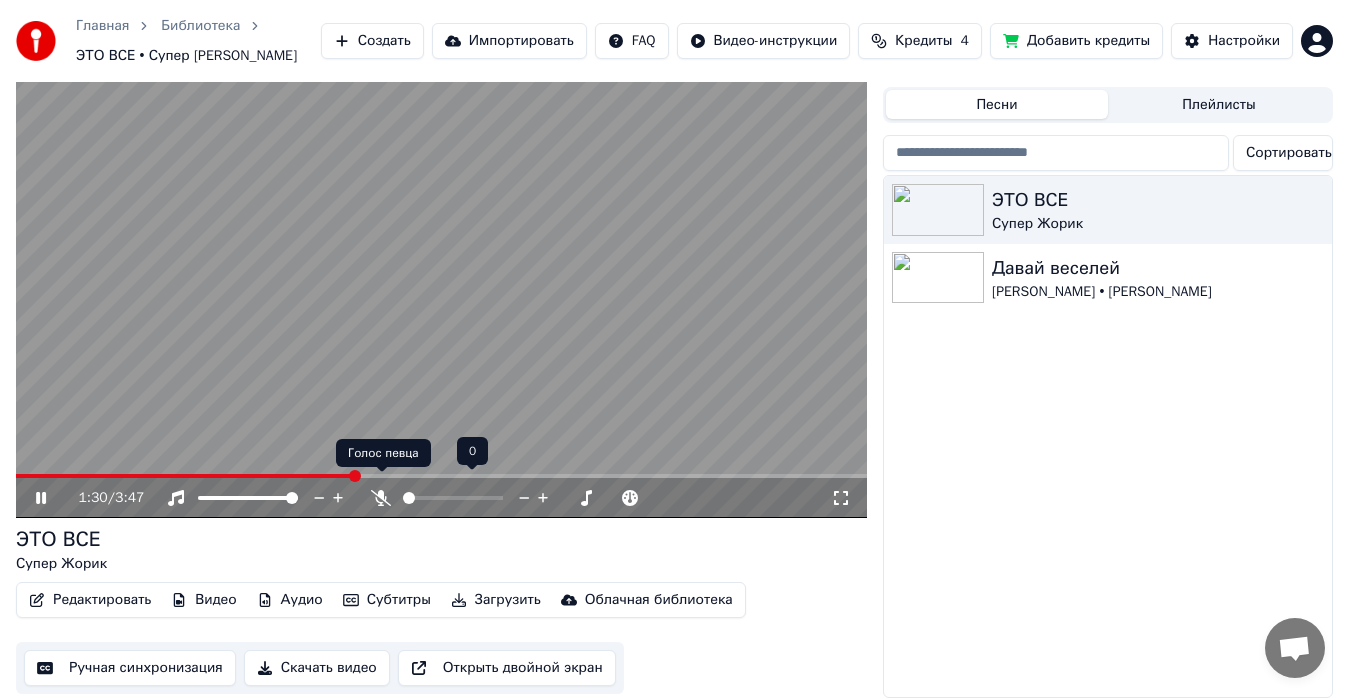 click 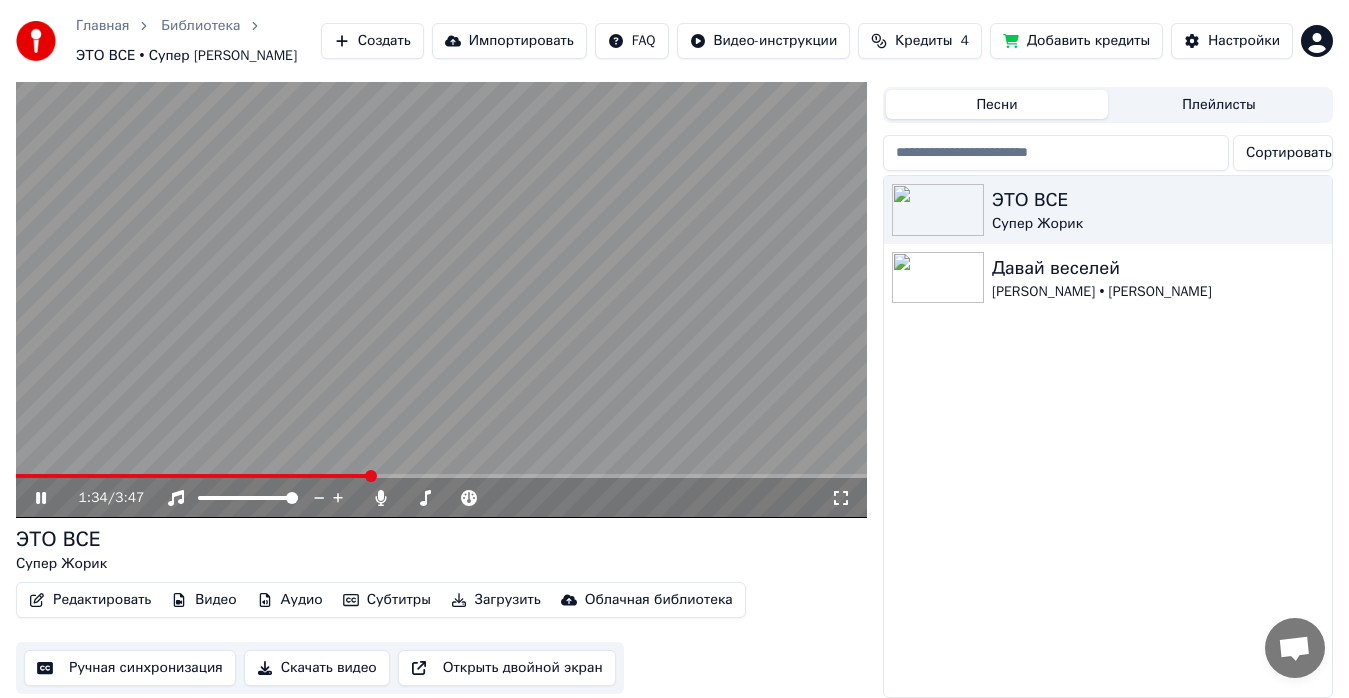 click at bounding box center [193, 476] 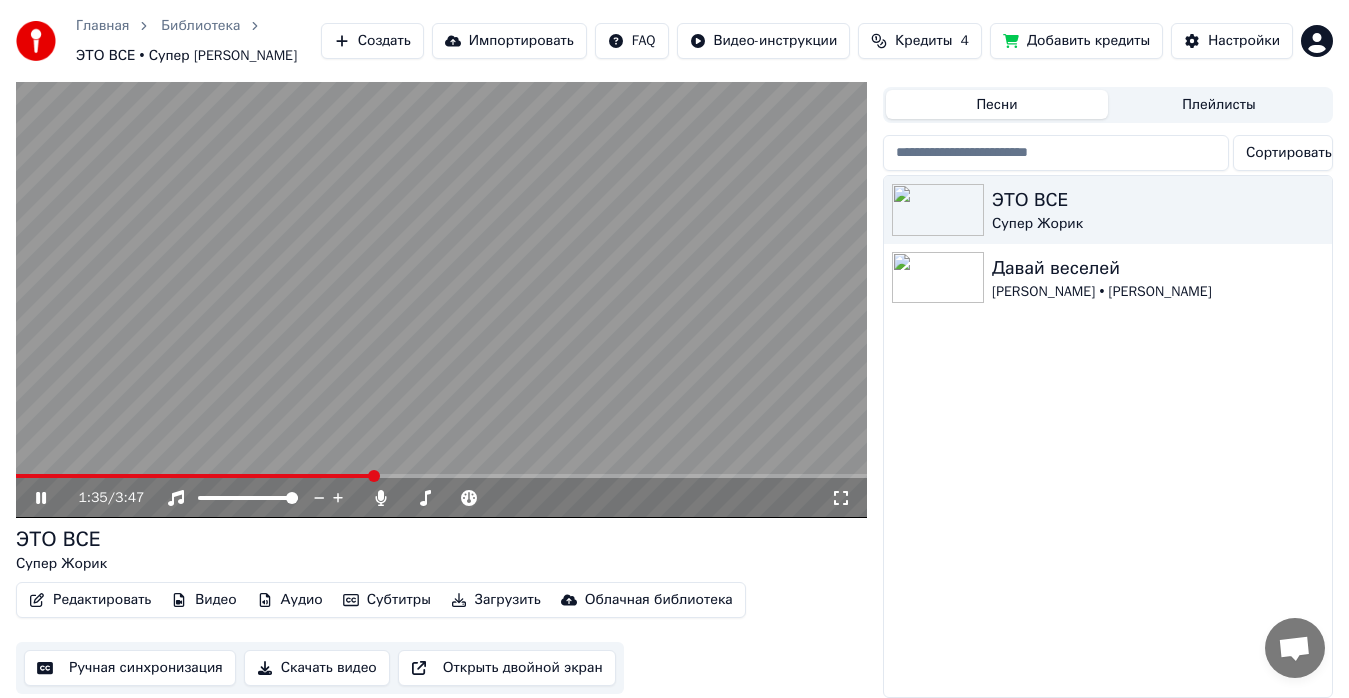 click 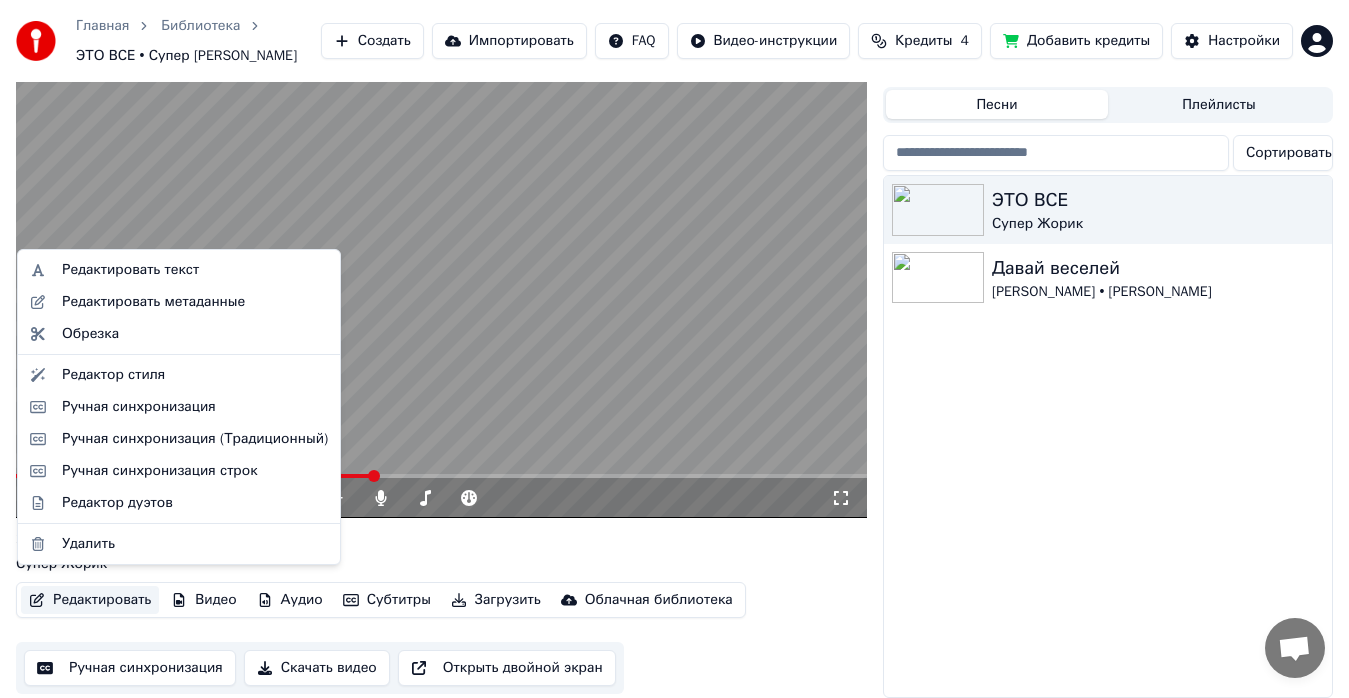 click on "Редактировать" at bounding box center (90, 600) 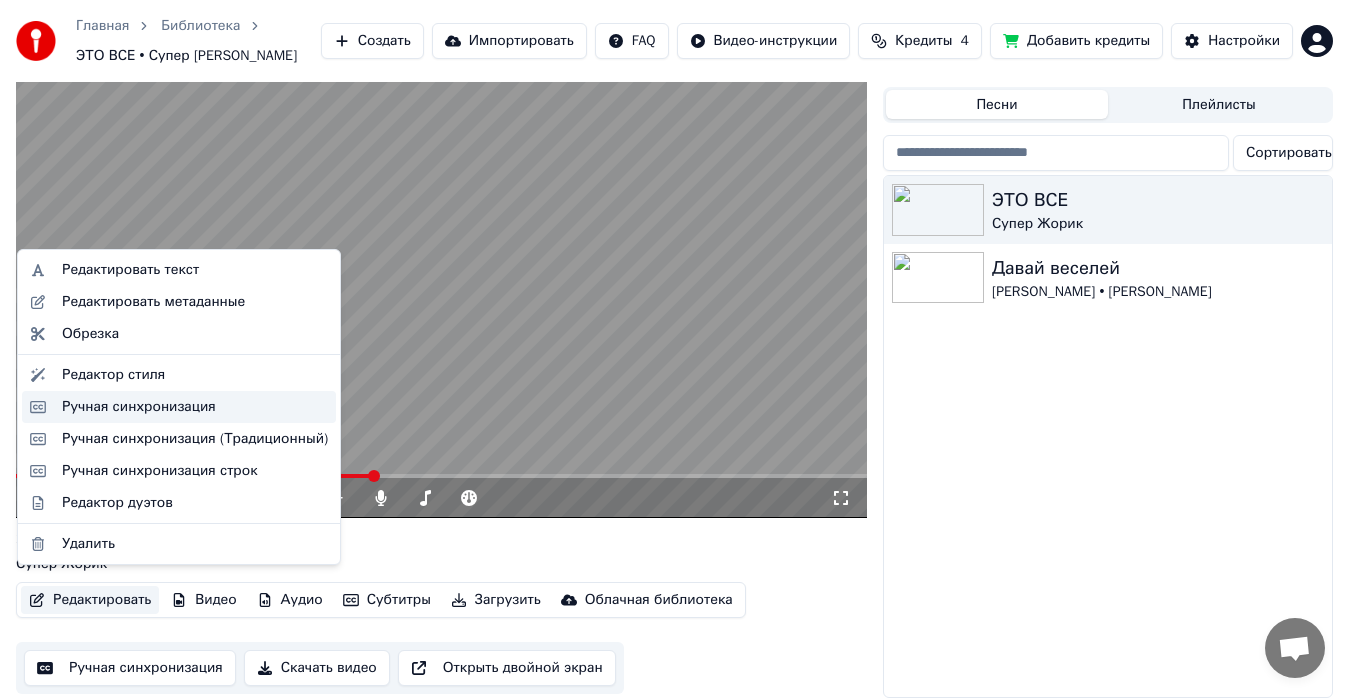 click on "Ручная синхронизация" at bounding box center (139, 407) 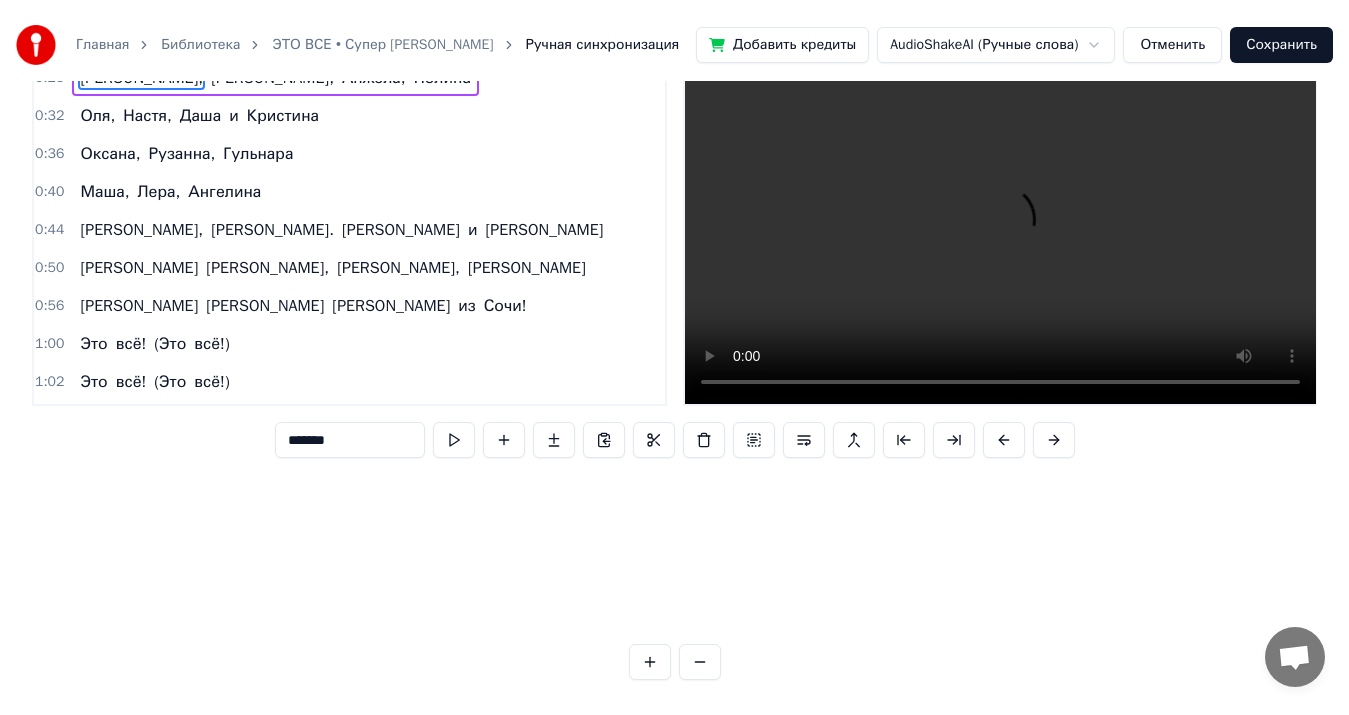 scroll, scrollTop: 0, scrollLeft: 0, axis: both 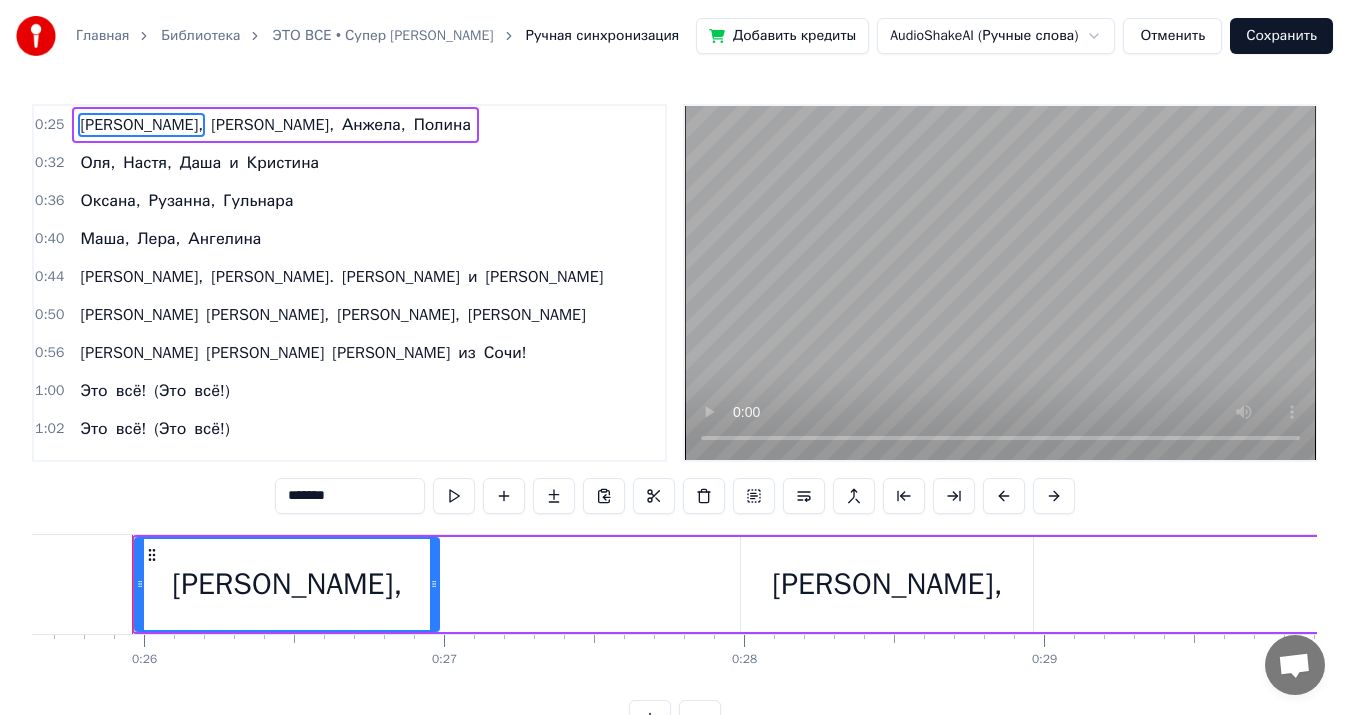 type 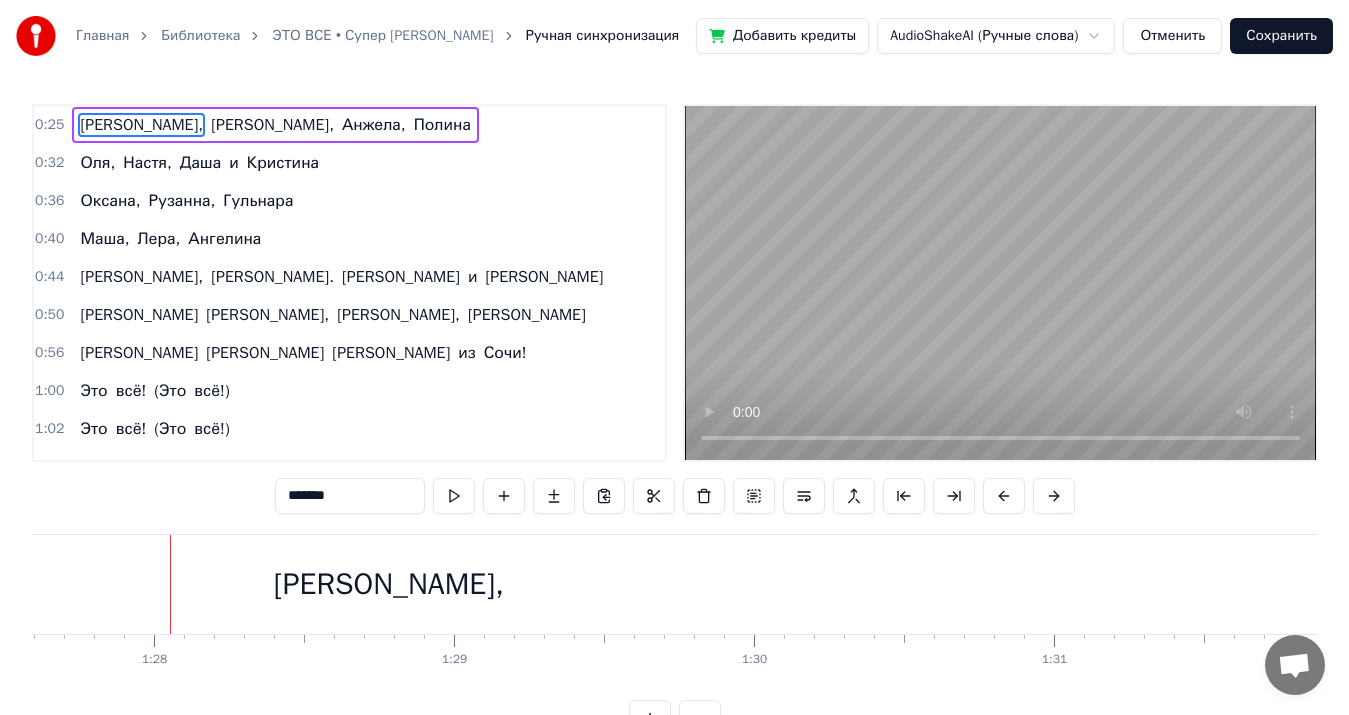 scroll, scrollTop: 0, scrollLeft: 26315, axis: horizontal 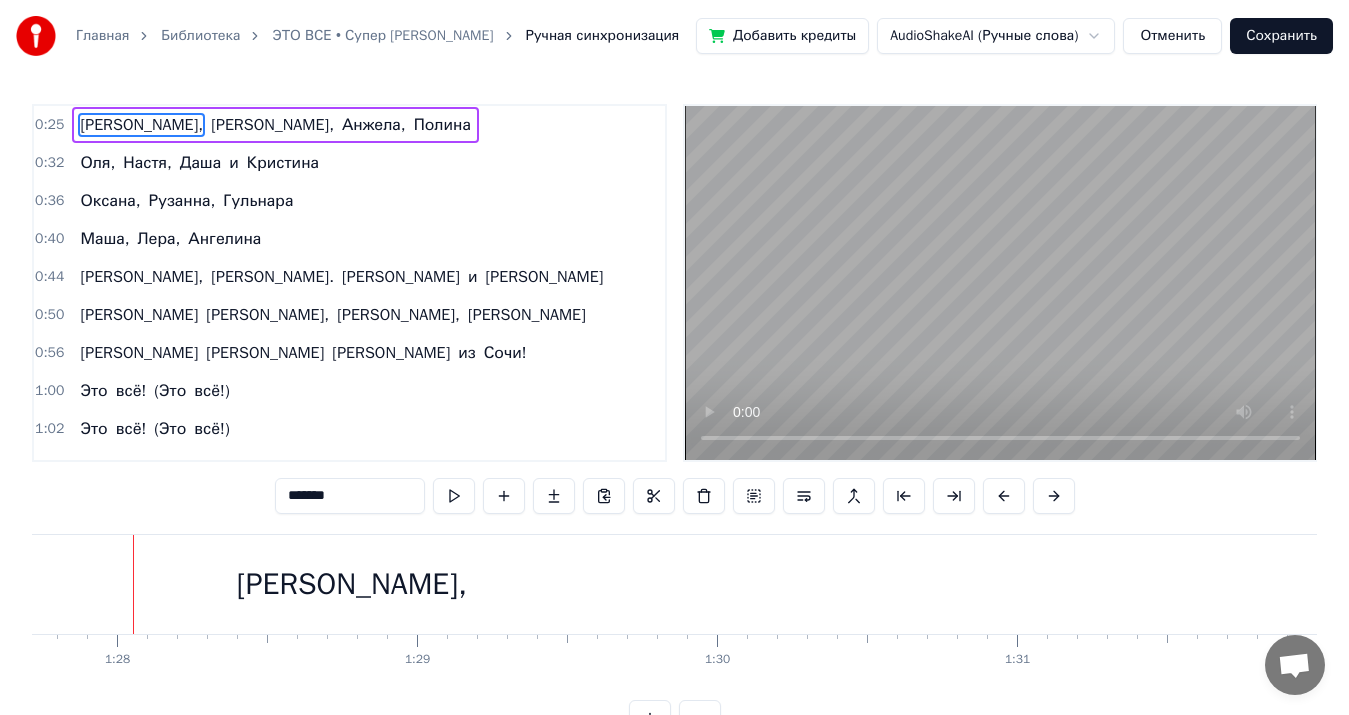click on "[PERSON_NAME]," at bounding box center (352, 584) 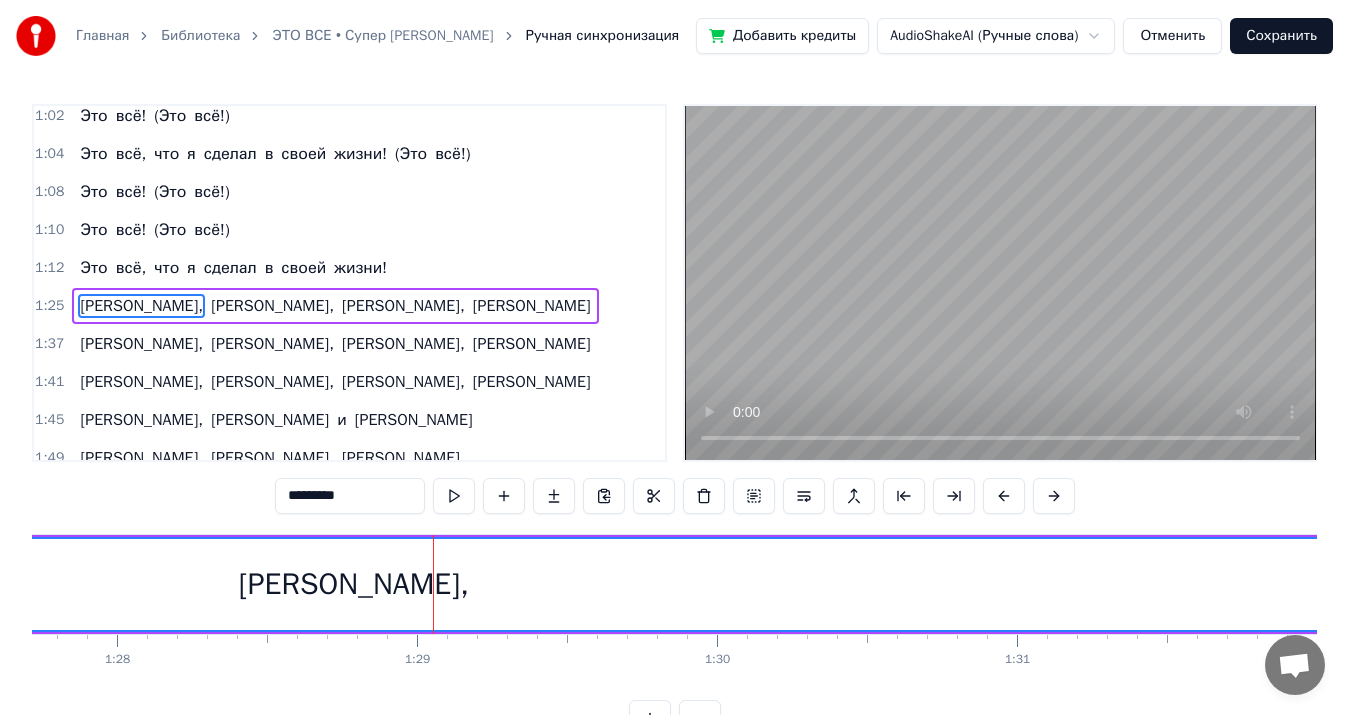 scroll, scrollTop: 336, scrollLeft: 0, axis: vertical 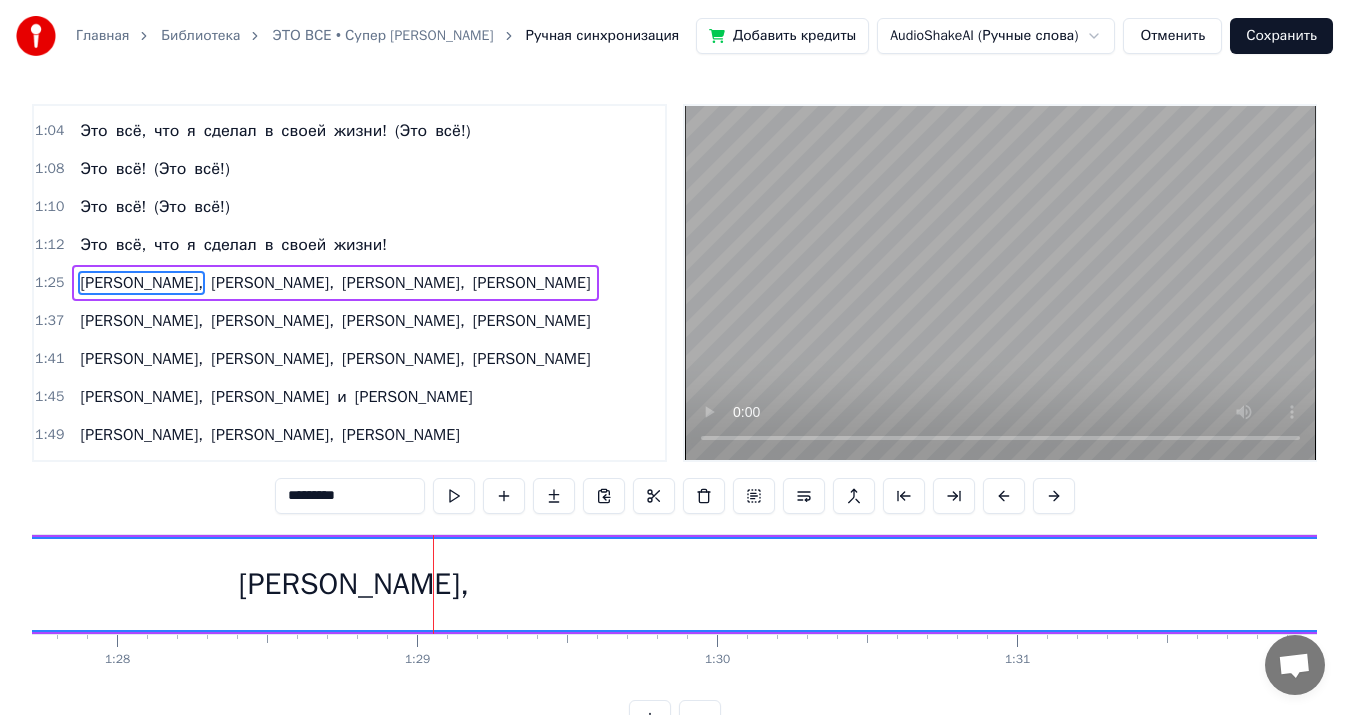 click on "*********" at bounding box center (350, 496) 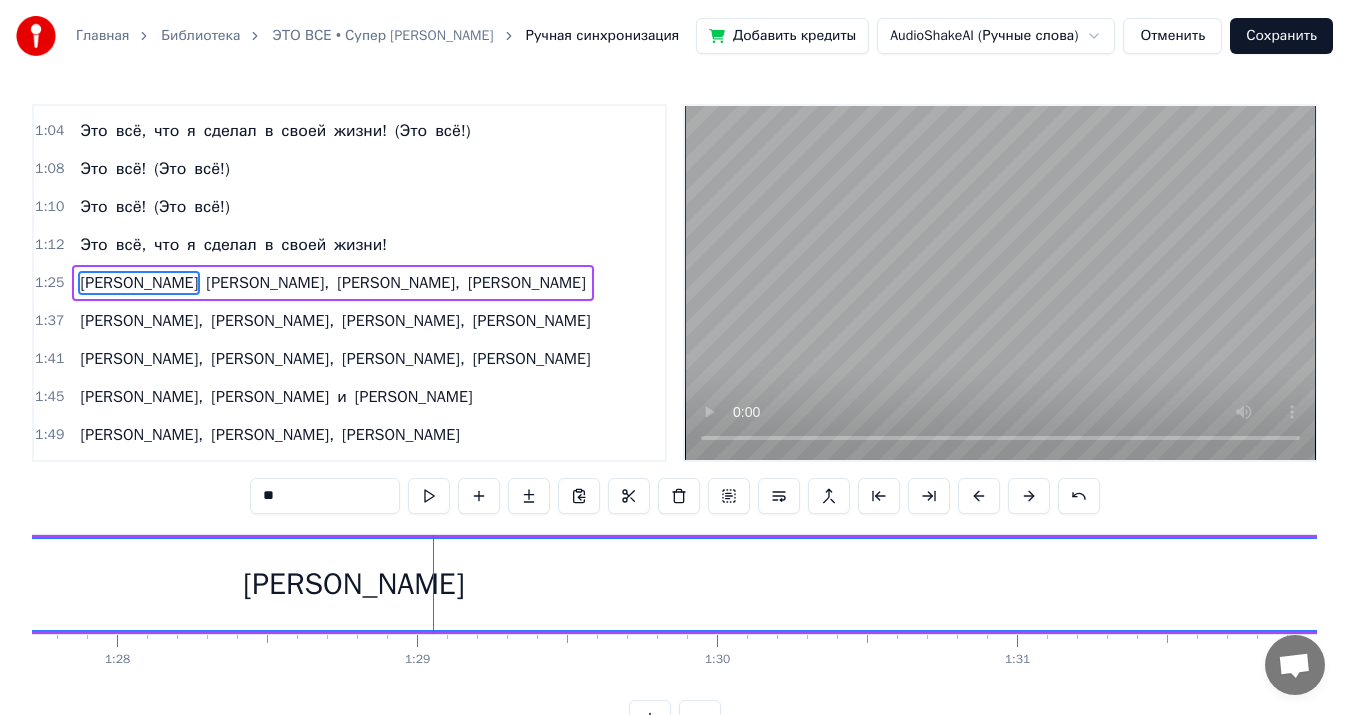type on "*" 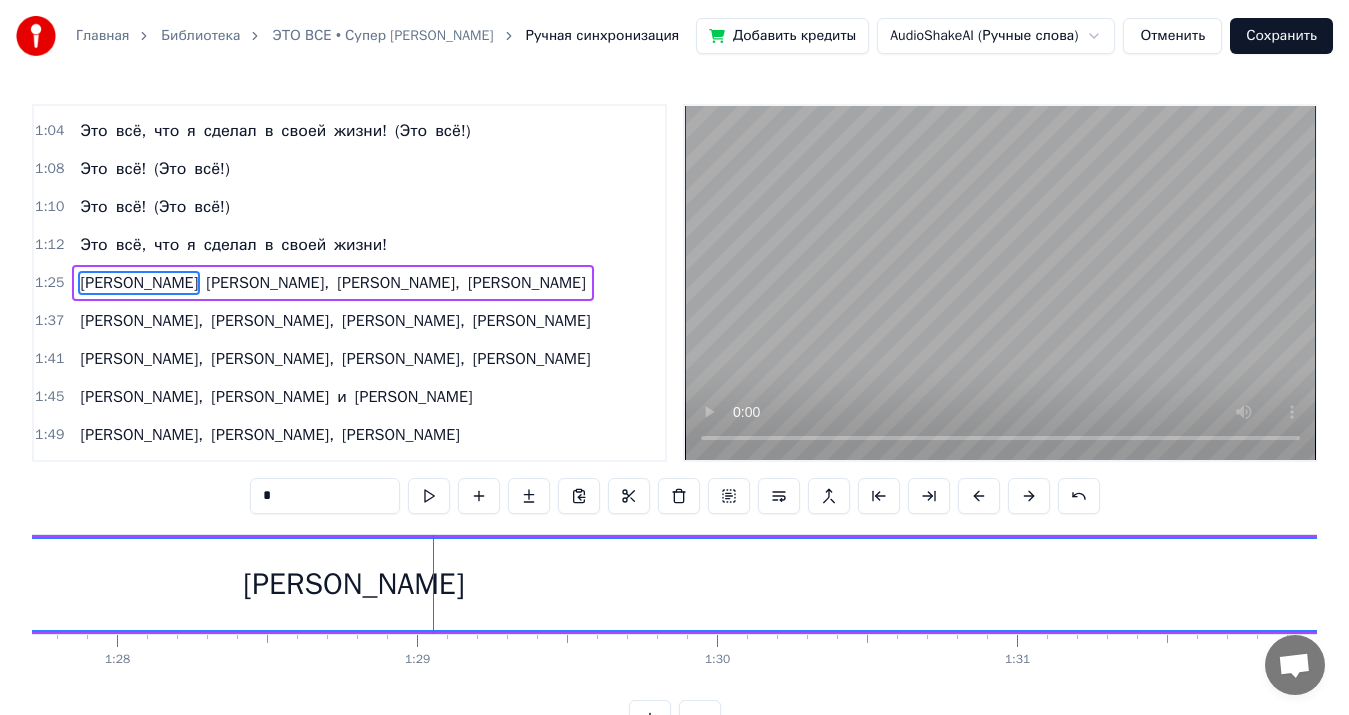 type 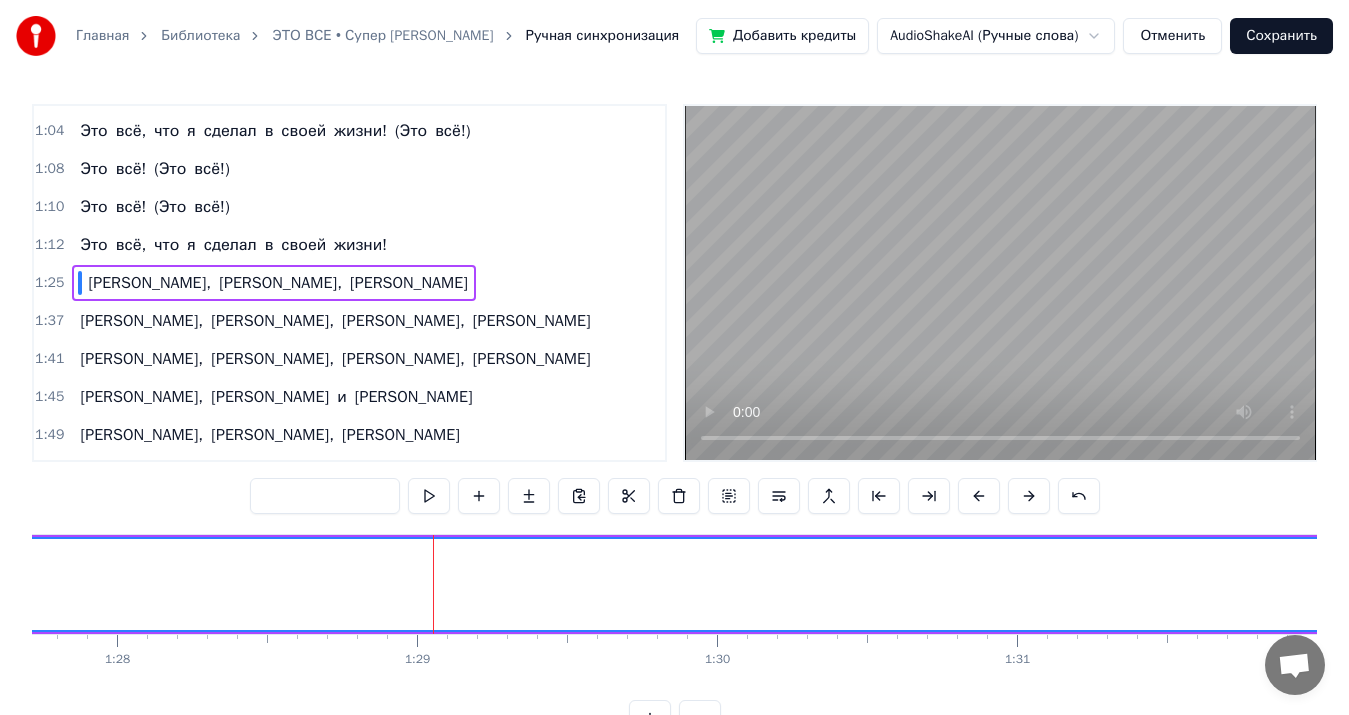 click on "Отменить" at bounding box center [1172, 36] 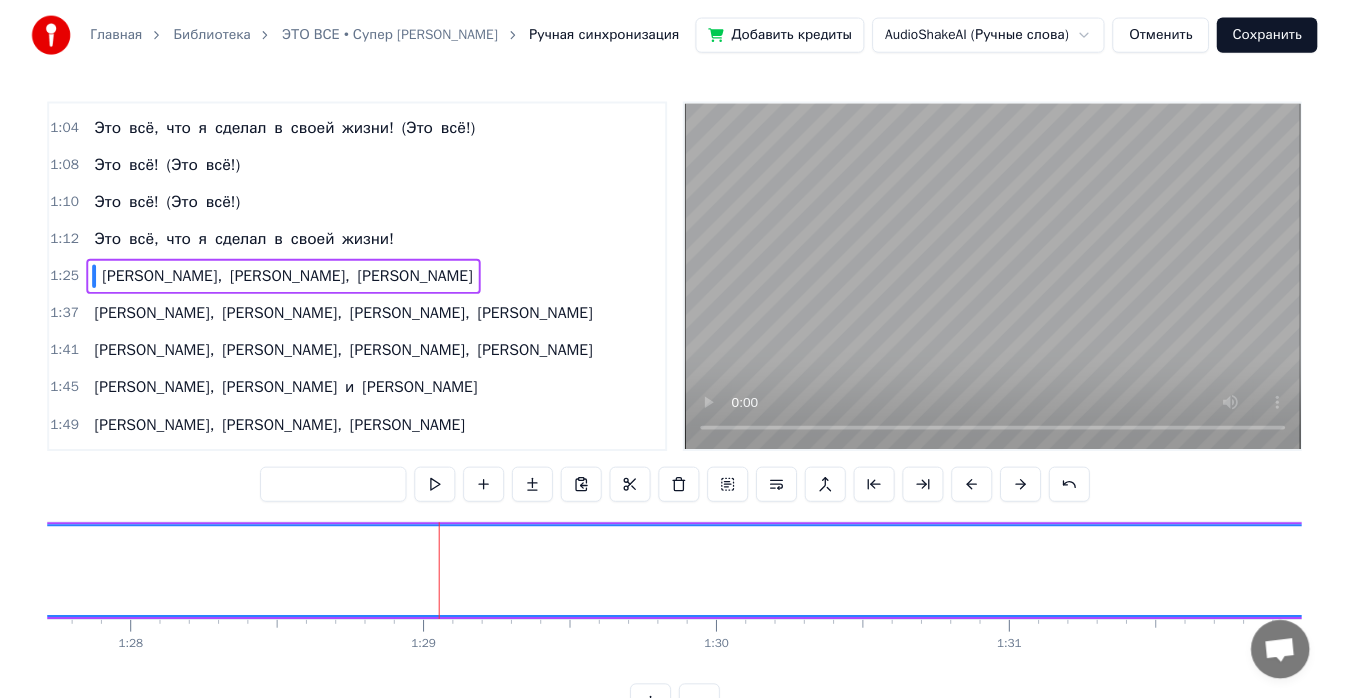scroll, scrollTop: 56, scrollLeft: 0, axis: vertical 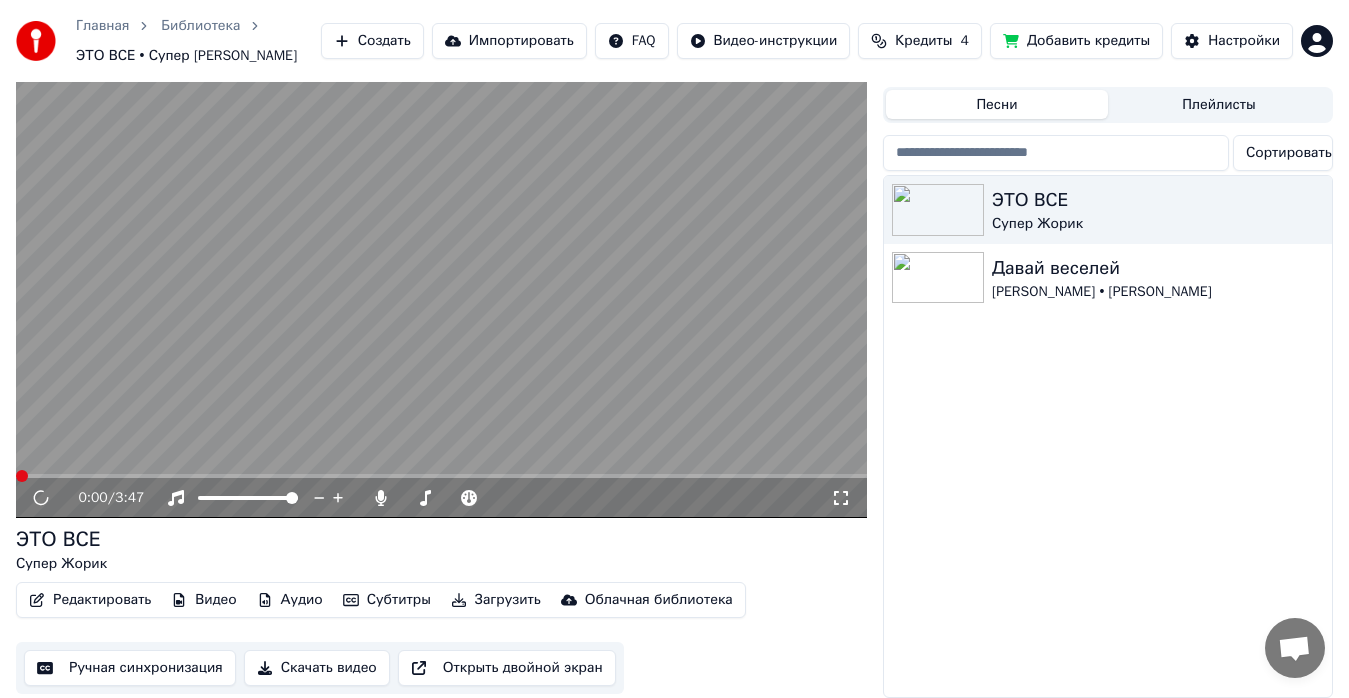 click on "Ручная синхронизация" at bounding box center [130, 668] 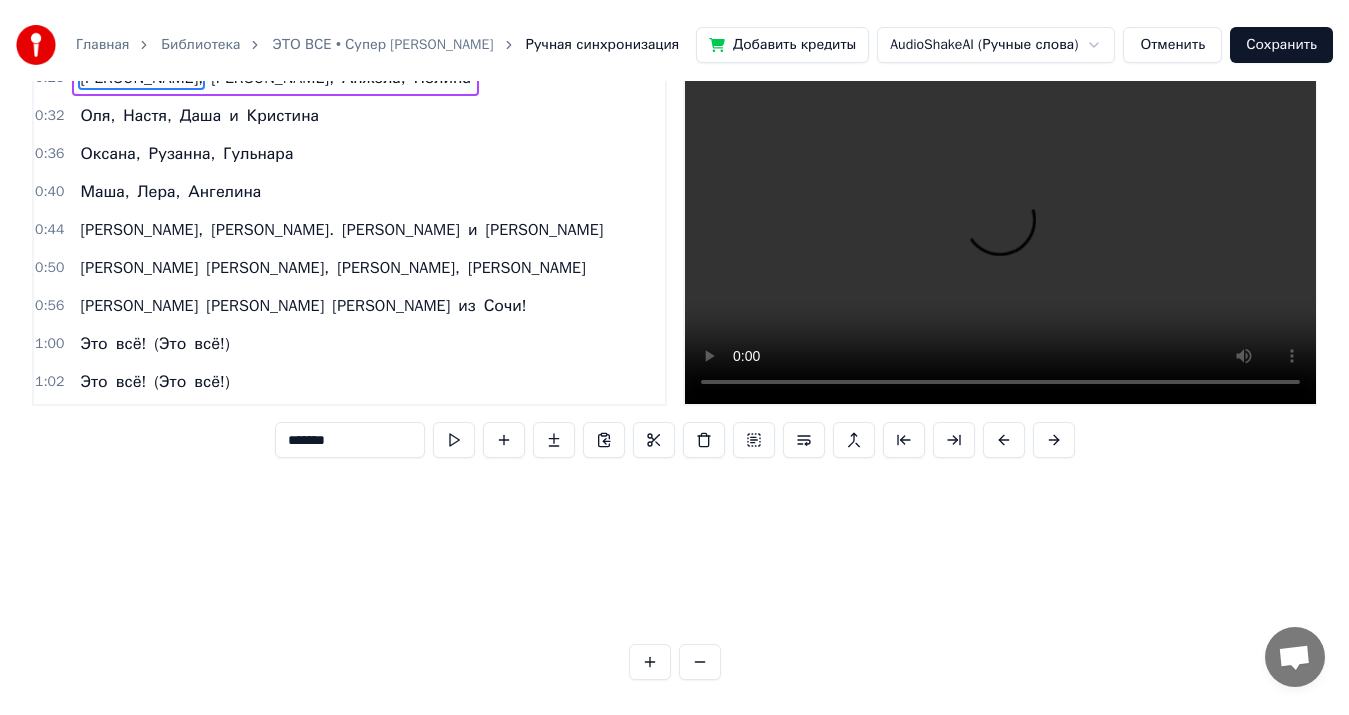 scroll, scrollTop: 0, scrollLeft: 0, axis: both 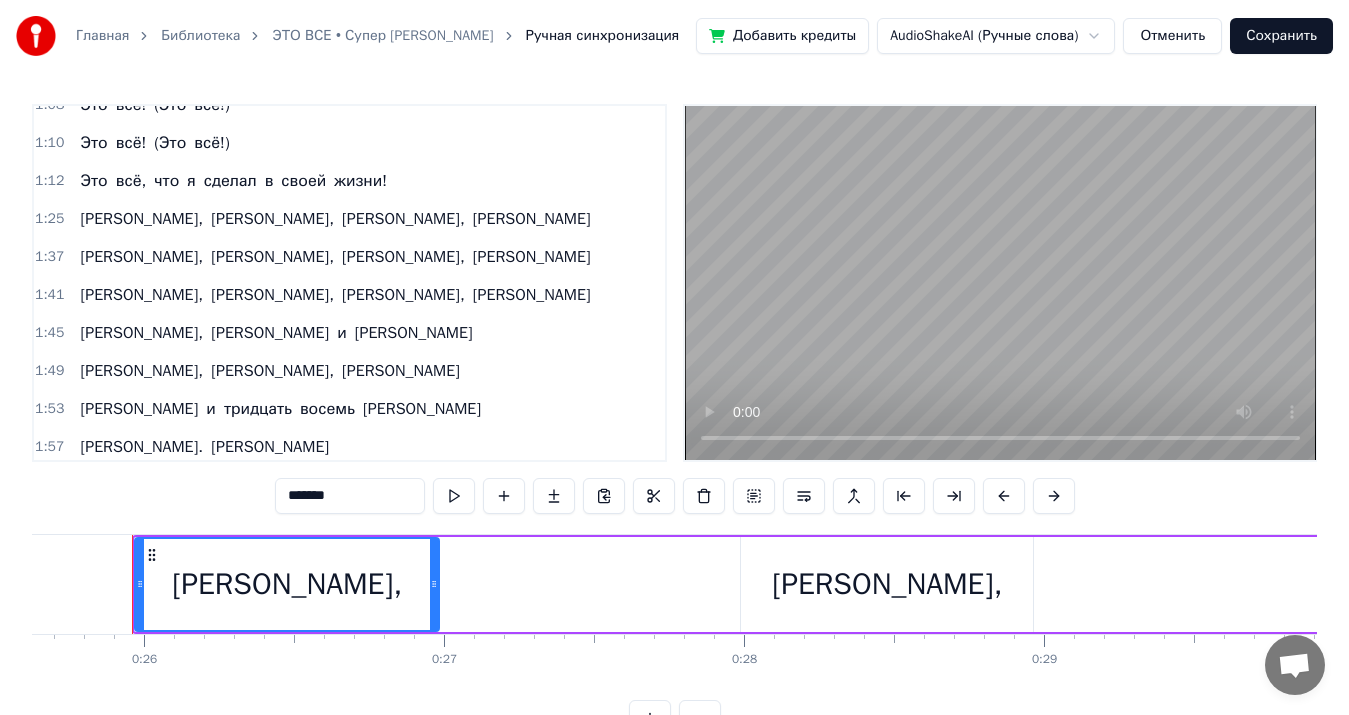 click on "[PERSON_NAME]," at bounding box center (141, 219) 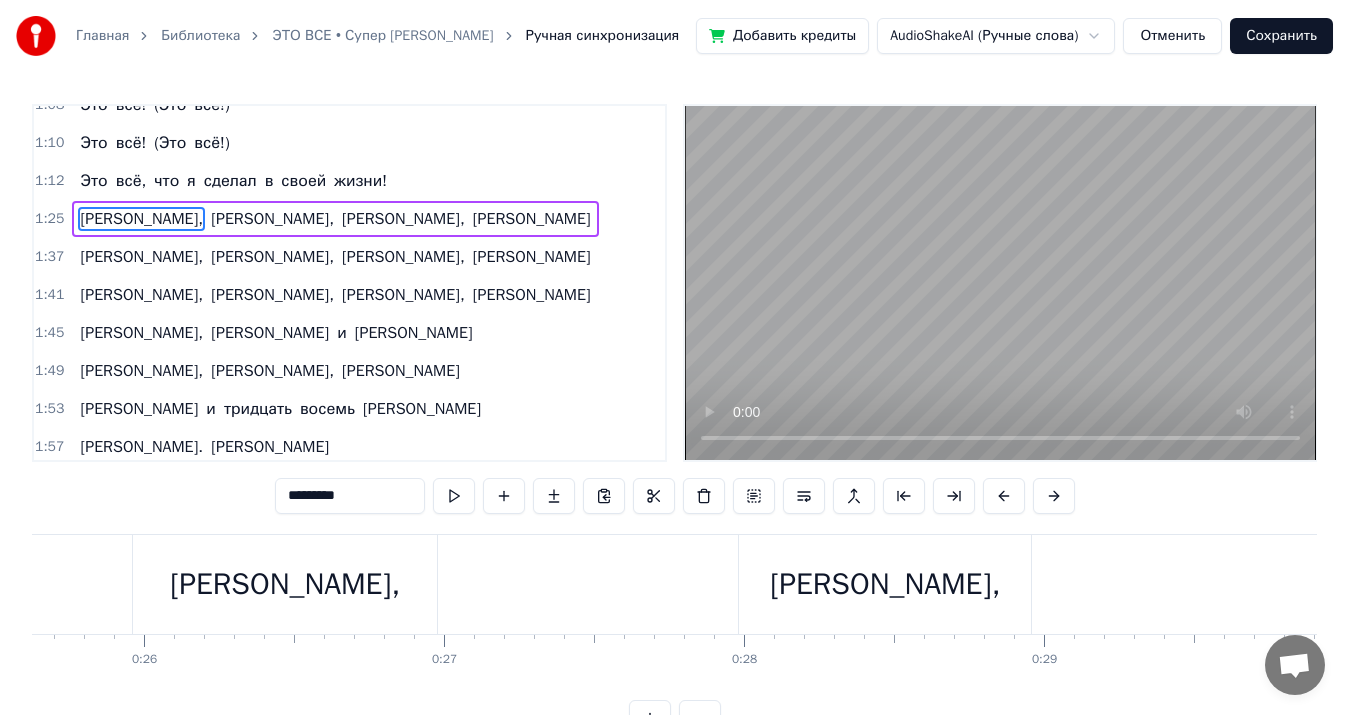 scroll, scrollTop: 336, scrollLeft: 0, axis: vertical 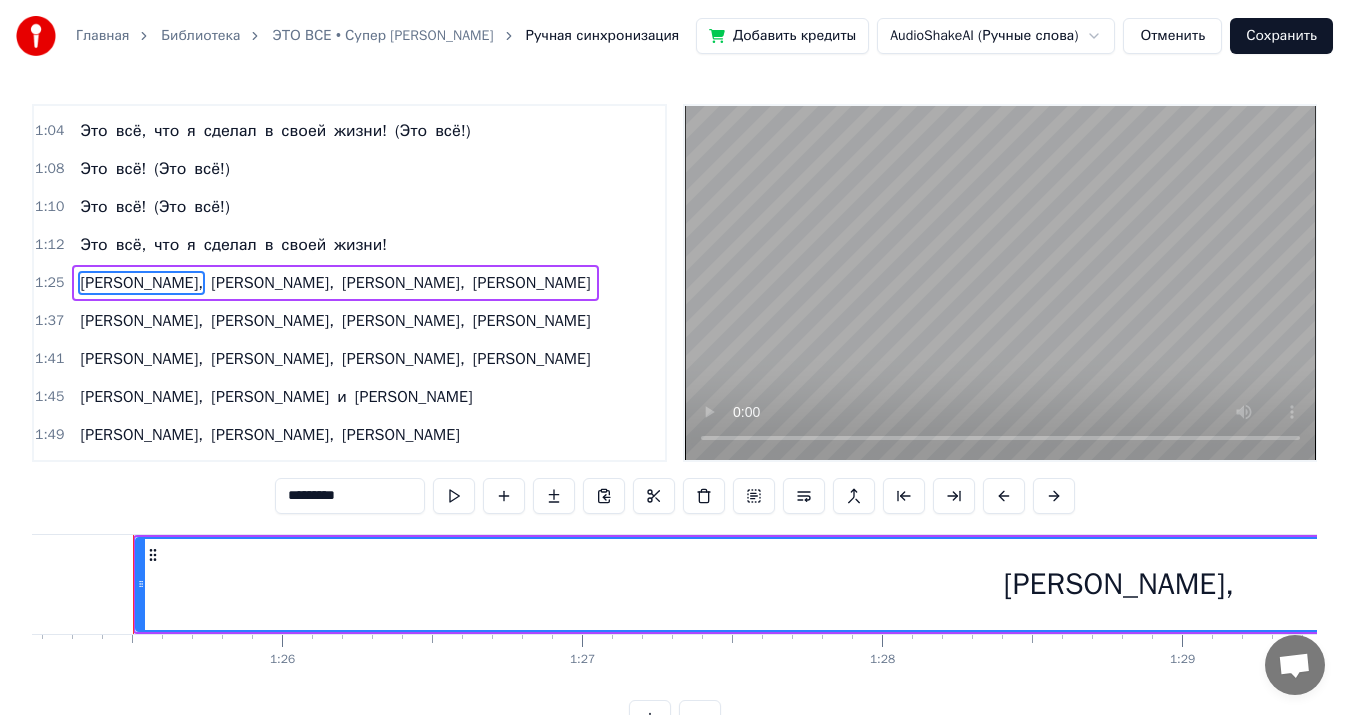 drag, startPoint x: 78, startPoint y: 289, endPoint x: 144, endPoint y: 283, distance: 66.27216 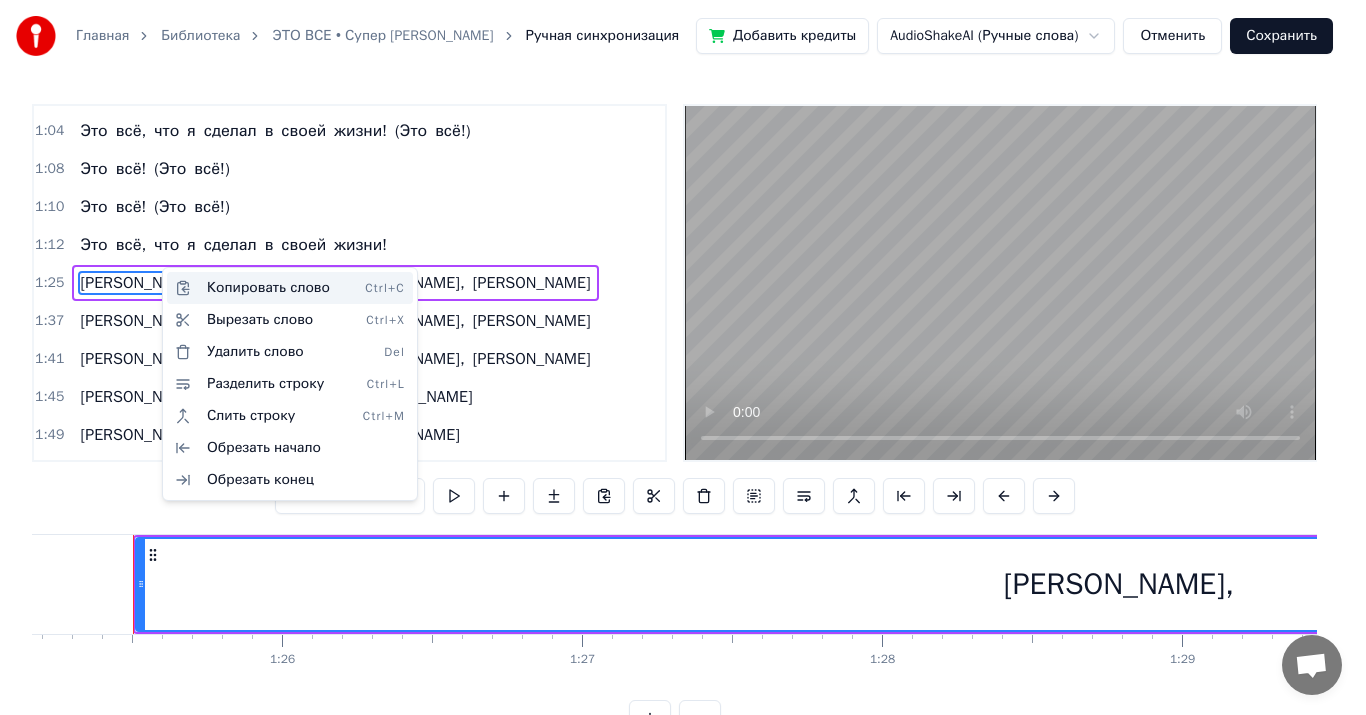 click on "Копировать слово Ctrl+C" at bounding box center (290, 288) 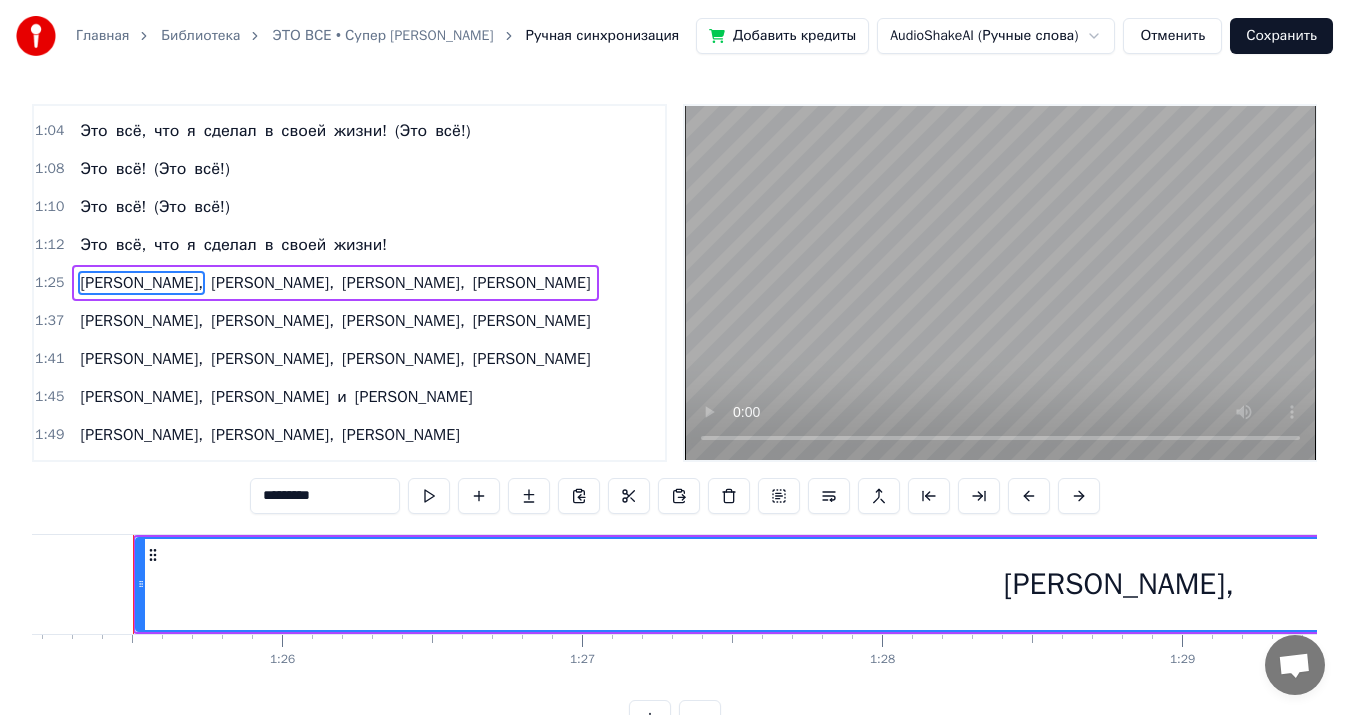 click on "[PERSON_NAME]," at bounding box center (1119, 584) 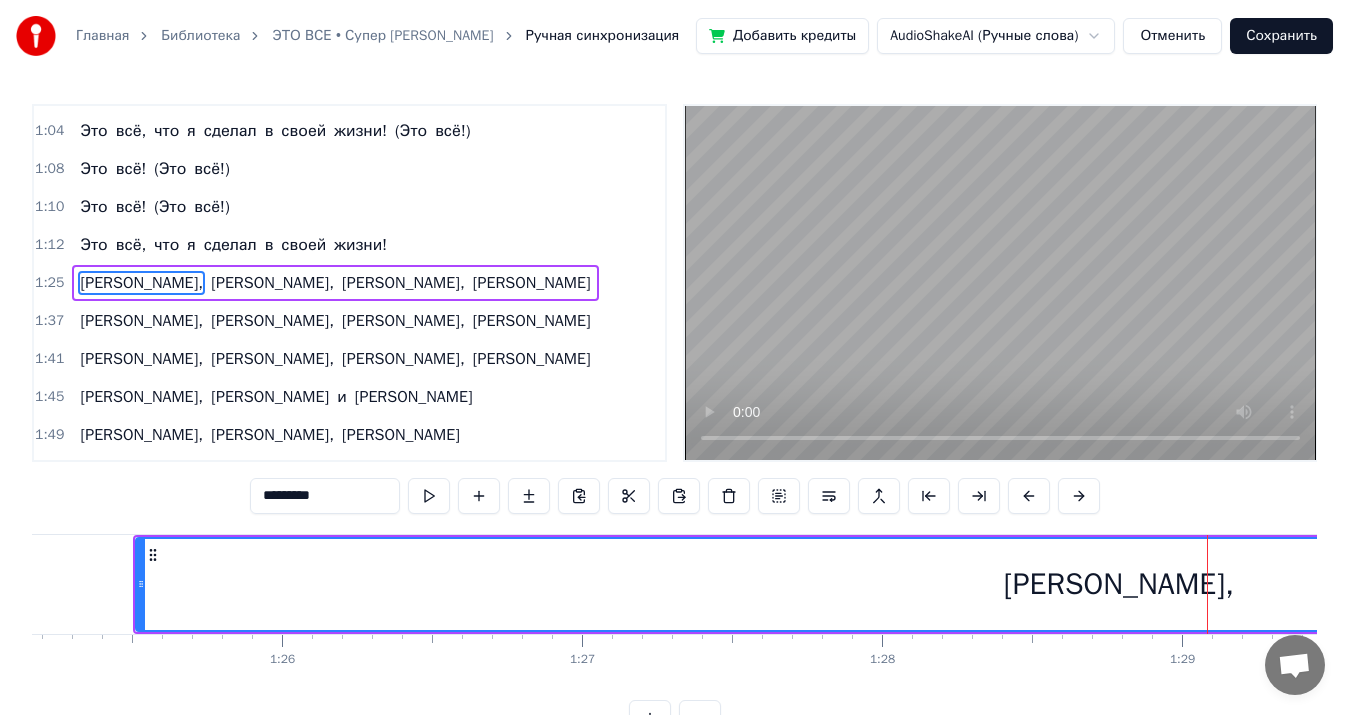 click on "*********" at bounding box center (325, 496) 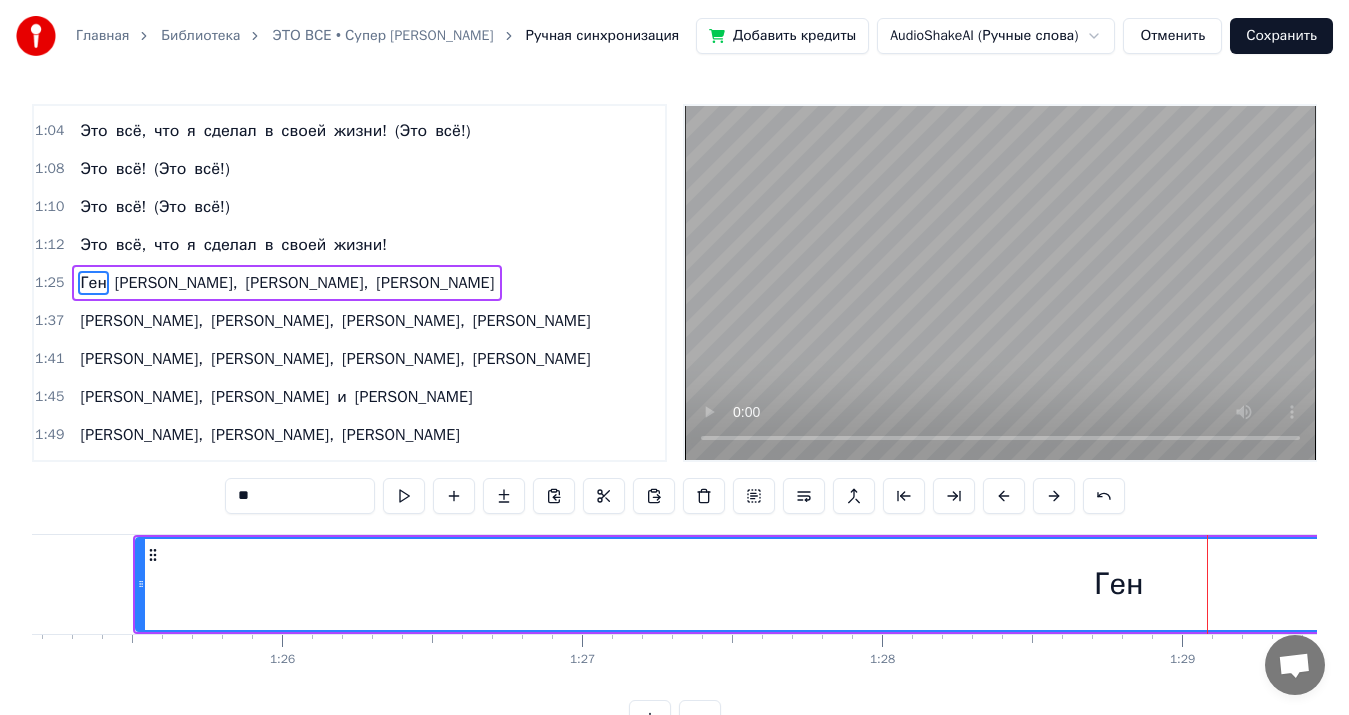 type on "*" 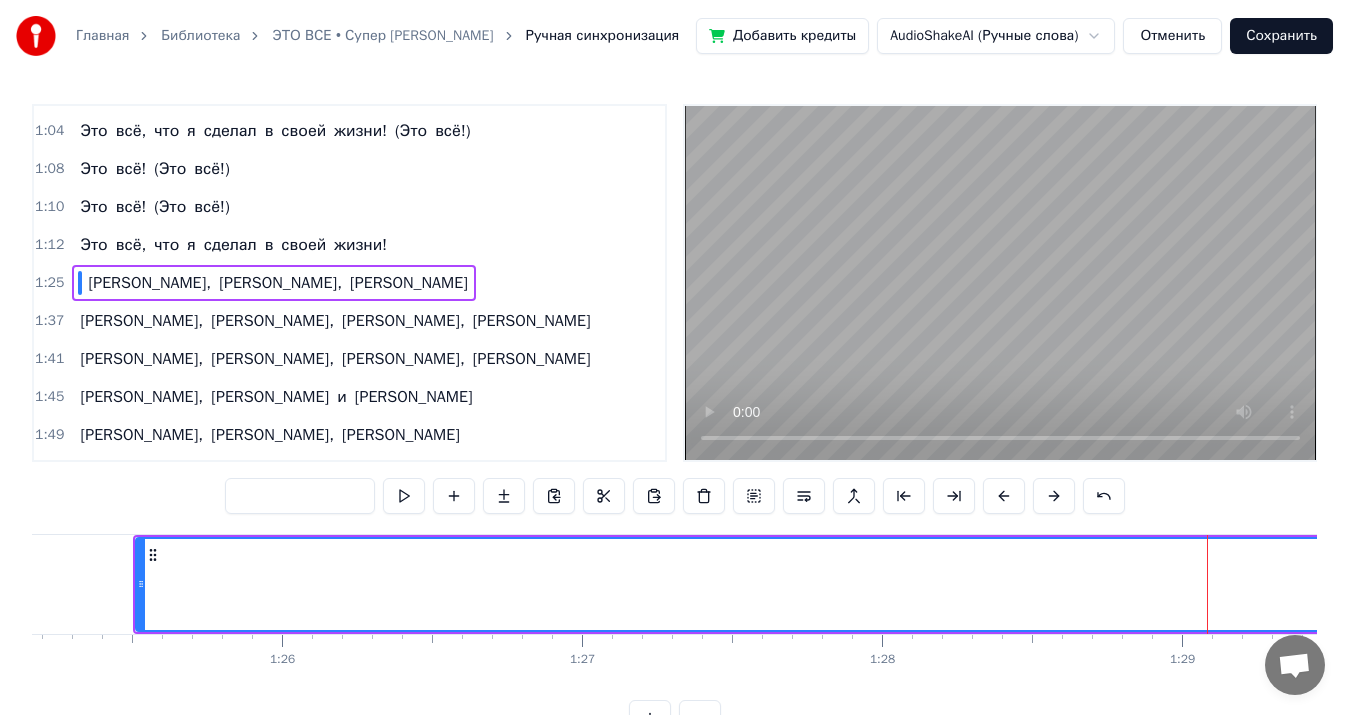 type 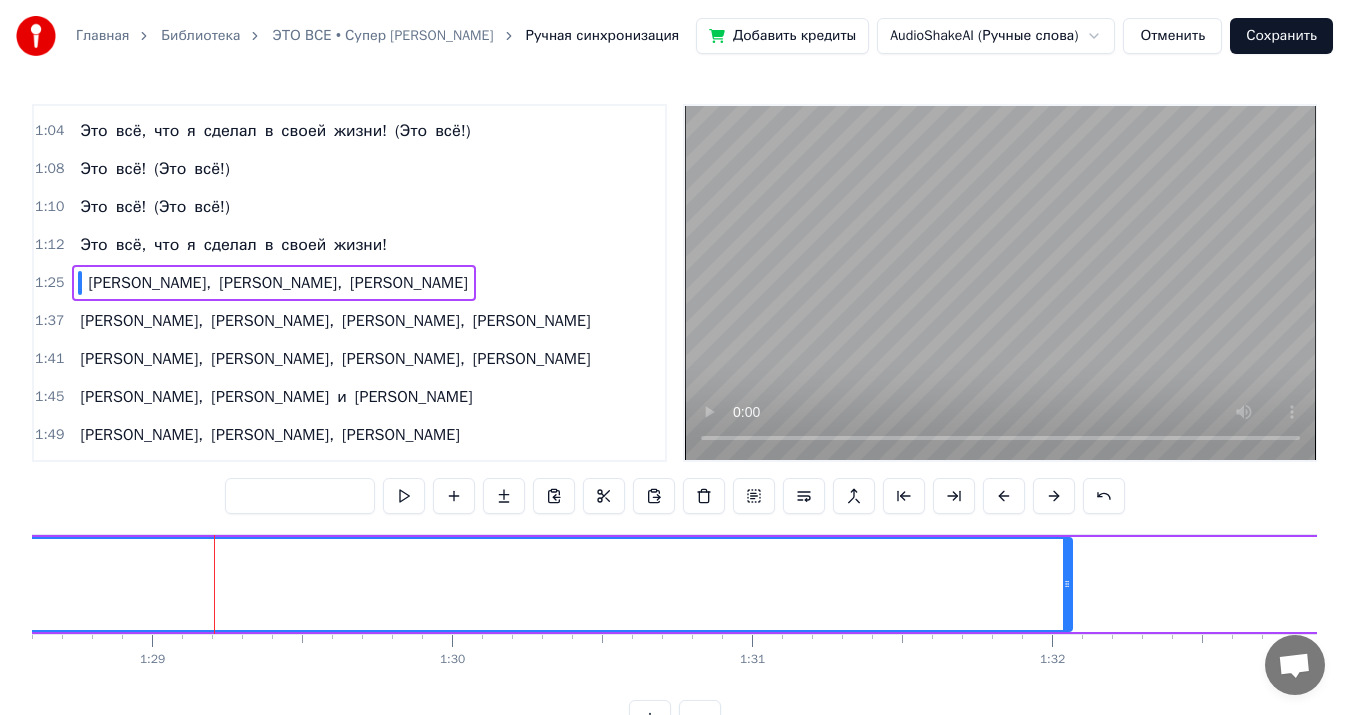 scroll, scrollTop: 0, scrollLeft: 26662, axis: horizontal 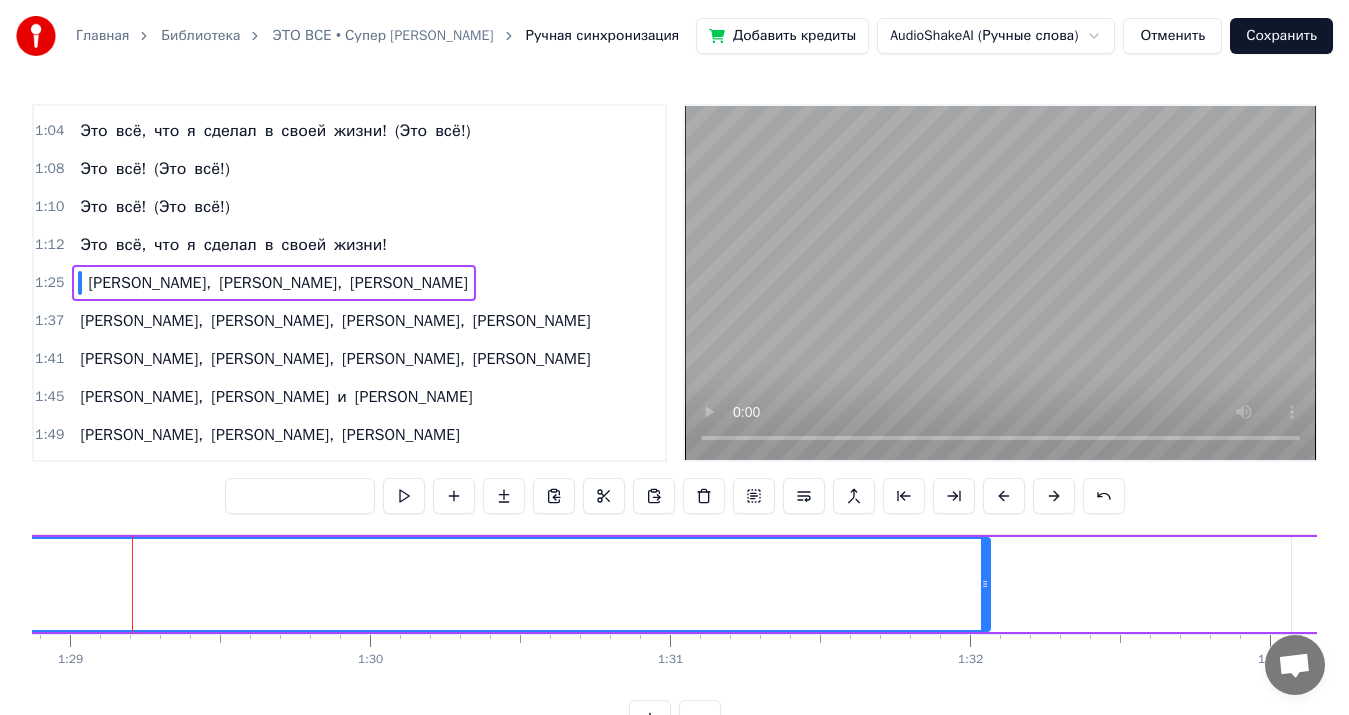 click on "[PERSON_NAME], [PERSON_NAME]" at bounding box center [751, 584] 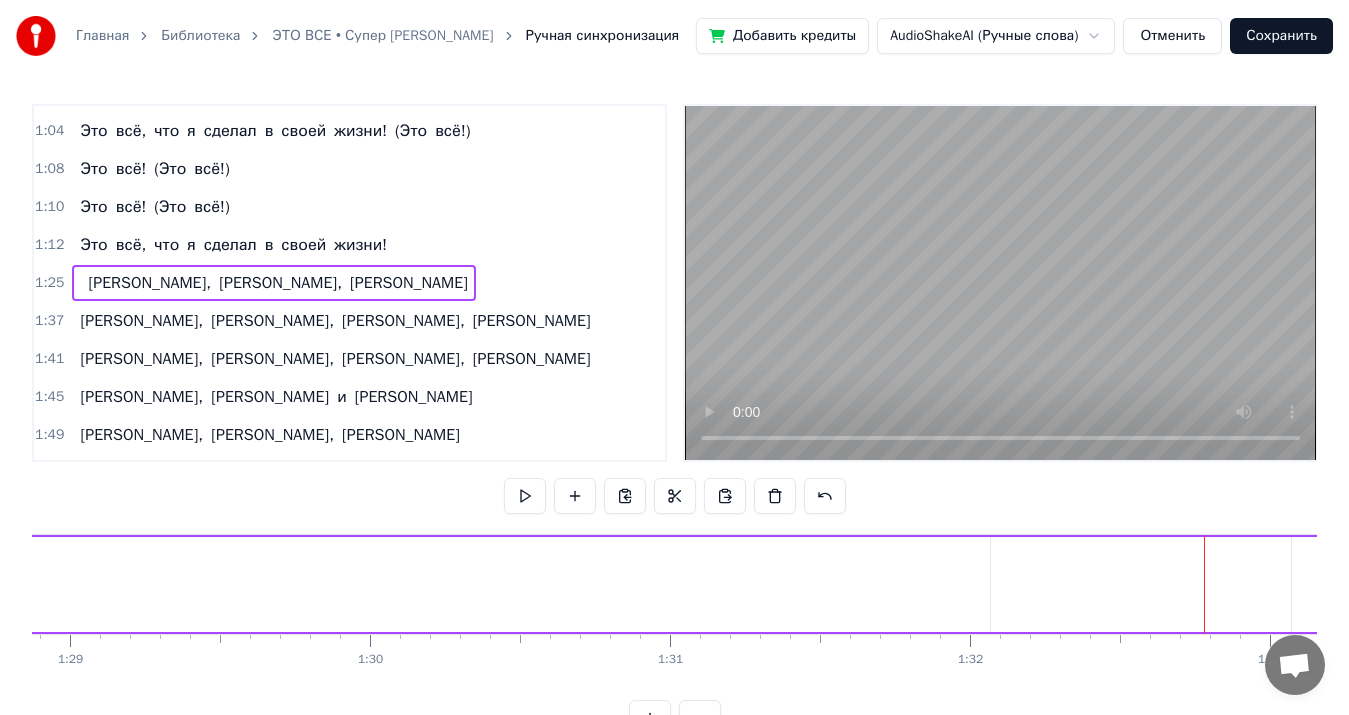 click on "[PERSON_NAME]," at bounding box center (1462, 584) 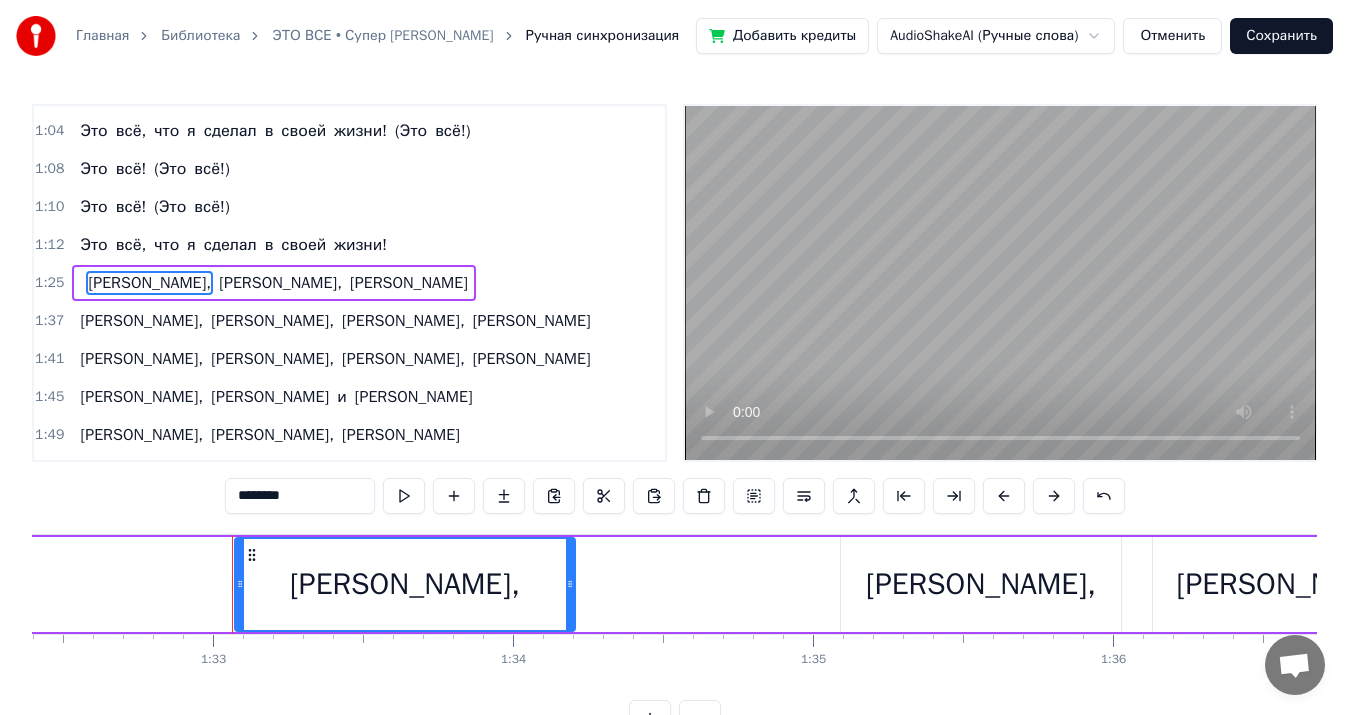 scroll, scrollTop: 0, scrollLeft: 27819, axis: horizontal 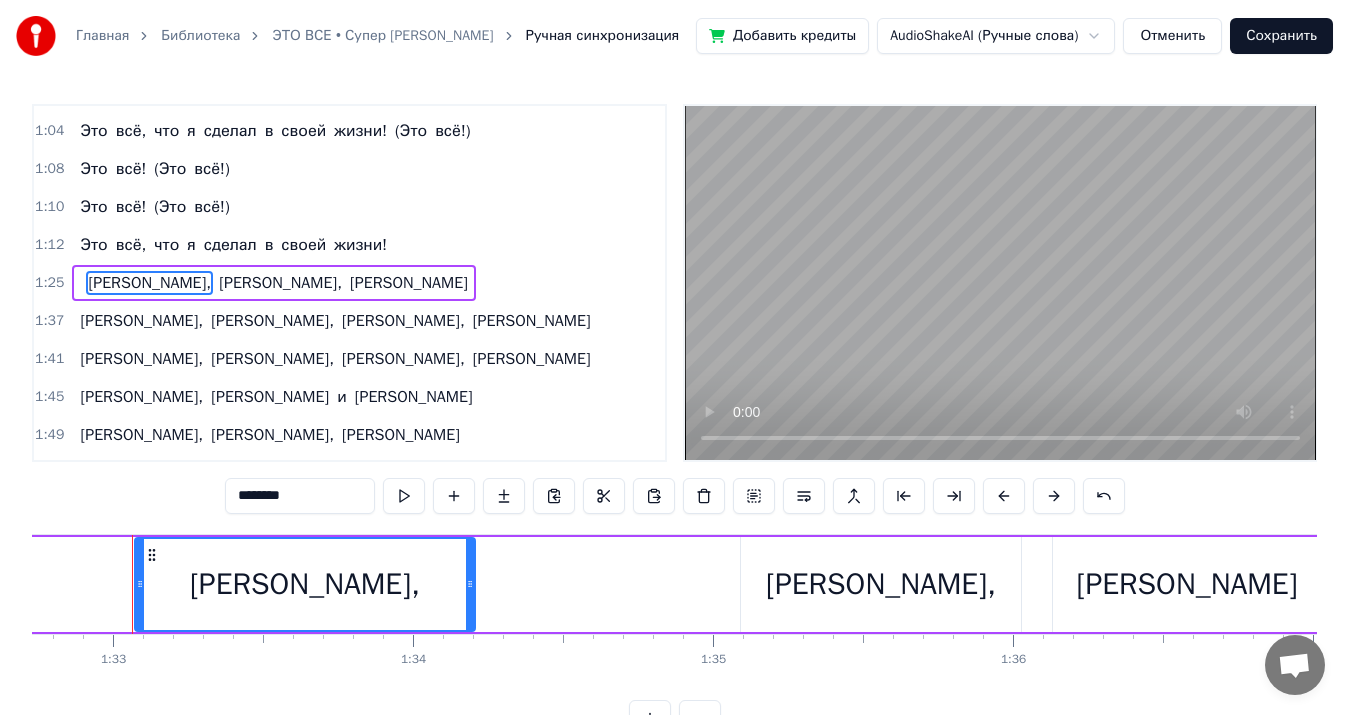 click on "[PERSON_NAME]," at bounding box center [305, 584] 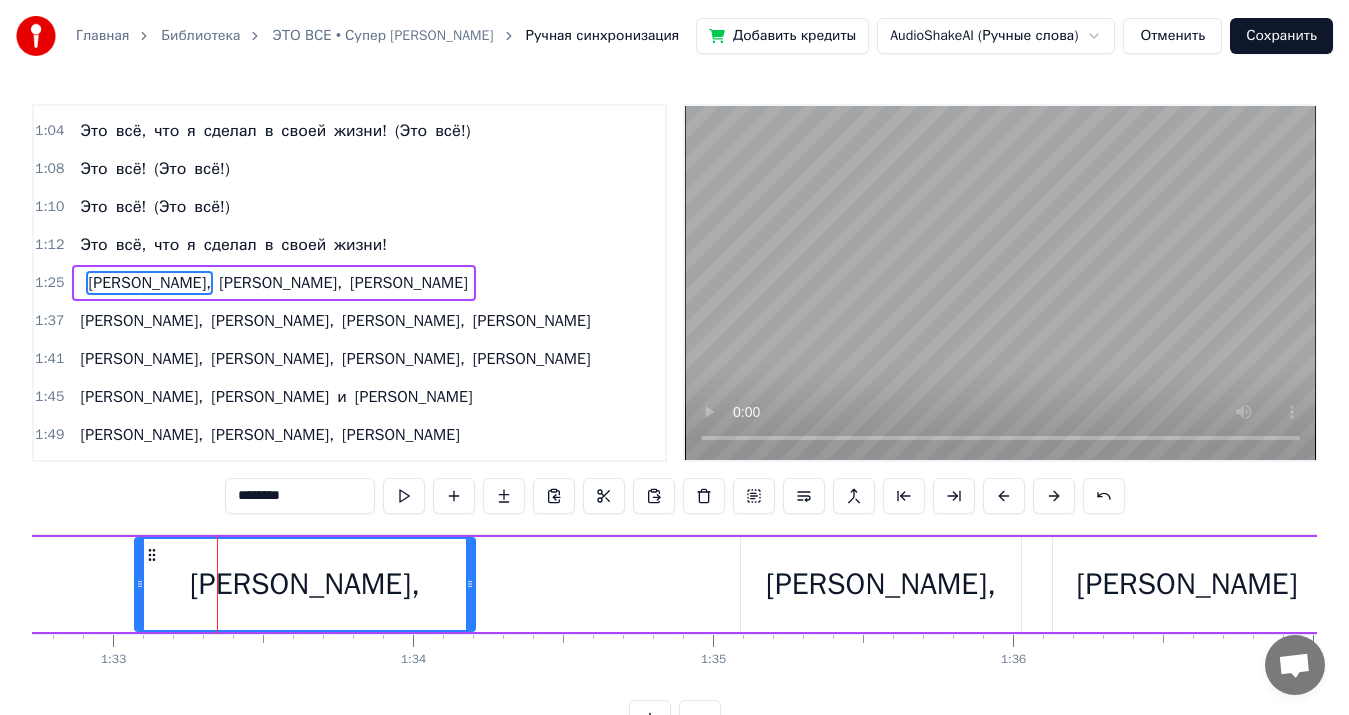 click on "********" at bounding box center (300, 496) 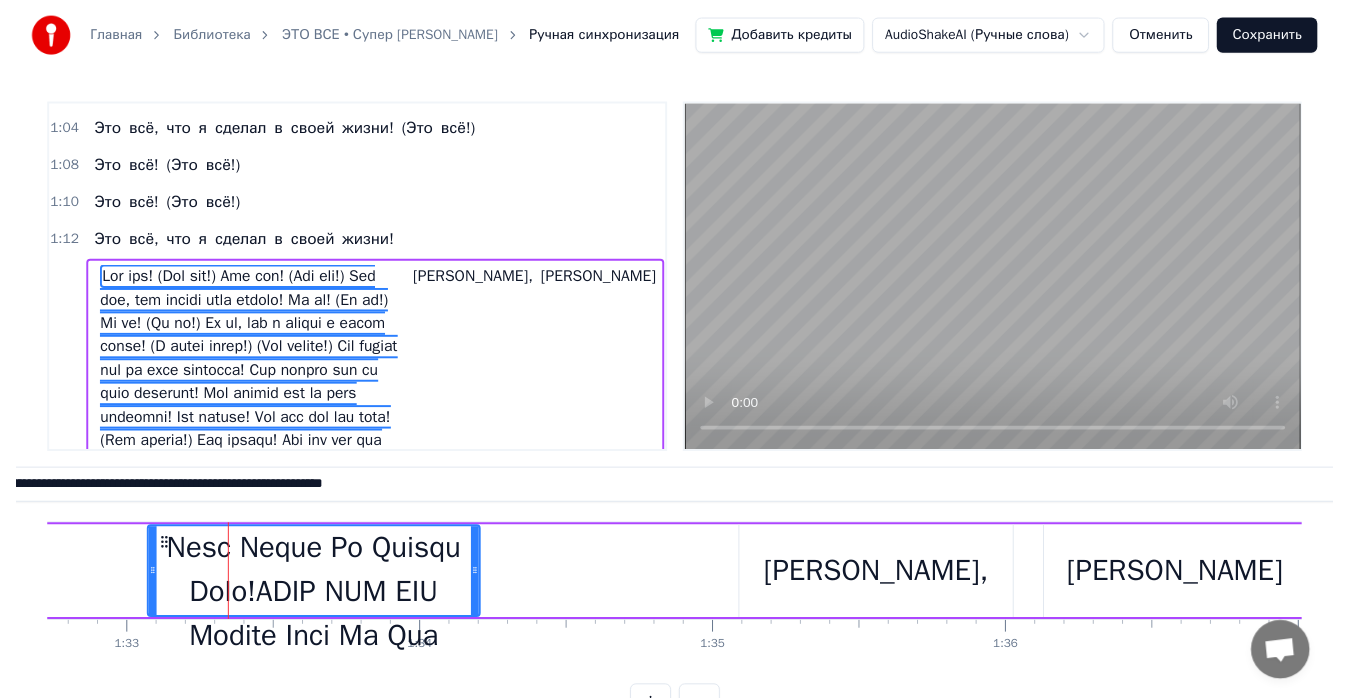 scroll, scrollTop: 0, scrollLeft: 2833, axis: horizontal 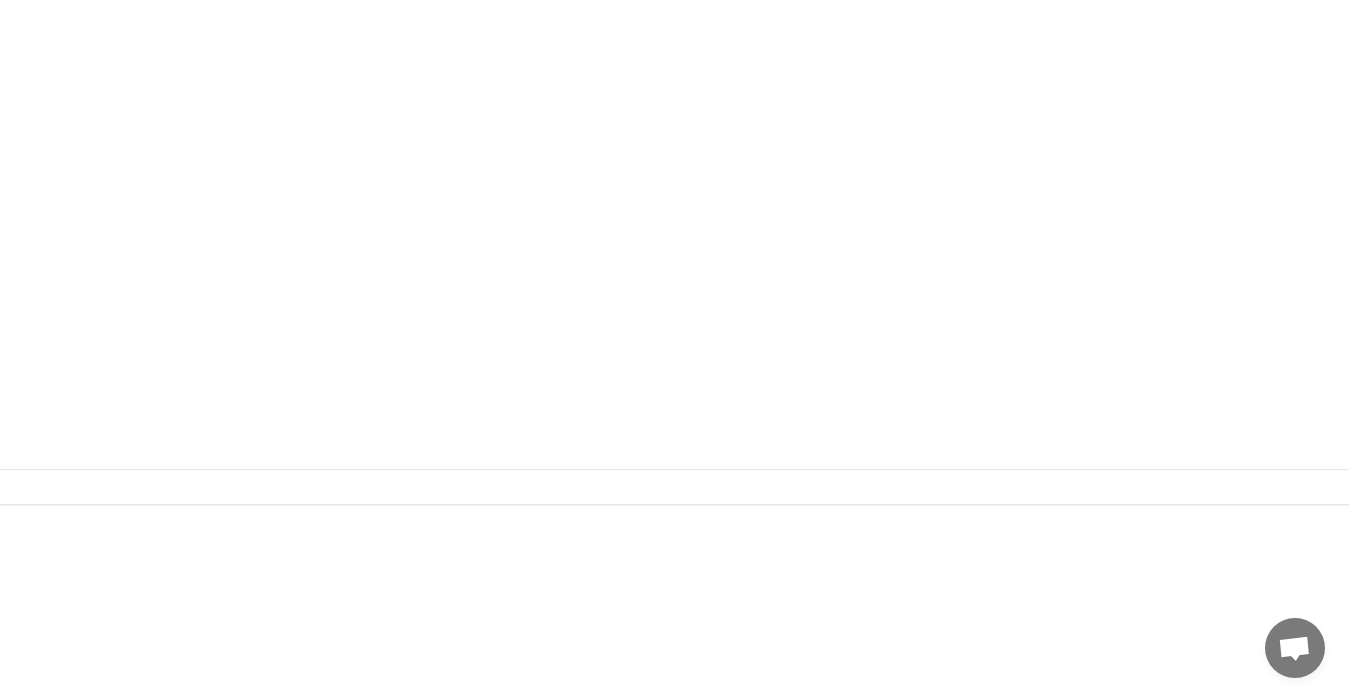 click at bounding box center (-2533, 487) 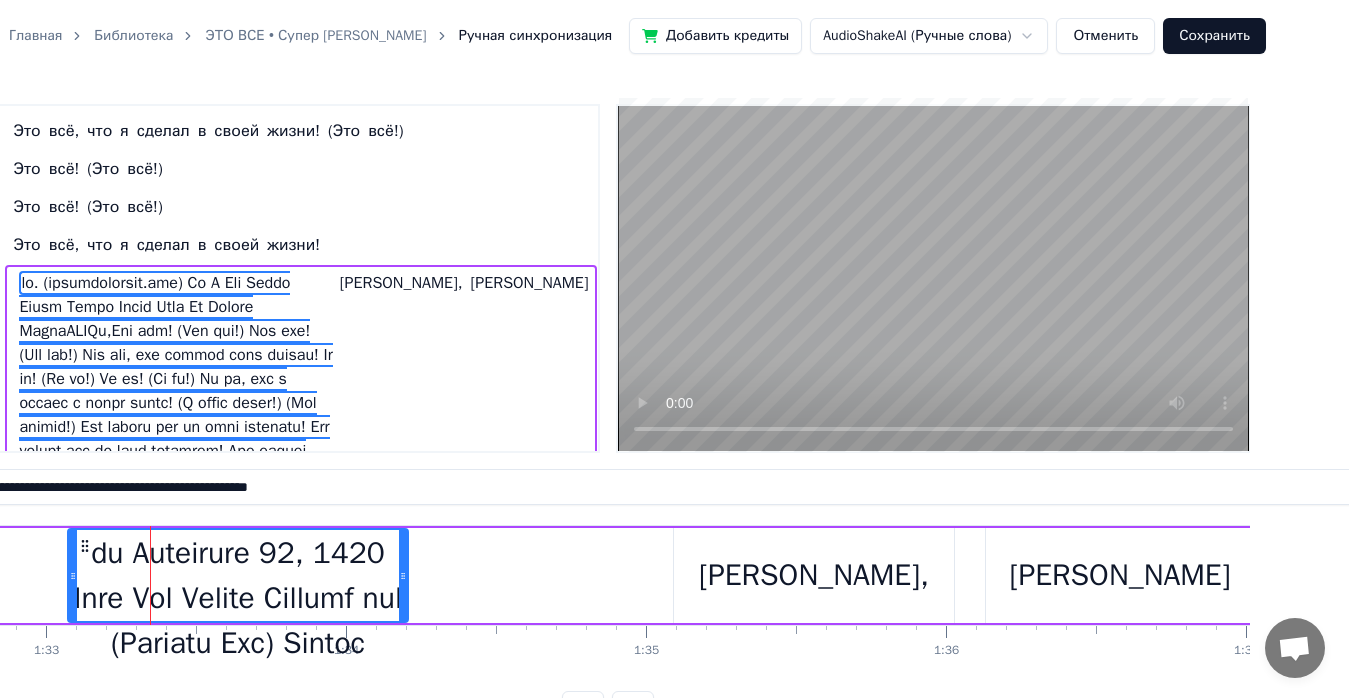scroll, scrollTop: 0, scrollLeft: 0, axis: both 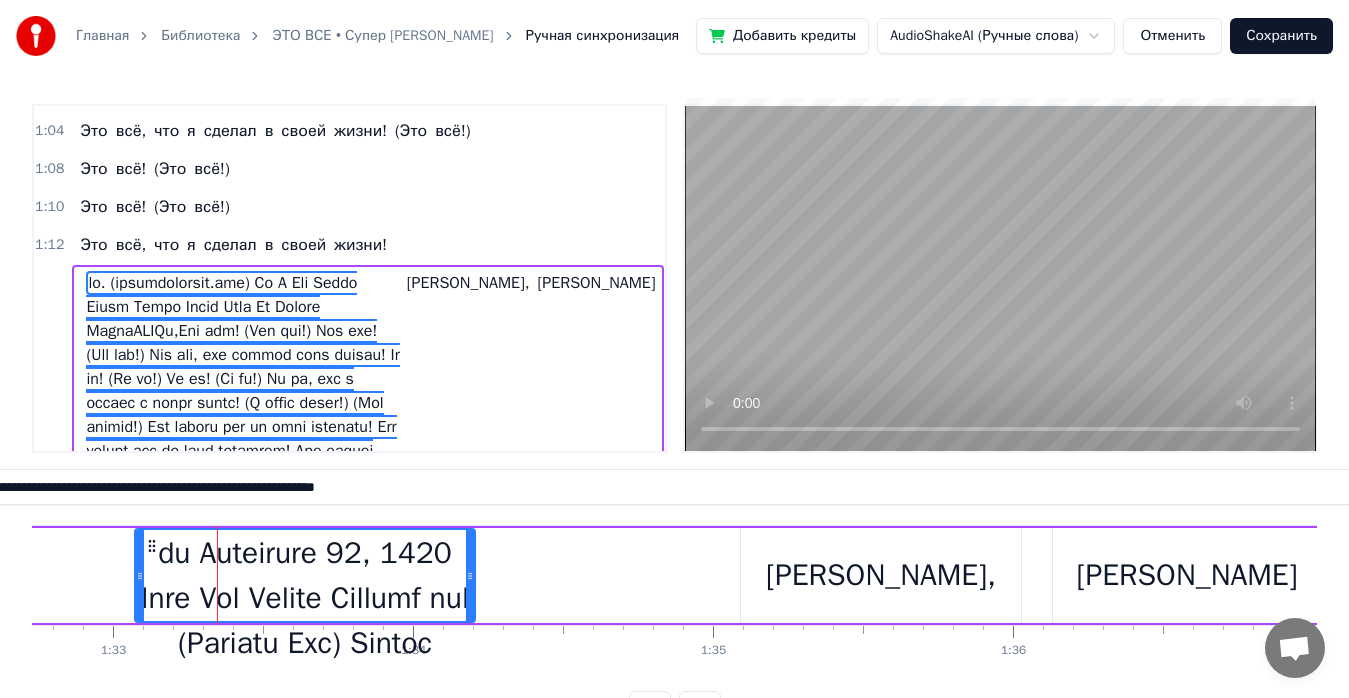 drag, startPoint x: 558, startPoint y: 496, endPoint x: 5, endPoint y: 468, distance: 553.70844 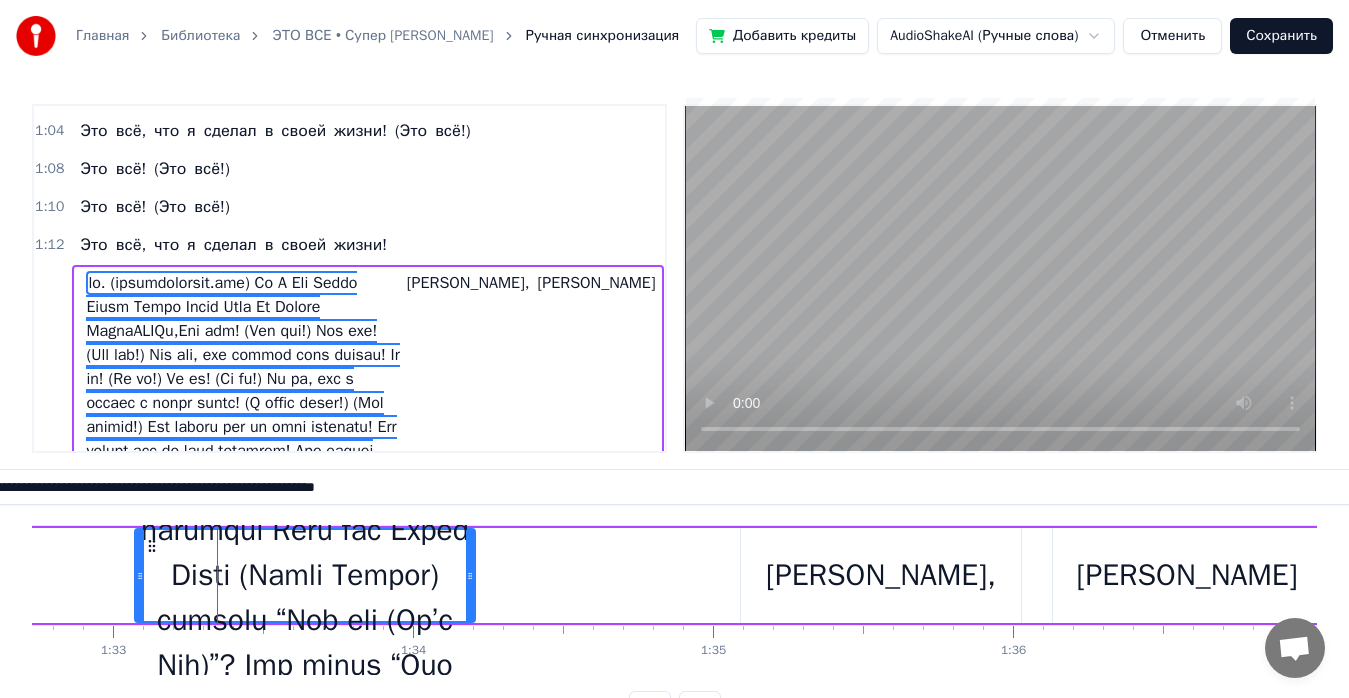 scroll, scrollTop: 0, scrollLeft: 1341, axis: horizontal 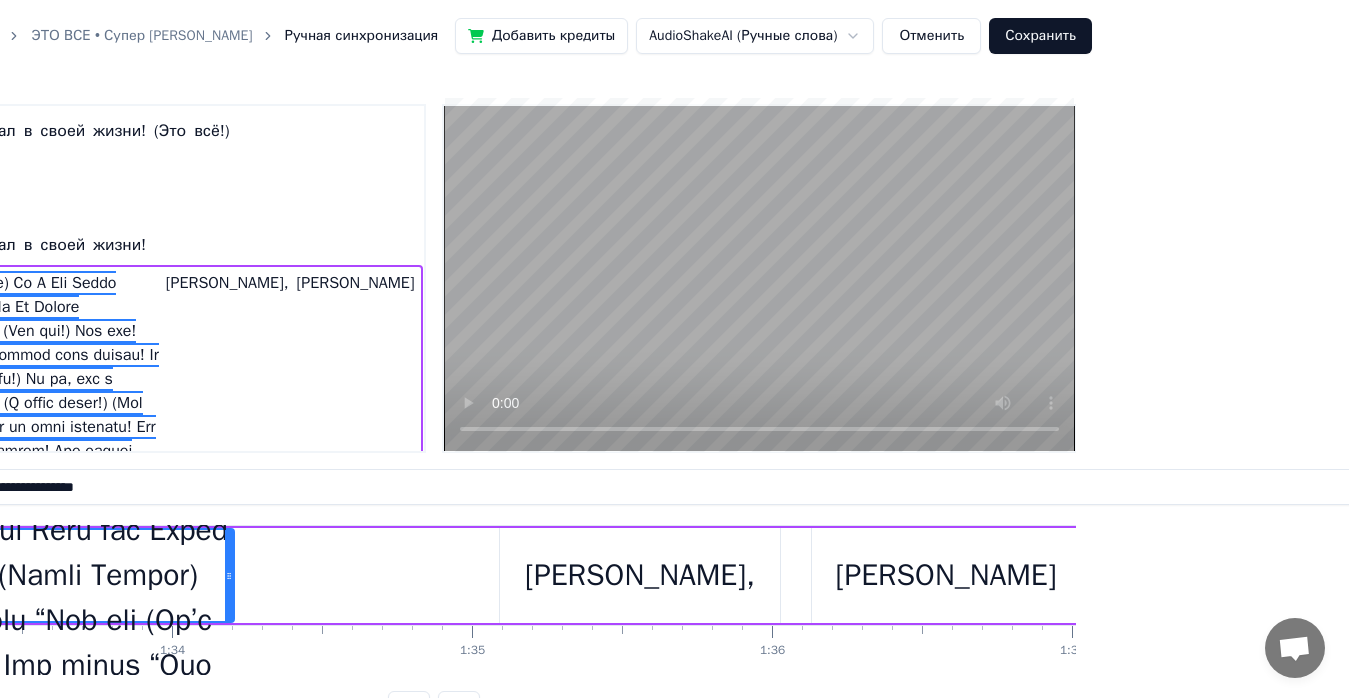 drag, startPoint x: 558, startPoint y: 502, endPoint x: 0, endPoint y: 542, distance: 559.4319 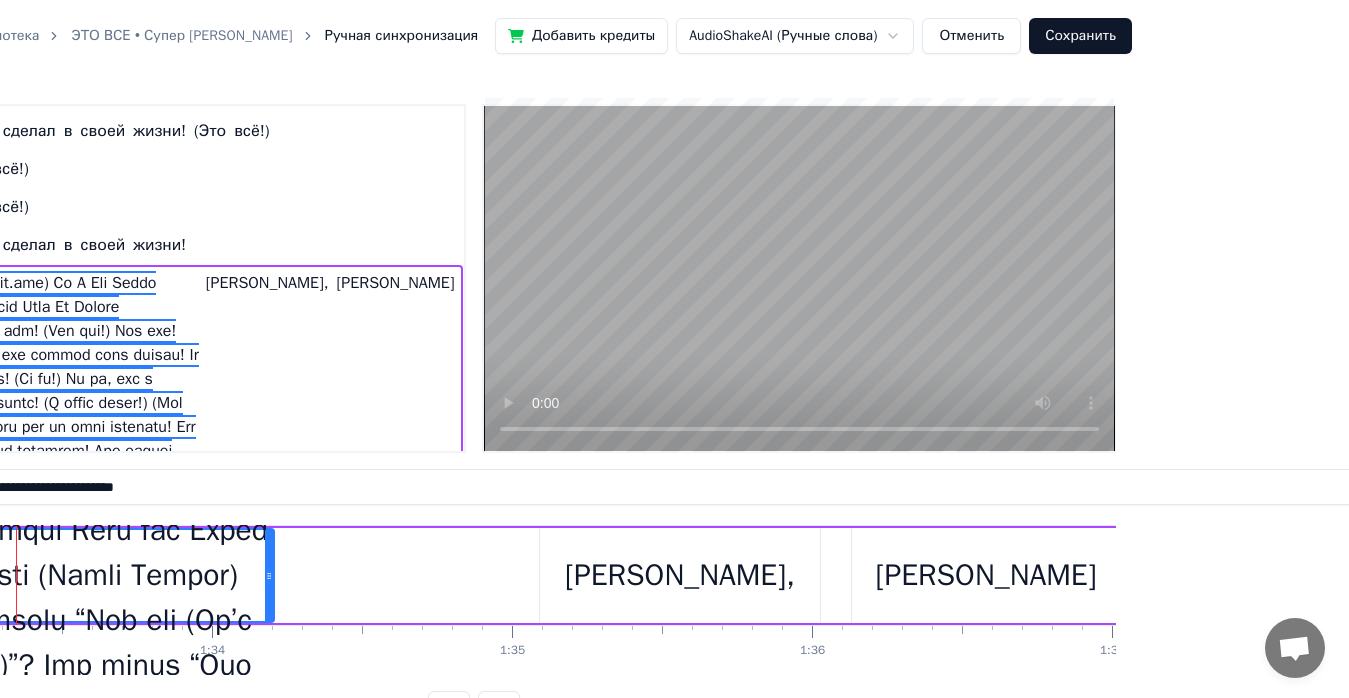 type on "**********" 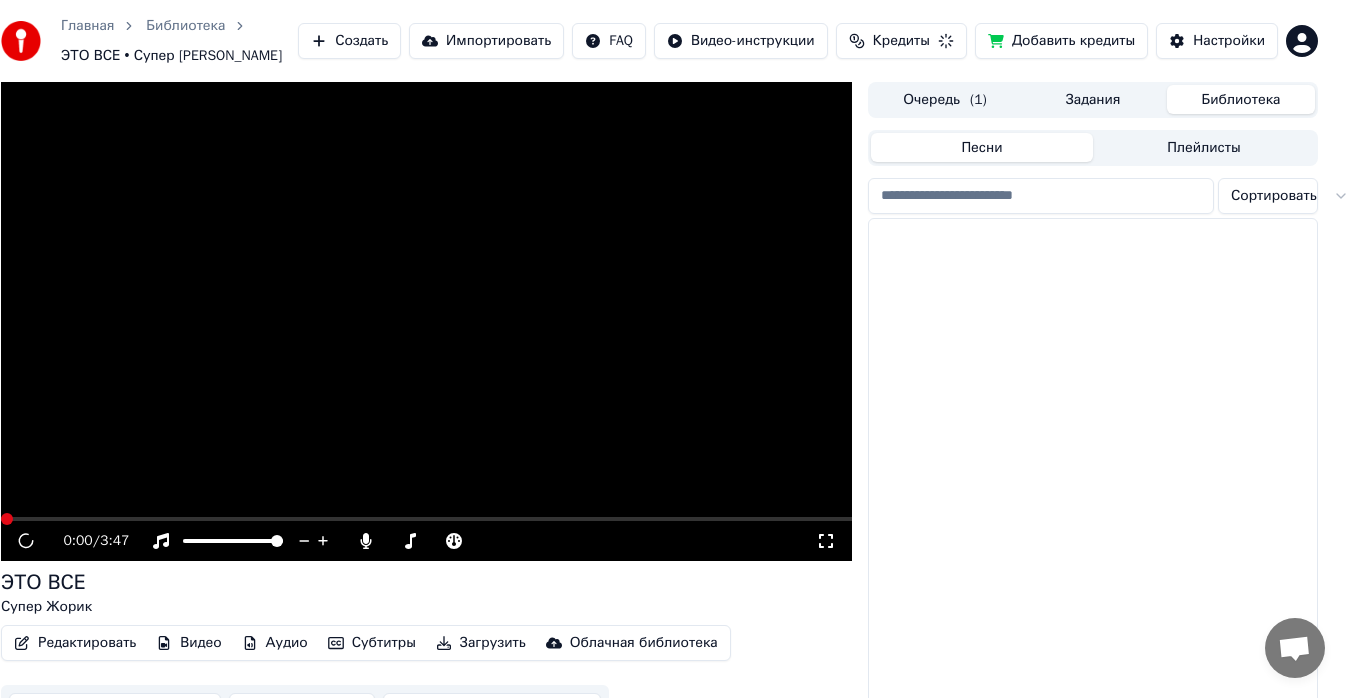 scroll, scrollTop: 56, scrollLeft: 0, axis: vertical 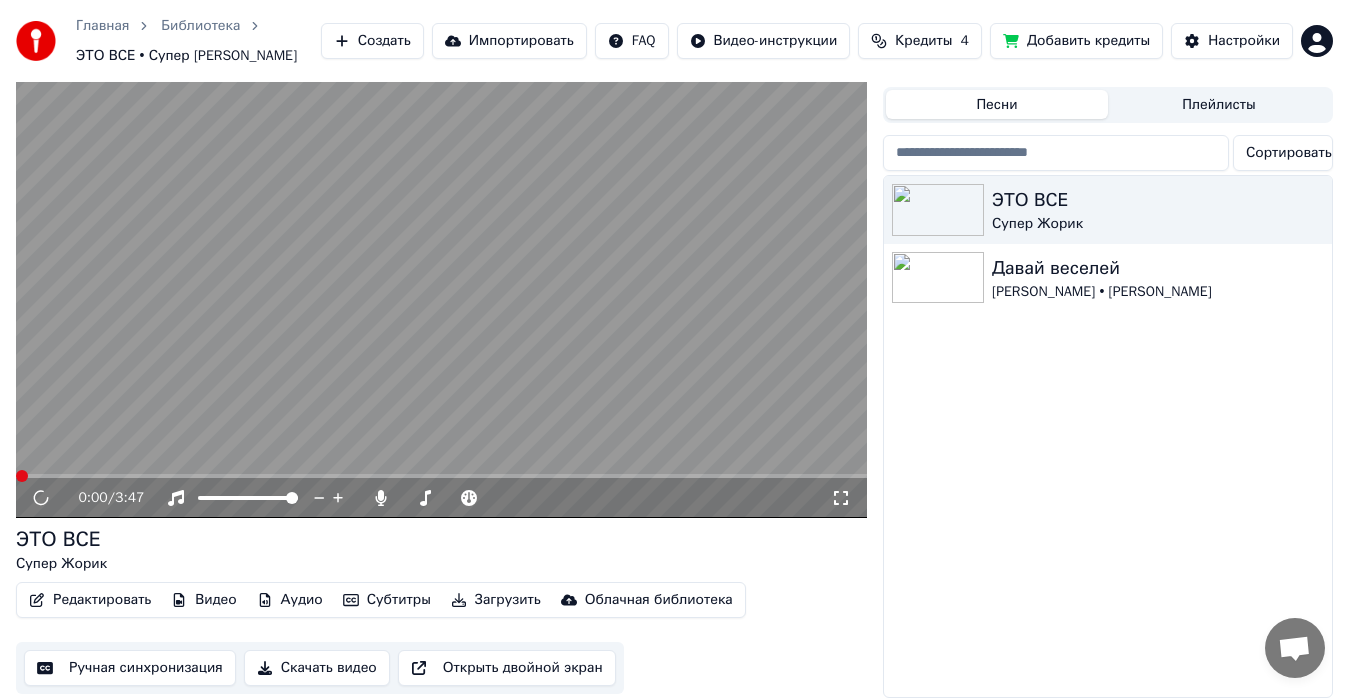 click at bounding box center [441, 278] 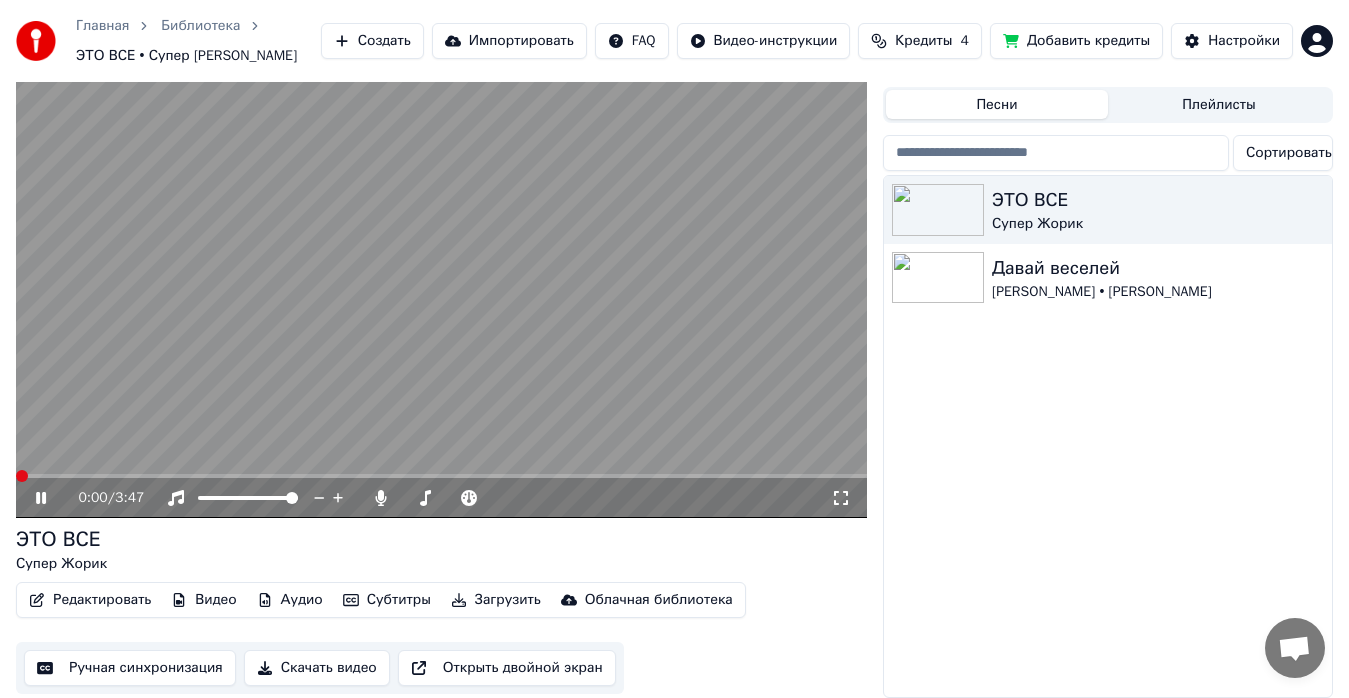 click at bounding box center (441, 476) 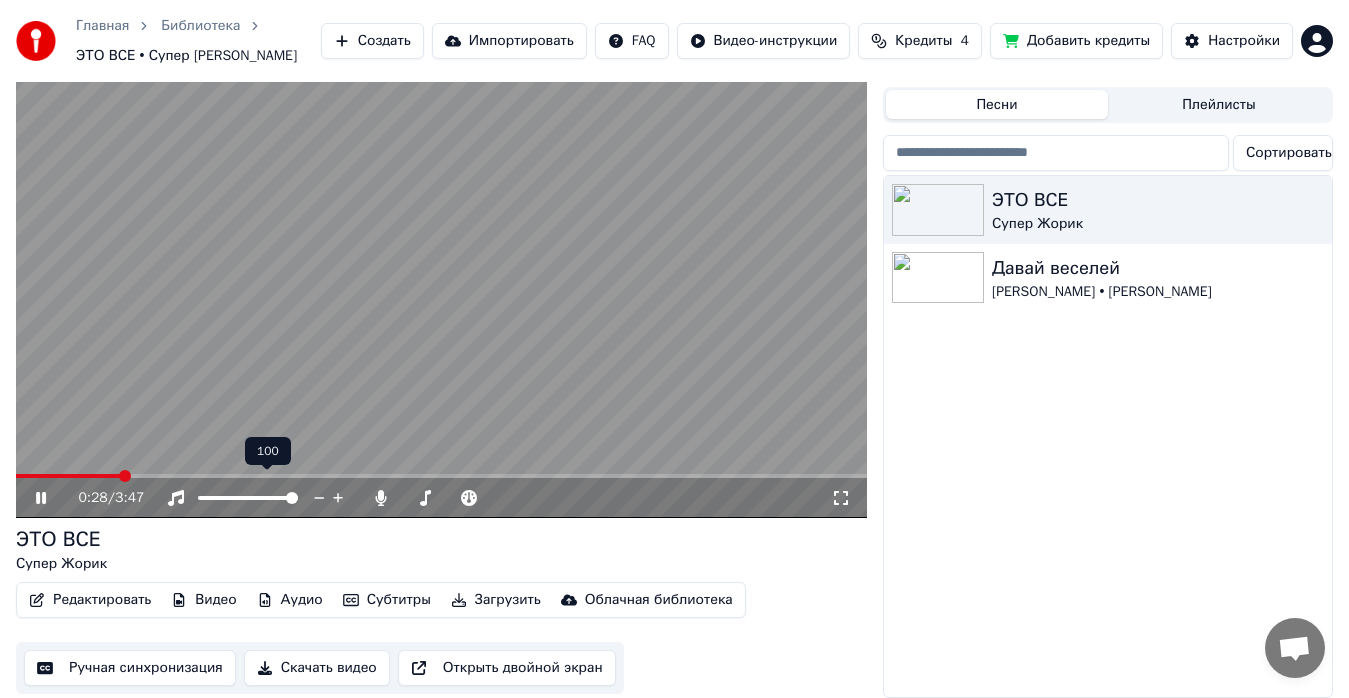 click at bounding box center [266, 498] 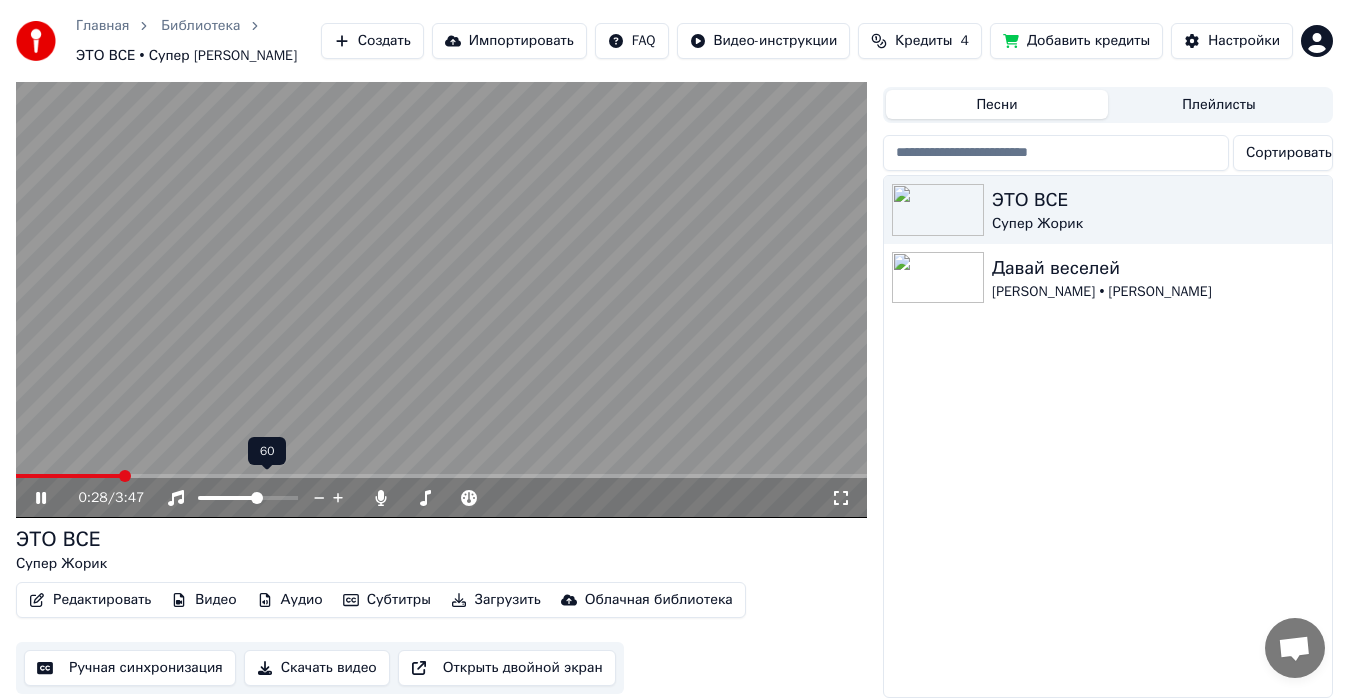 click at bounding box center (228, 498) 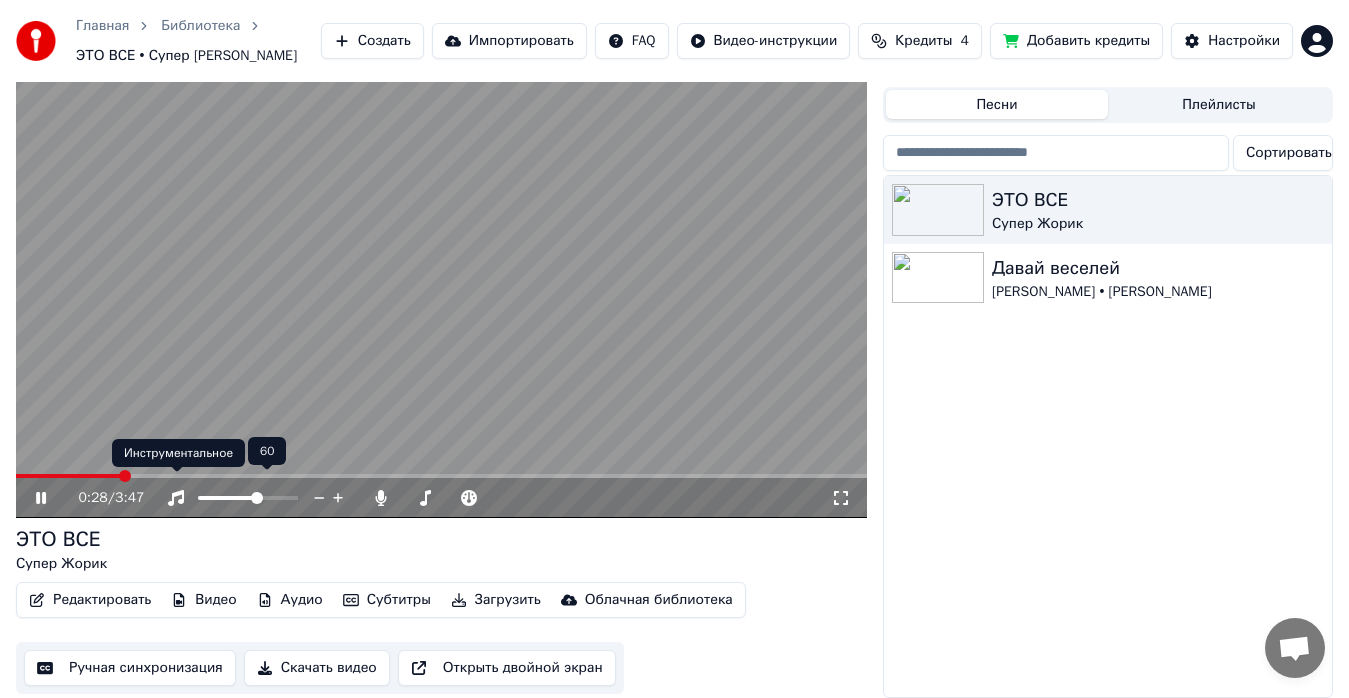 click 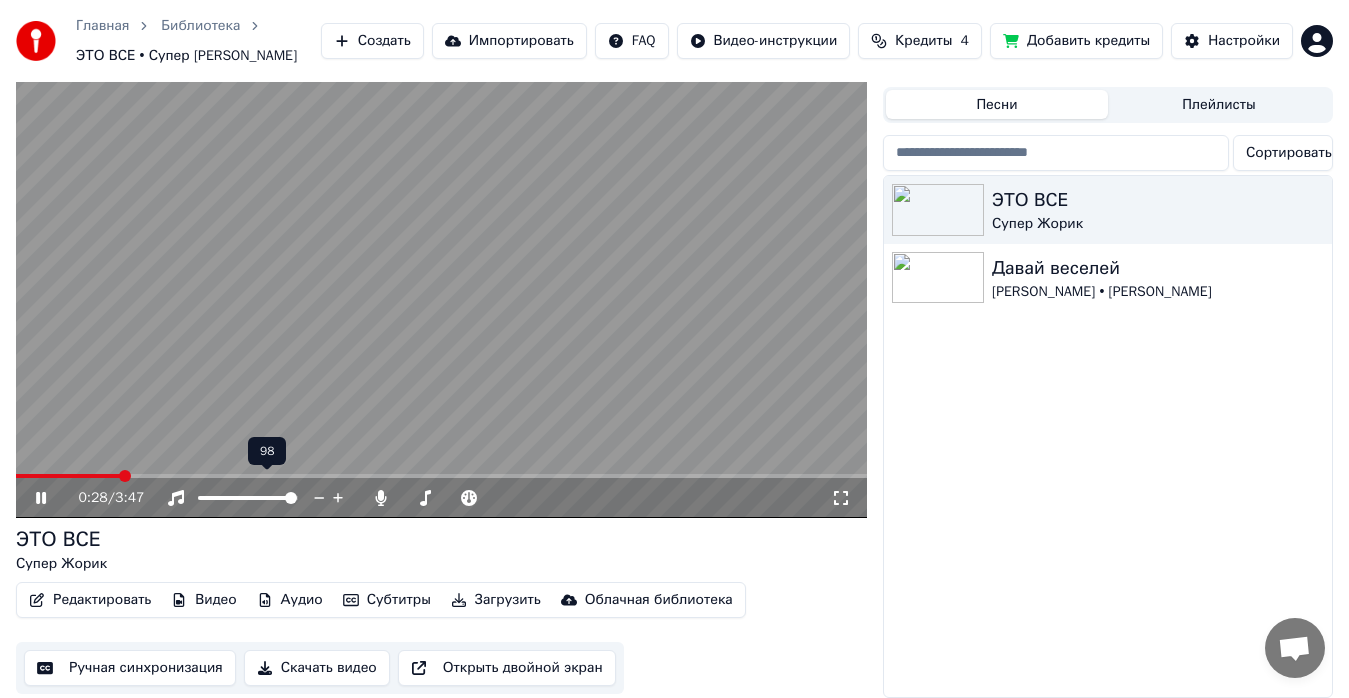 click at bounding box center [248, 498] 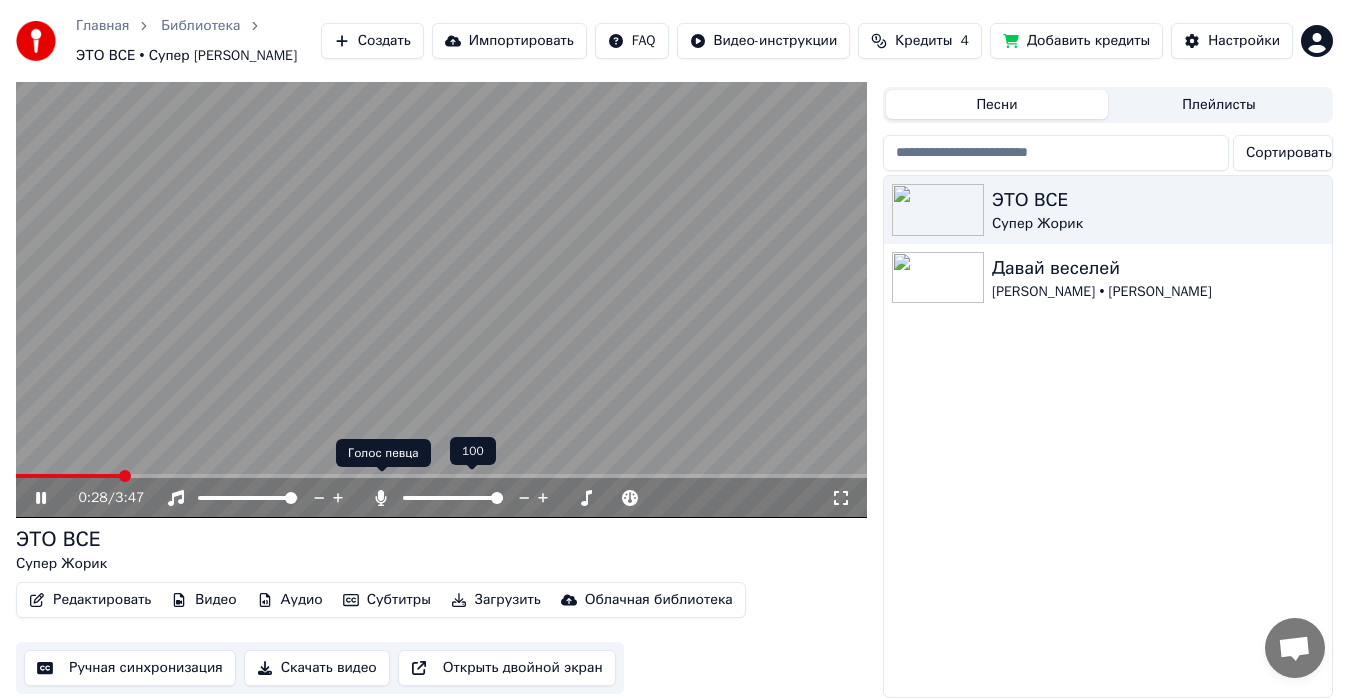 click 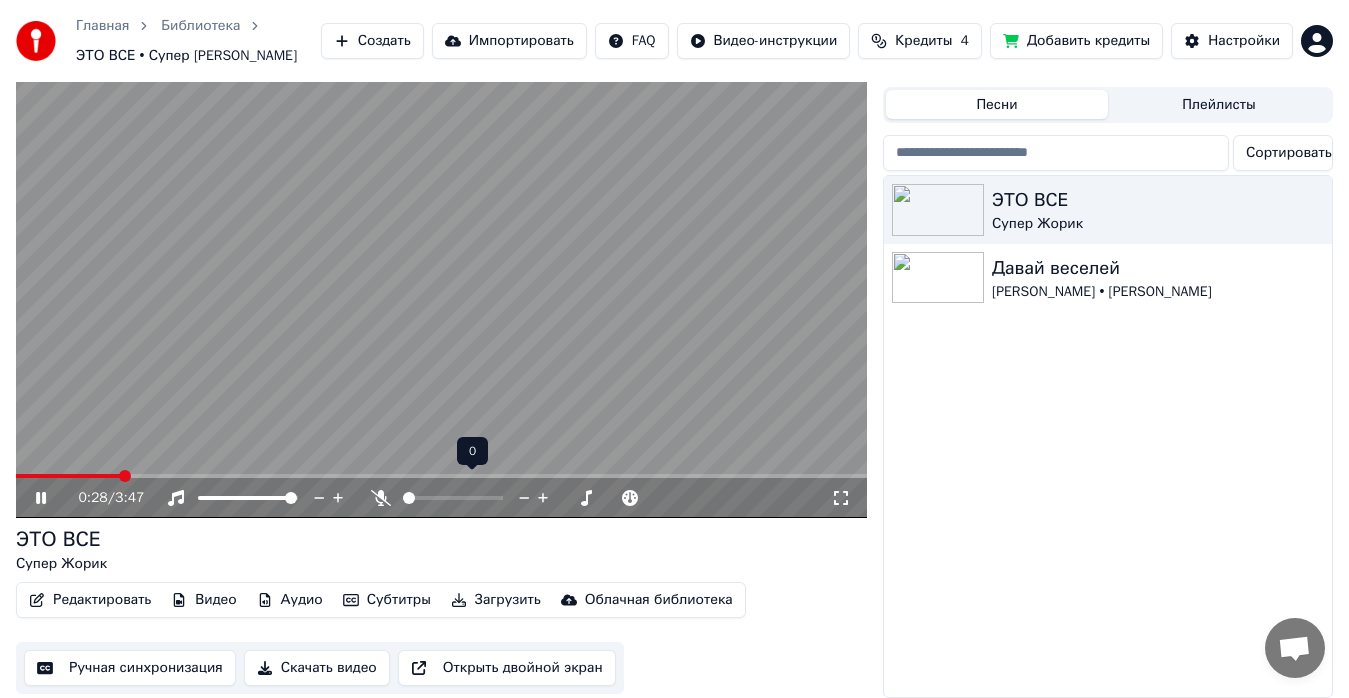 click 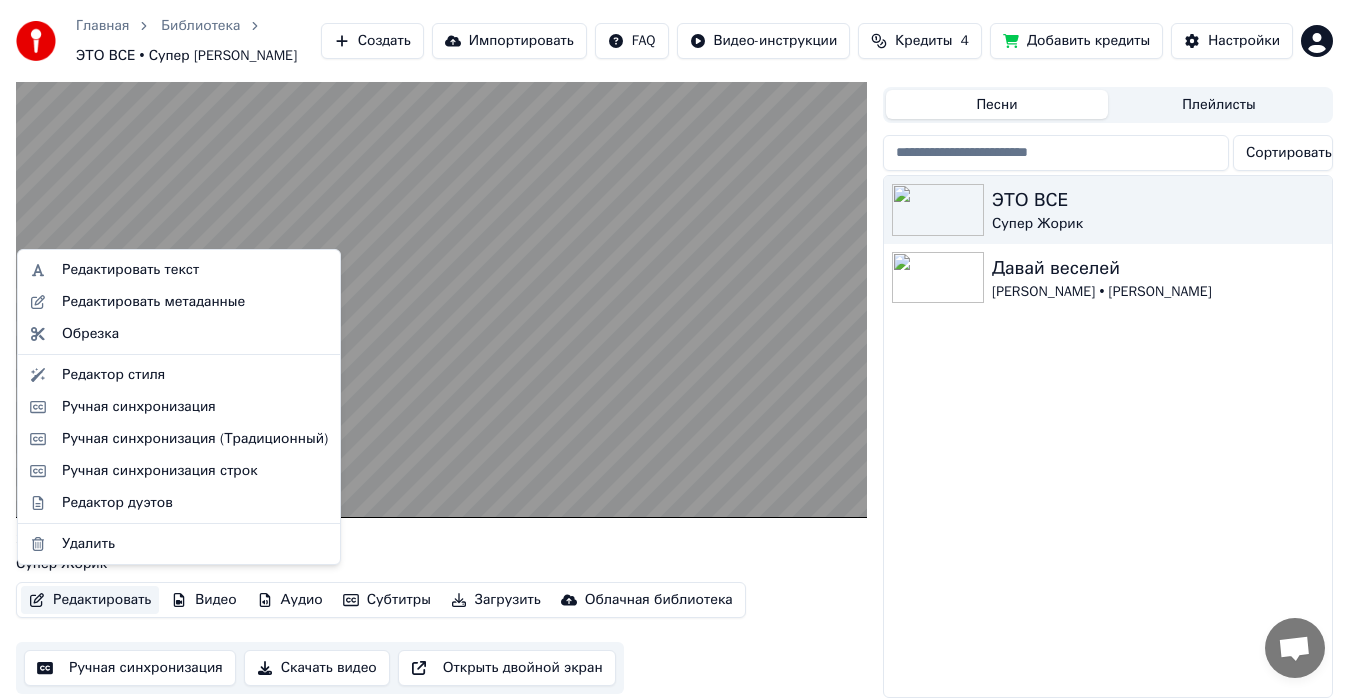 click on "Редактировать" at bounding box center (90, 600) 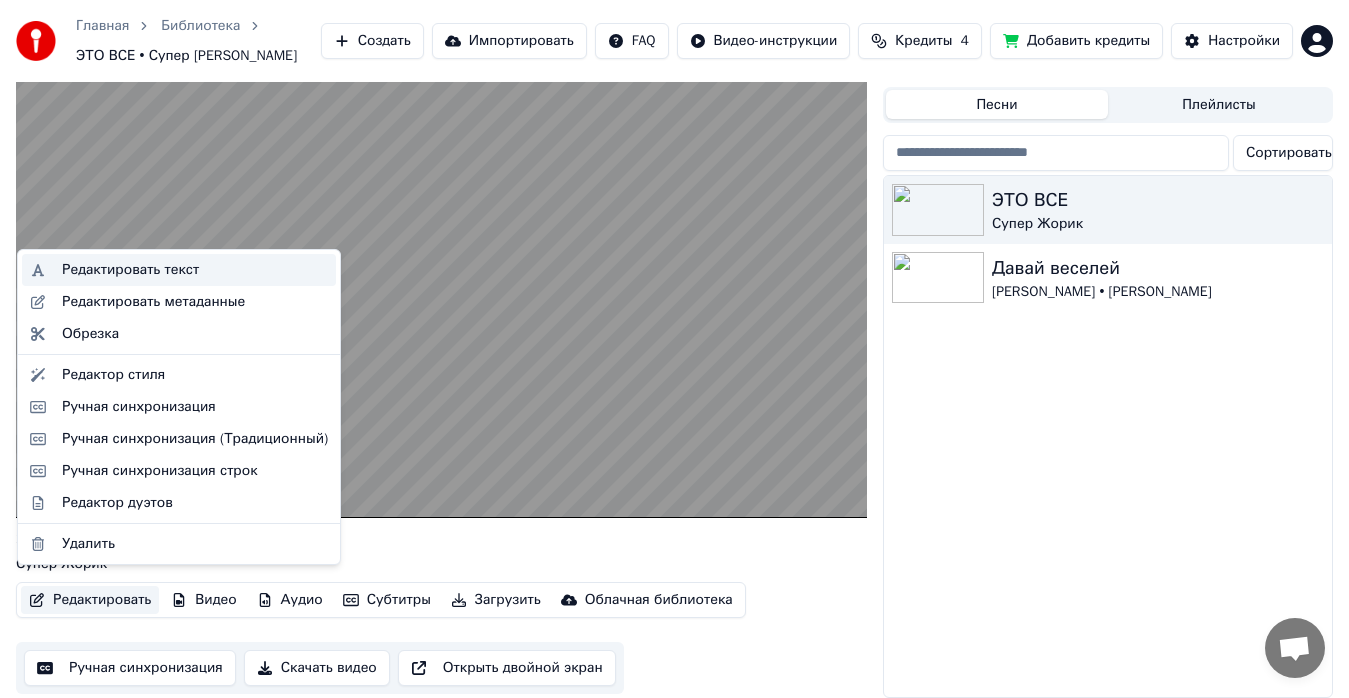 click on "Редактировать текст" at bounding box center (130, 270) 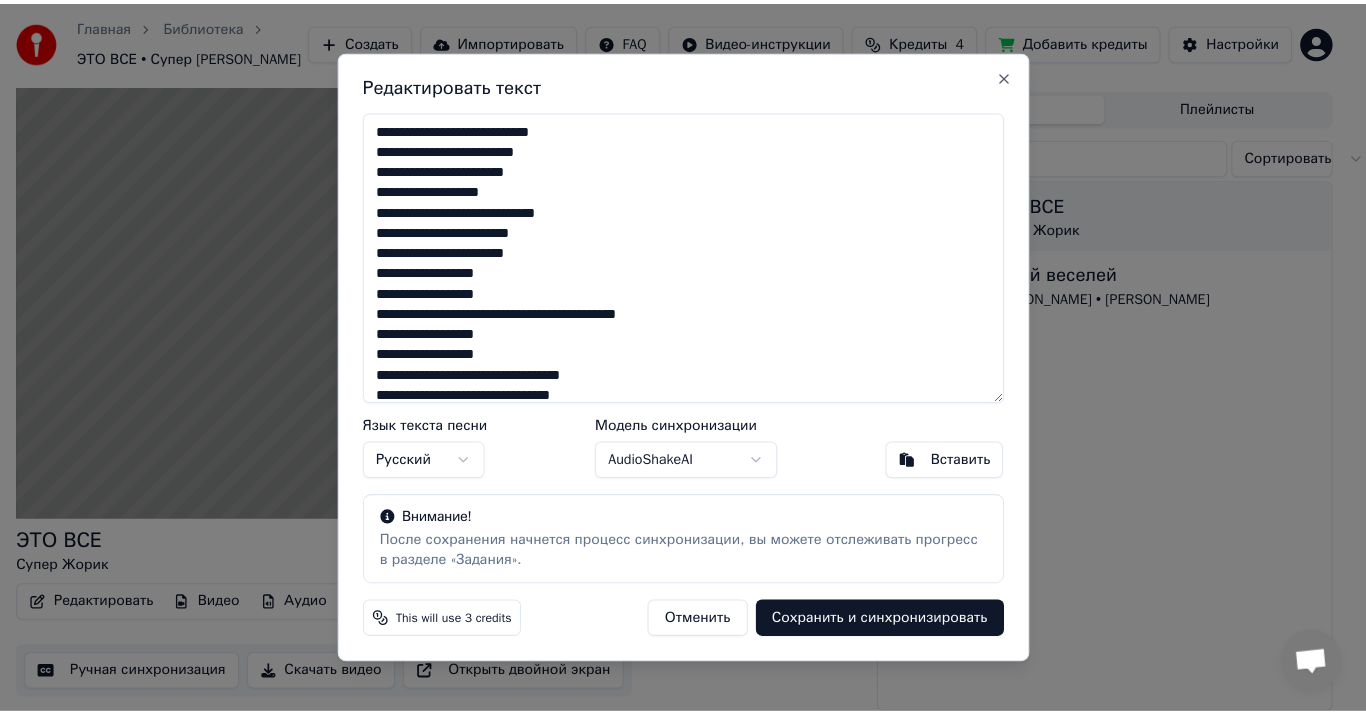 scroll, scrollTop: 39, scrollLeft: 0, axis: vertical 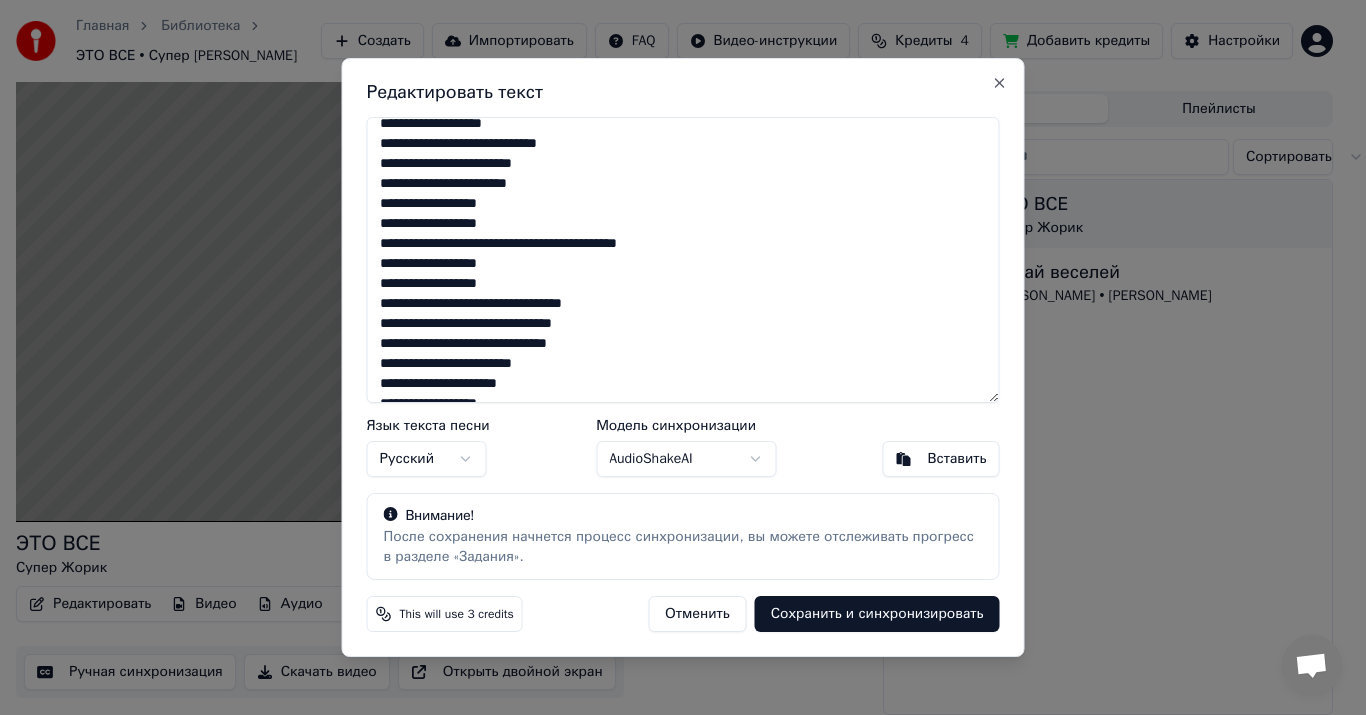 drag, startPoint x: 380, startPoint y: 328, endPoint x: 438, endPoint y: 329, distance: 58.00862 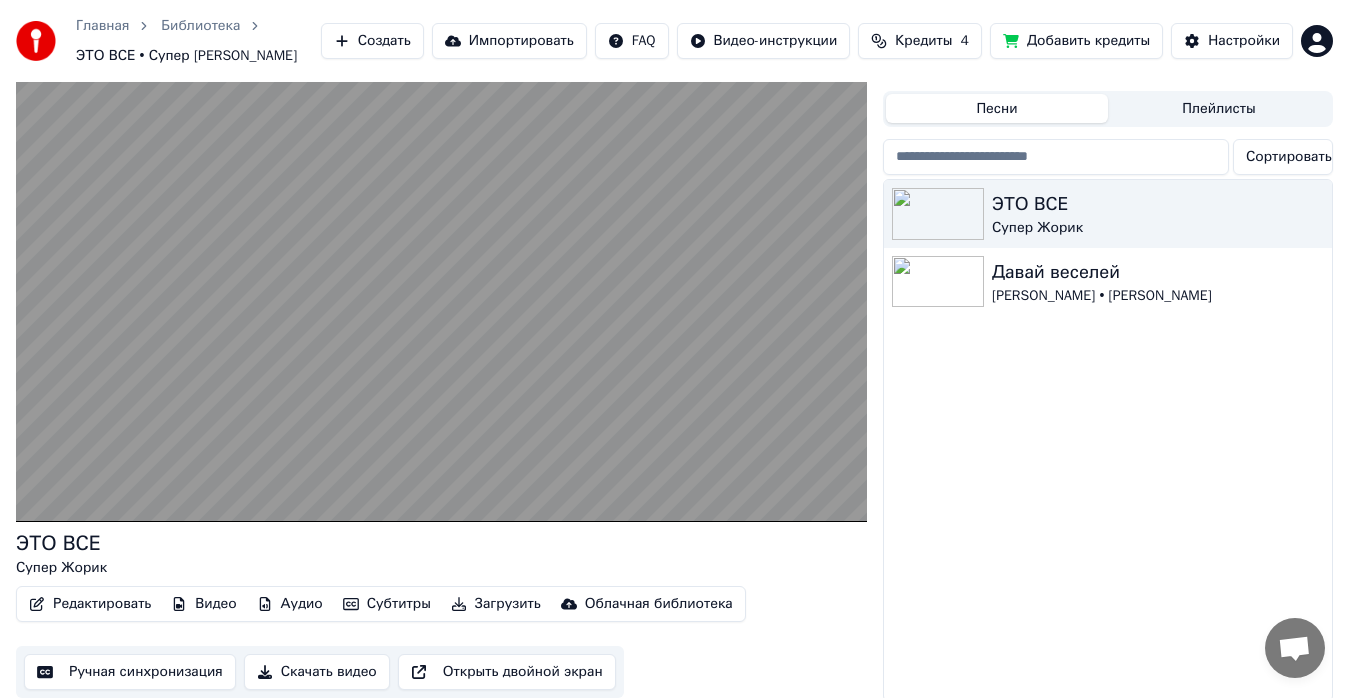 click on "Ручная синхронизация" at bounding box center [130, 672] 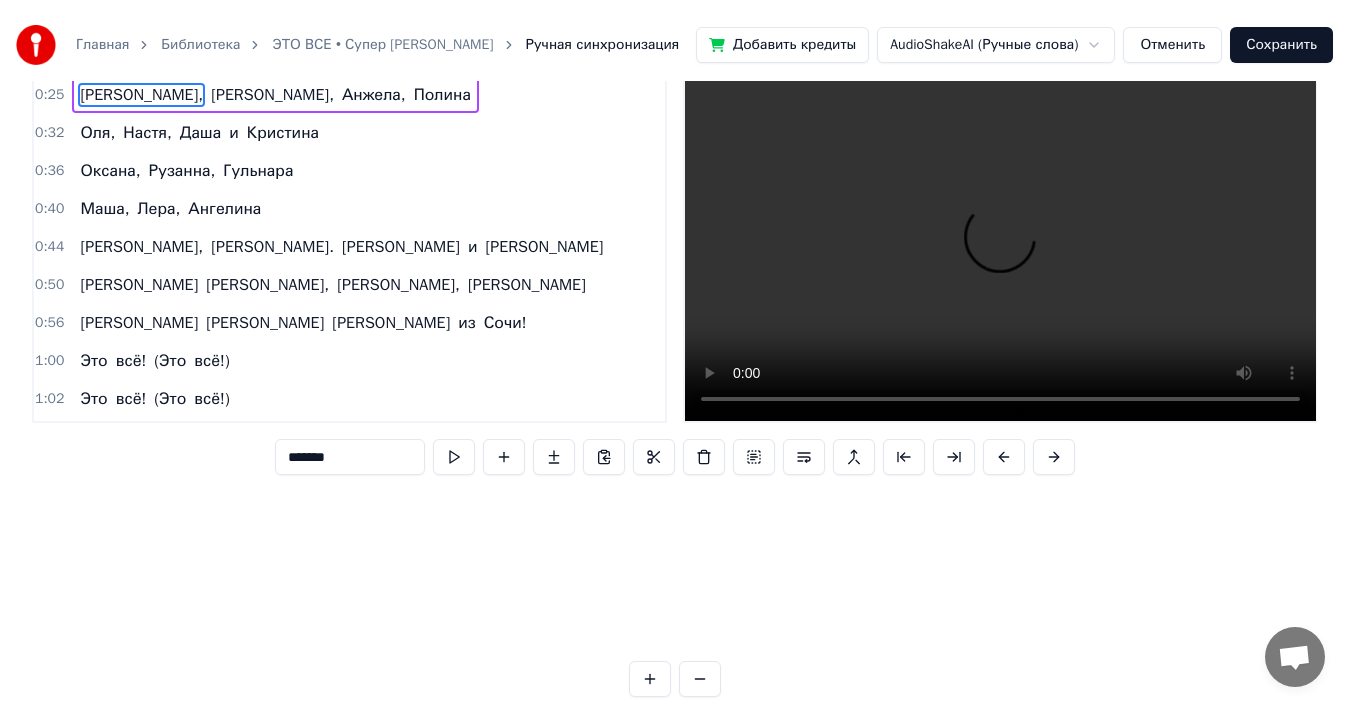 scroll, scrollTop: 0, scrollLeft: 0, axis: both 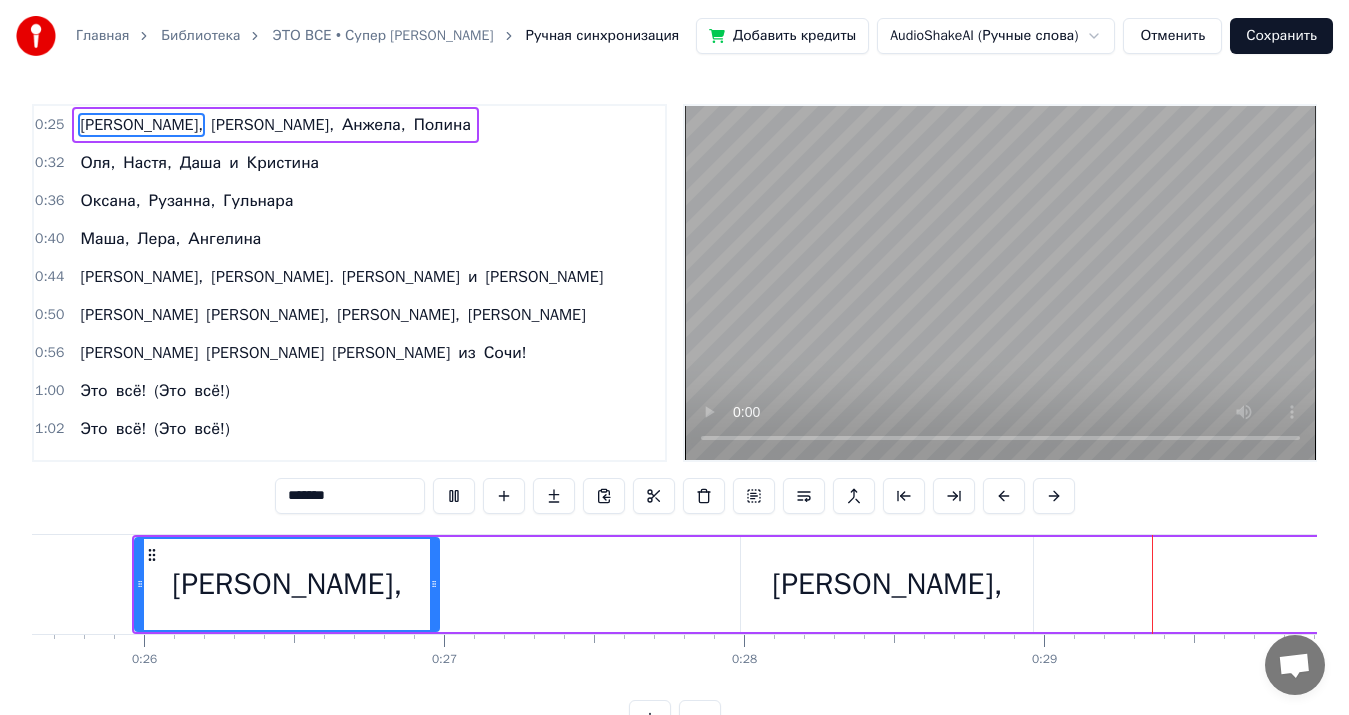type 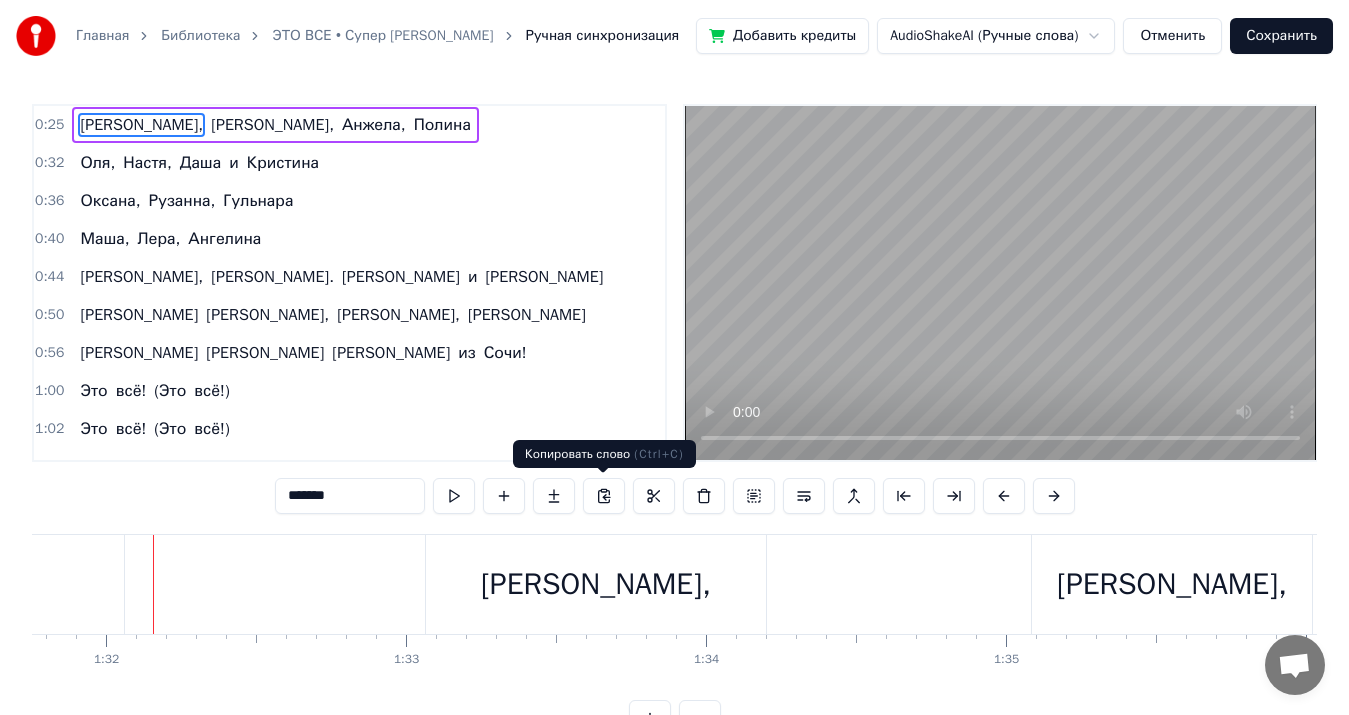 scroll, scrollTop: 0, scrollLeft: 27547, axis: horizontal 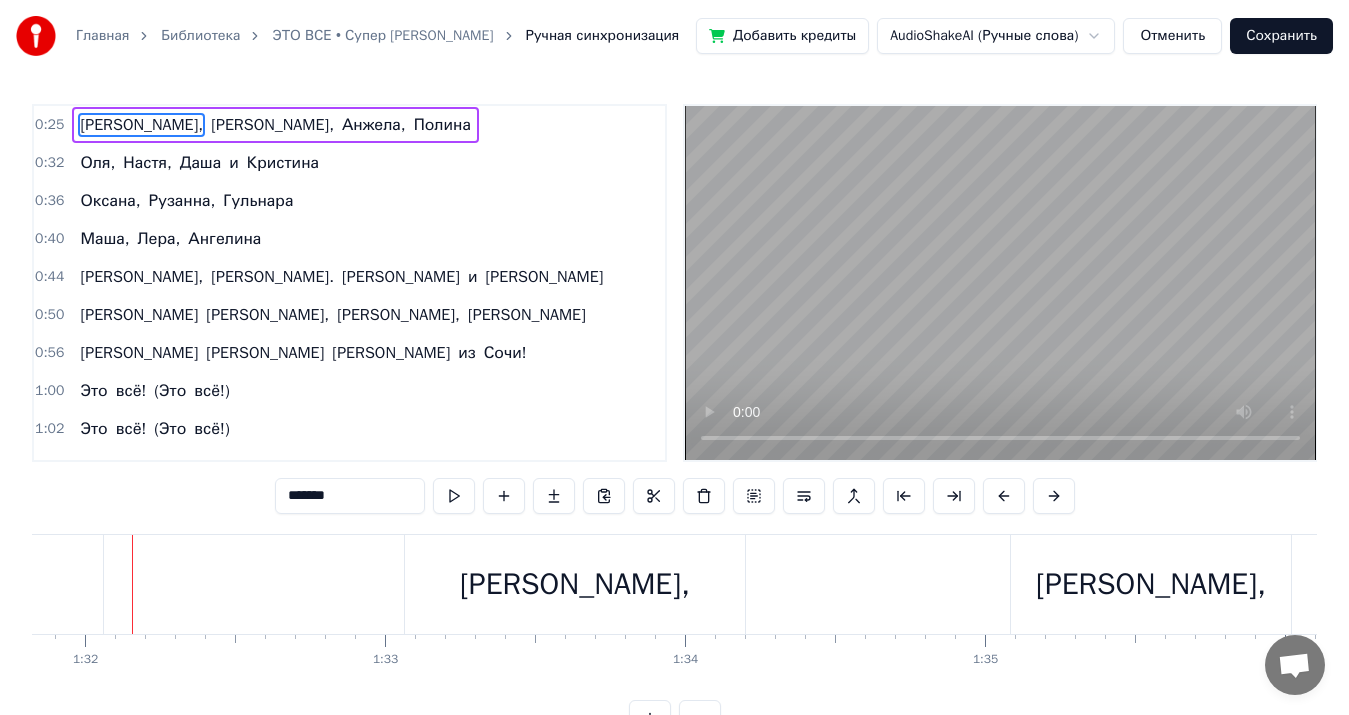 click on "[PERSON_NAME]," at bounding box center (-880, 584) 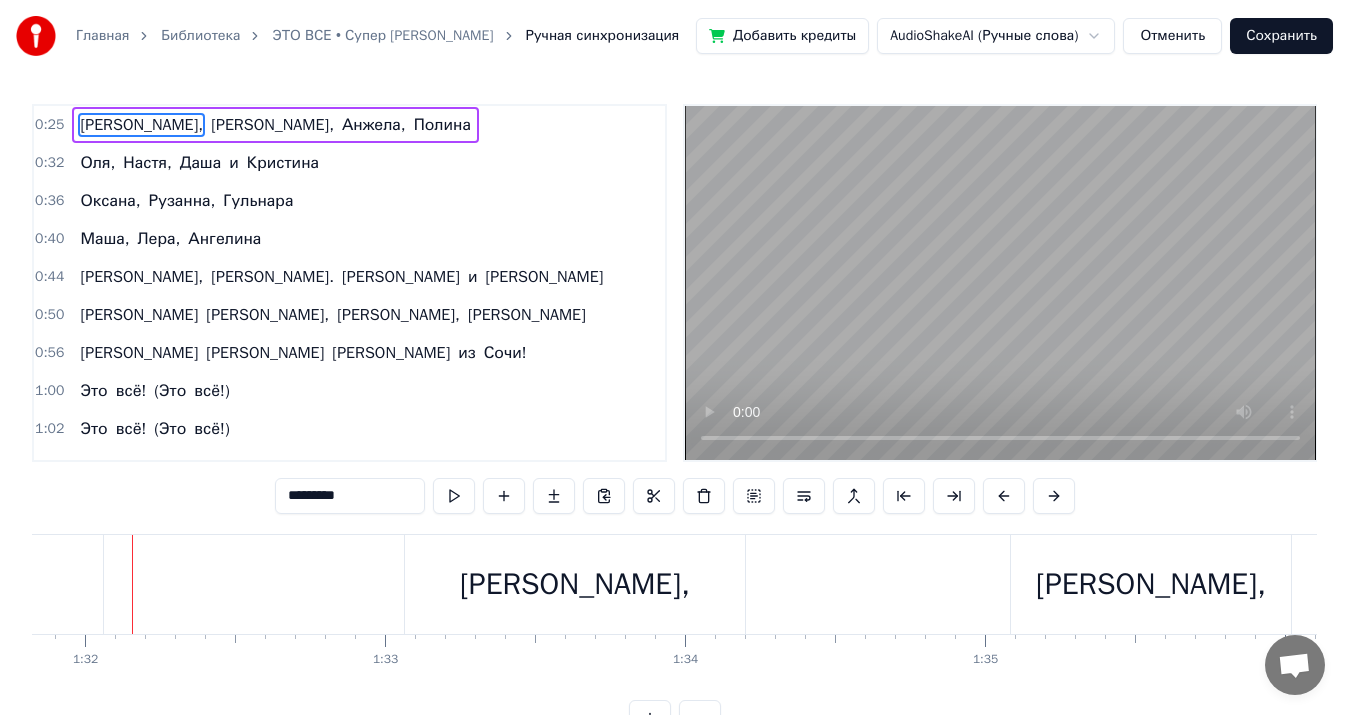 scroll, scrollTop: 7, scrollLeft: 0, axis: vertical 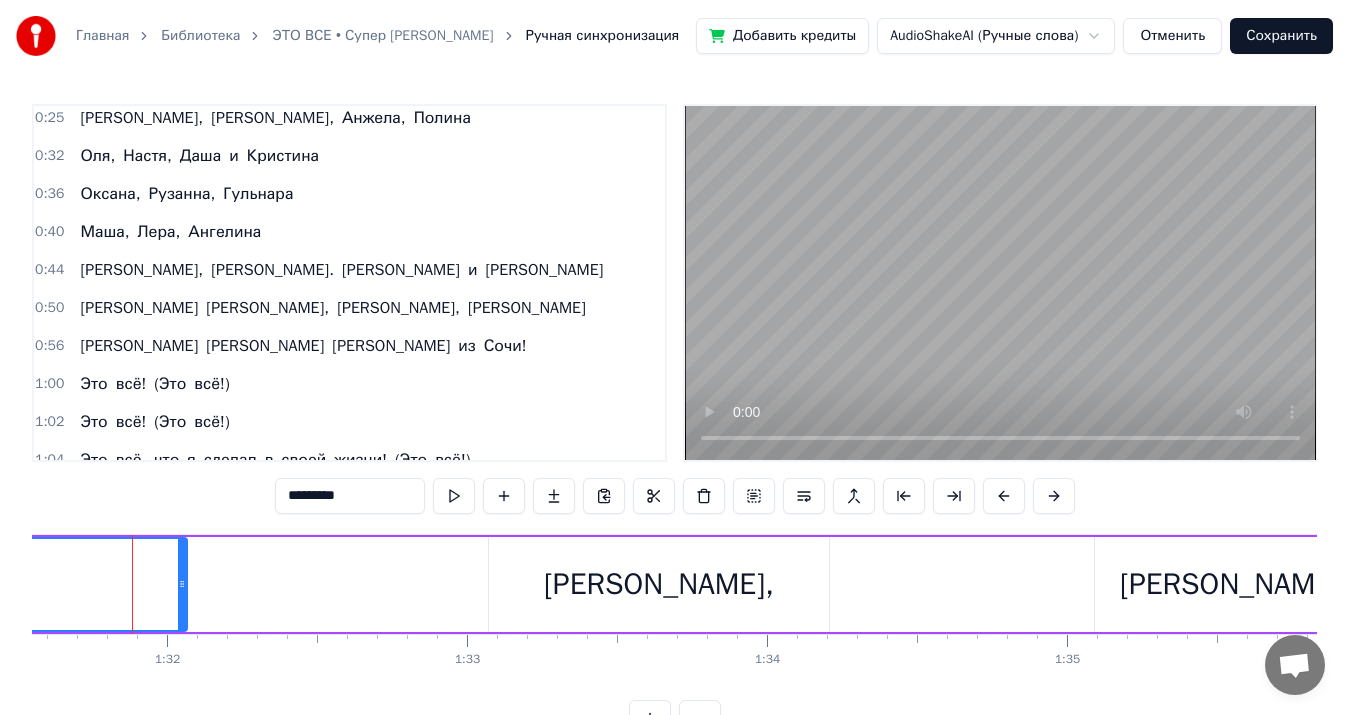 click on "[PERSON_NAME]," at bounding box center (-796, 584) 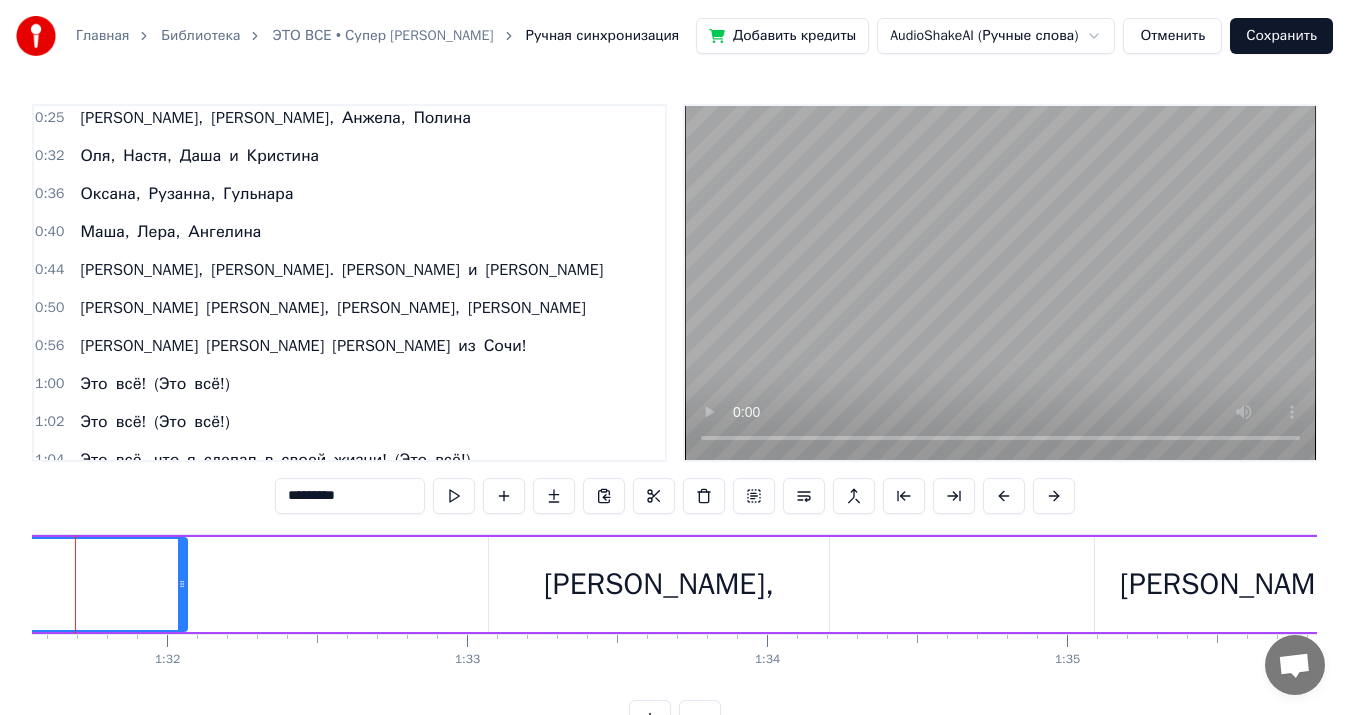 scroll, scrollTop: 14, scrollLeft: 0, axis: vertical 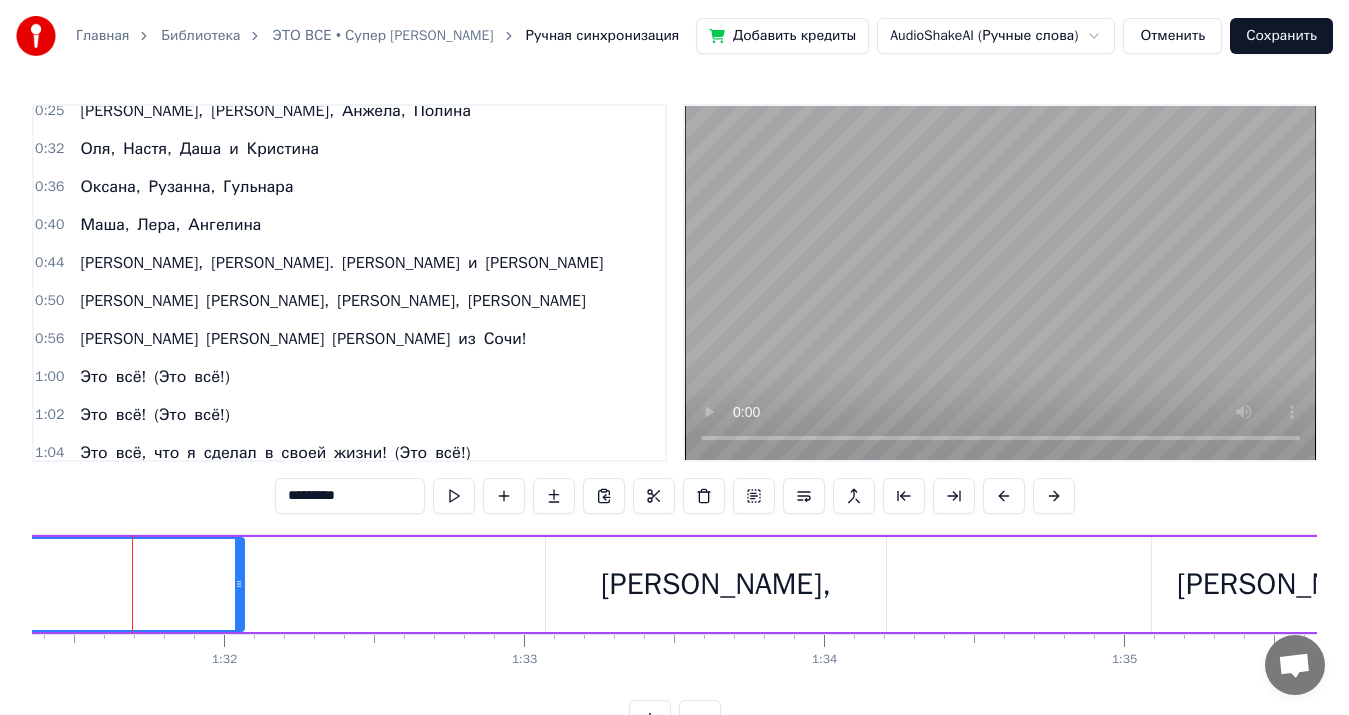 click on "[PERSON_NAME]," at bounding box center [-739, 584] 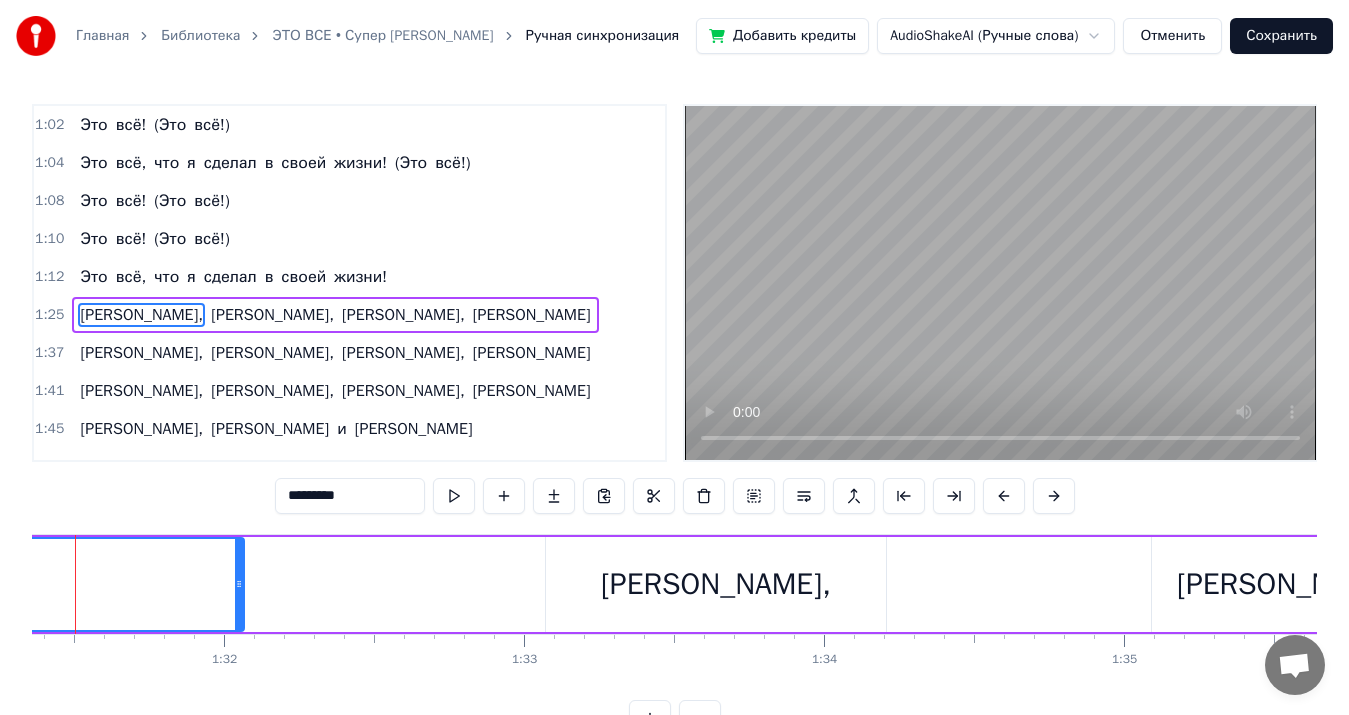 scroll, scrollTop: 336, scrollLeft: 0, axis: vertical 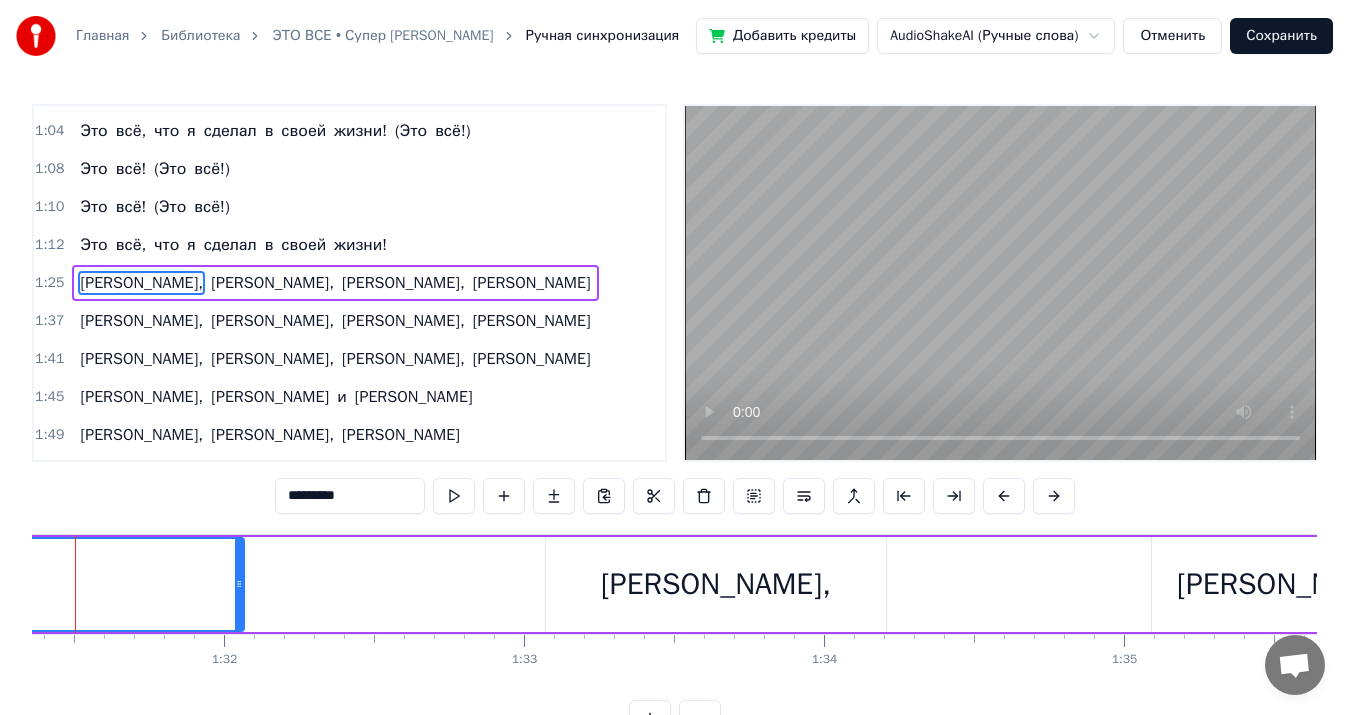 click on "[PERSON_NAME]," at bounding box center [-739, 584] 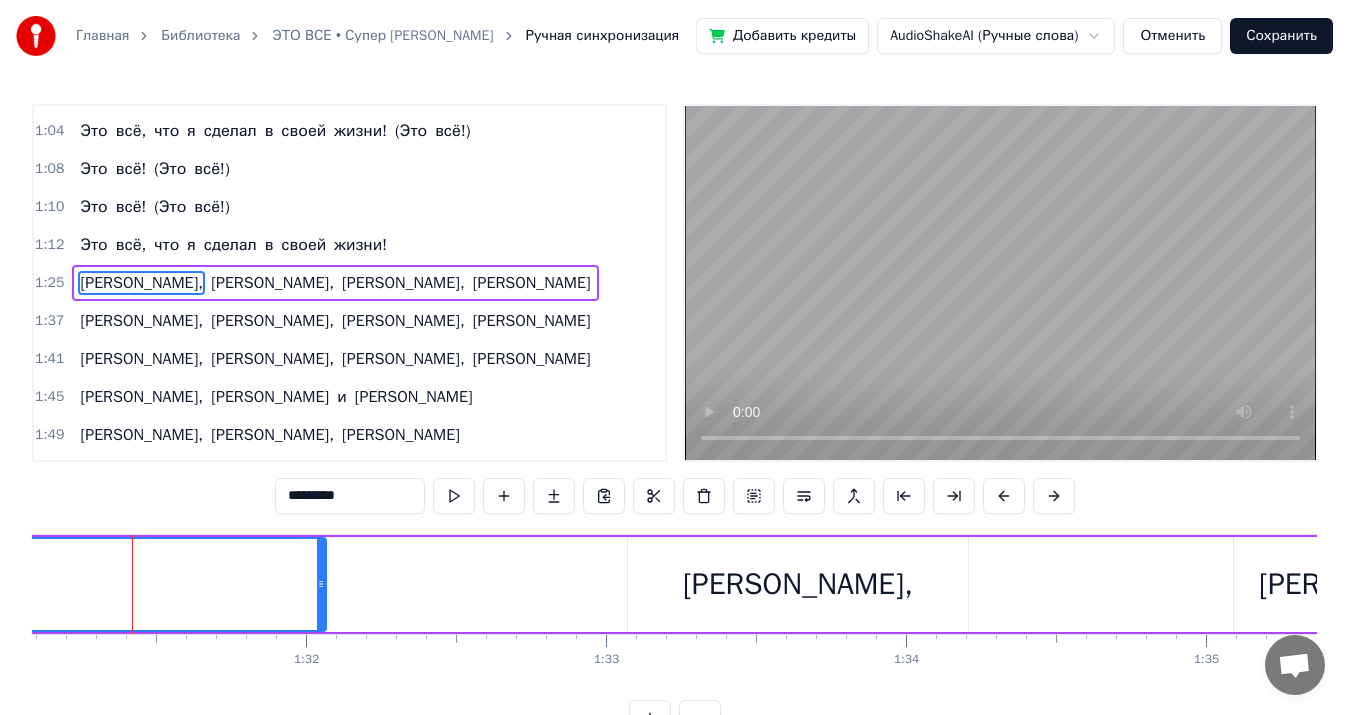 click on "[PERSON_NAME]," at bounding box center [-657, 584] 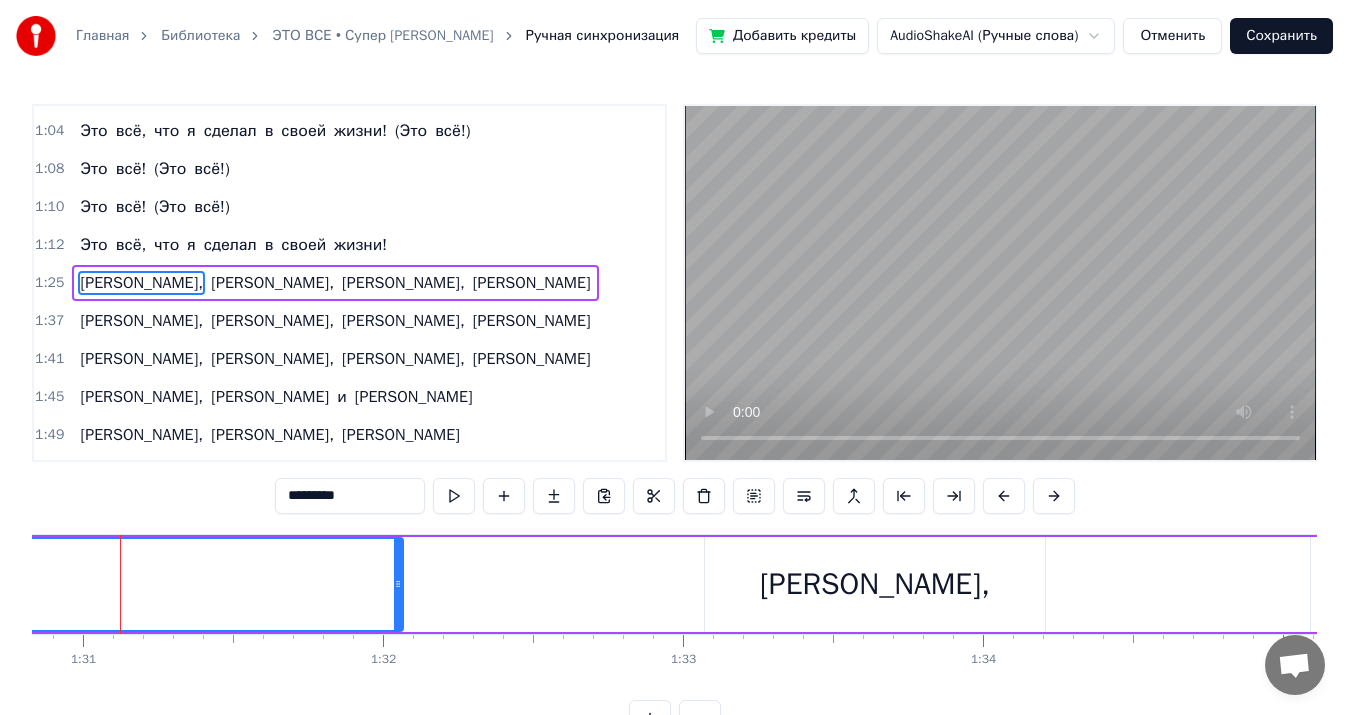 scroll, scrollTop: 0, scrollLeft: 27237, axis: horizontal 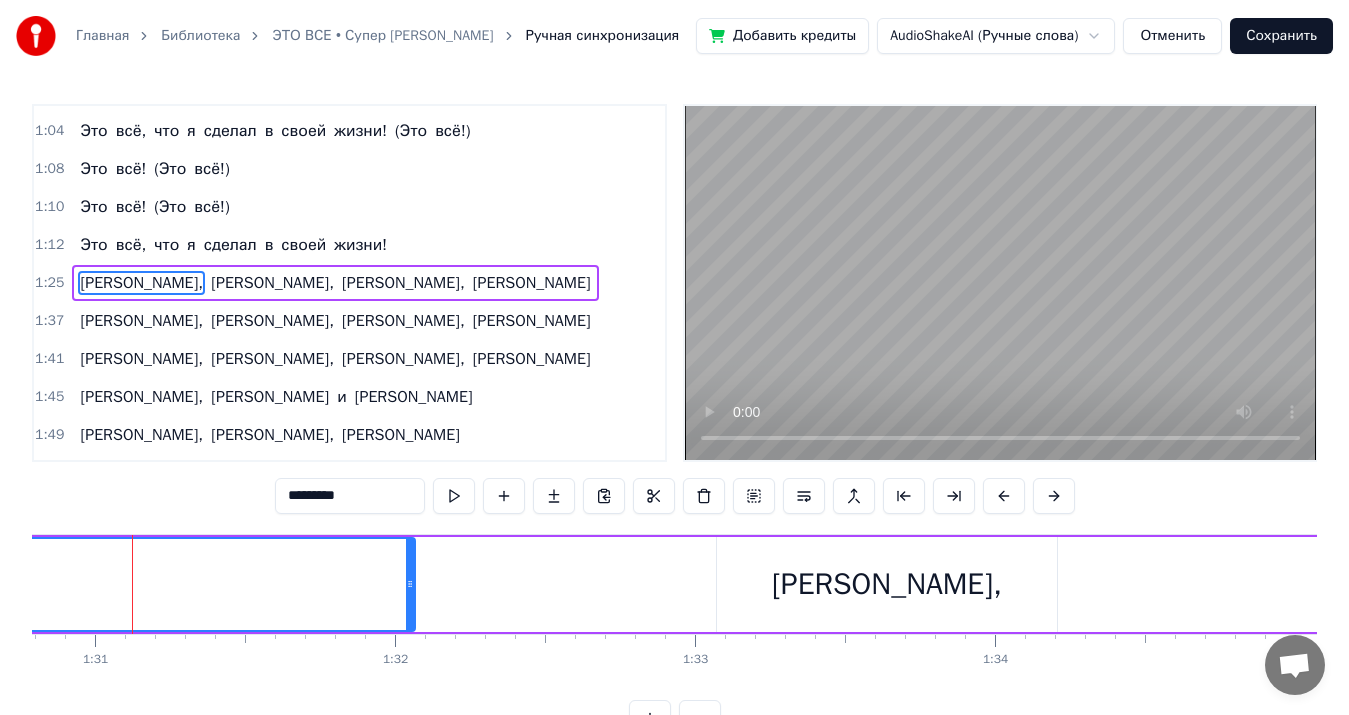 click on "*********" at bounding box center [350, 496] 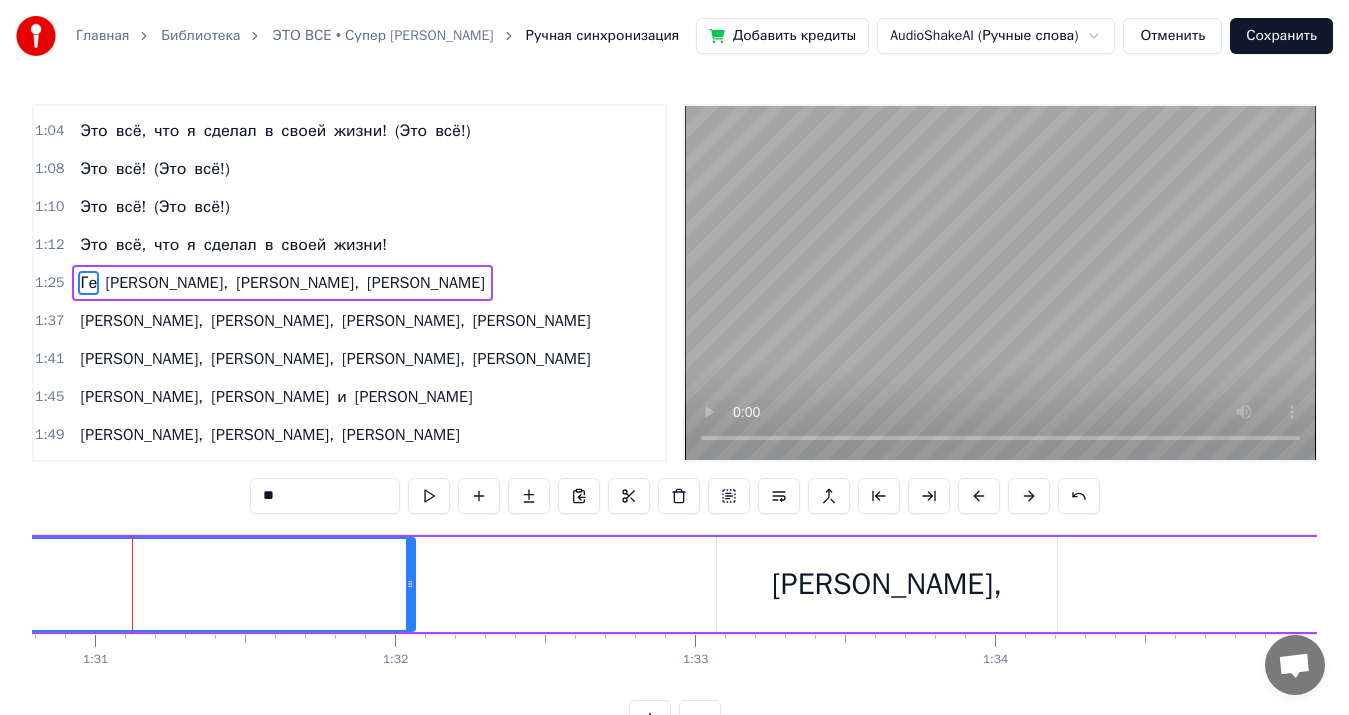 type on "*" 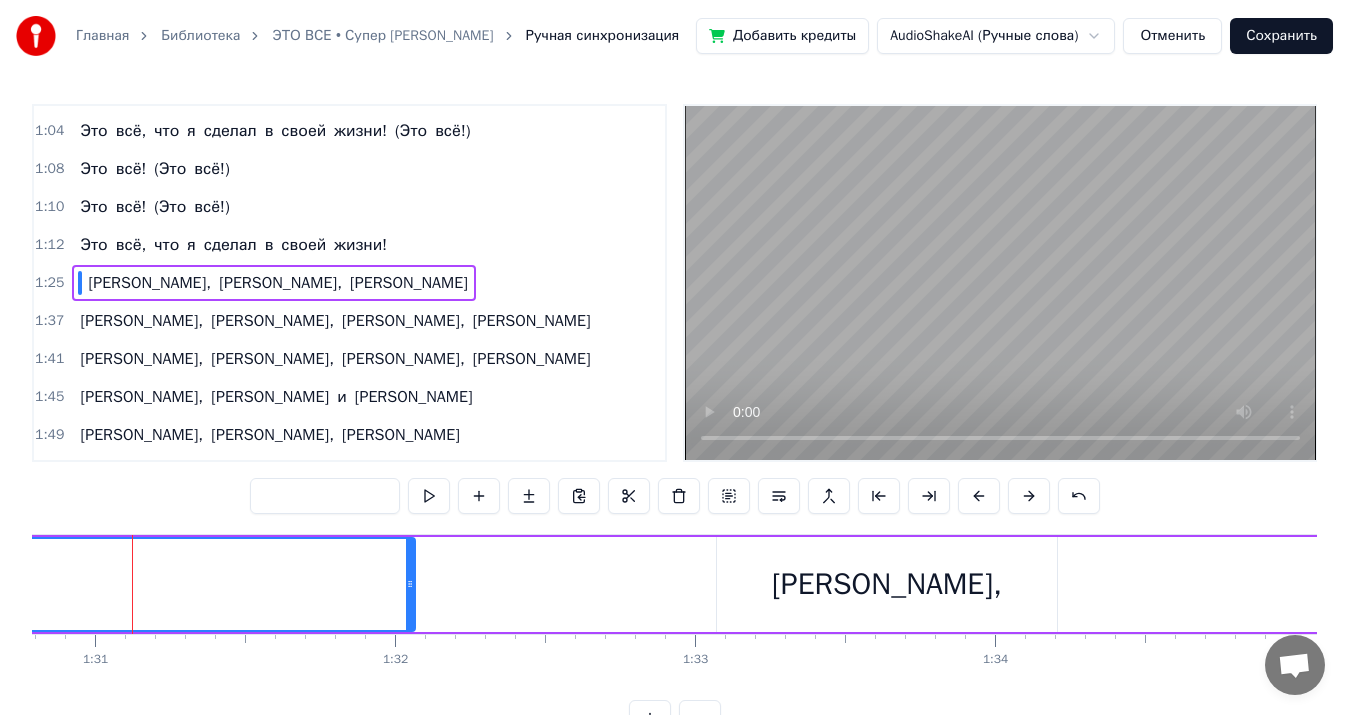 click on "[PERSON_NAME]," at bounding box center [887, 584] 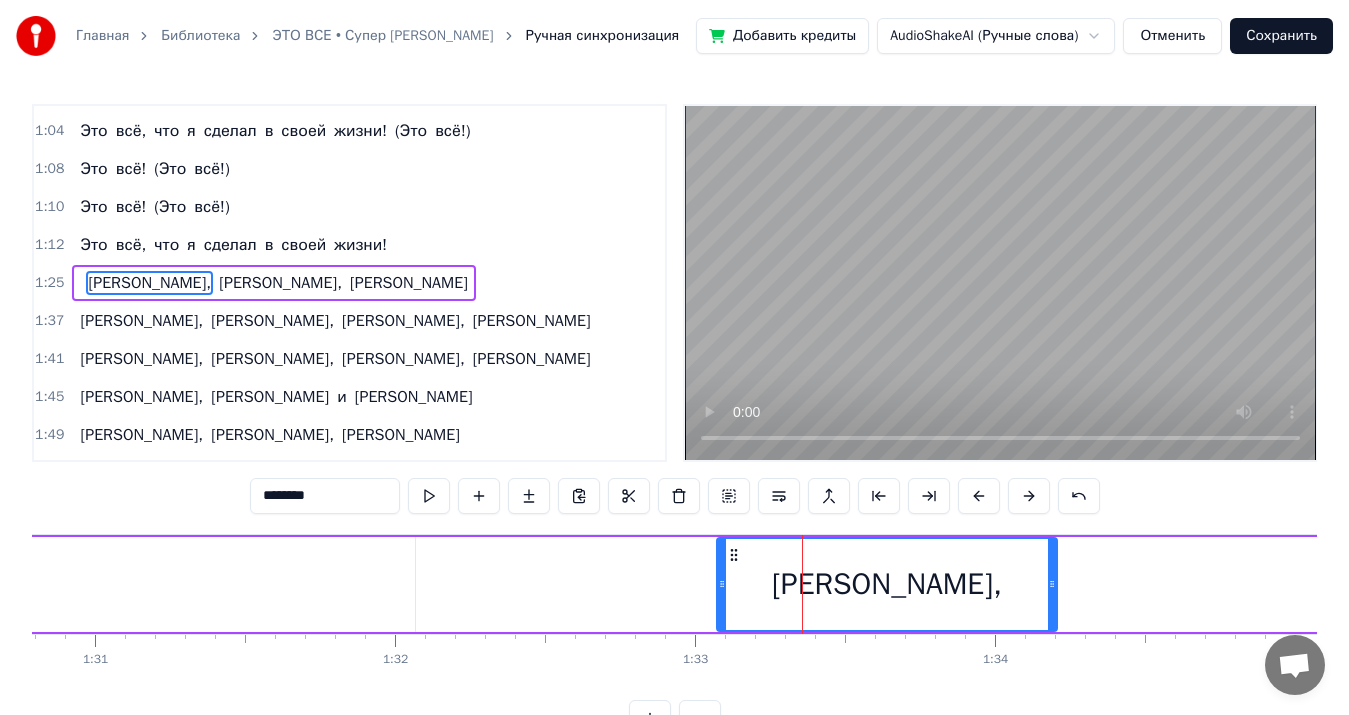 click on "********" at bounding box center (325, 496) 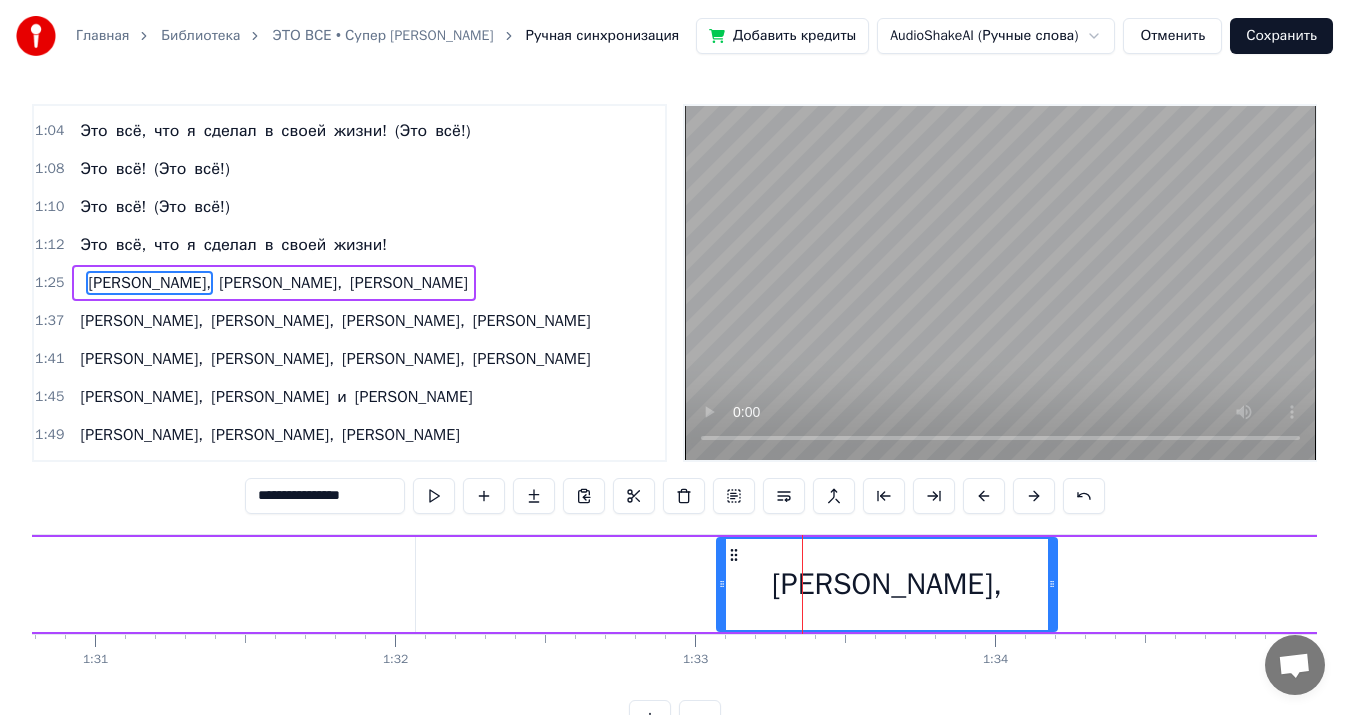 click on "**********" at bounding box center [325, 496] 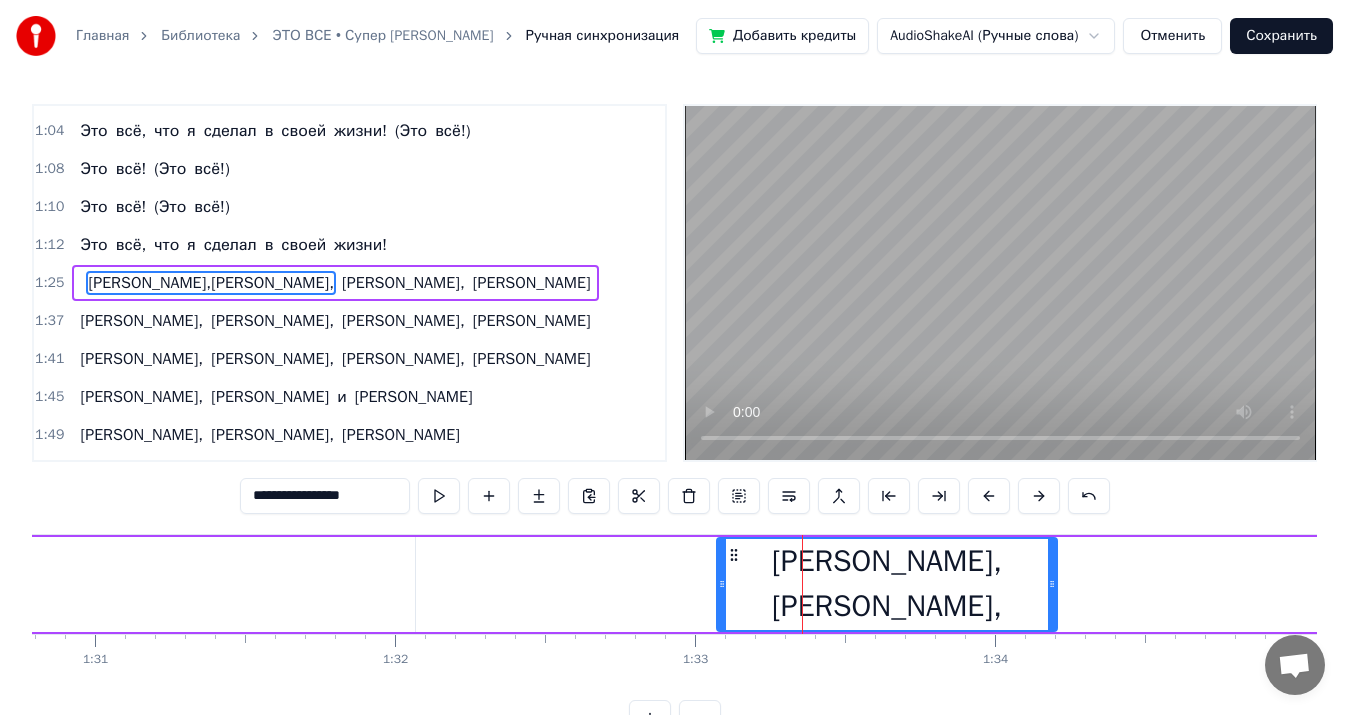 click on "**********" at bounding box center [325, 496] 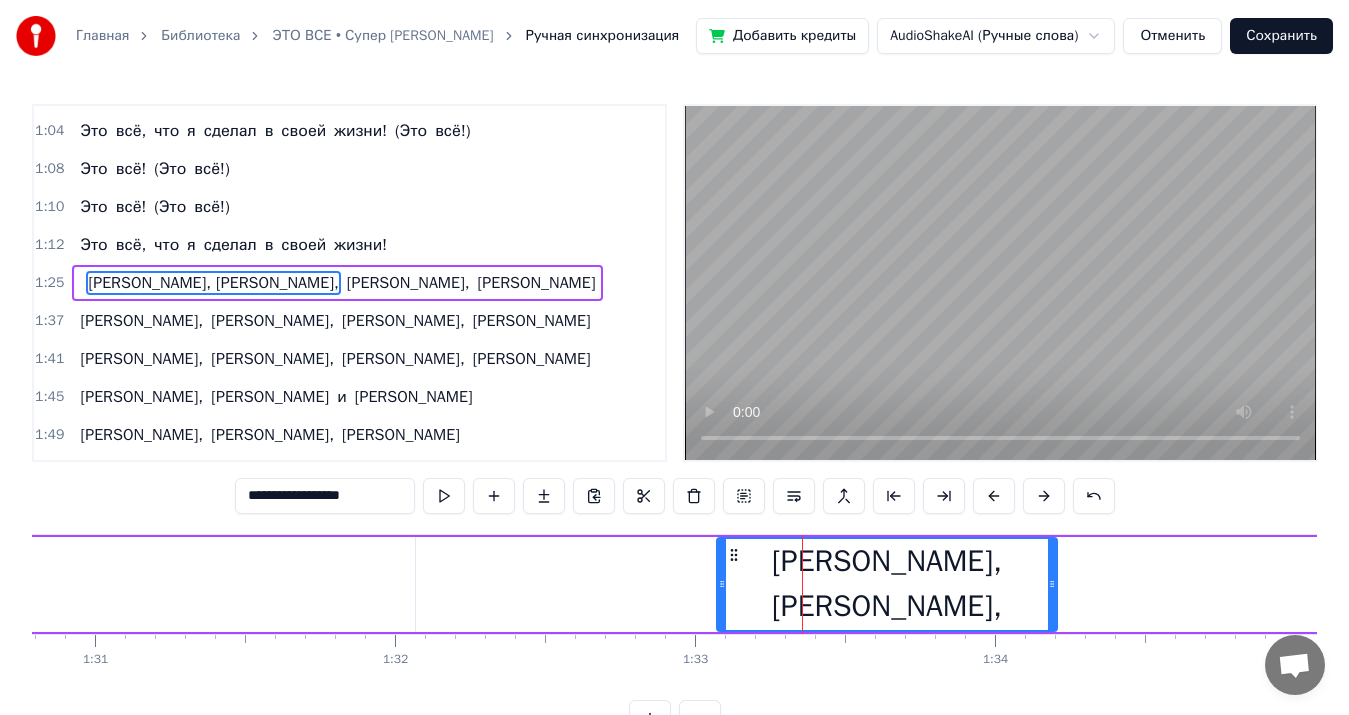 type on "**********" 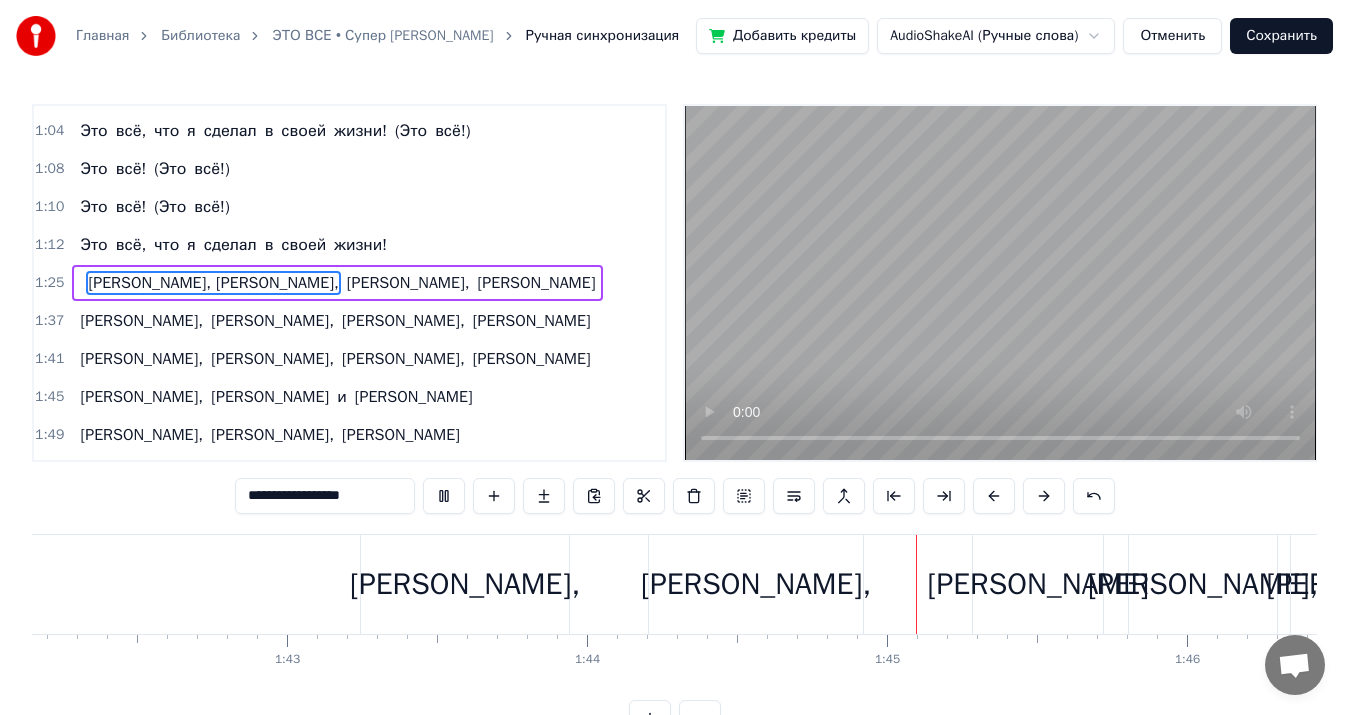scroll, scrollTop: 0, scrollLeft: 31288, axis: horizontal 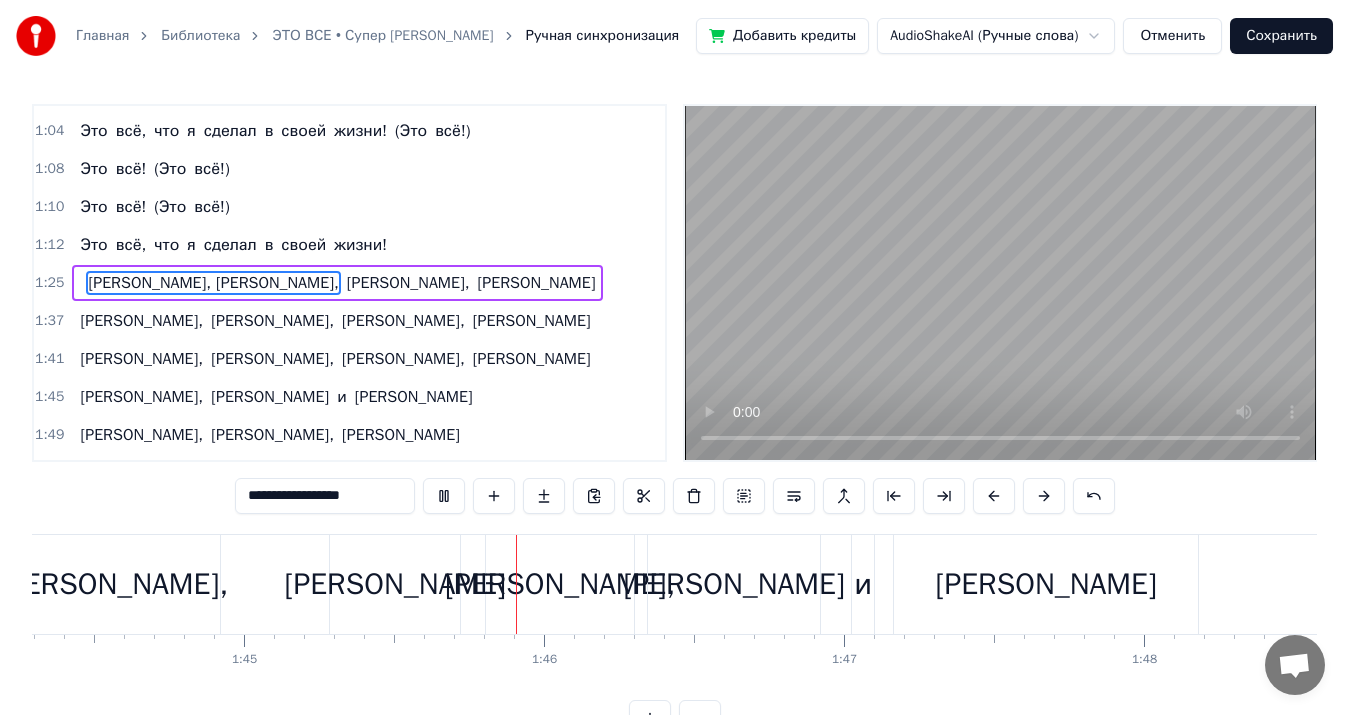 click on "Отменить" at bounding box center [1172, 36] 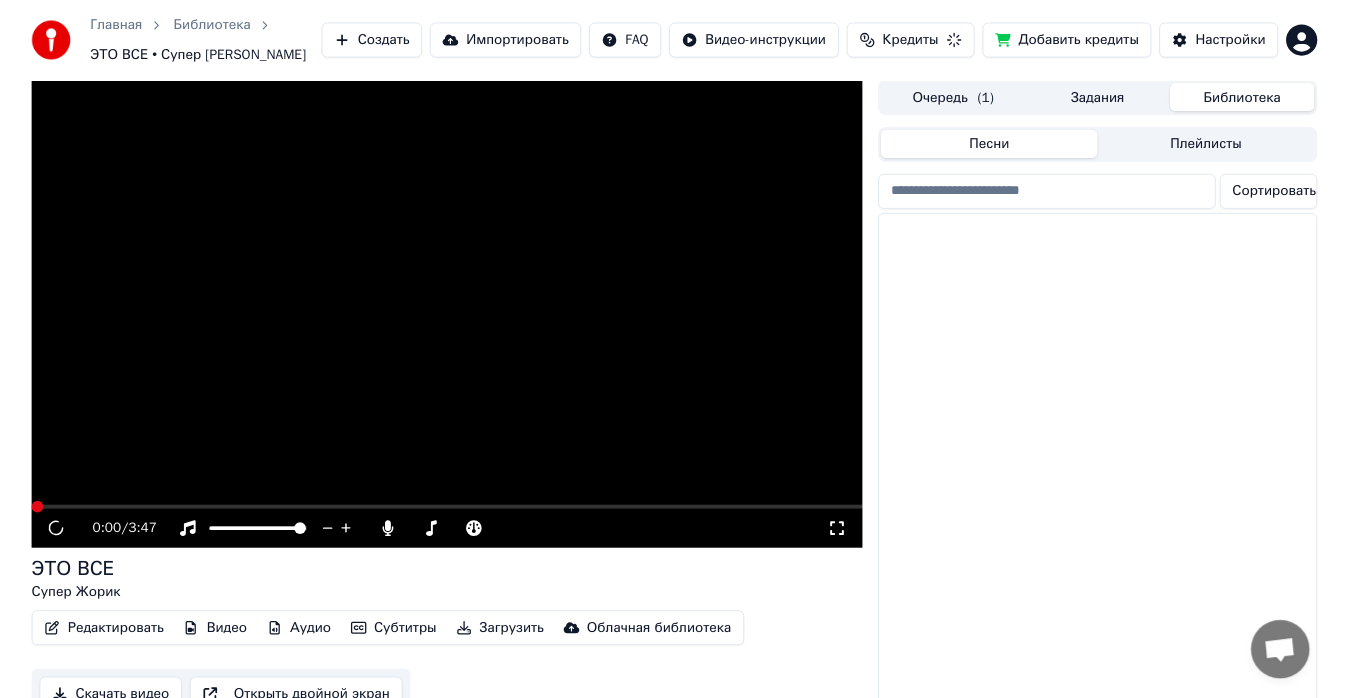 scroll, scrollTop: 49, scrollLeft: 0, axis: vertical 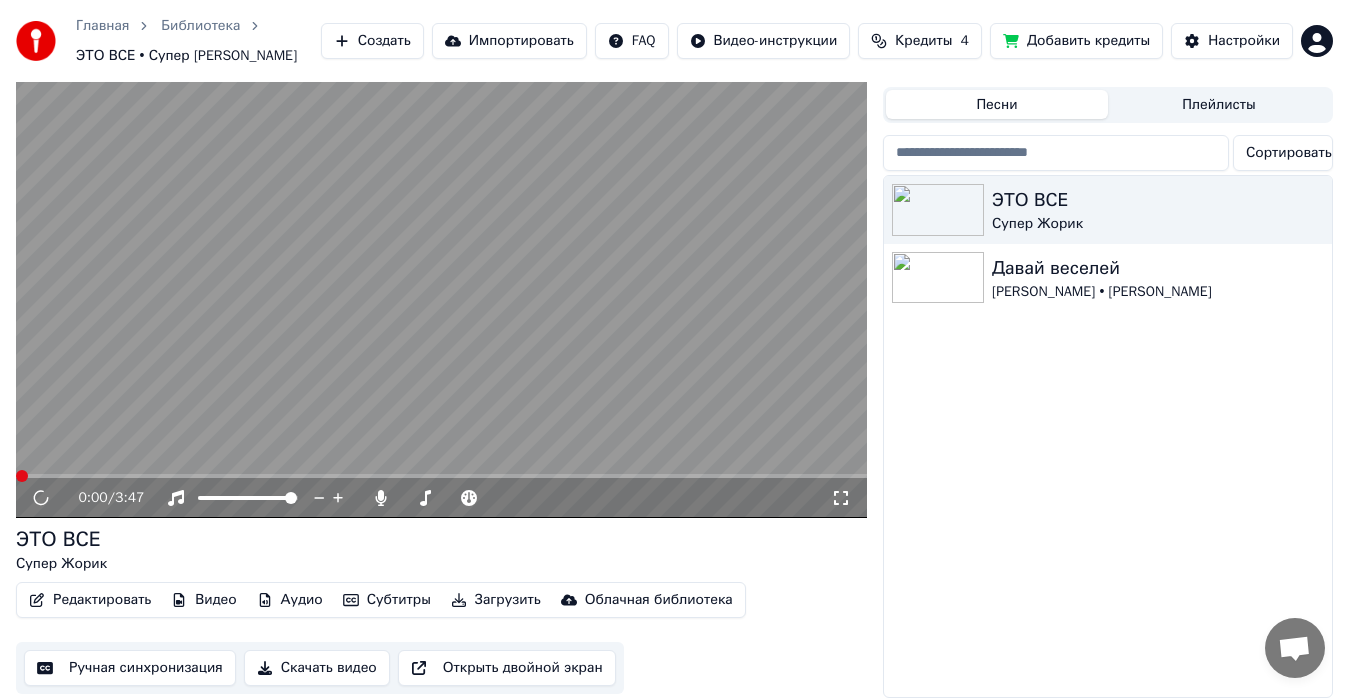 click at bounding box center [441, 278] 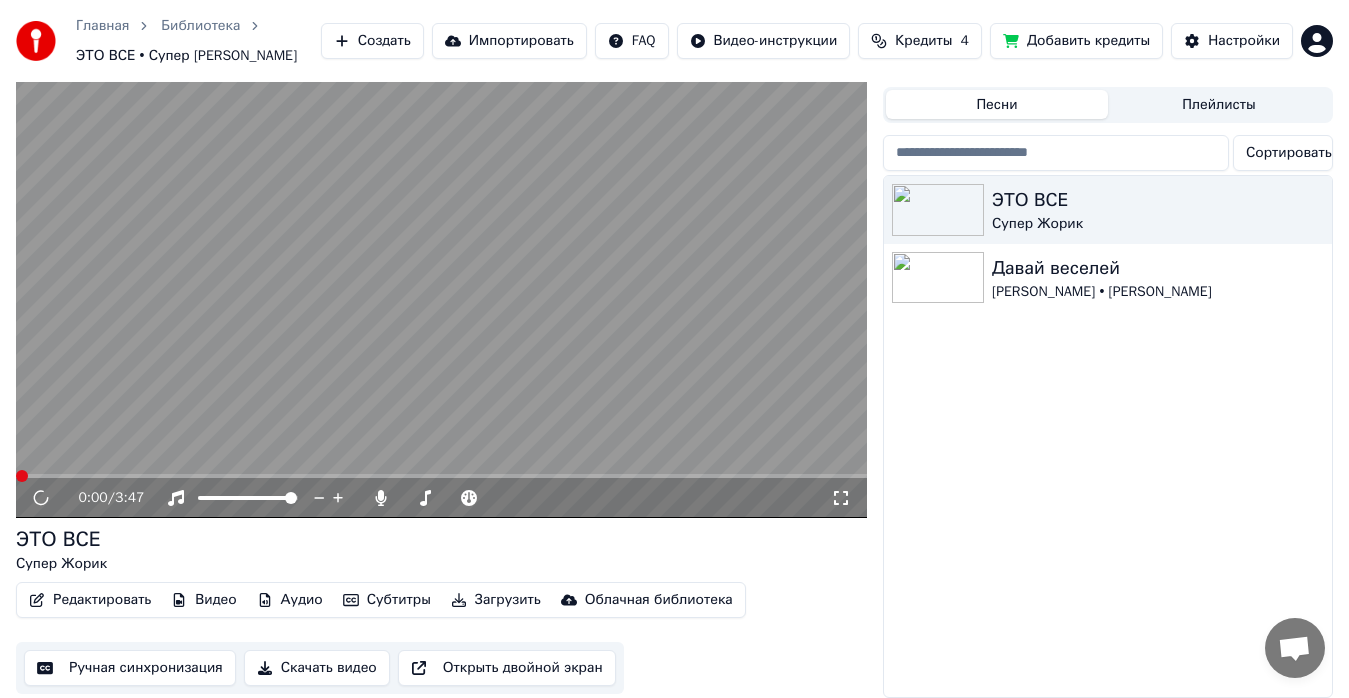 click on "Редактировать" at bounding box center [90, 600] 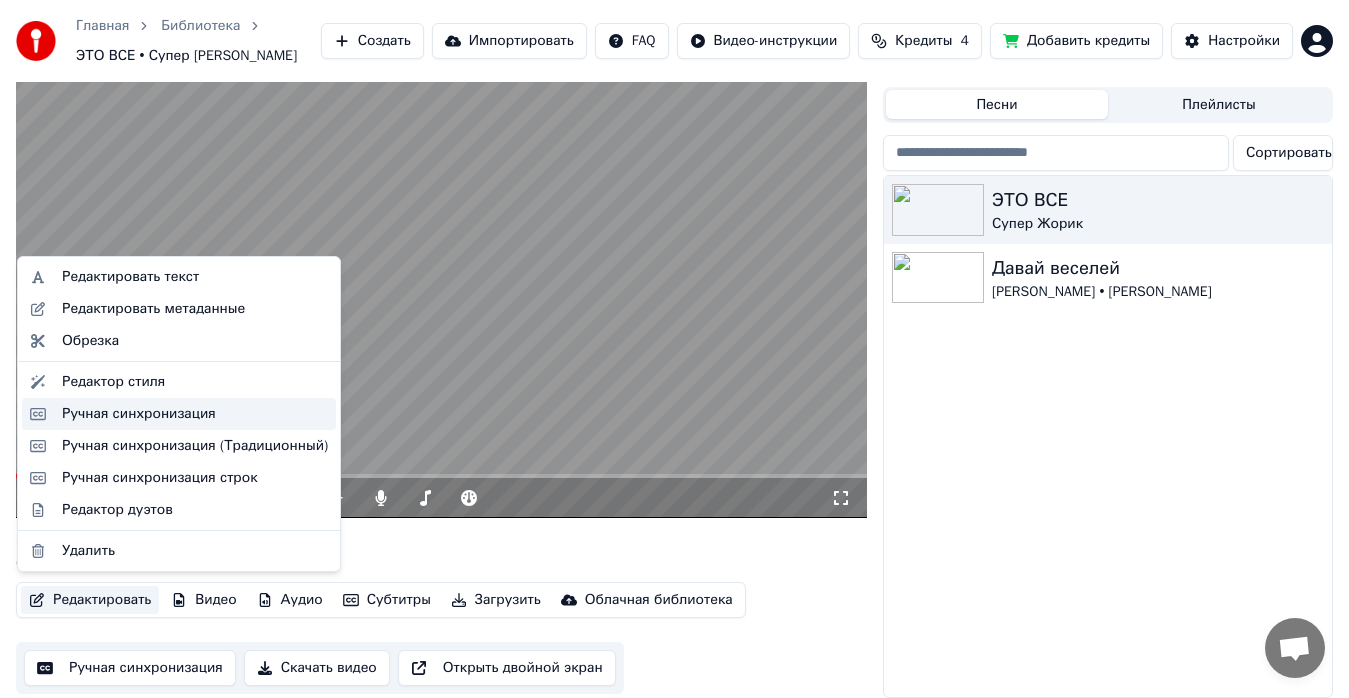 click on "Ручная синхронизация" at bounding box center [139, 414] 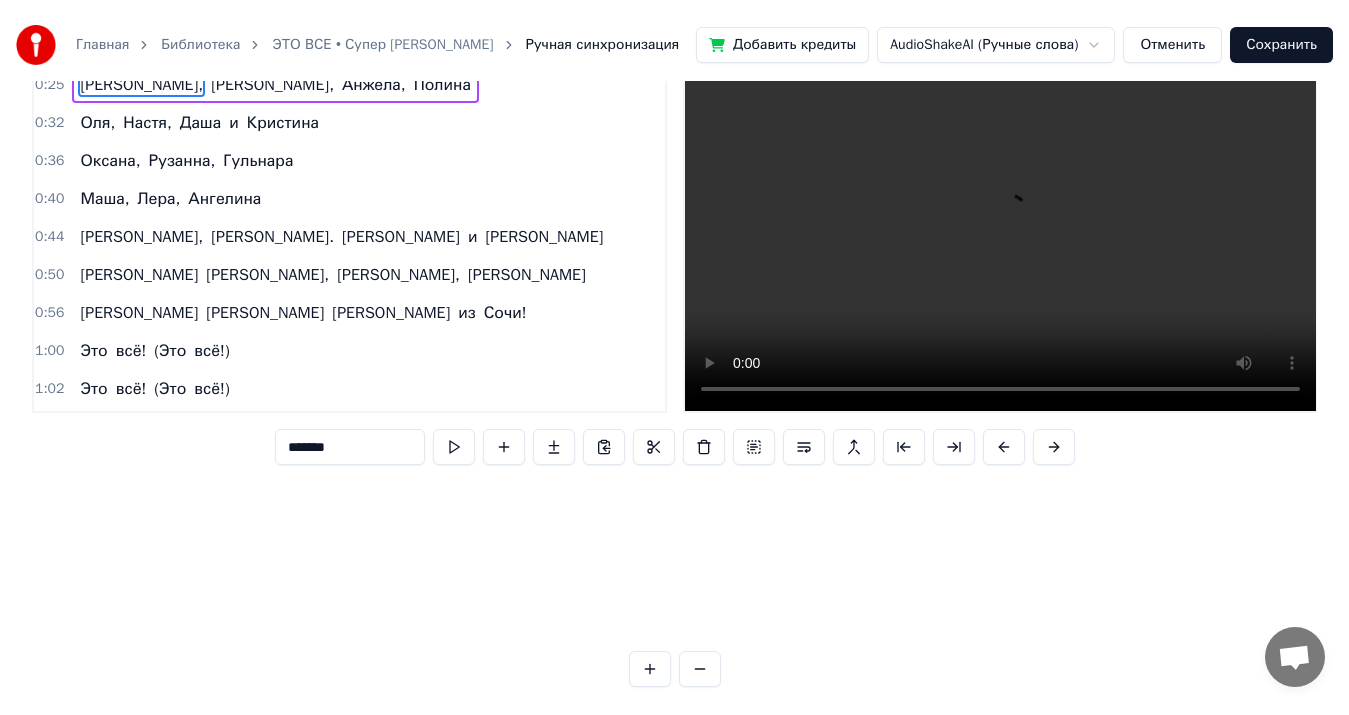 scroll, scrollTop: 0, scrollLeft: 0, axis: both 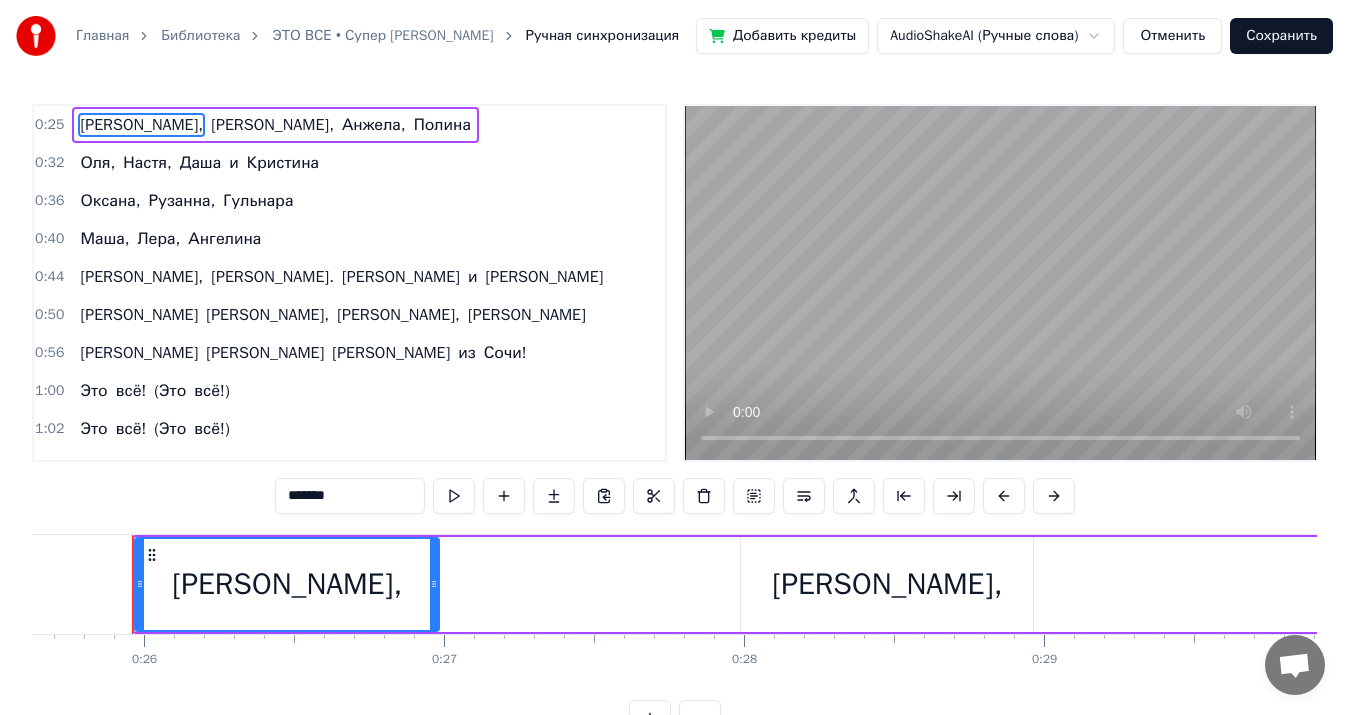 click on "Главная Библиотека ЭТО ВСЕ • Супер [PERSON_NAME] синхронизация Добавить кредиты AudioShakeAI (Ручные слова) Отменить Сохранить 0:25 [PERSON_NAME], [PERSON_NAME], [PERSON_NAME] 0:32 [PERSON_NAME], [PERSON_NAME], [PERSON_NAME] и [PERSON_NAME] 0:36 [PERSON_NAME], [PERSON_NAME] 0:40 [PERSON_NAME], [PERSON_NAME], [PERSON_NAME] 0:44 [PERSON_NAME], [PERSON_NAME]. [PERSON_NAME] и [PERSON_NAME] 0:50 И [PERSON_NAME], [PERSON_NAME], [PERSON_NAME] 0:56 И [PERSON_NAME] из [GEOGRAPHIC_DATA]! 1:00 Это всё! (Это всё!) 1:02 Это всё! (Это всё!) 1:04 Это всё, что я сделал в своей жизни! (Это всё!) 1:08 Это всё! (Это всё!) 1:10 Это всё! (Это всё!) 1:12 Это всё, что я сделал в своей жизни! 1:25 [PERSON_NAME], [PERSON_NAME], [PERSON_NAME] 1:37 [PERSON_NAME], [PERSON_NAME], [PERSON_NAME], 1:41 и" at bounding box center [674, 384] 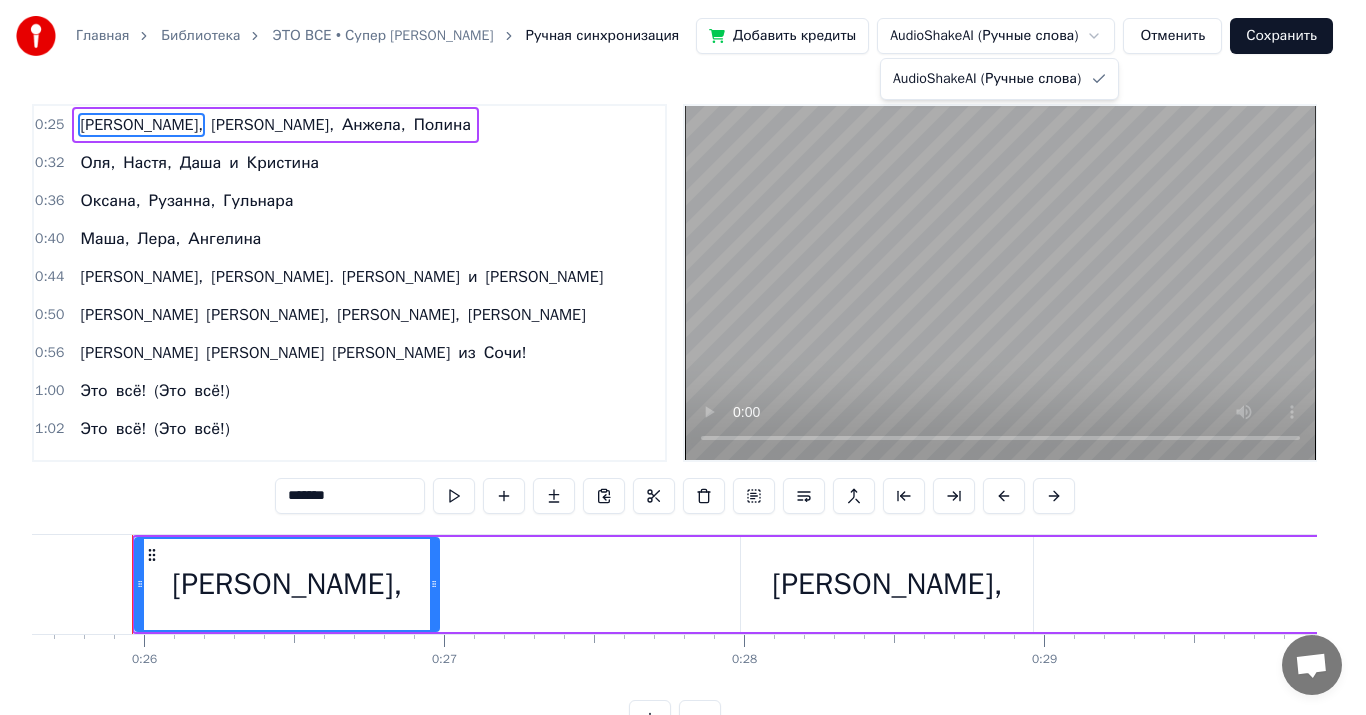 click on "Главная Библиотека ЭТО ВСЕ • Супер [PERSON_NAME] синхронизация Добавить кредиты AudioShakeAI (Ручные слова) Отменить Сохранить 0:25 [PERSON_NAME], [PERSON_NAME], [PERSON_NAME] 0:32 [PERSON_NAME], [PERSON_NAME], [PERSON_NAME] и [PERSON_NAME] 0:36 [PERSON_NAME], [PERSON_NAME] 0:40 [PERSON_NAME], [PERSON_NAME], [PERSON_NAME] 0:44 [PERSON_NAME], [PERSON_NAME]. [PERSON_NAME] и [PERSON_NAME] 0:50 И [PERSON_NAME], [PERSON_NAME], [PERSON_NAME] 0:56 И [PERSON_NAME] из [GEOGRAPHIC_DATA]! 1:00 Это всё! (Это всё!) 1:02 Это всё! (Это всё!) 1:04 Это всё, что я сделал в своей жизни! (Это всё!) 1:08 Это всё! (Это всё!) 1:10 Это всё! (Это всё!) 1:12 Это всё, что я сделал в своей жизни! 1:25 [PERSON_NAME], [PERSON_NAME], [PERSON_NAME] 1:37 [PERSON_NAME], [PERSON_NAME], [PERSON_NAME], 1:41 и" at bounding box center (683, 384) 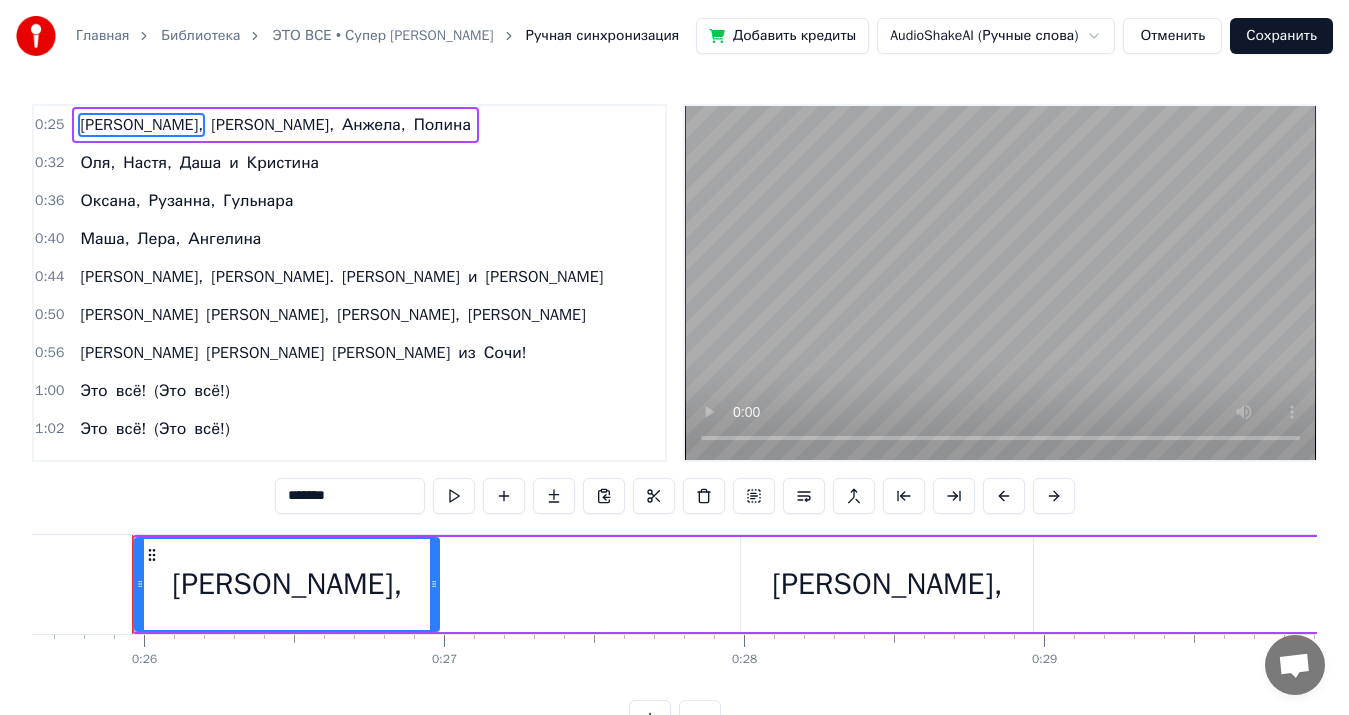 click on "Отменить" at bounding box center [1172, 36] 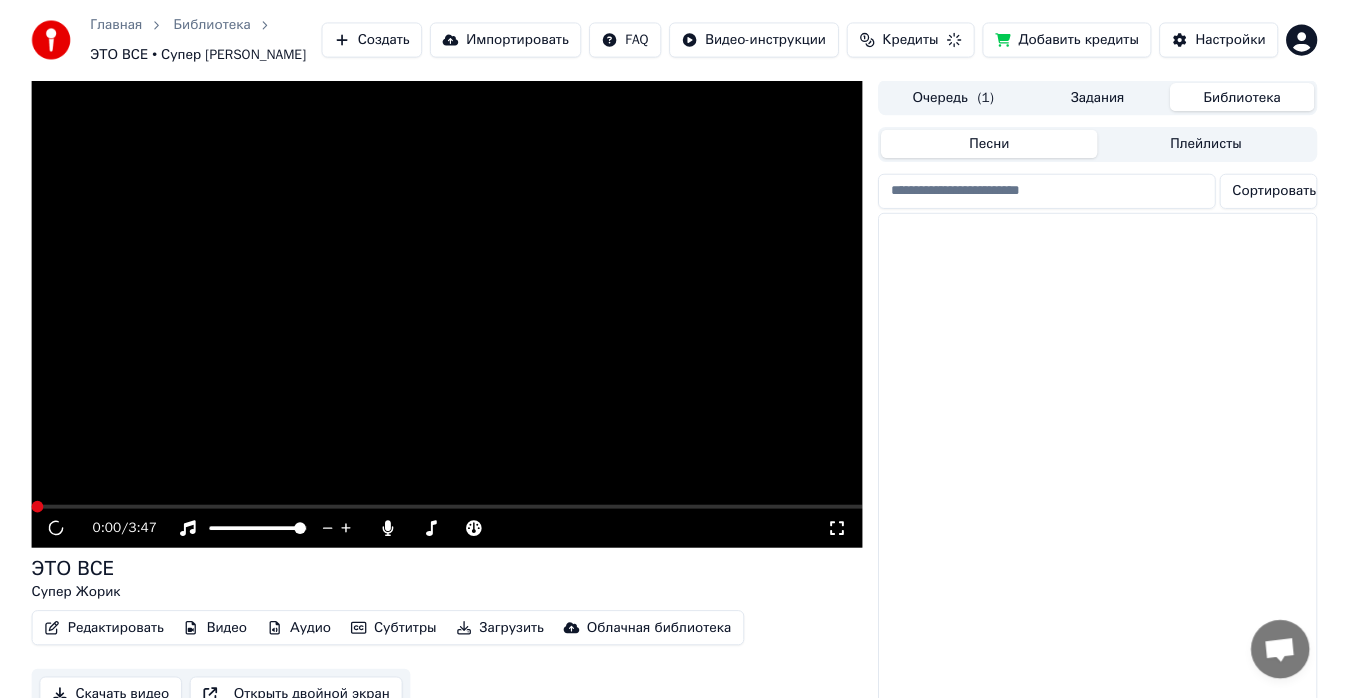 scroll, scrollTop: 56, scrollLeft: 0, axis: vertical 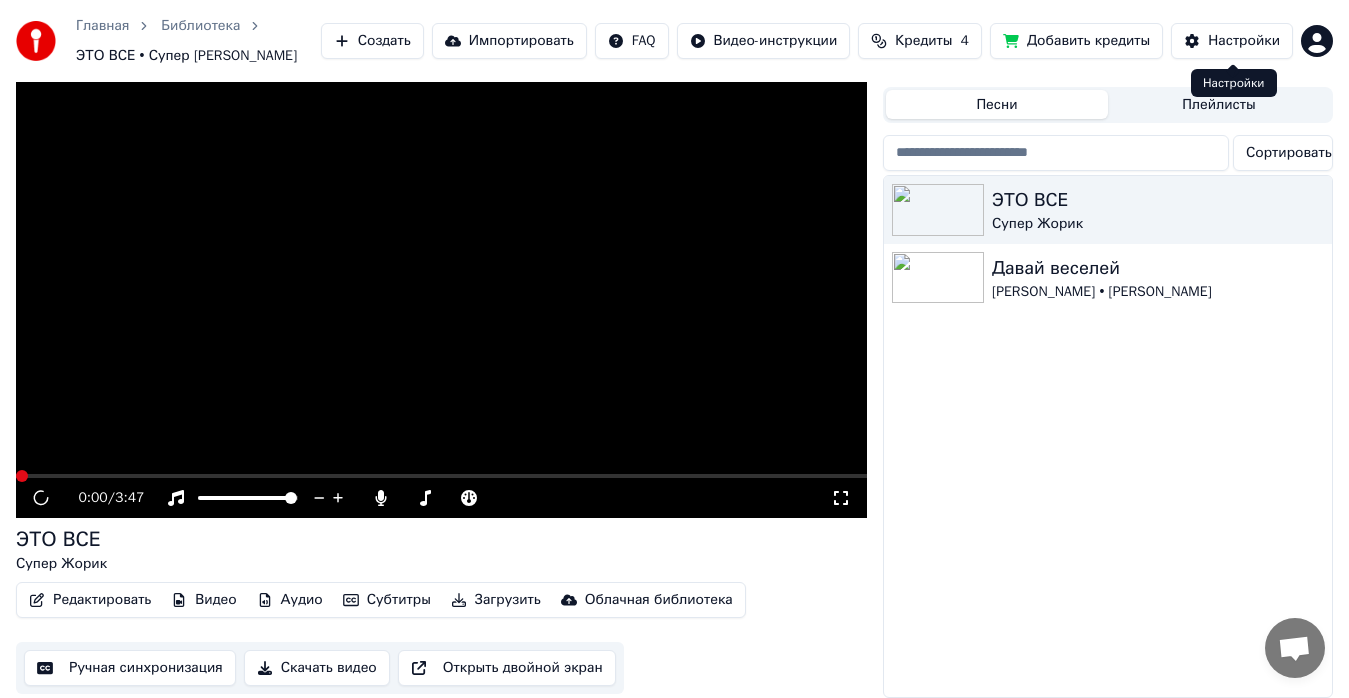 drag, startPoint x: 1365, startPoint y: 554, endPoint x: 1364, endPoint y: 662, distance: 108.00463 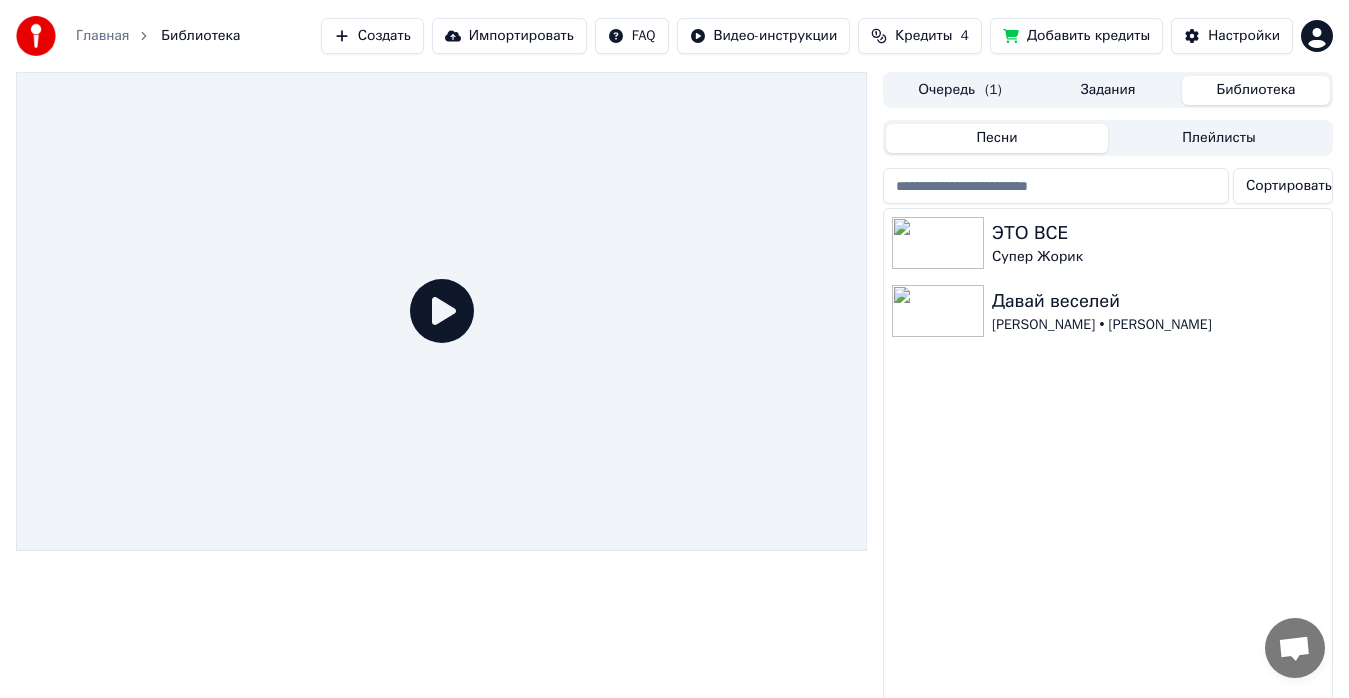 scroll, scrollTop: 46, scrollLeft: 0, axis: vertical 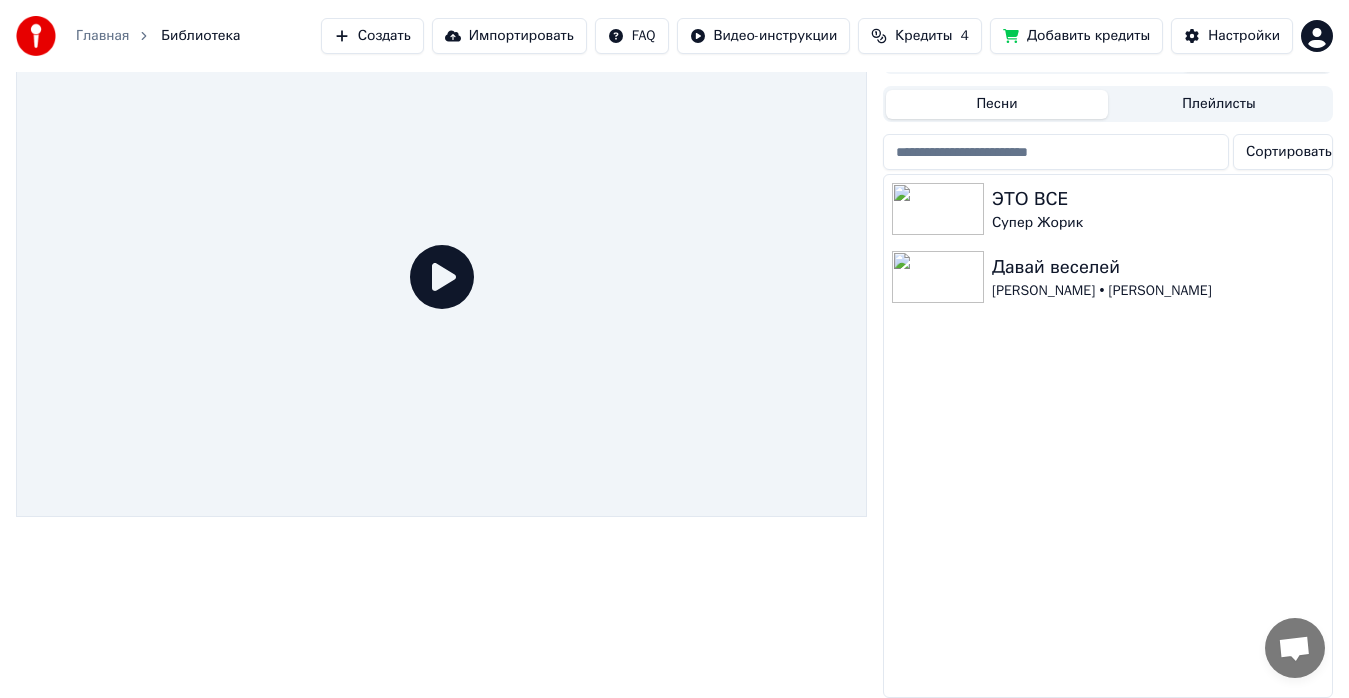 click at bounding box center [1295, 648] 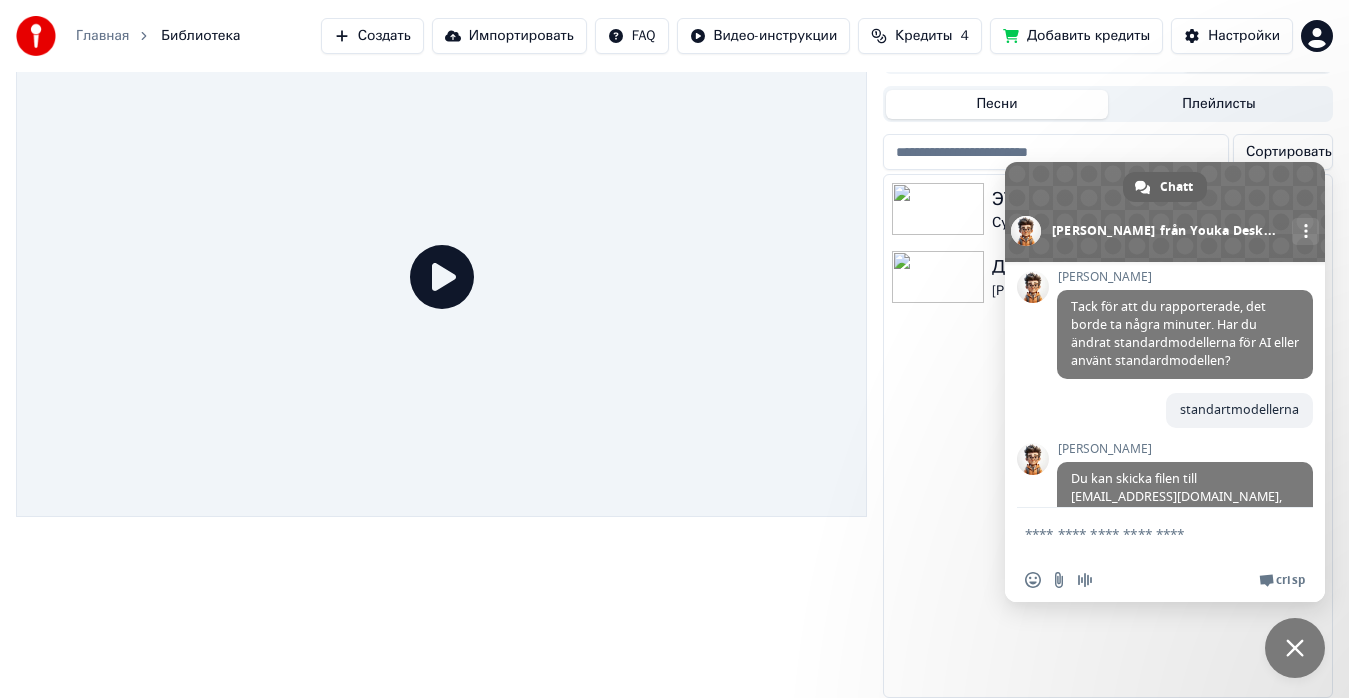 scroll, scrollTop: 740, scrollLeft: 0, axis: vertical 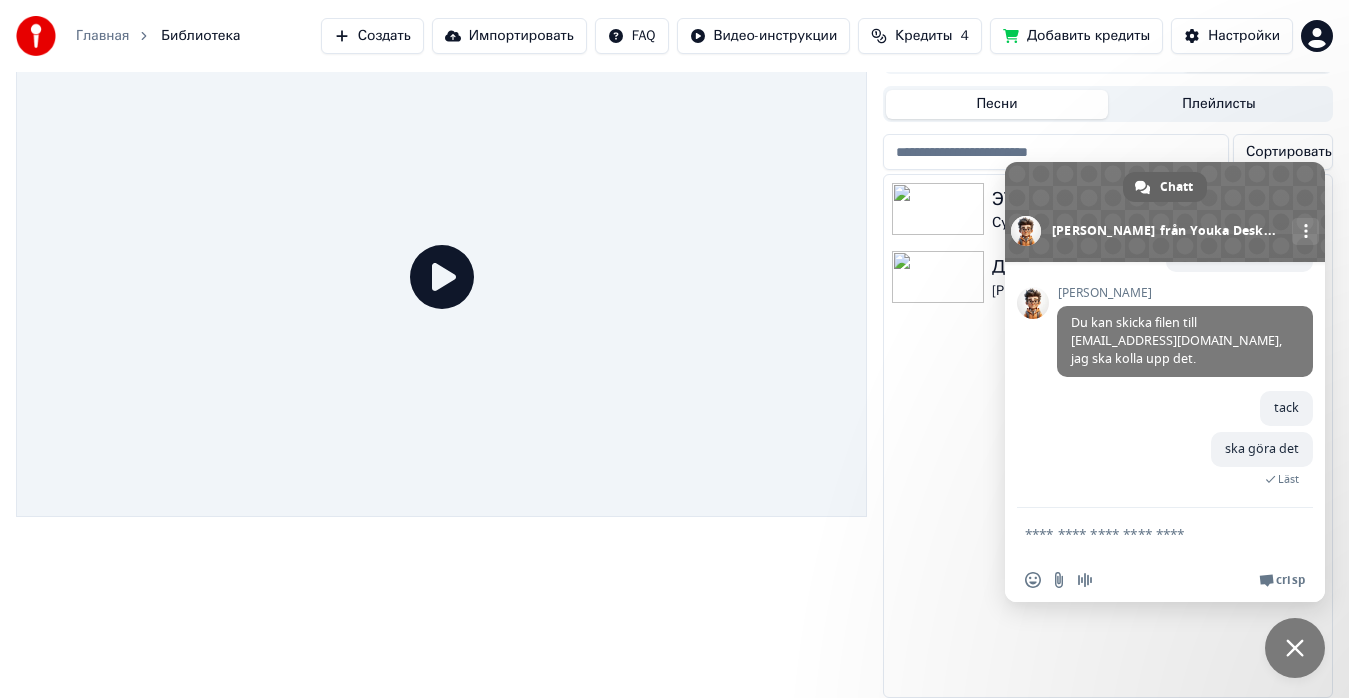 click at bounding box center (1295, 648) 